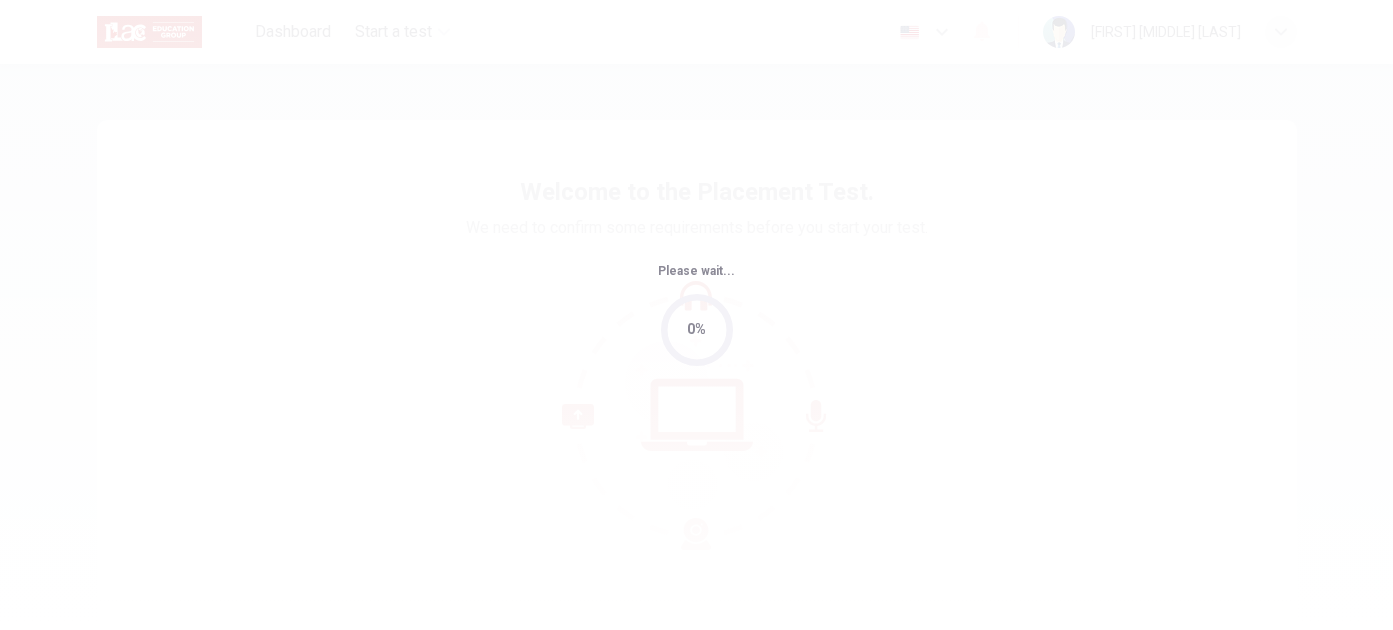 scroll, scrollTop: 0, scrollLeft: 0, axis: both 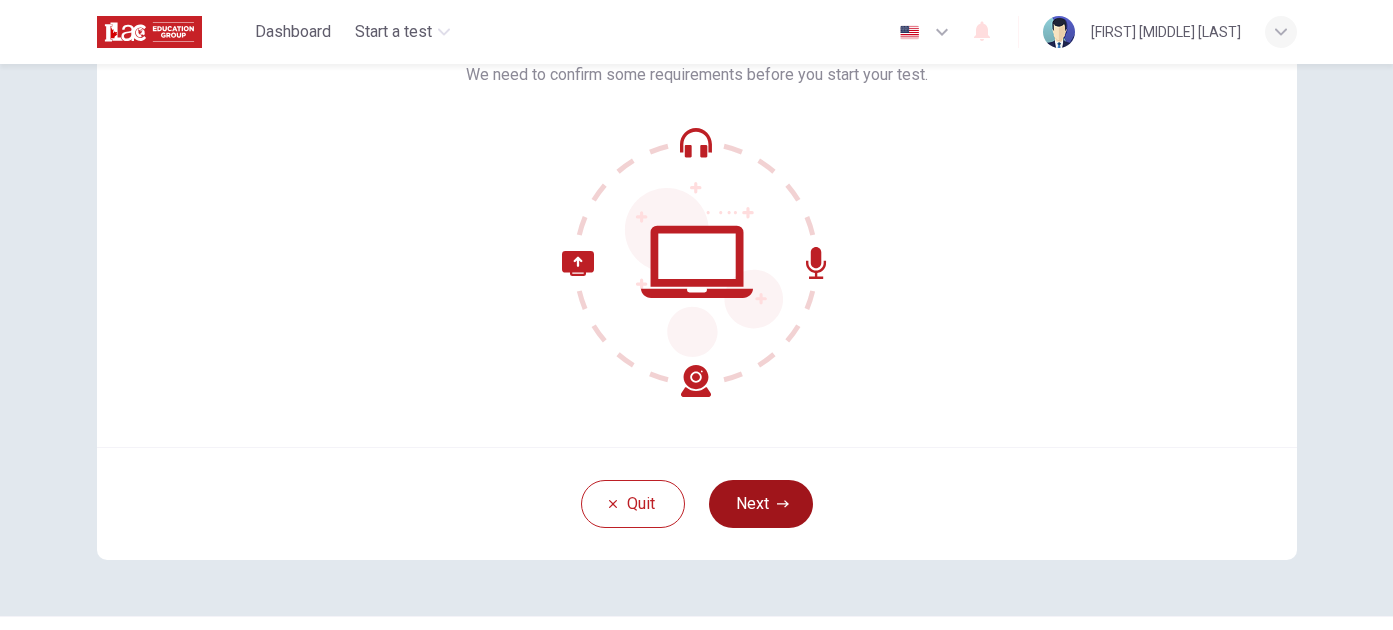 click on "Next" at bounding box center [761, 504] 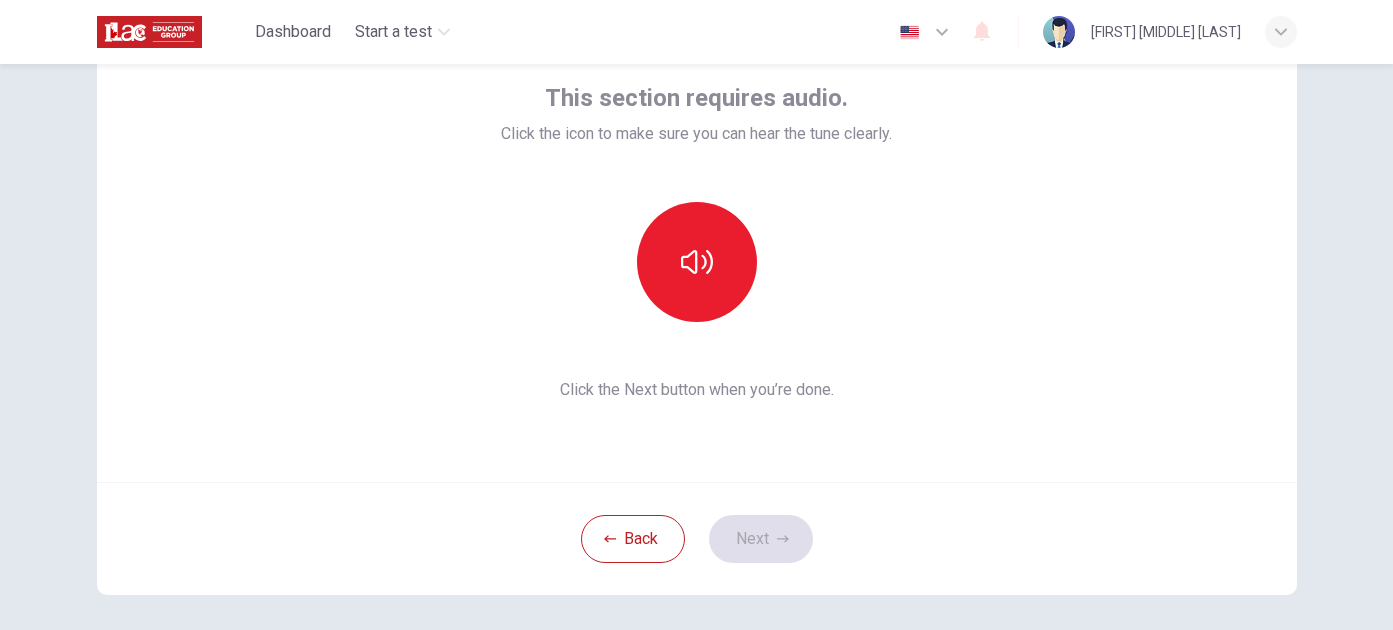 scroll, scrollTop: 109, scrollLeft: 0, axis: vertical 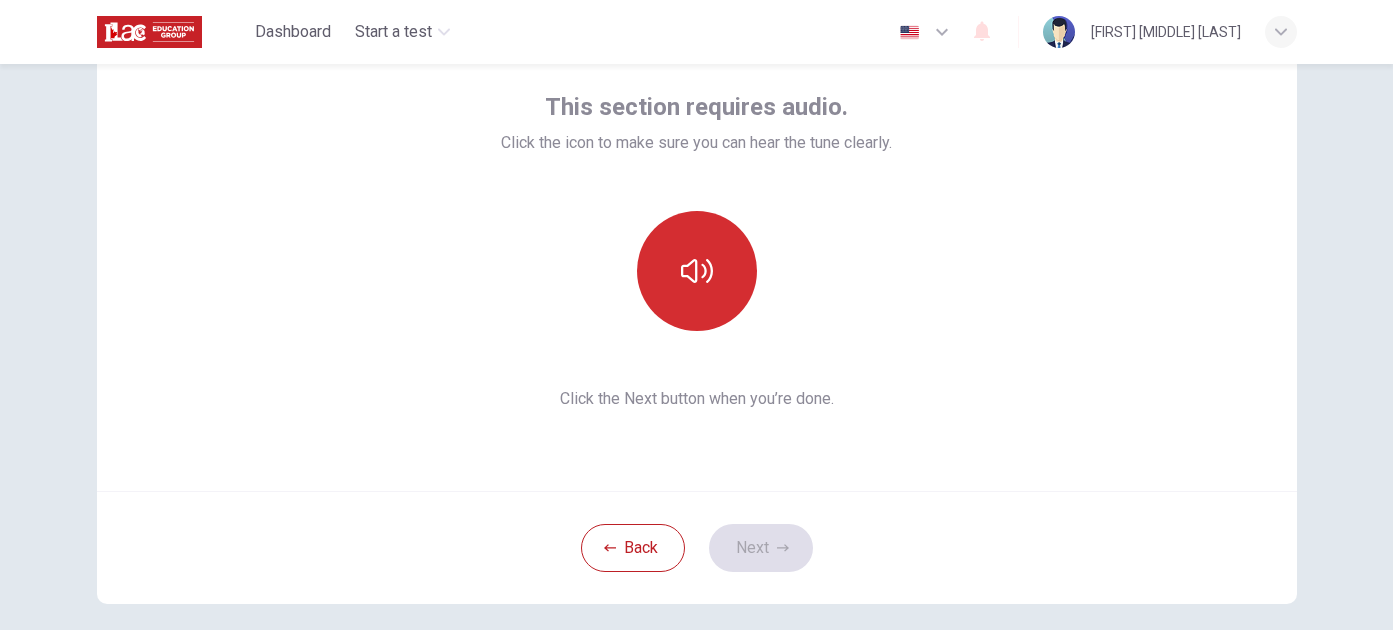 click at bounding box center [697, 271] 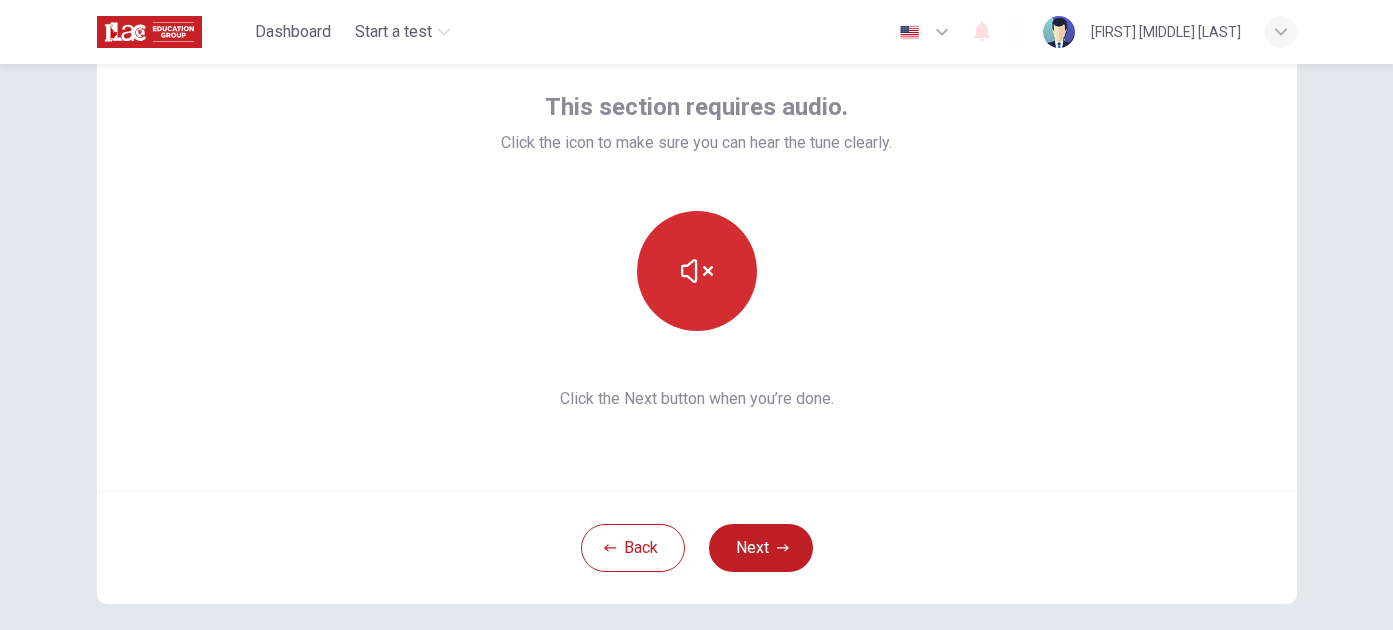 click at bounding box center [697, 271] 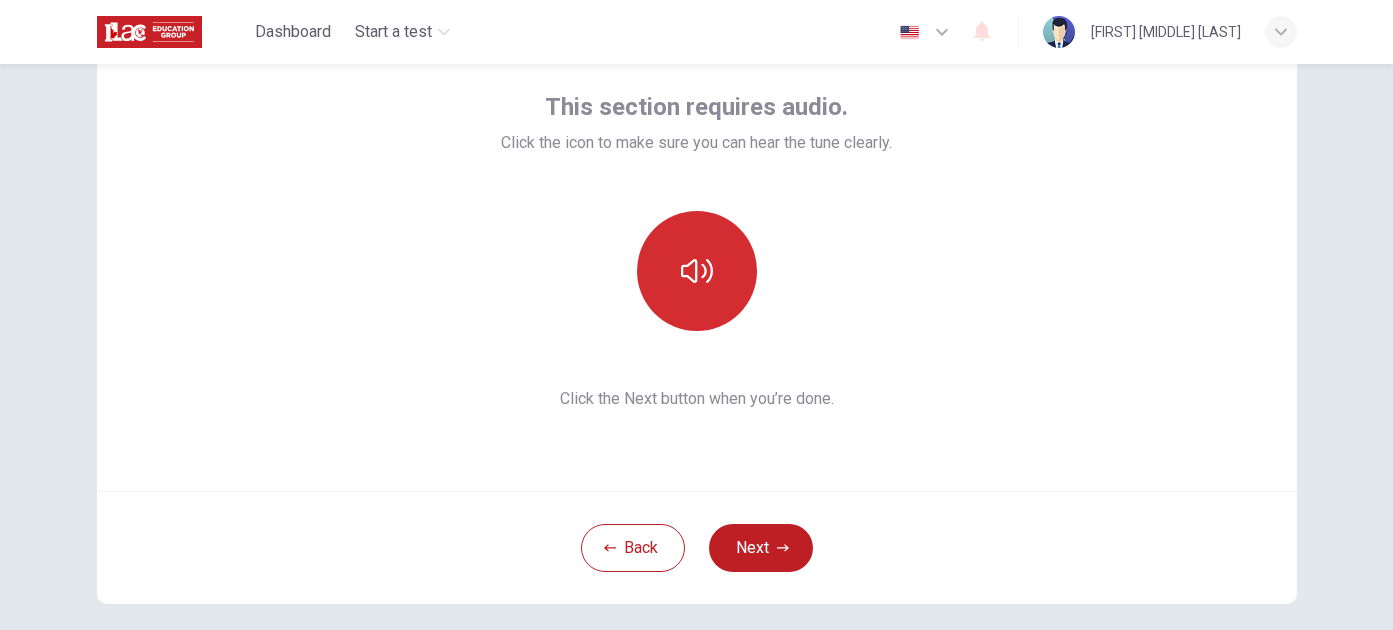 click at bounding box center (697, 271) 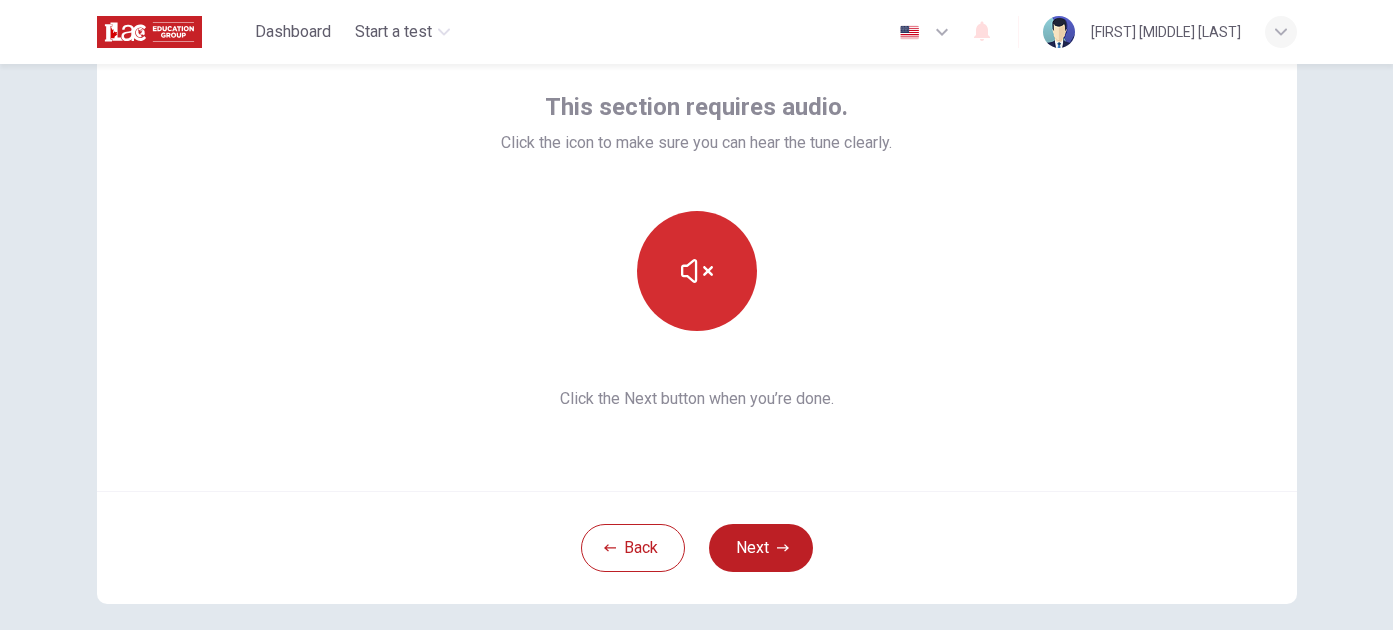 click at bounding box center (697, 271) 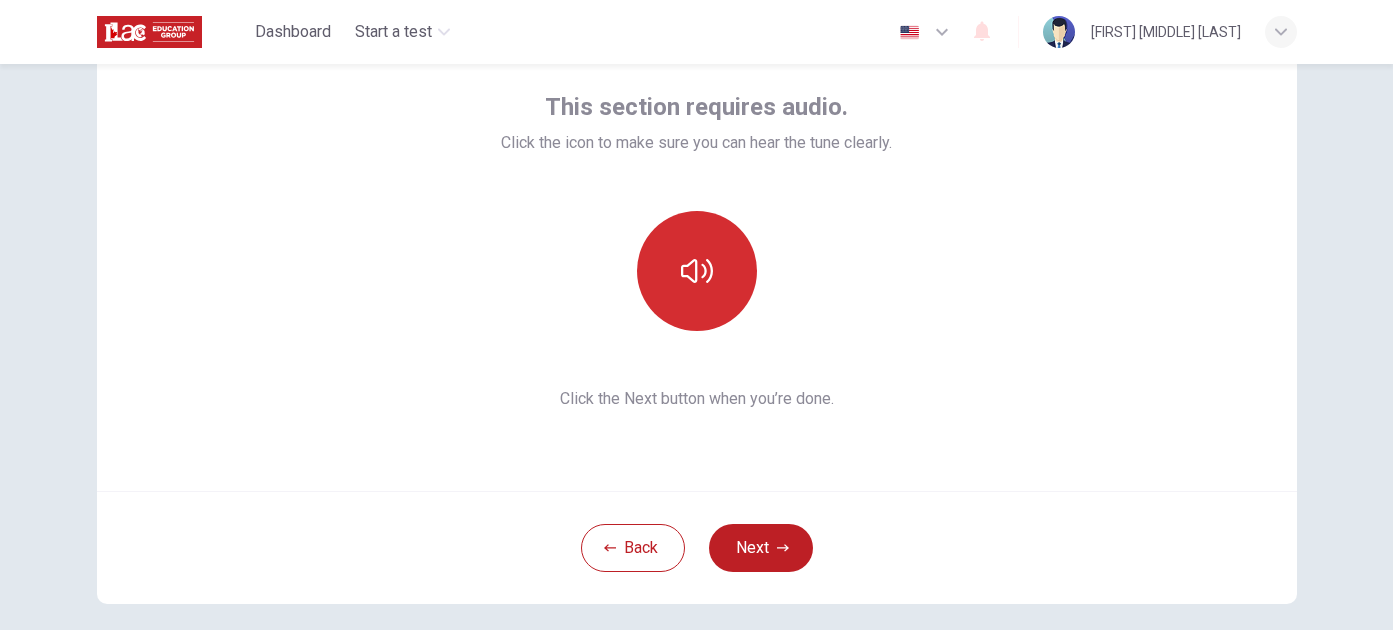 click at bounding box center [697, 271] 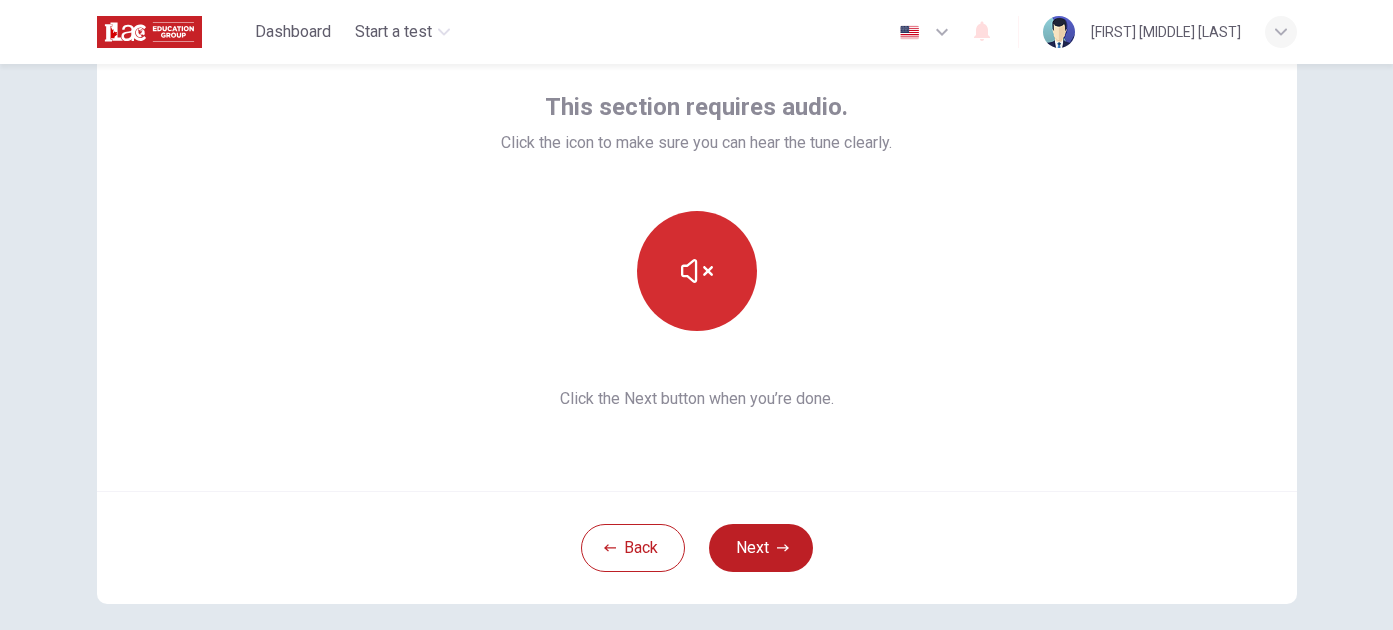 click at bounding box center [697, 271] 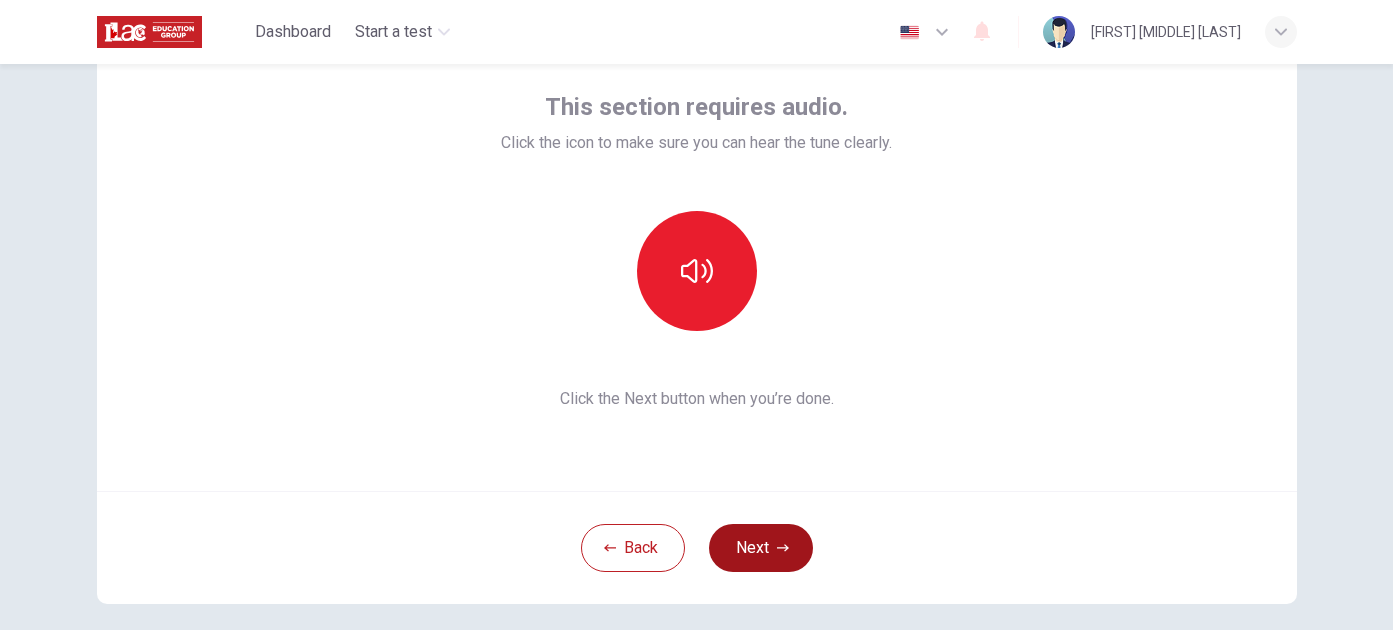 click on "Next" at bounding box center [761, 548] 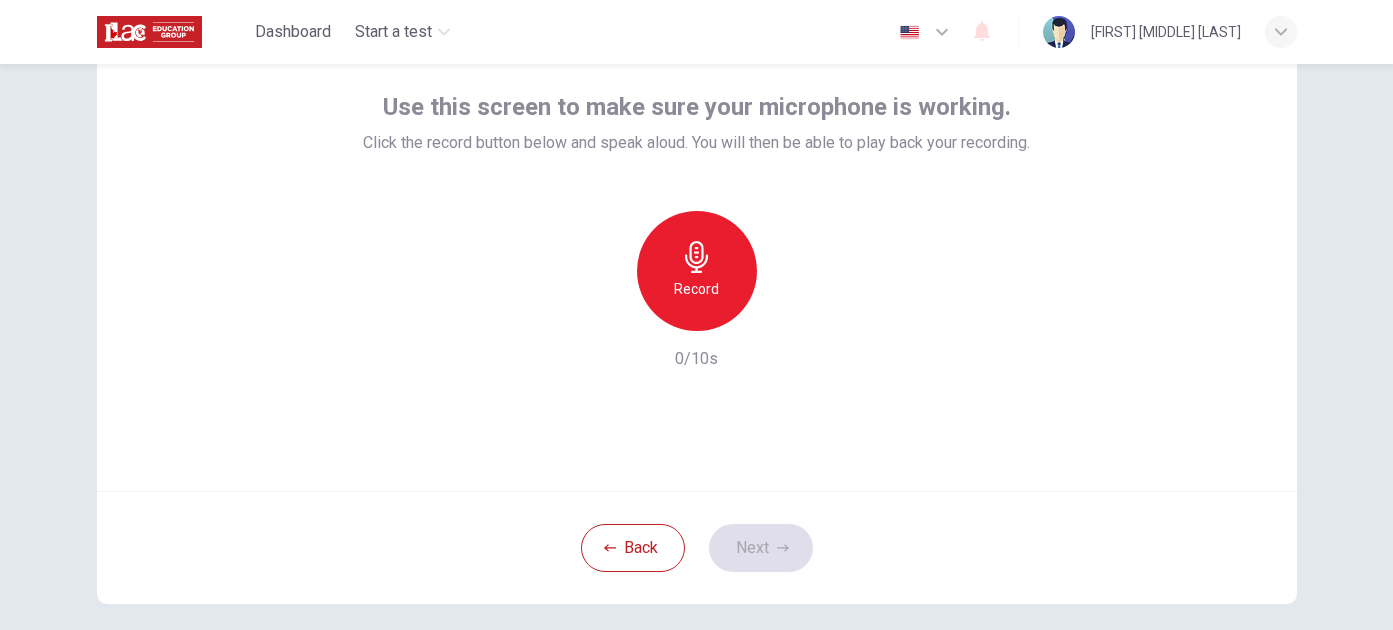 click on "Record" at bounding box center (697, 271) 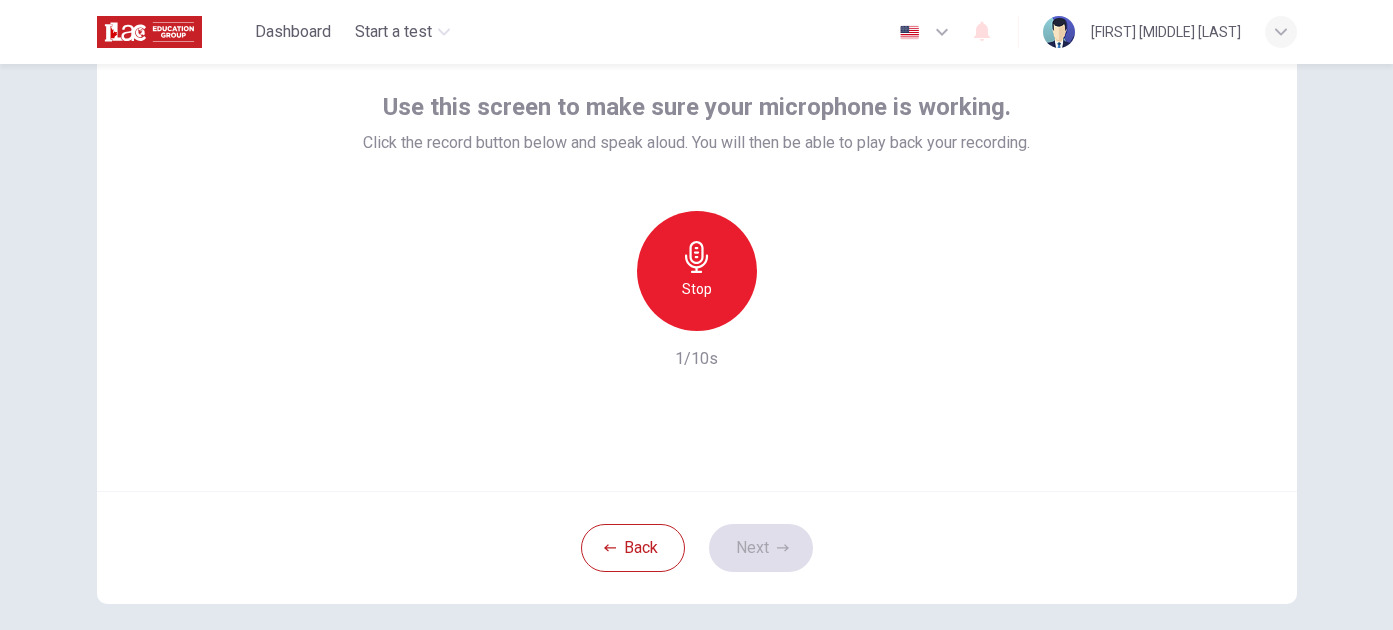 click 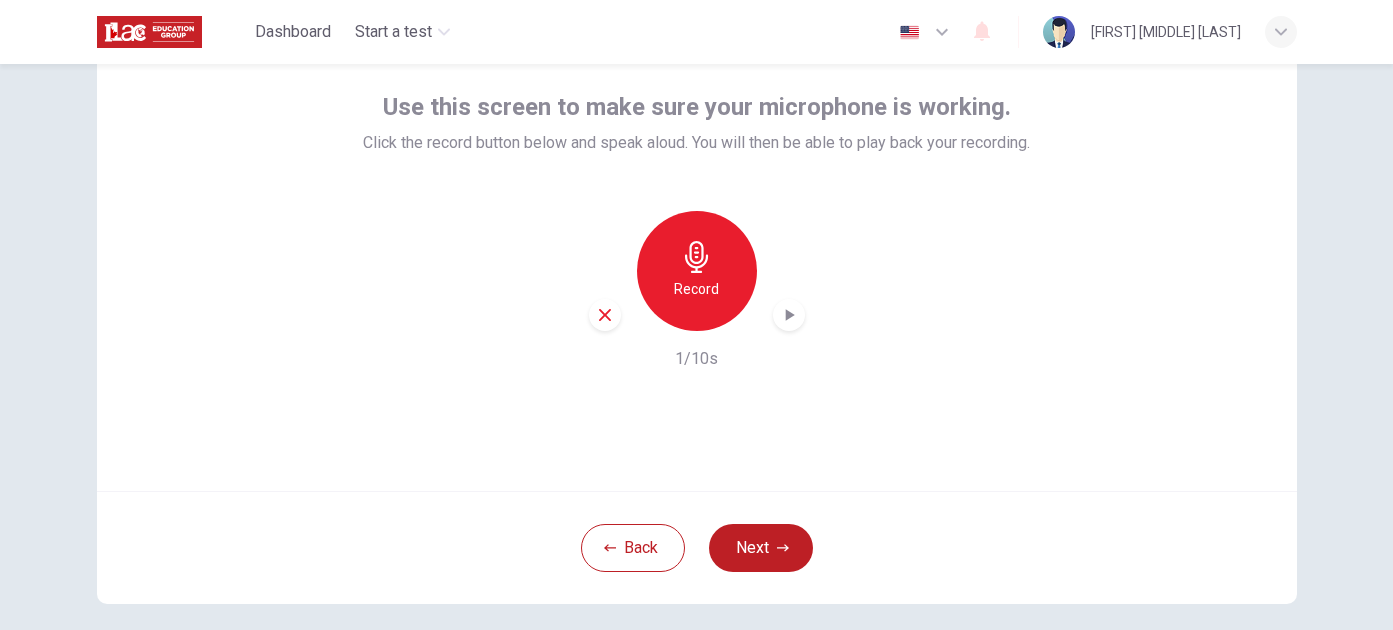 click on "Record" at bounding box center [697, 271] 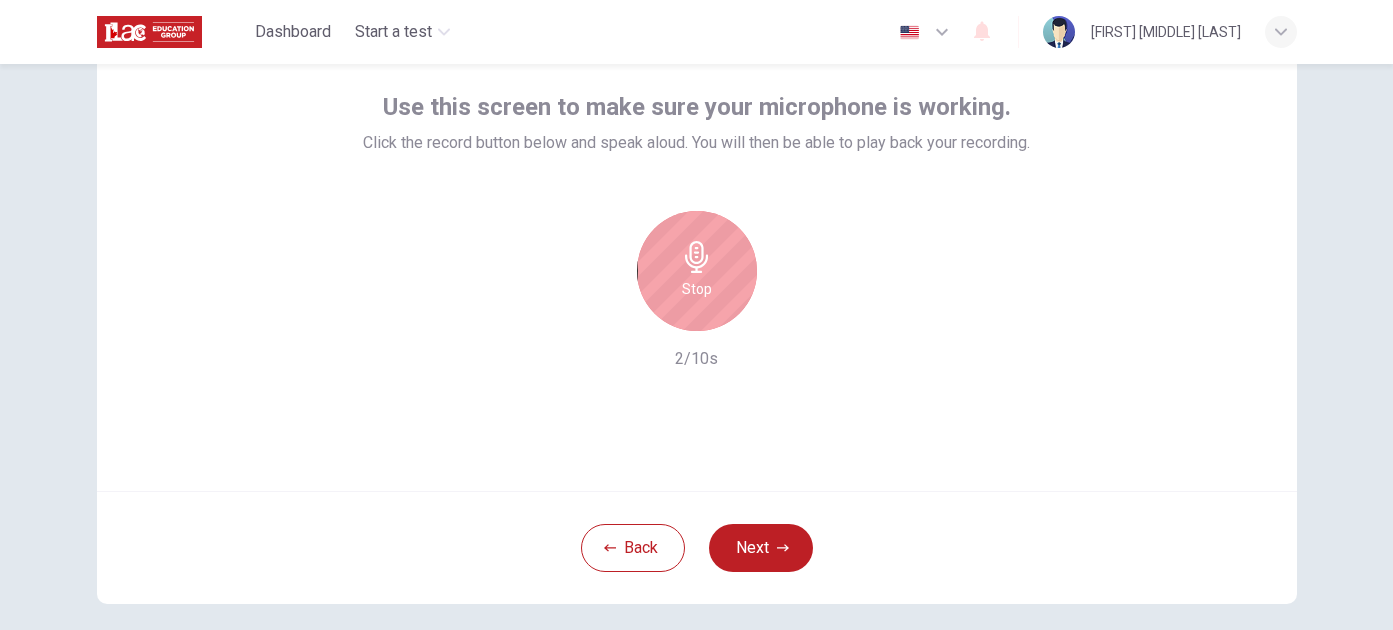 click on "Stop" at bounding box center [697, 271] 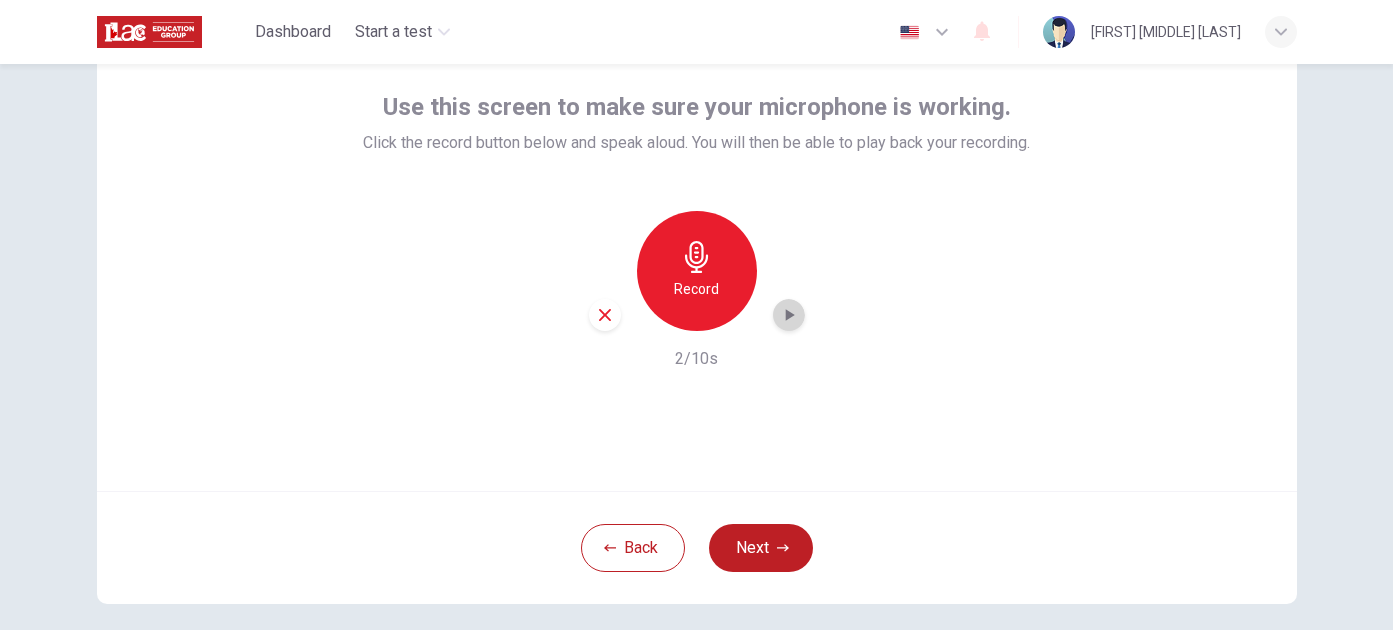 click at bounding box center (789, 315) 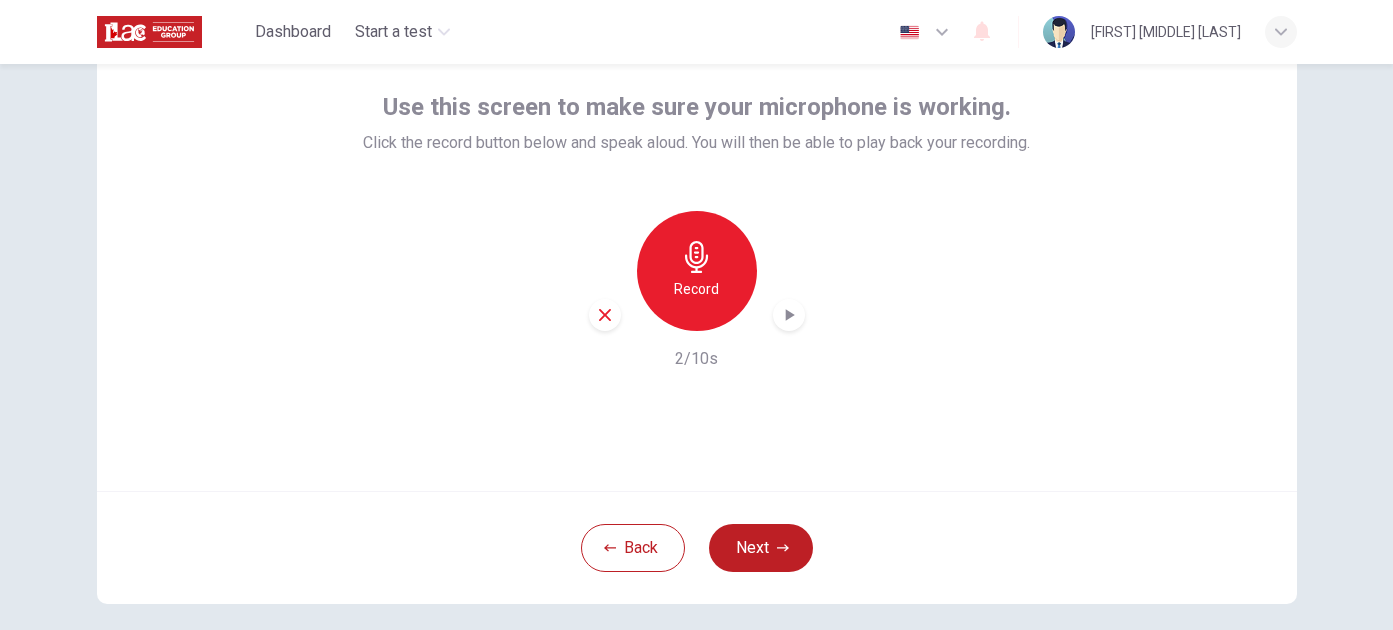 click 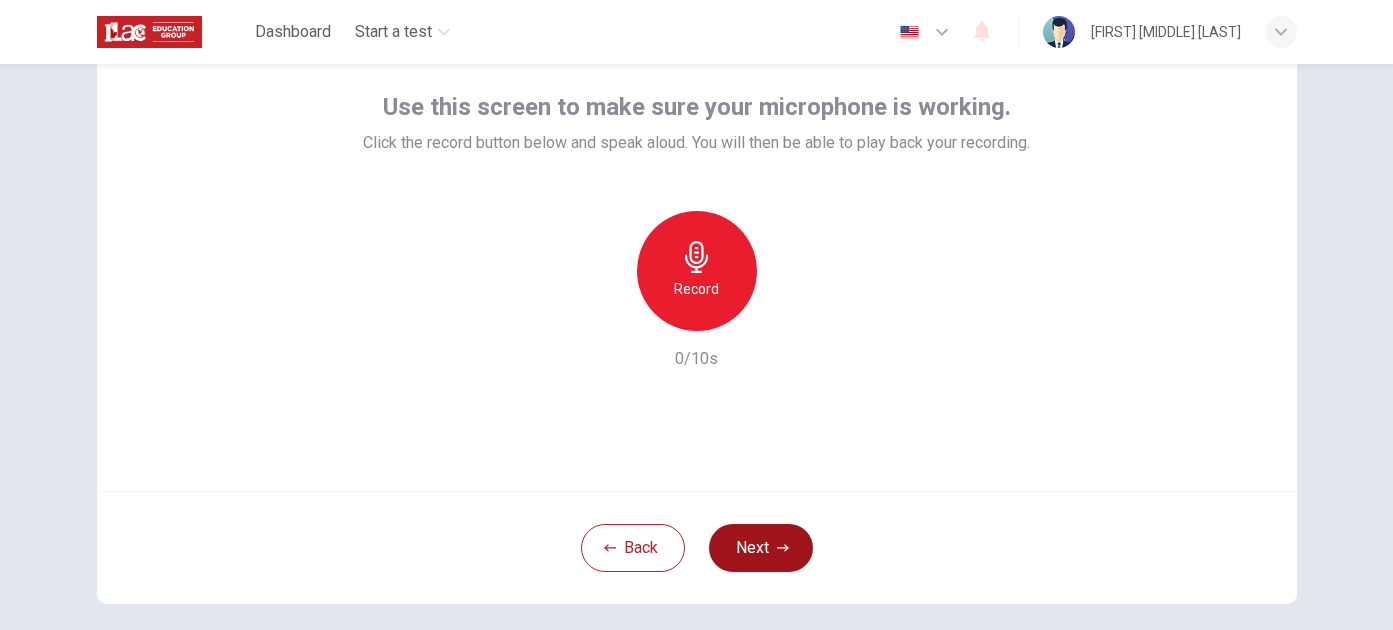 click on "Next" at bounding box center (761, 548) 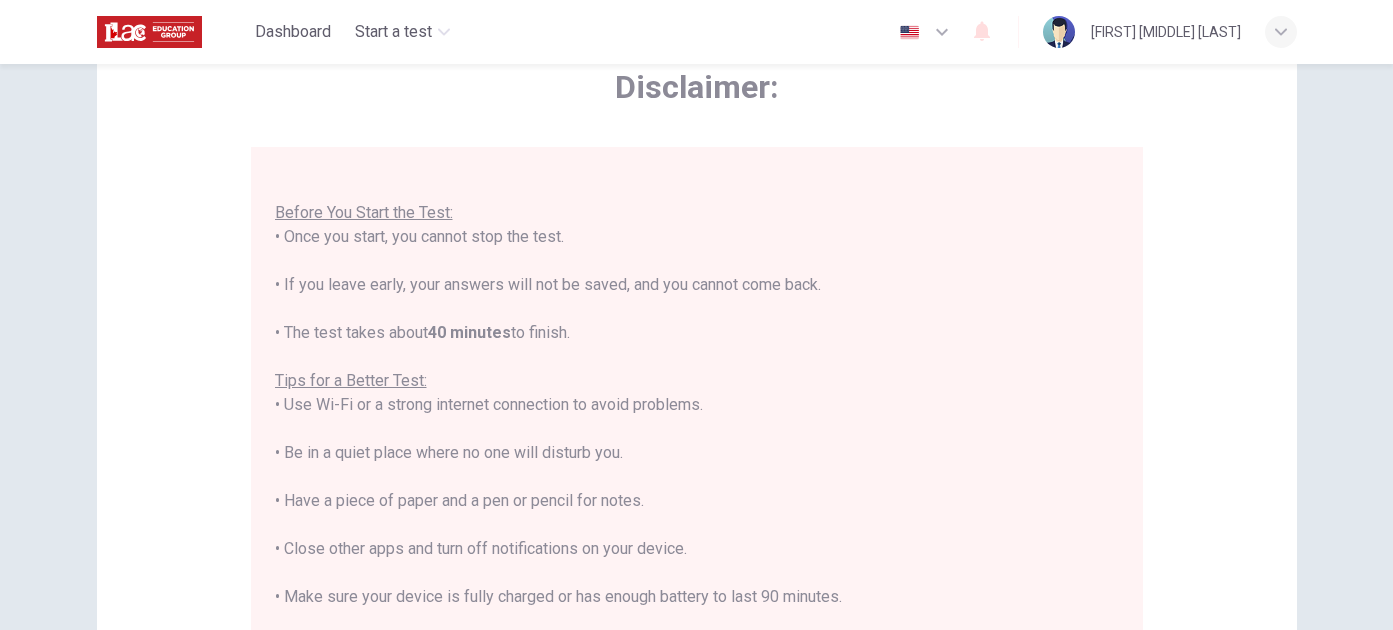 scroll, scrollTop: 23, scrollLeft: 0, axis: vertical 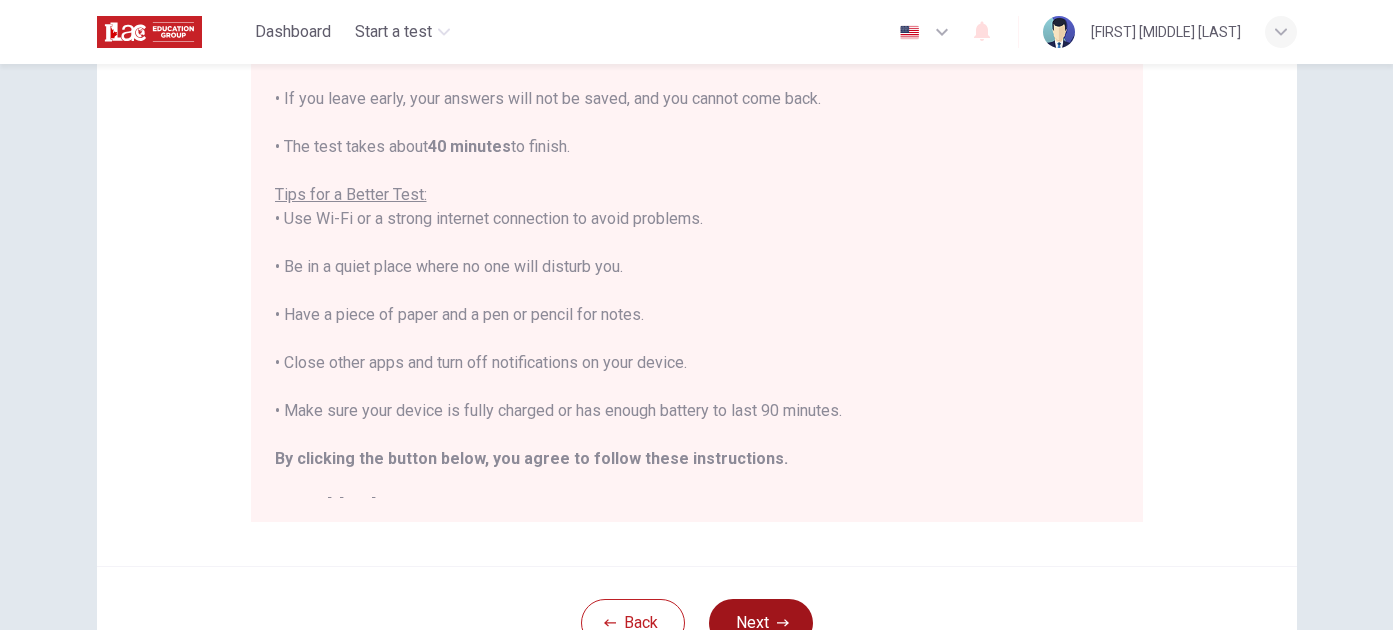 click on "Next" at bounding box center (761, 623) 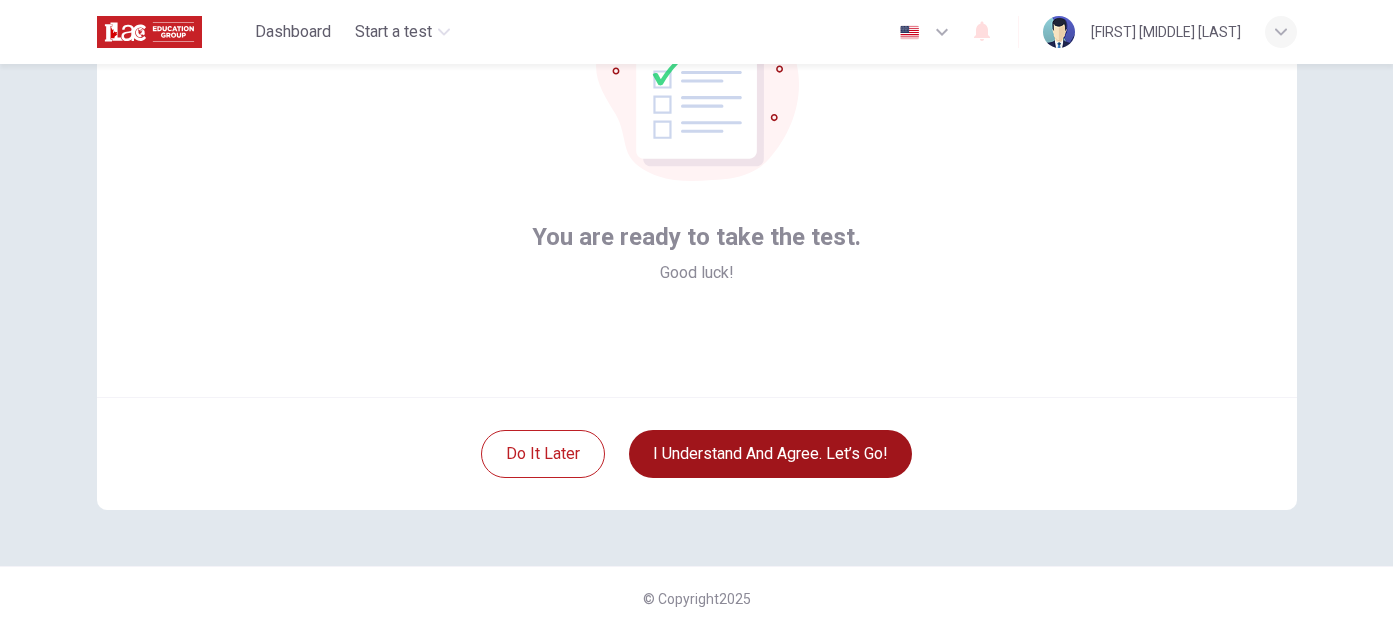click on "I understand and agree. Let’s go!" at bounding box center (770, 454) 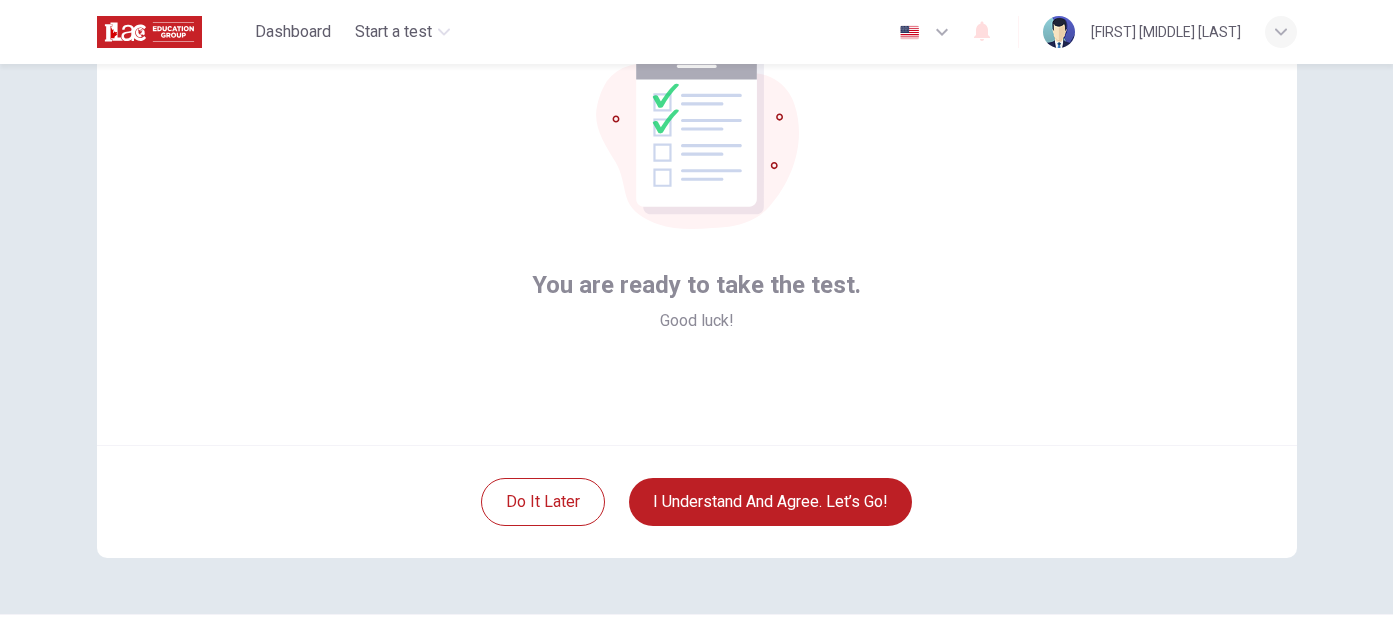 scroll, scrollTop: 149, scrollLeft: 0, axis: vertical 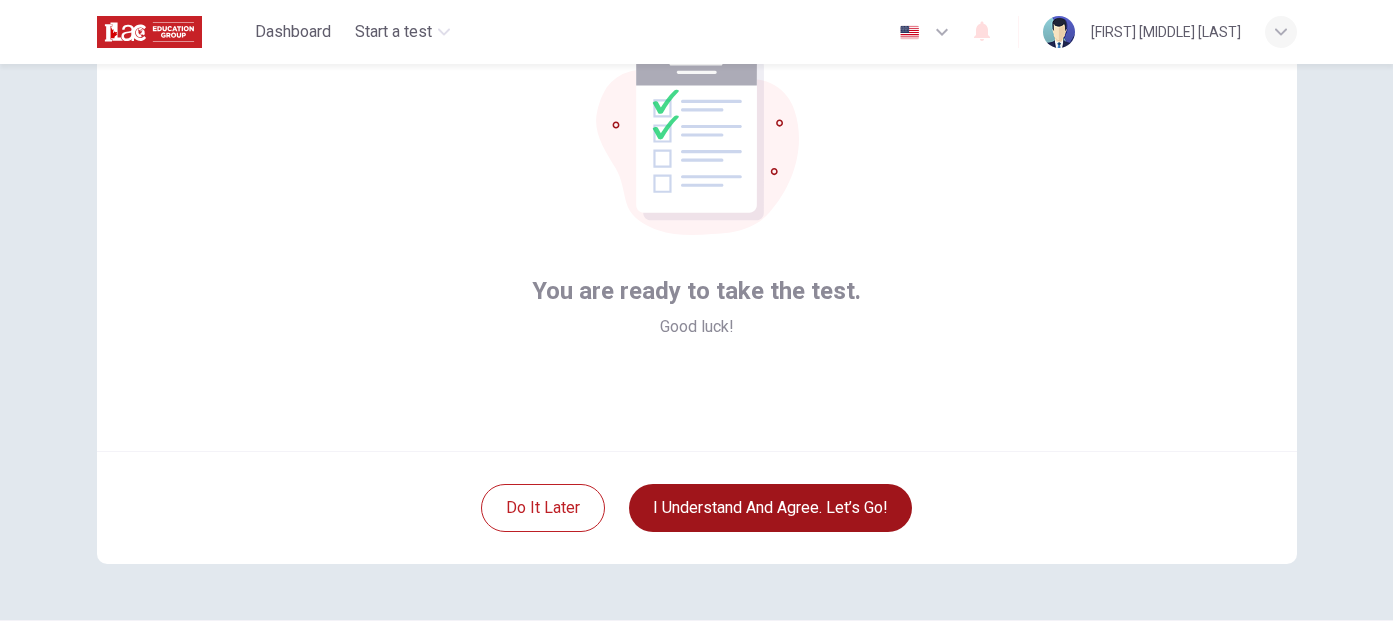 click on "I understand and agree. Let’s go!" at bounding box center [770, 508] 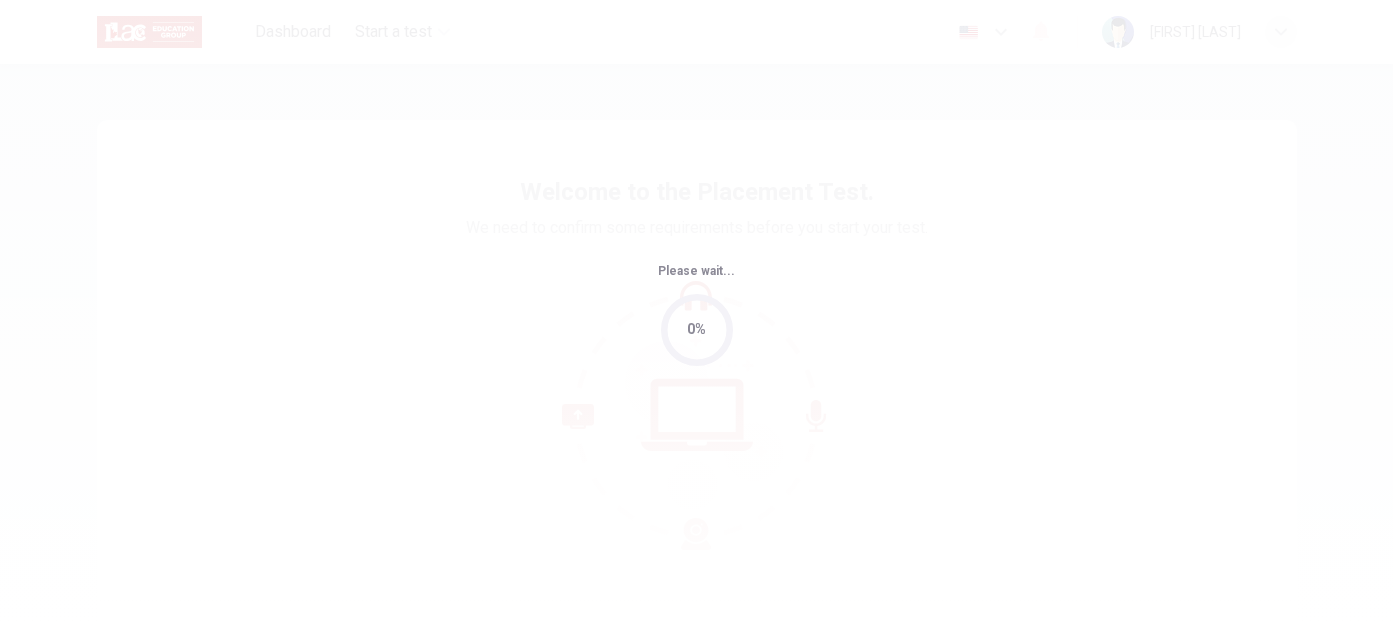 scroll, scrollTop: 0, scrollLeft: 0, axis: both 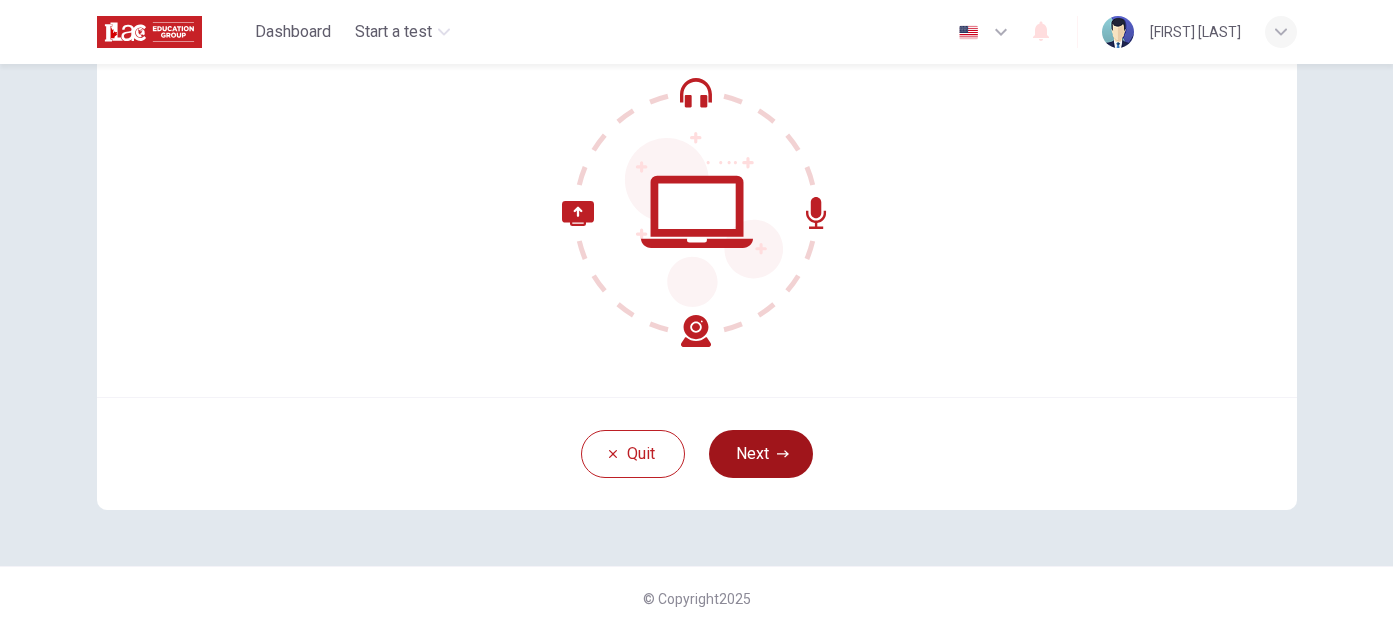 click on "Next" at bounding box center [761, 454] 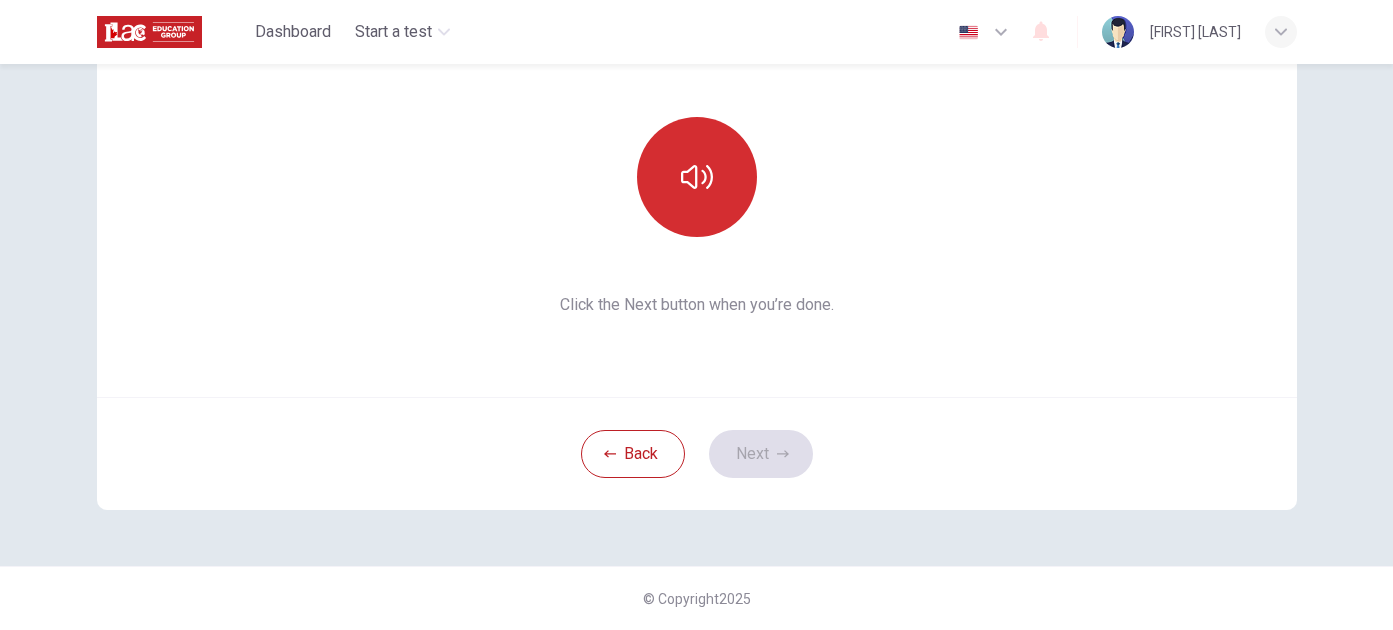 click 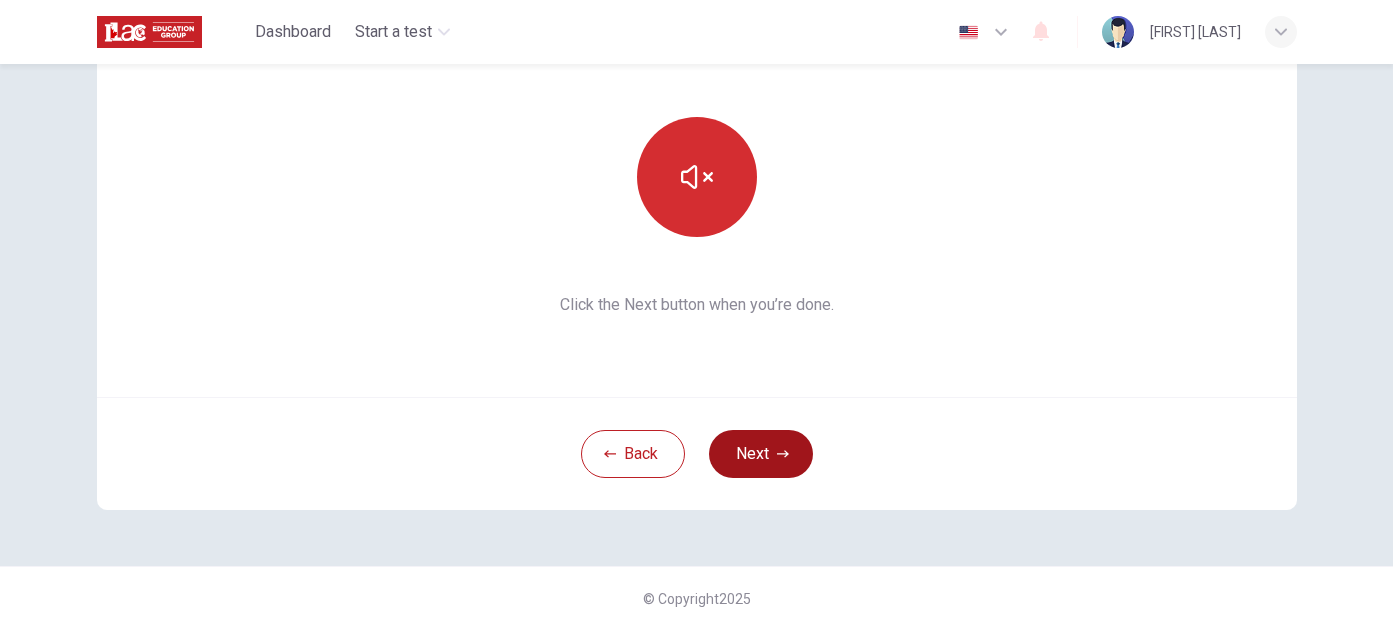 click 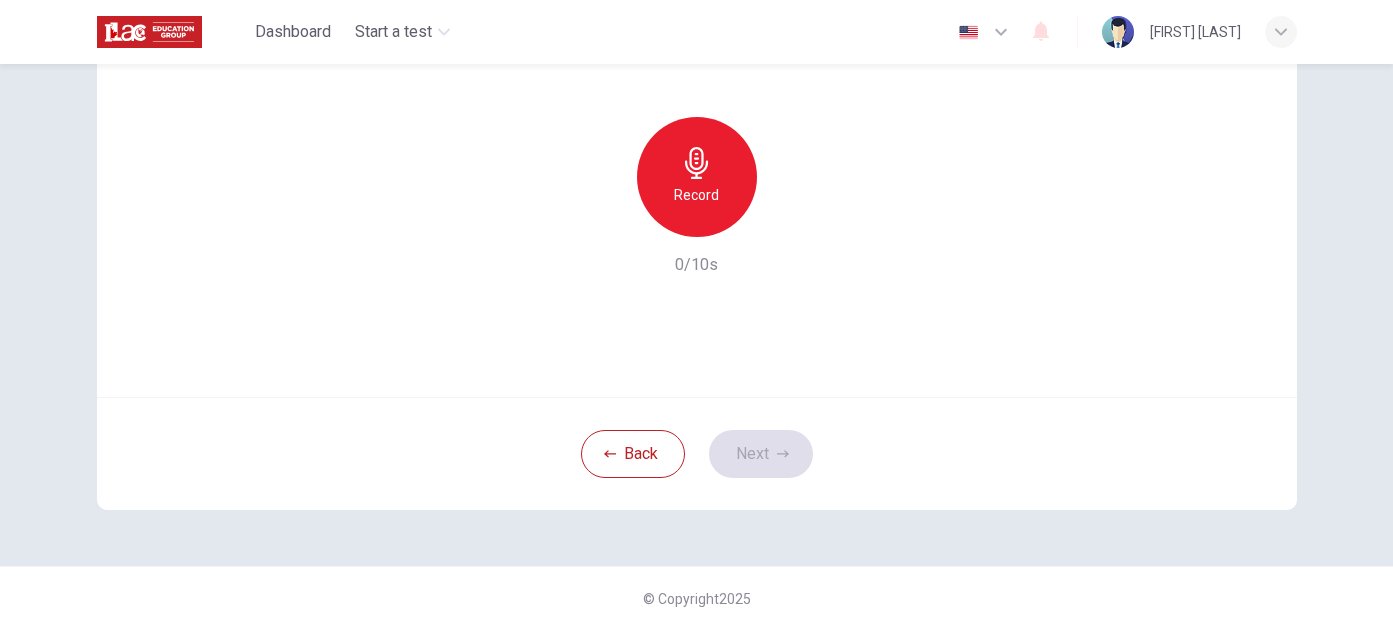 click on "Record" at bounding box center [697, 177] 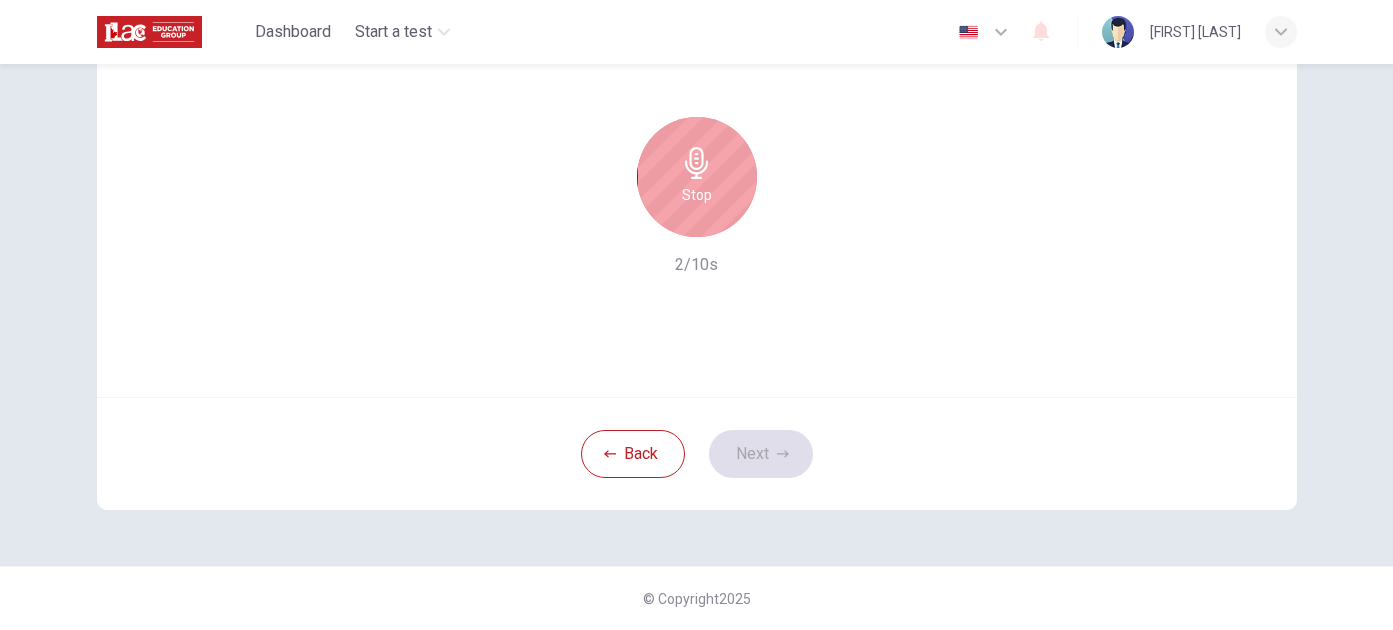click on "Stop" at bounding box center [697, 177] 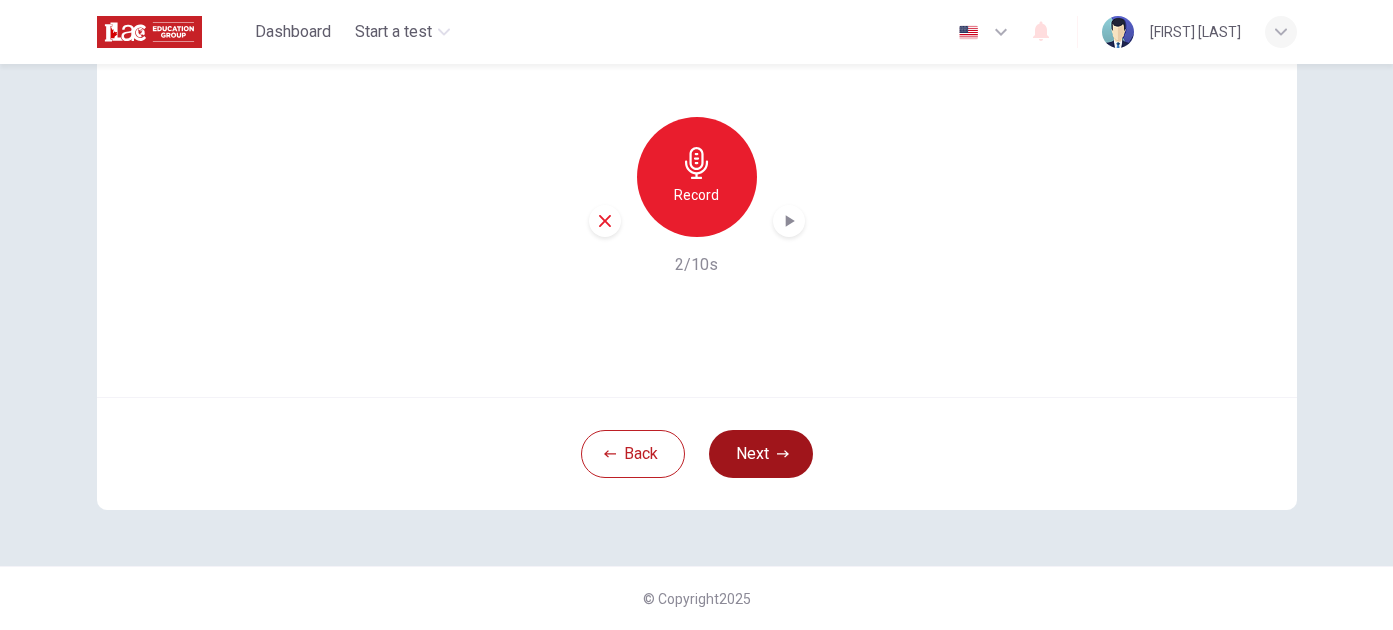 click on "Next" at bounding box center [761, 454] 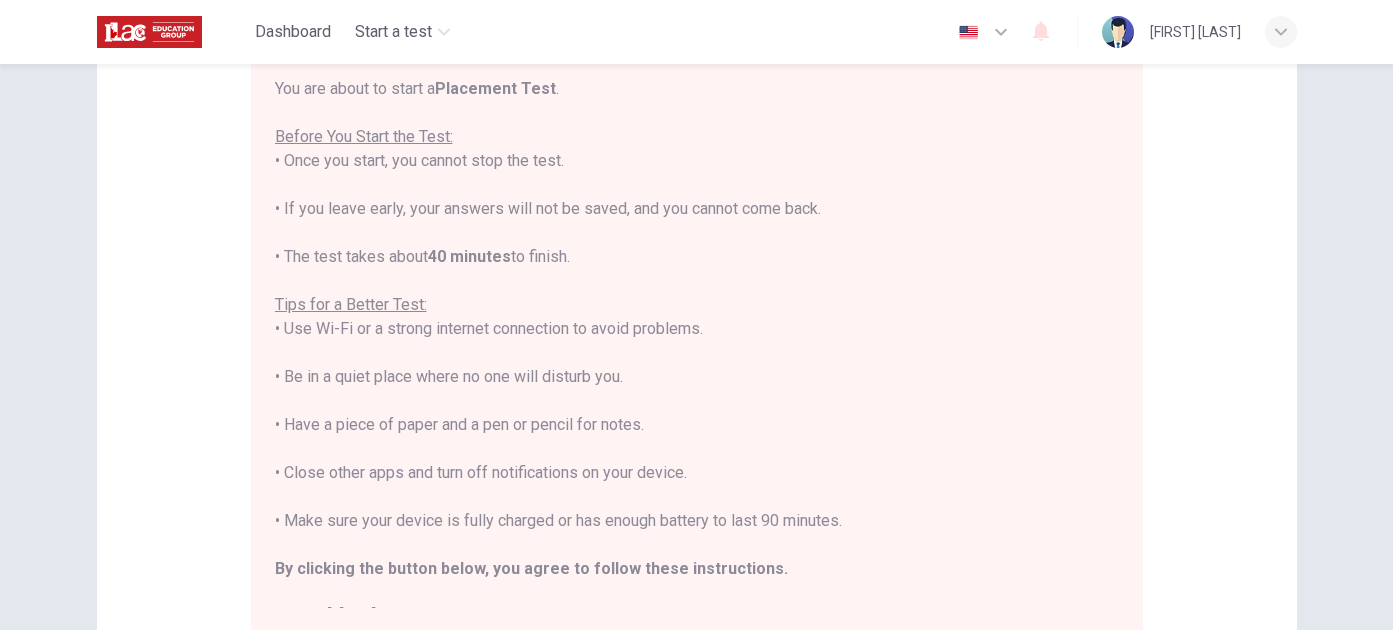 scroll, scrollTop: 23, scrollLeft: 0, axis: vertical 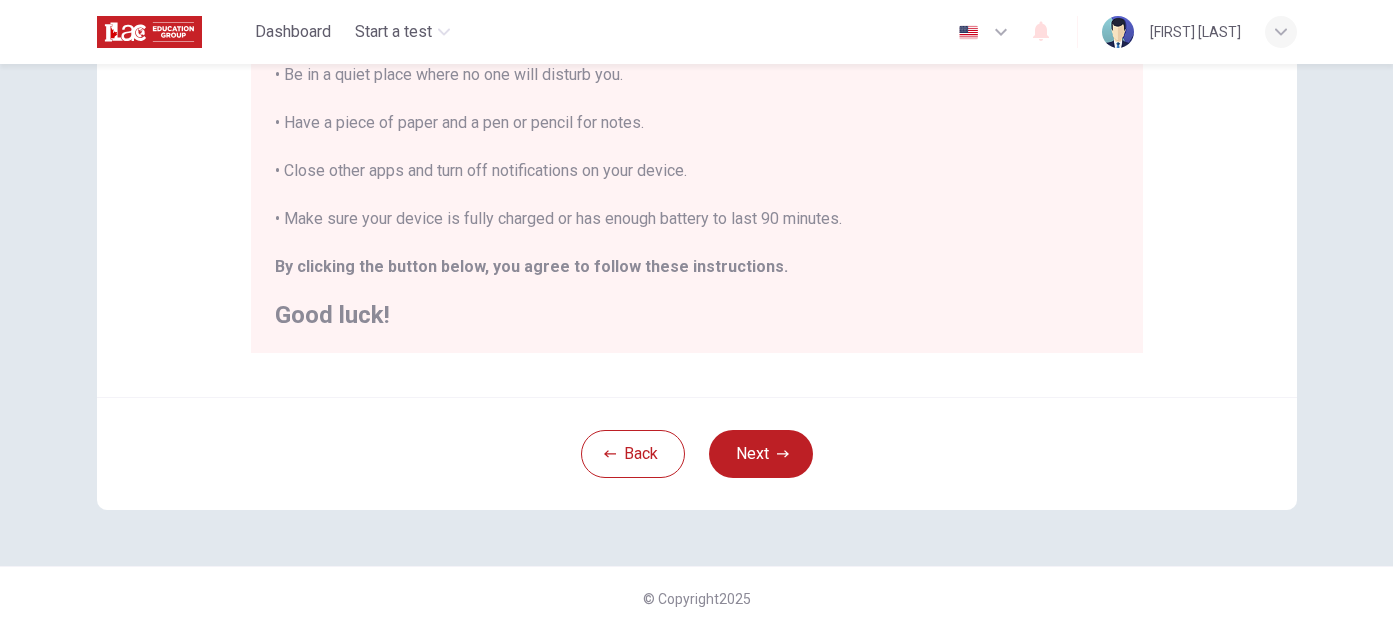 click on "Back Next" at bounding box center [697, 453] 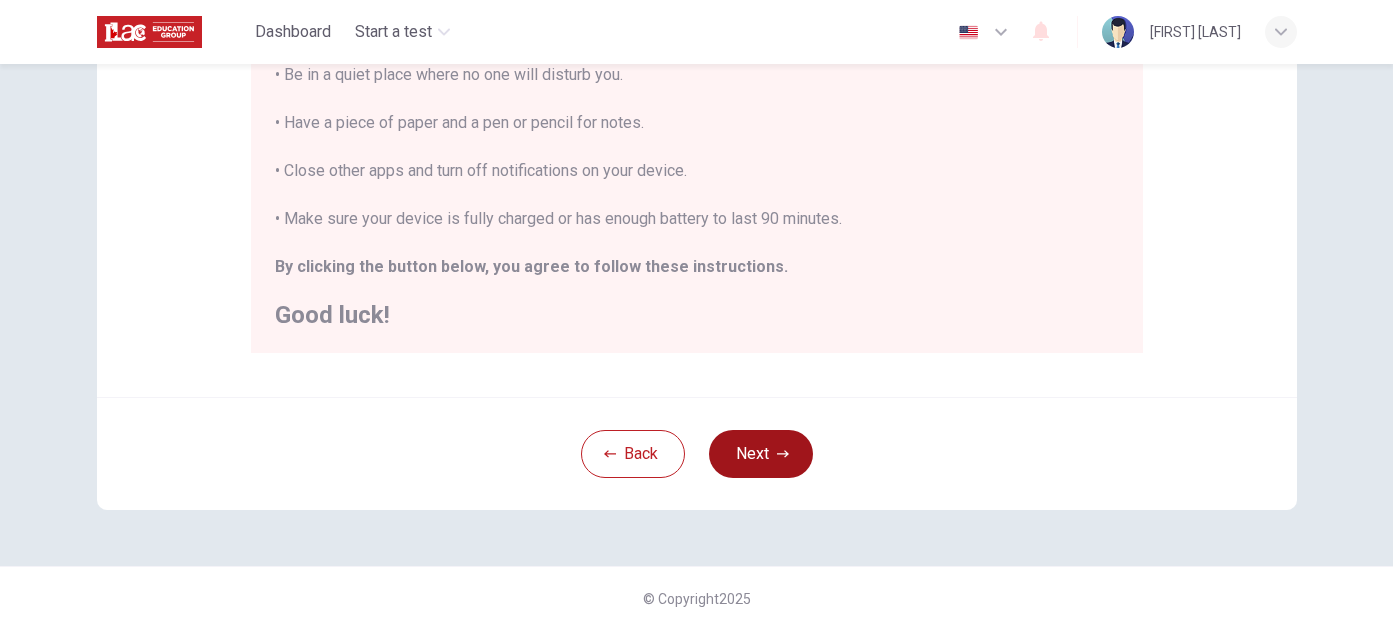 click on "Next" at bounding box center (761, 454) 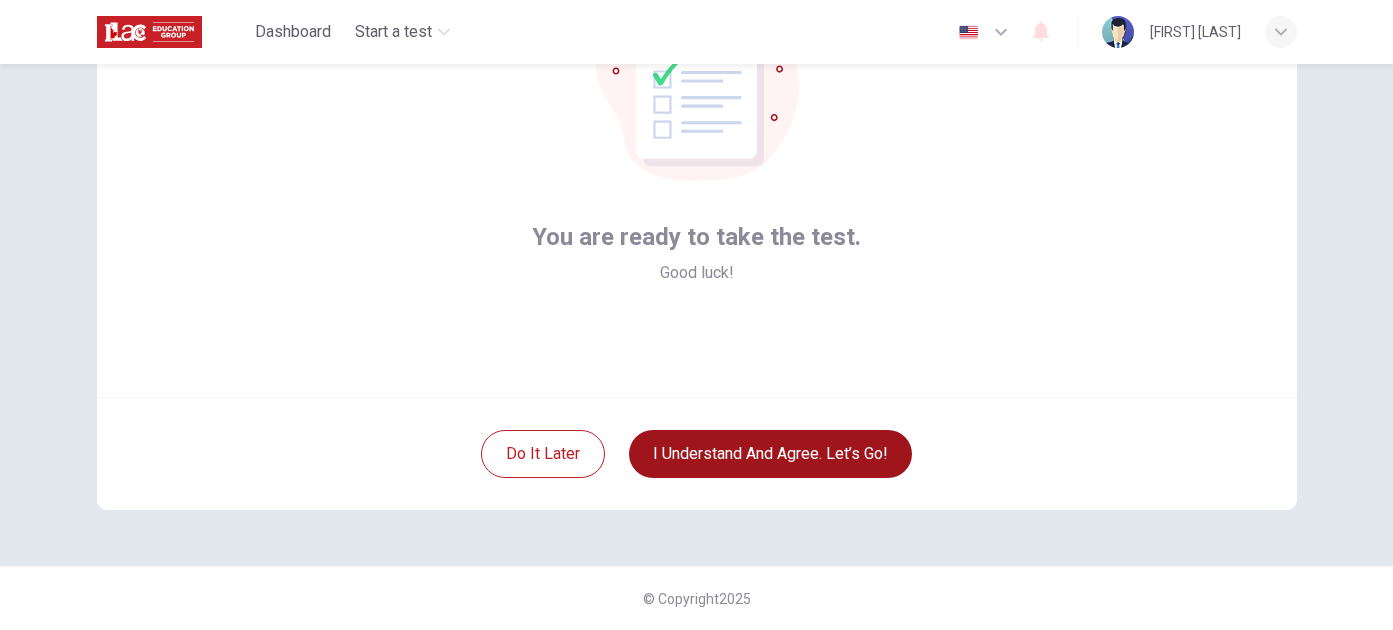 scroll, scrollTop: 203, scrollLeft: 0, axis: vertical 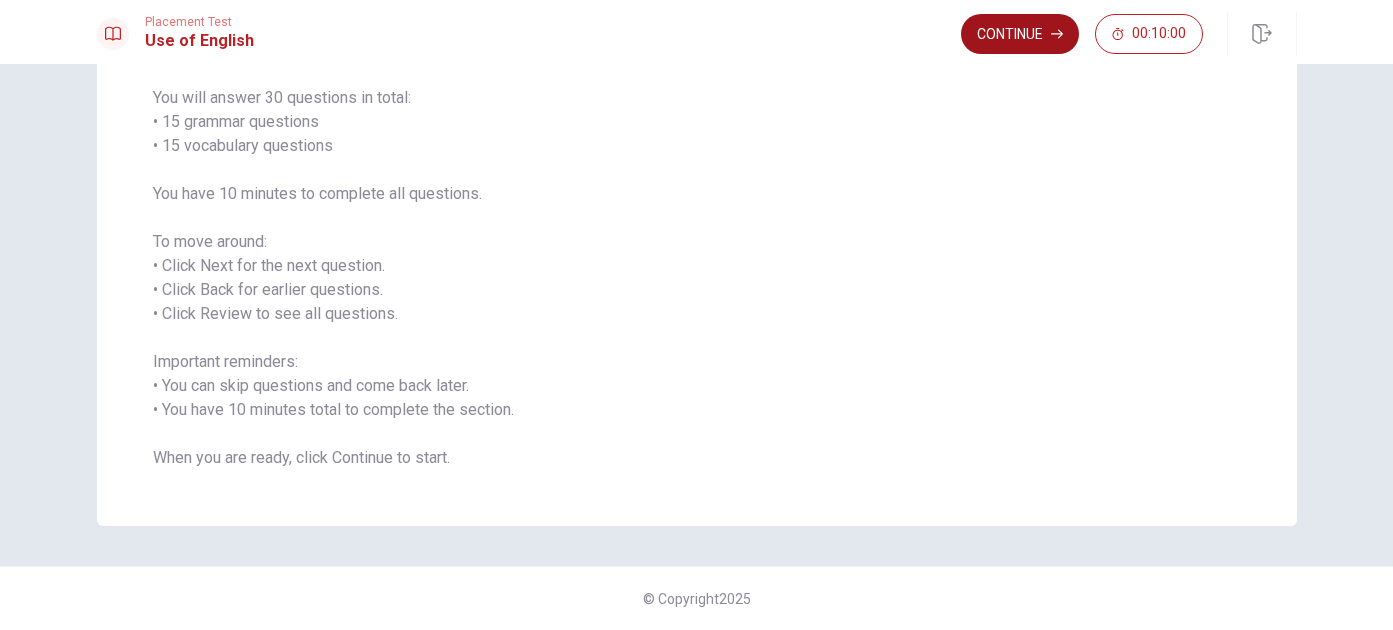 click on "Continue" at bounding box center (1020, 34) 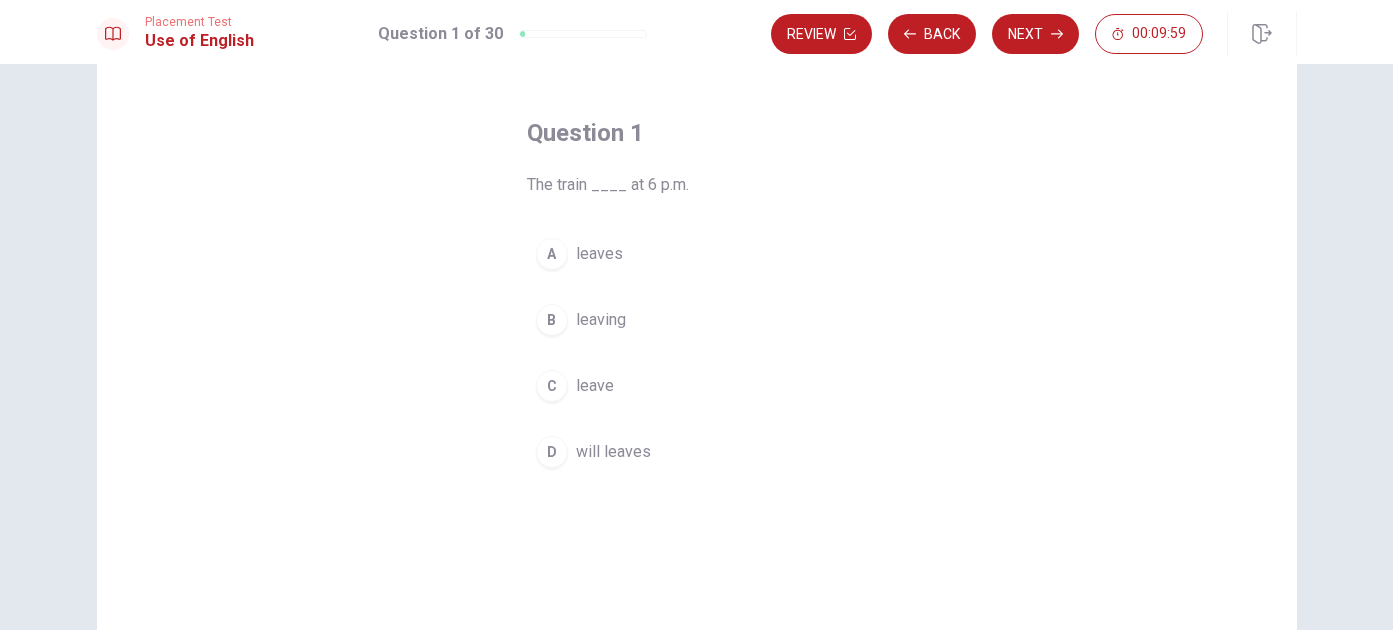 scroll, scrollTop: 0, scrollLeft: 0, axis: both 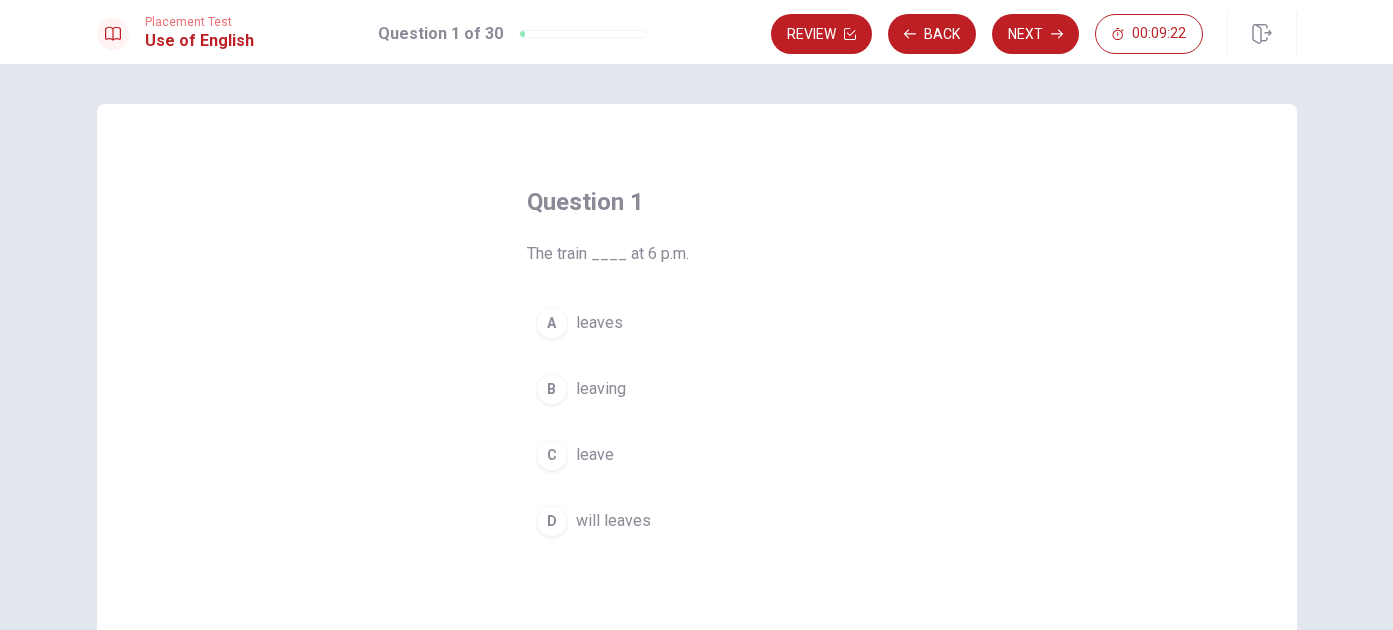 click on "A" at bounding box center (552, 323) 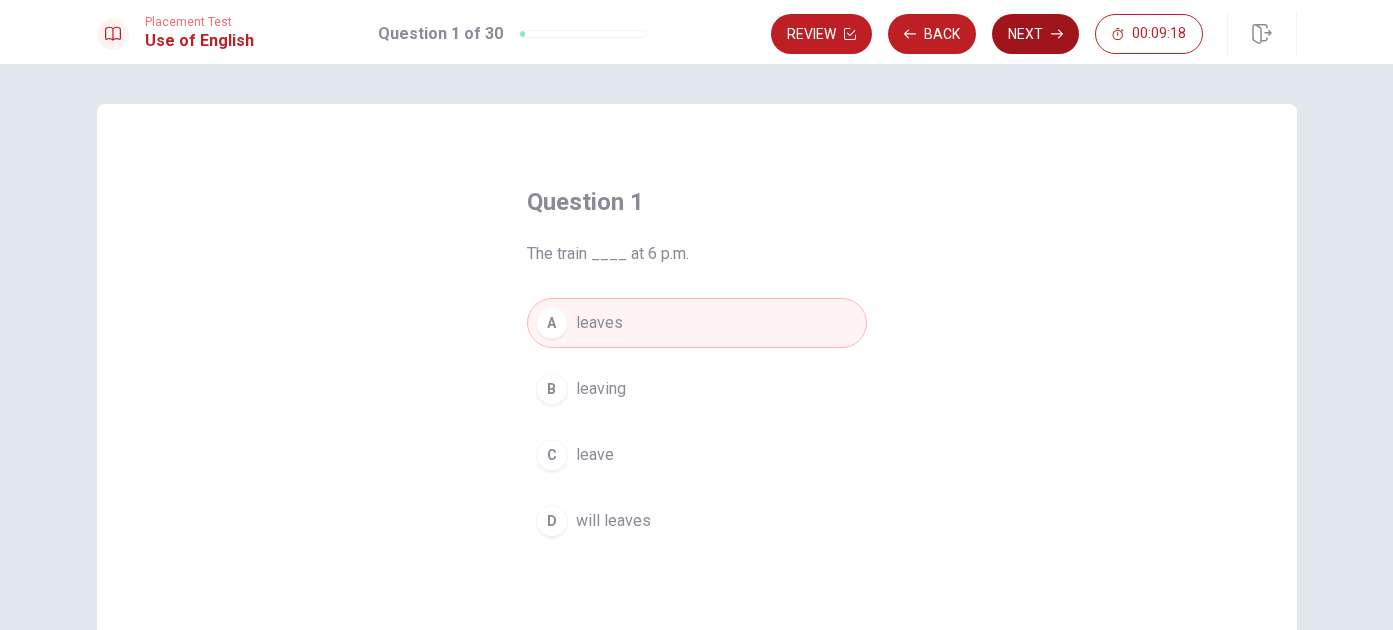 click on "Next" at bounding box center [1035, 34] 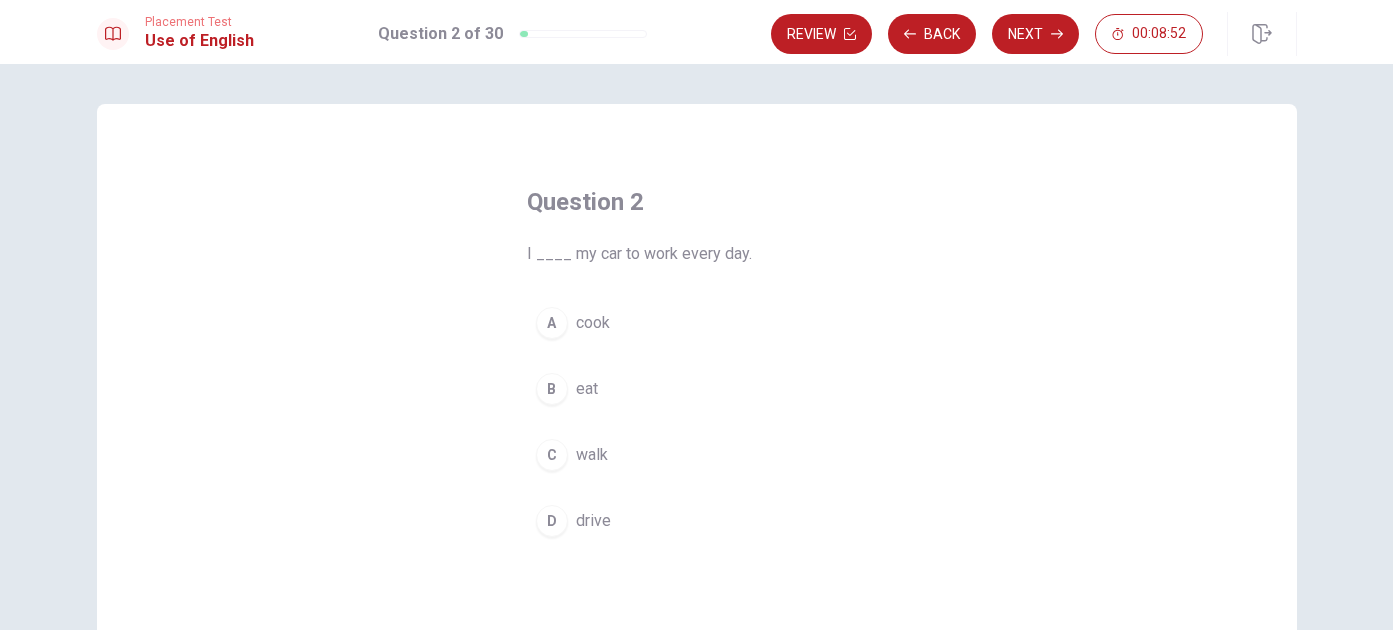 click on "drive" at bounding box center [593, 521] 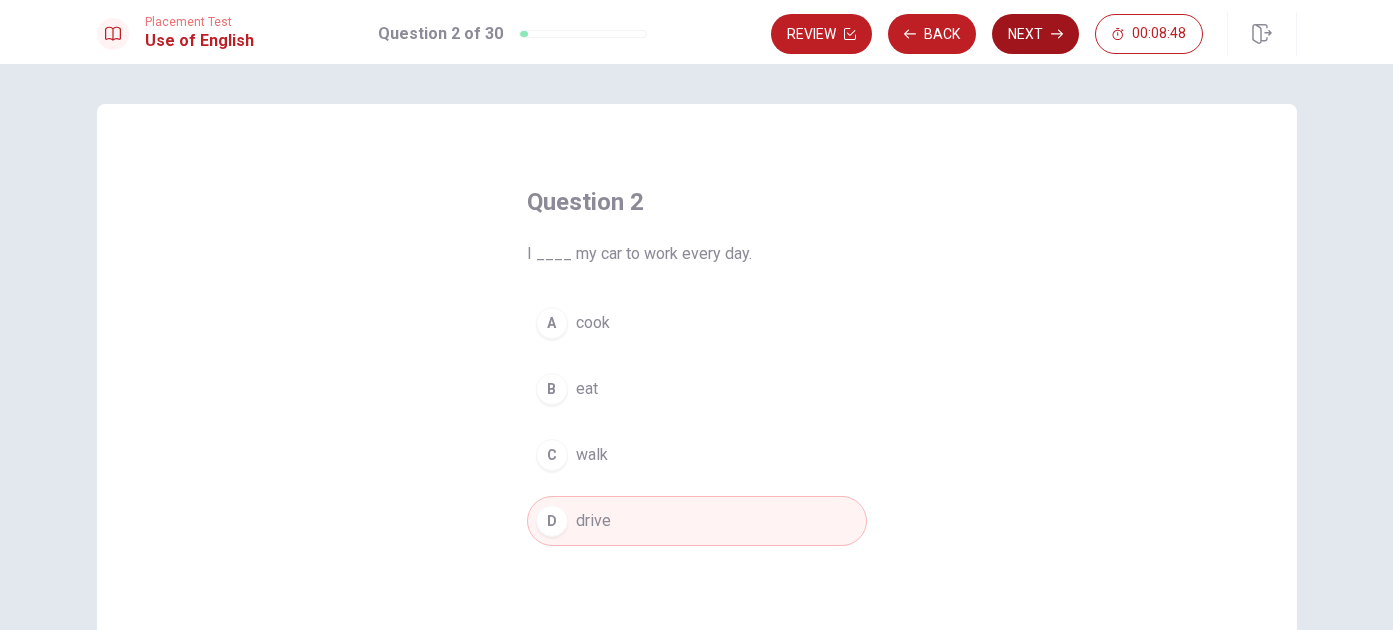 click 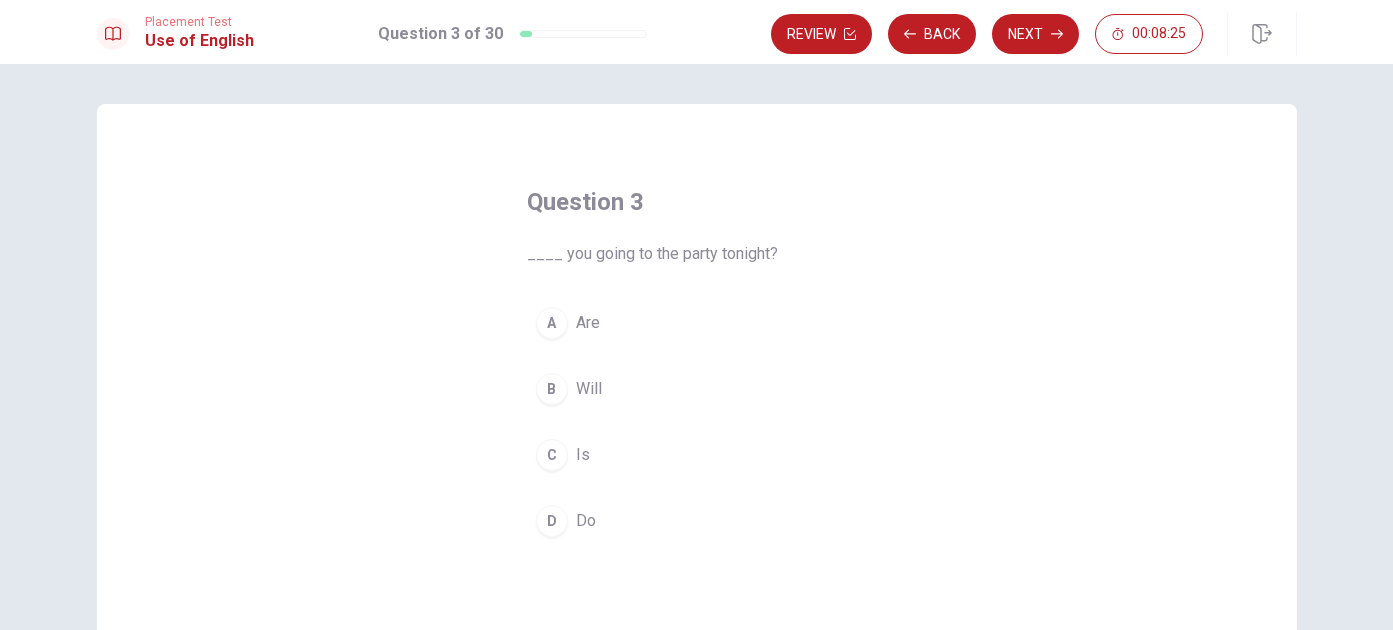 click on "Do" at bounding box center [586, 521] 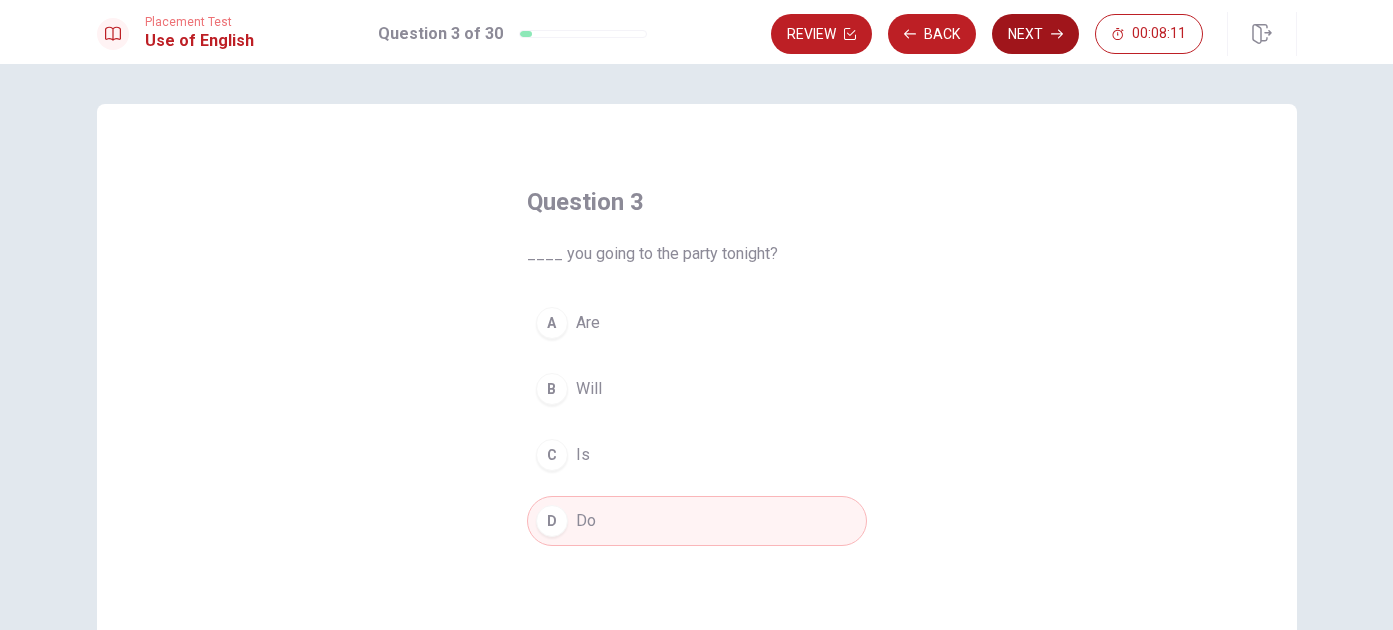 click on "Next" at bounding box center (1035, 34) 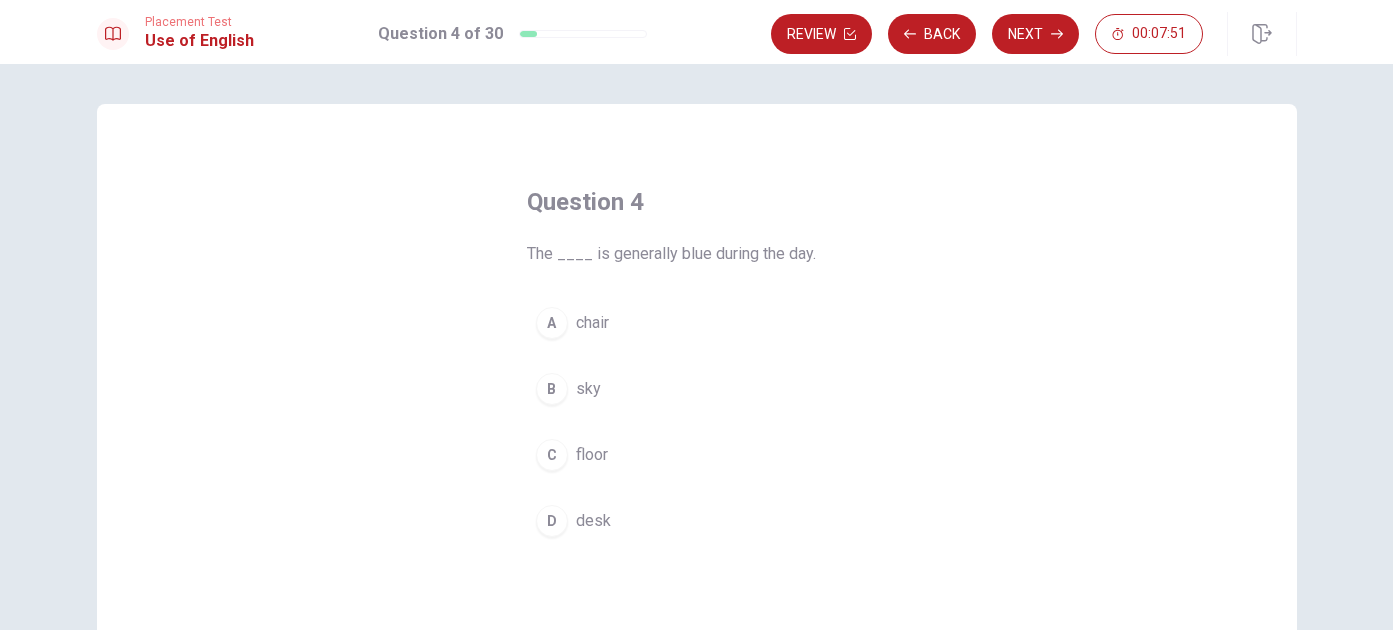 click on "C" at bounding box center [552, 455] 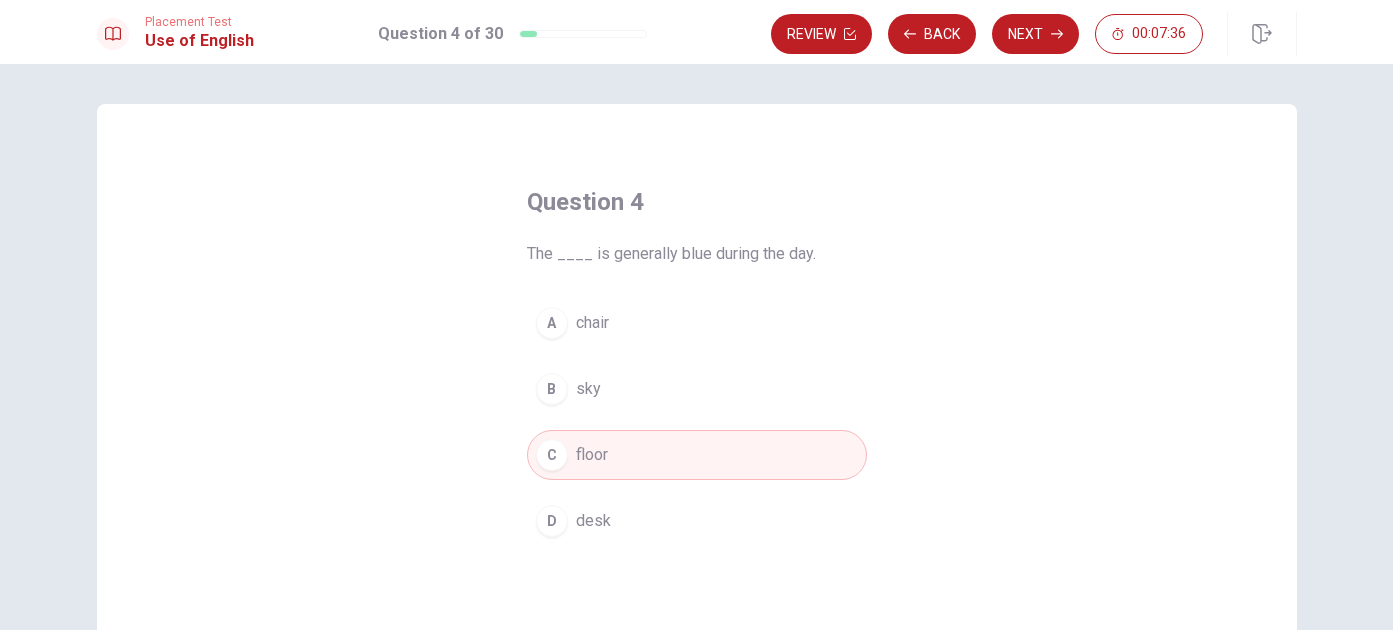 click on "B sky" at bounding box center (697, 389) 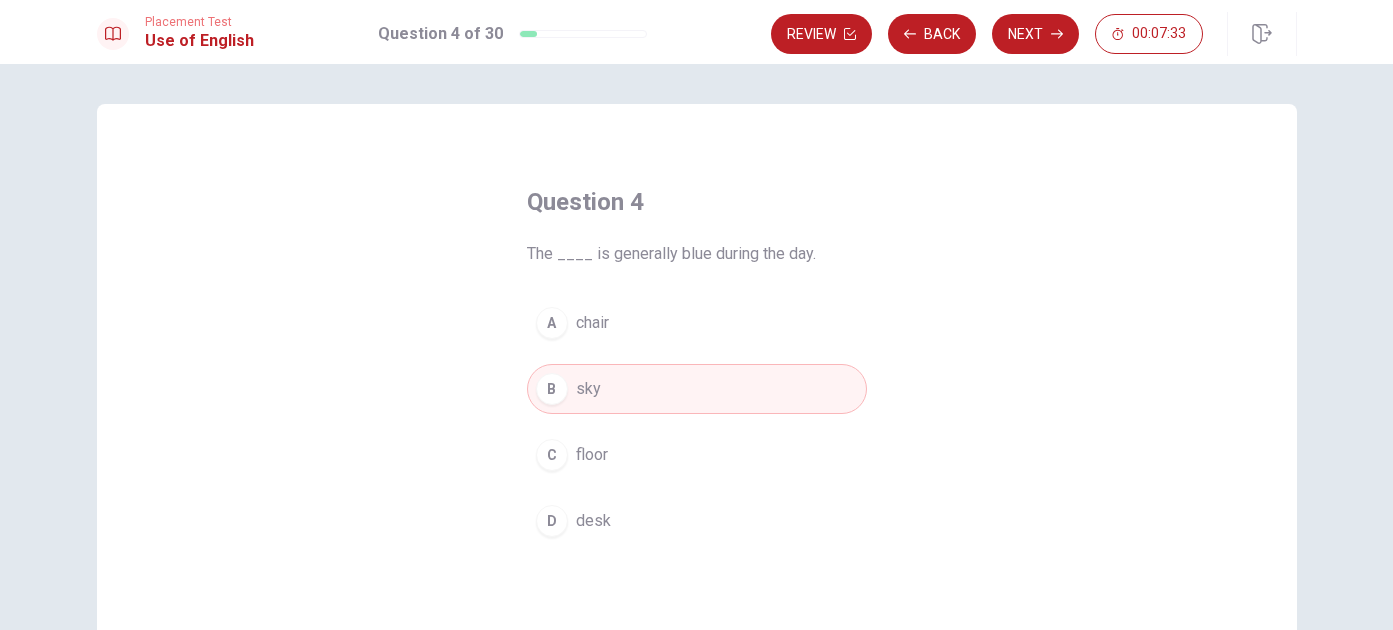 click on "C floor" at bounding box center [697, 455] 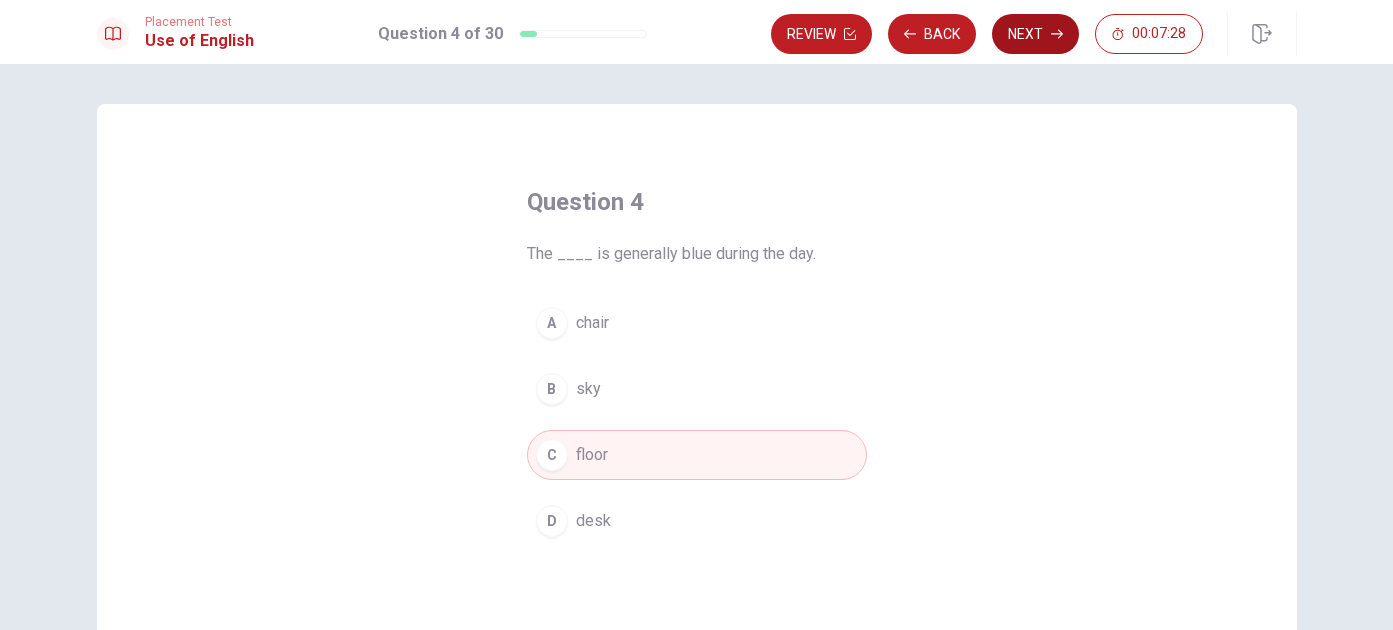 click on "Next" at bounding box center [1035, 34] 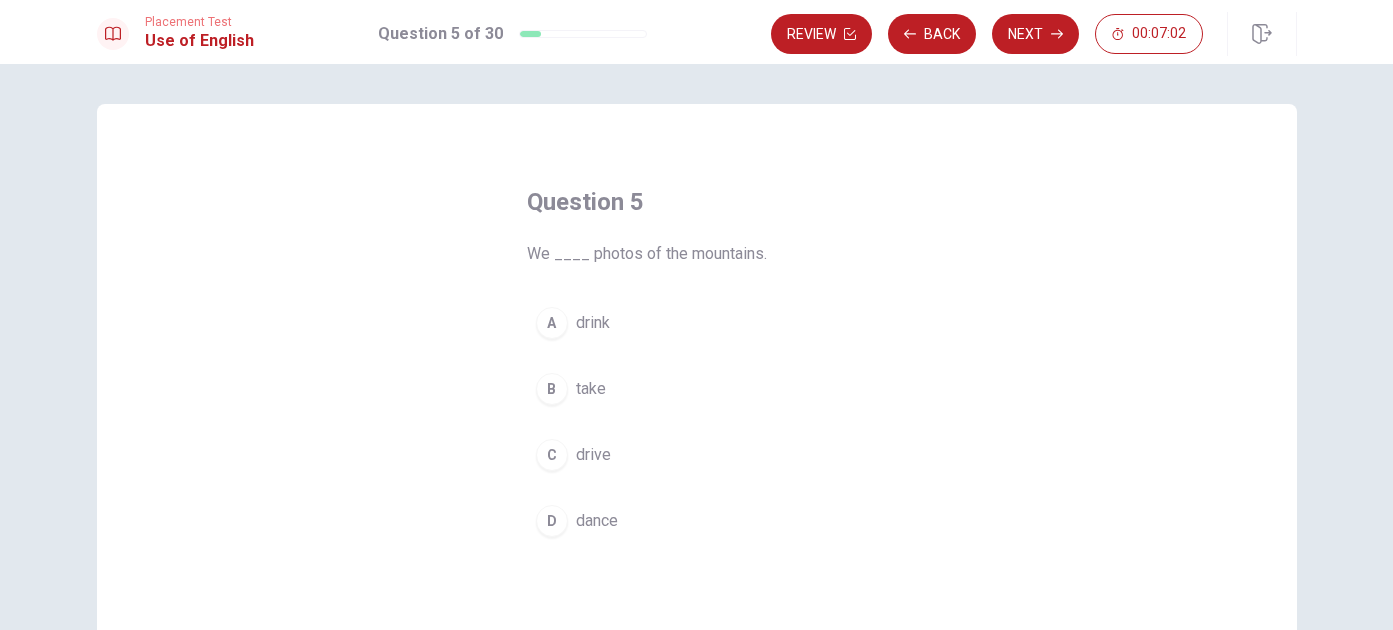 click on "B" at bounding box center (552, 389) 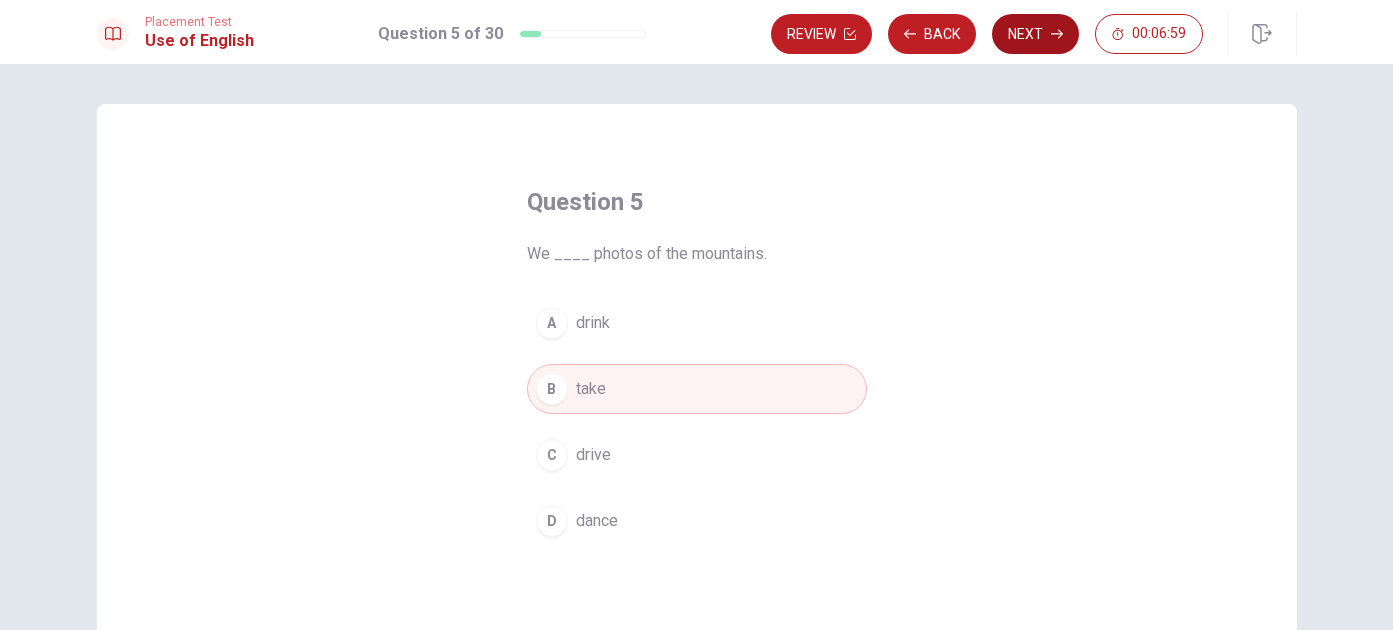 click on "Next" at bounding box center (1035, 34) 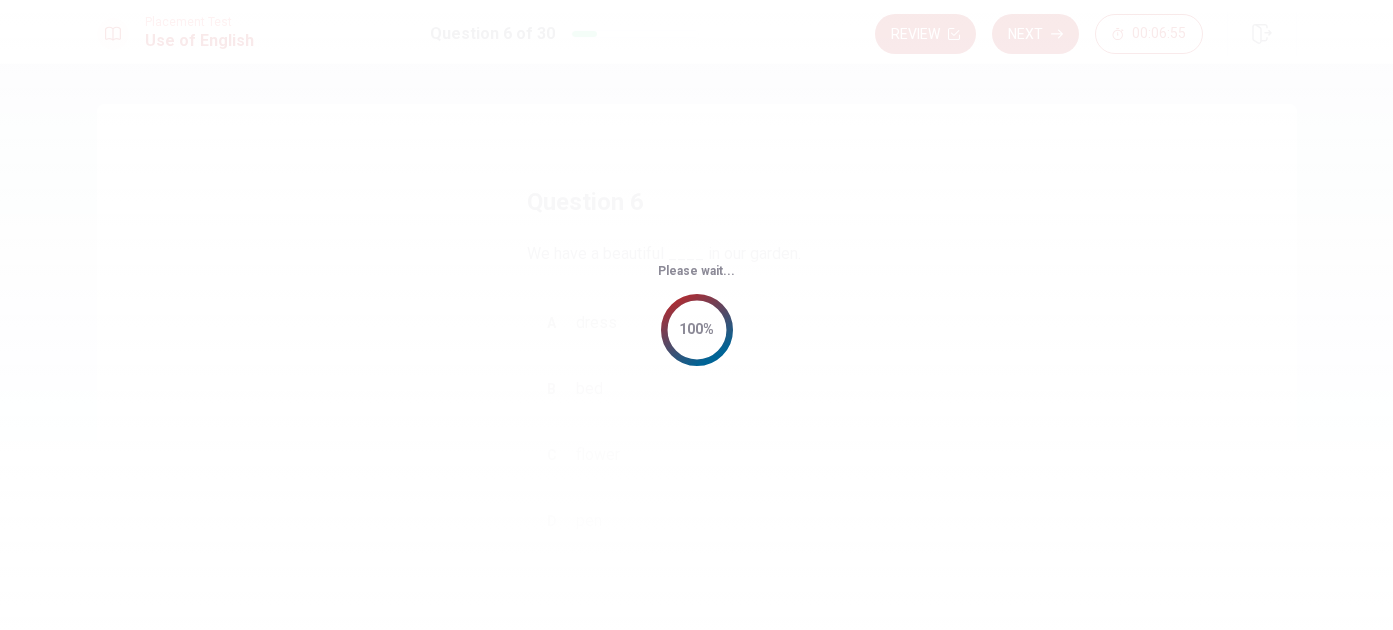 click on "Please wait... 100%" at bounding box center (696, 315) 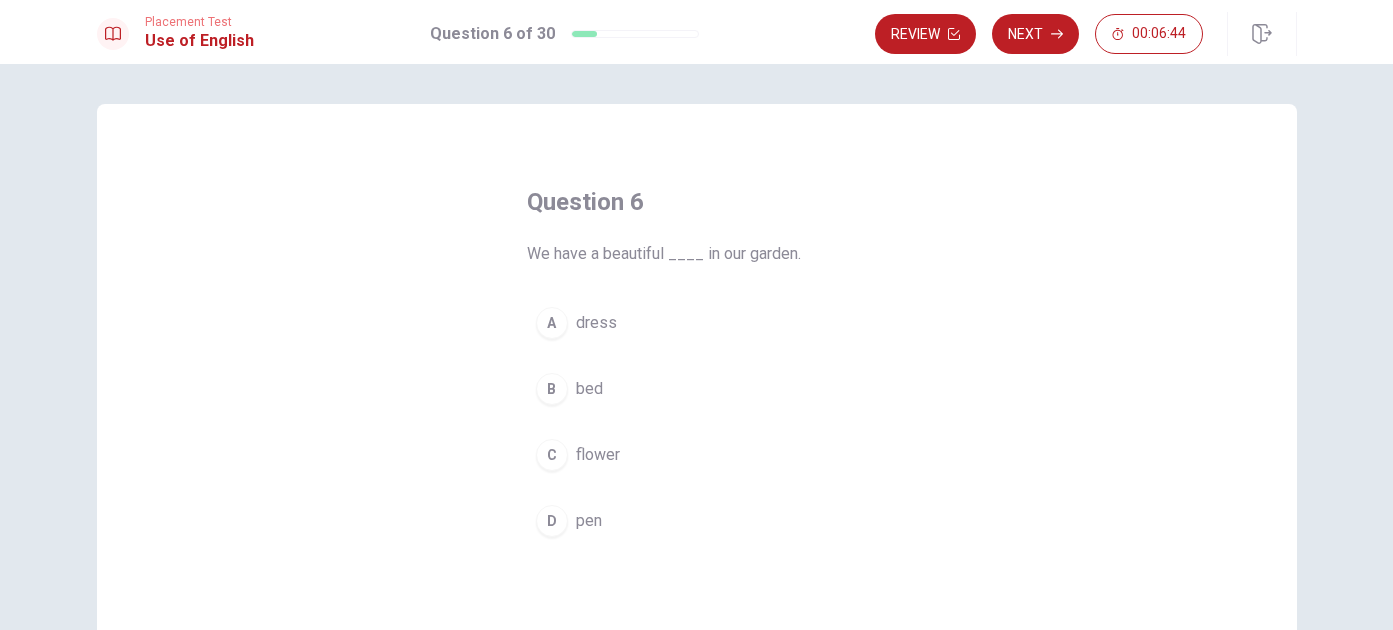 click on "C" at bounding box center [552, 455] 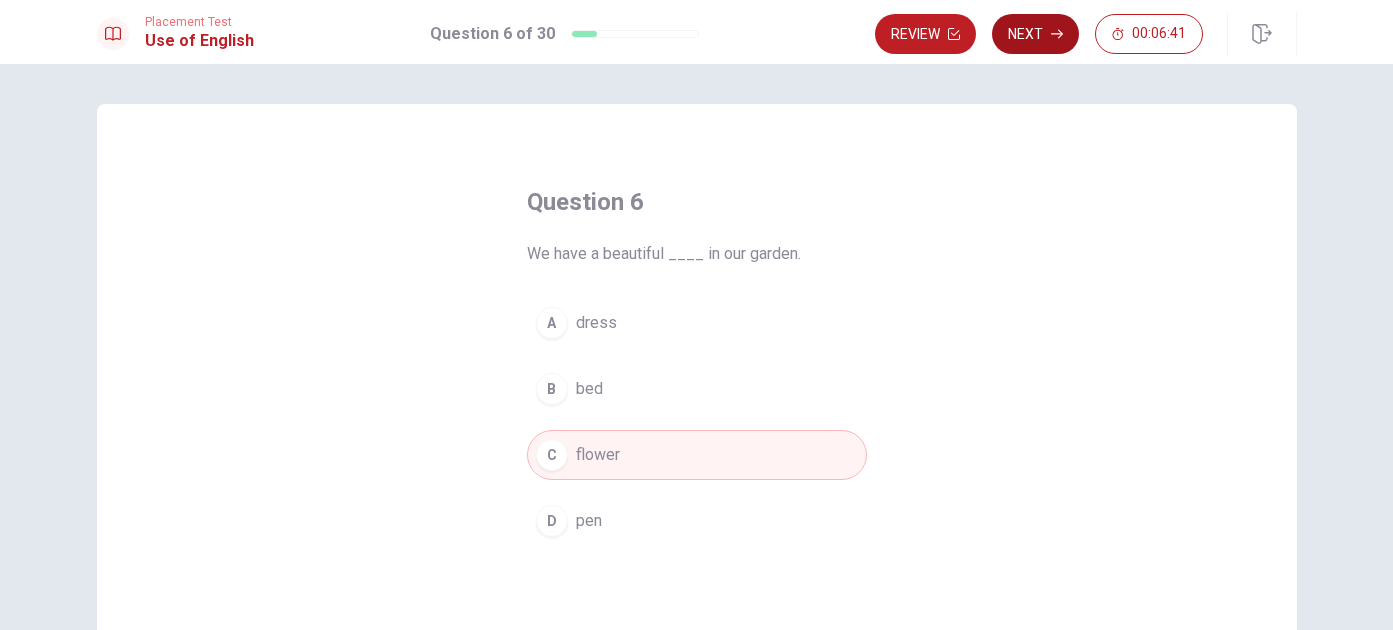 click on "Next" at bounding box center [1035, 34] 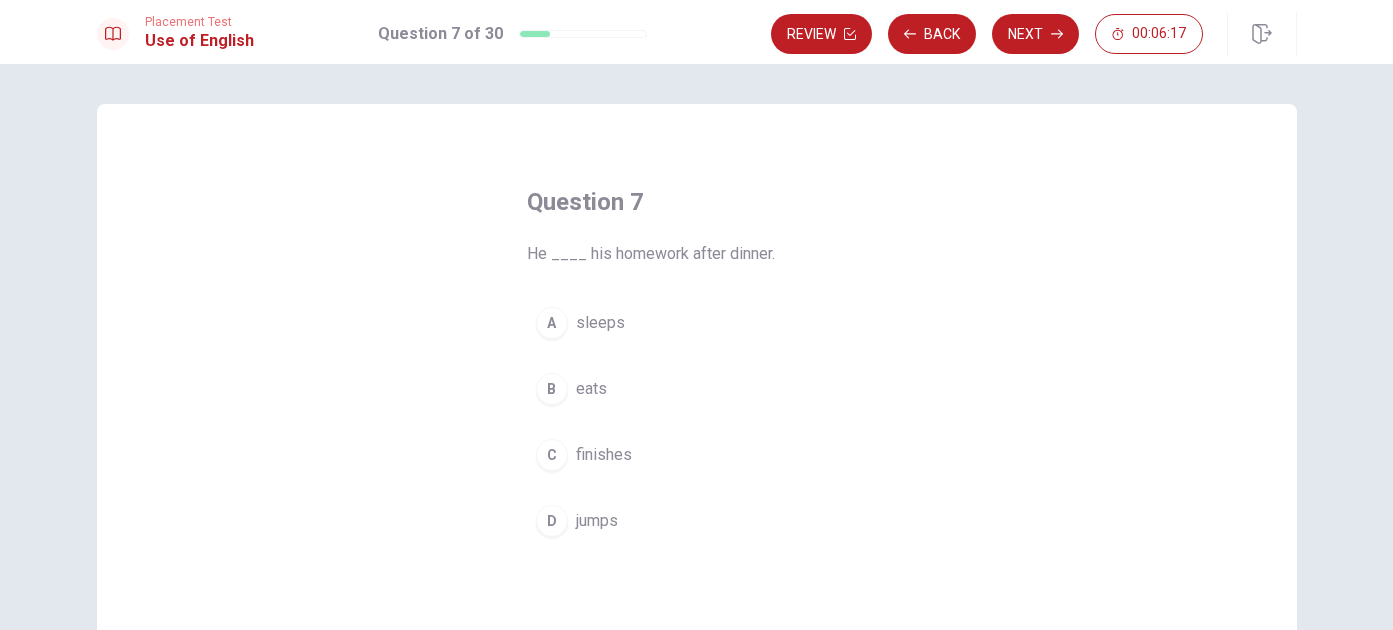 click on "C" at bounding box center [552, 455] 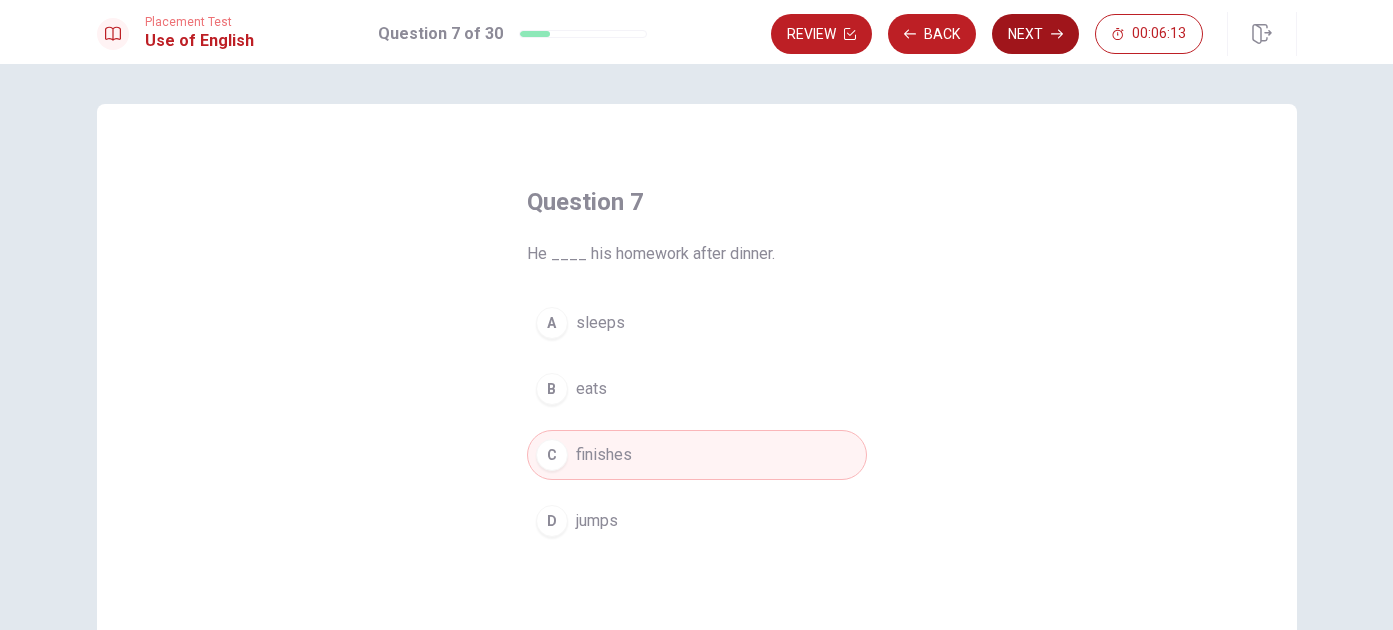 click on "Next" at bounding box center [1035, 34] 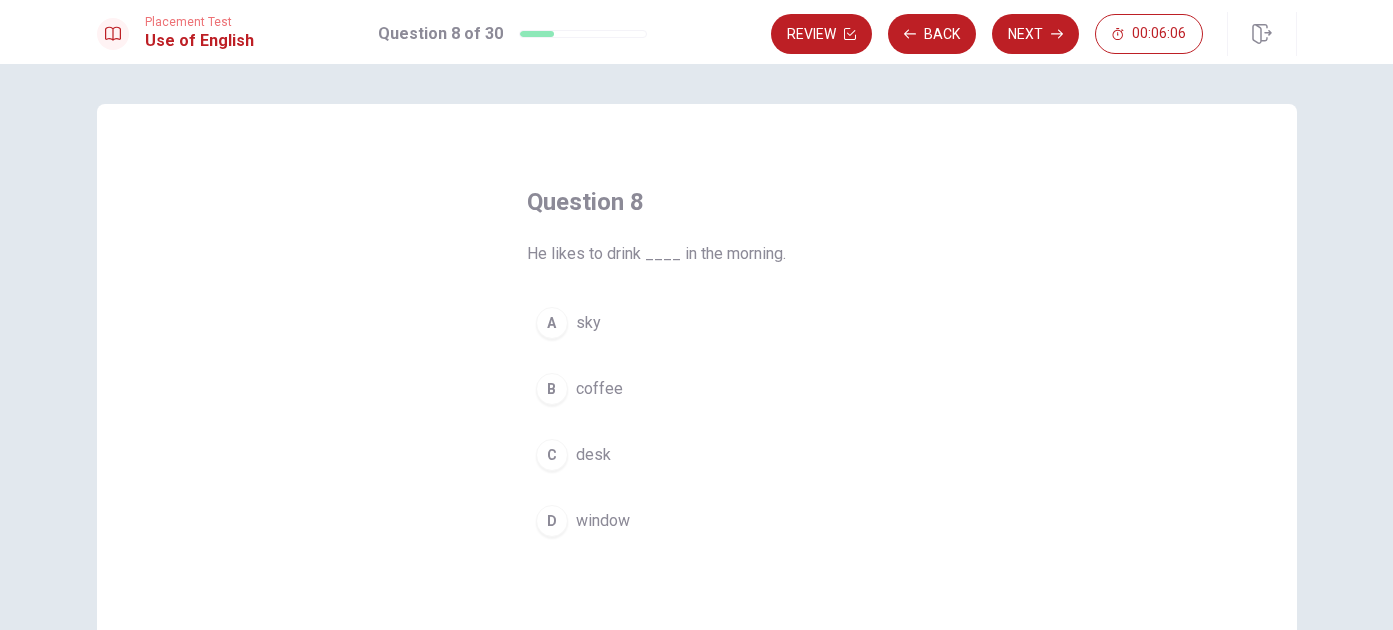 click on "B" at bounding box center [552, 389] 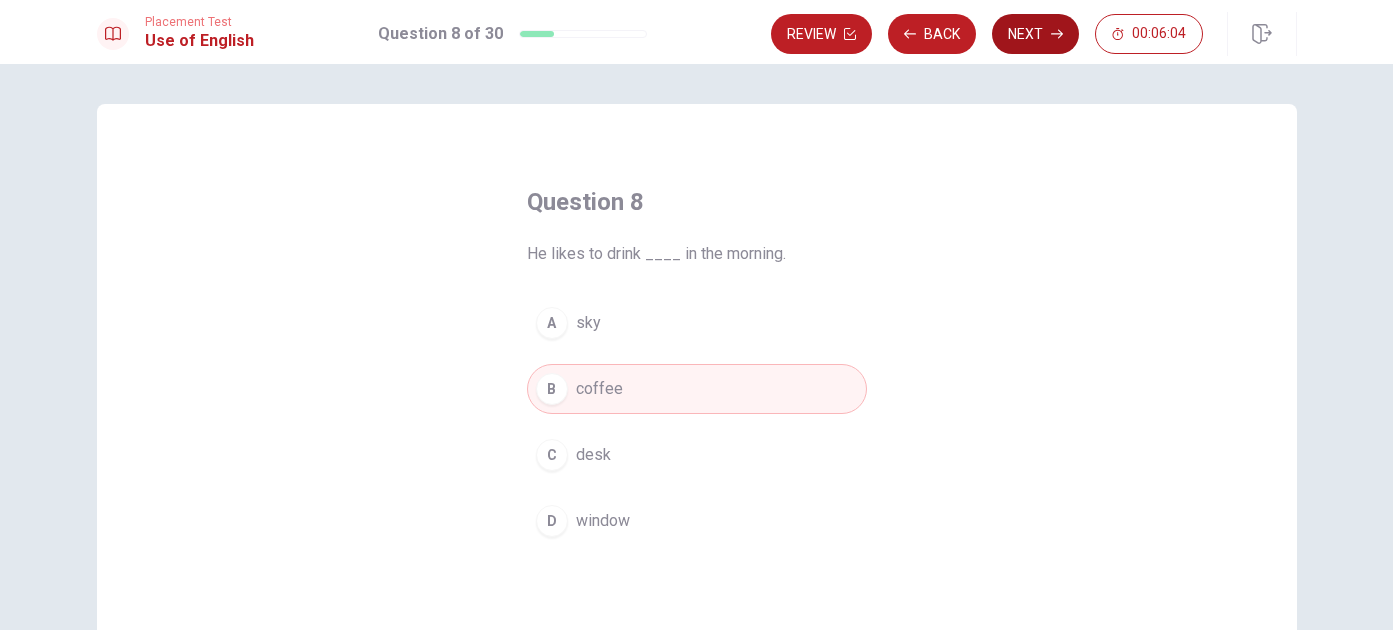 click on "Next" at bounding box center (1035, 34) 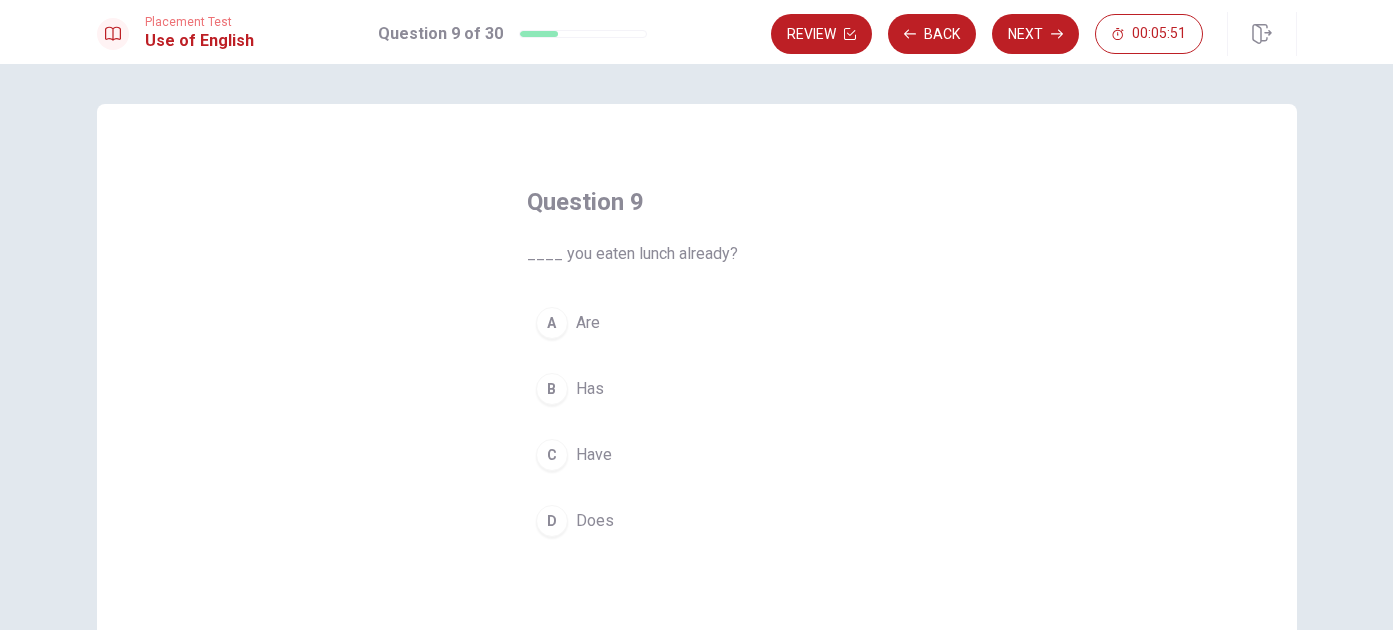 click on "A" at bounding box center [552, 323] 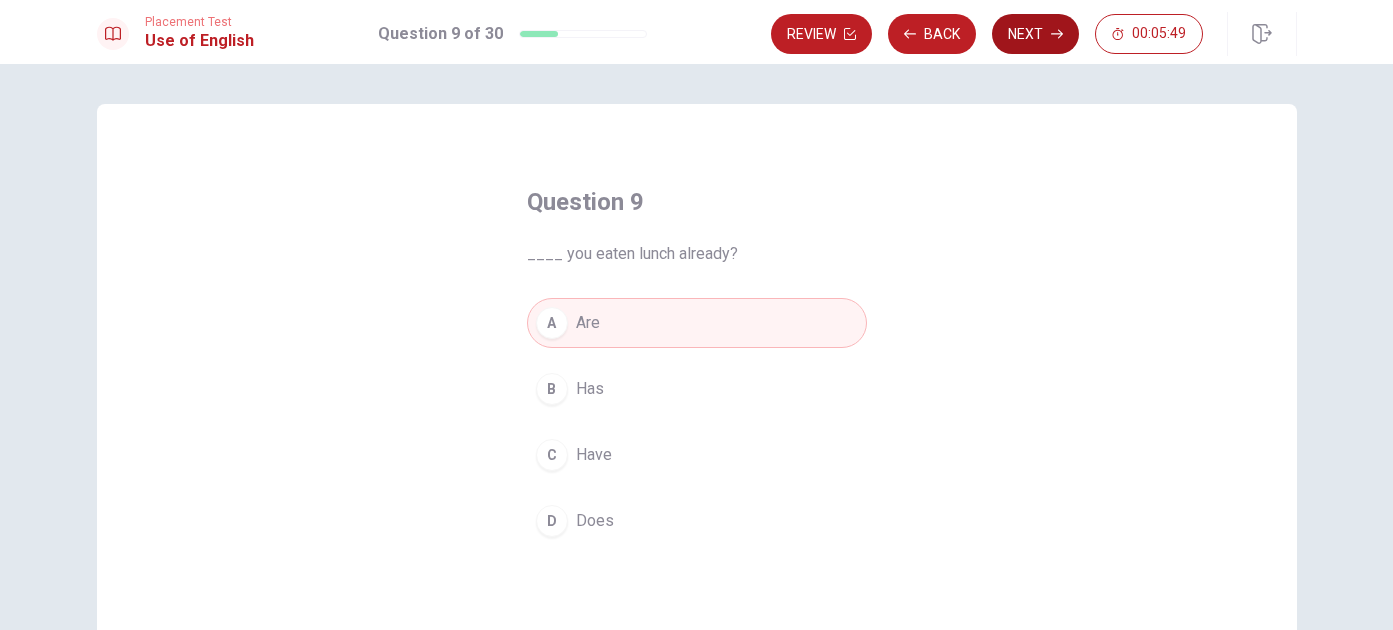 click on "Next" at bounding box center [1035, 34] 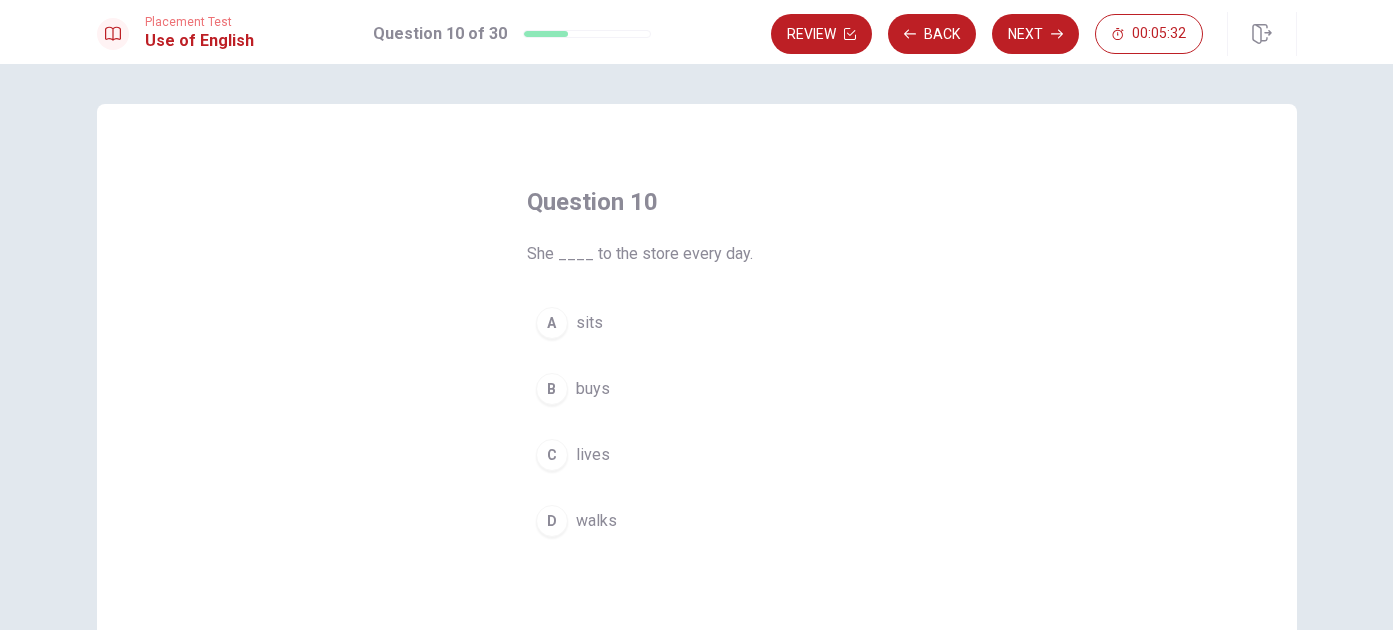 click on "D" at bounding box center (552, 521) 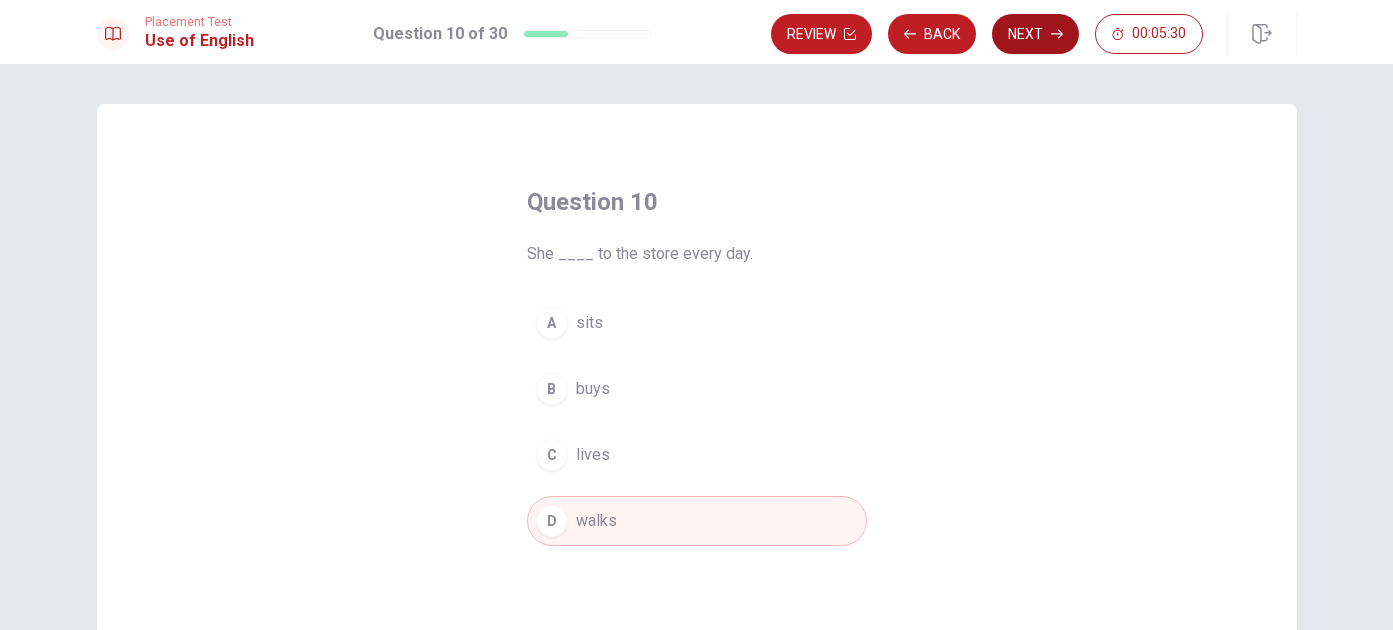 click on "Next" at bounding box center (1035, 34) 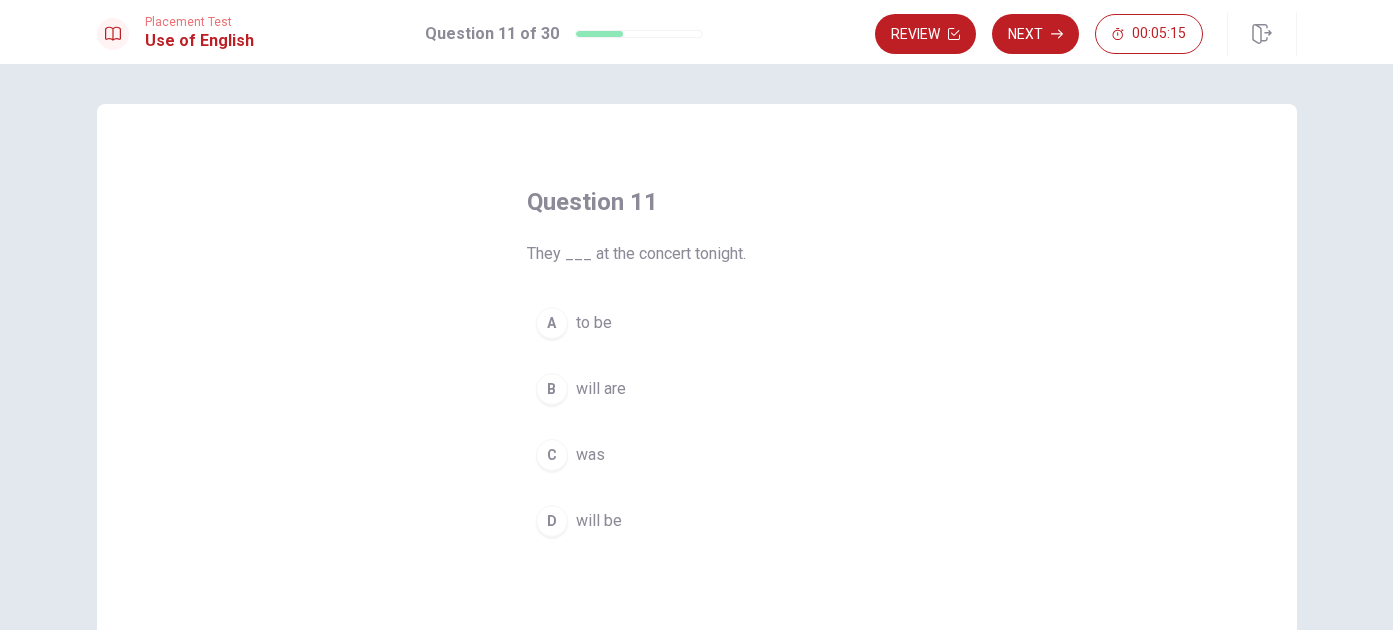 click on "D" at bounding box center (552, 521) 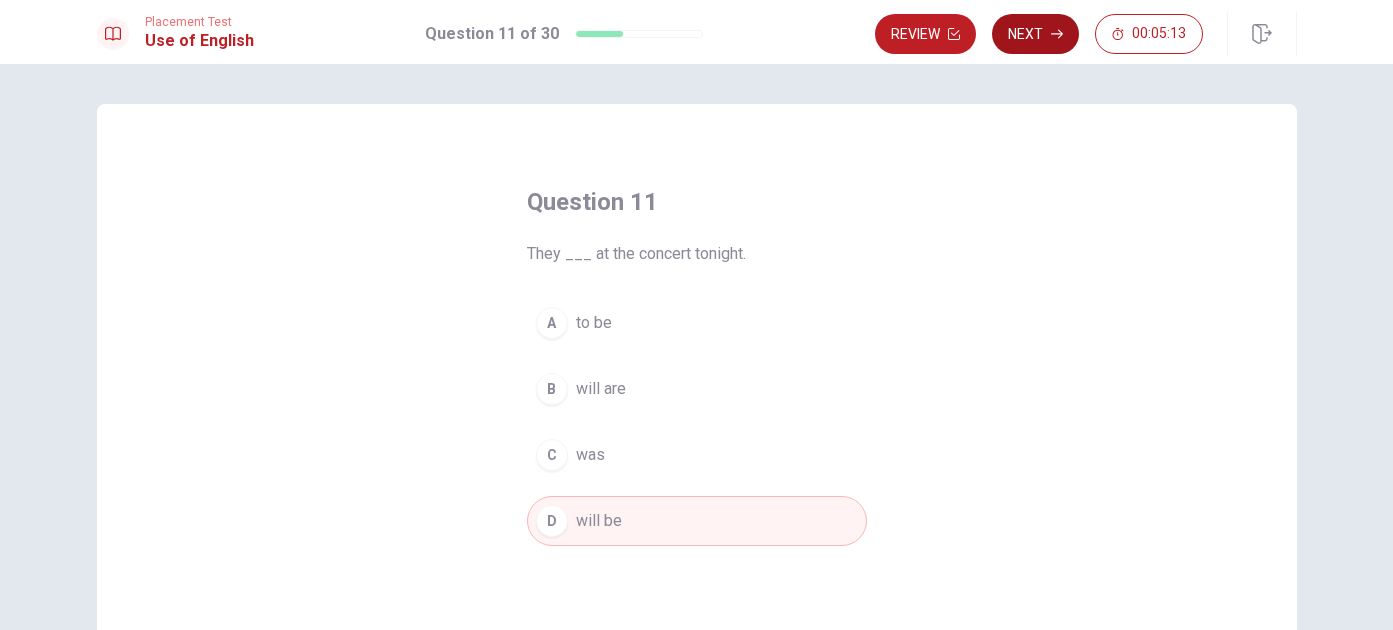 click 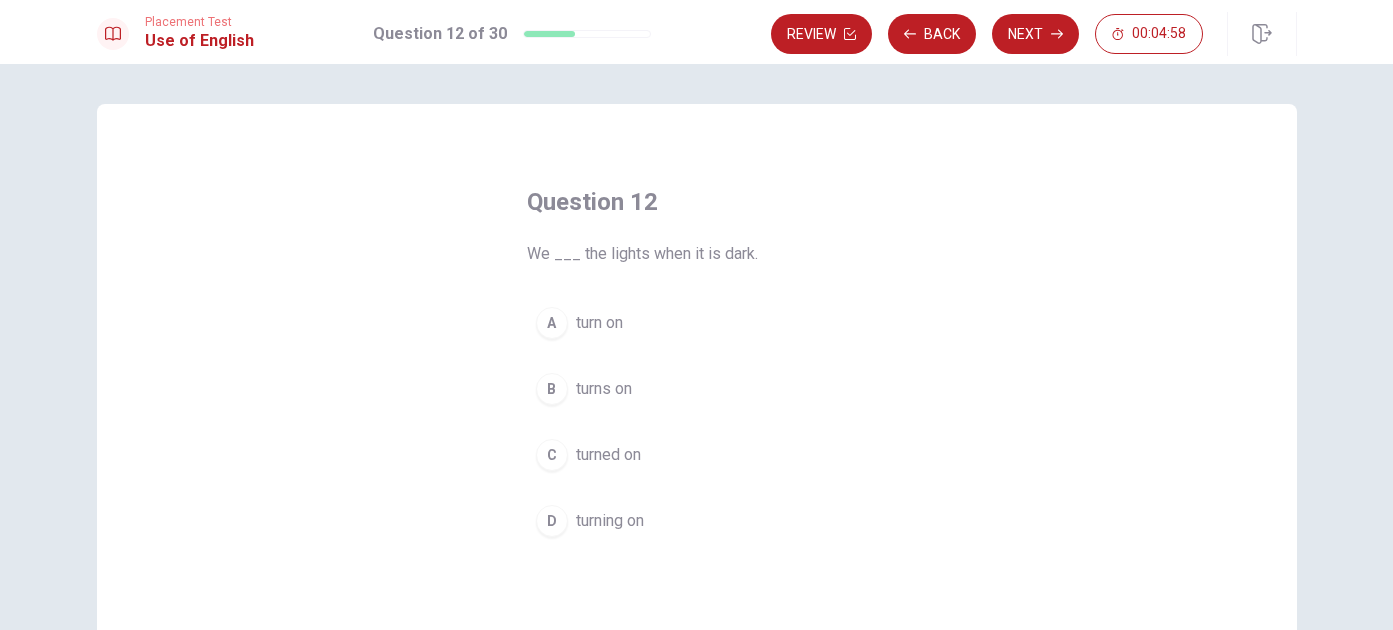 click on "A" at bounding box center [552, 323] 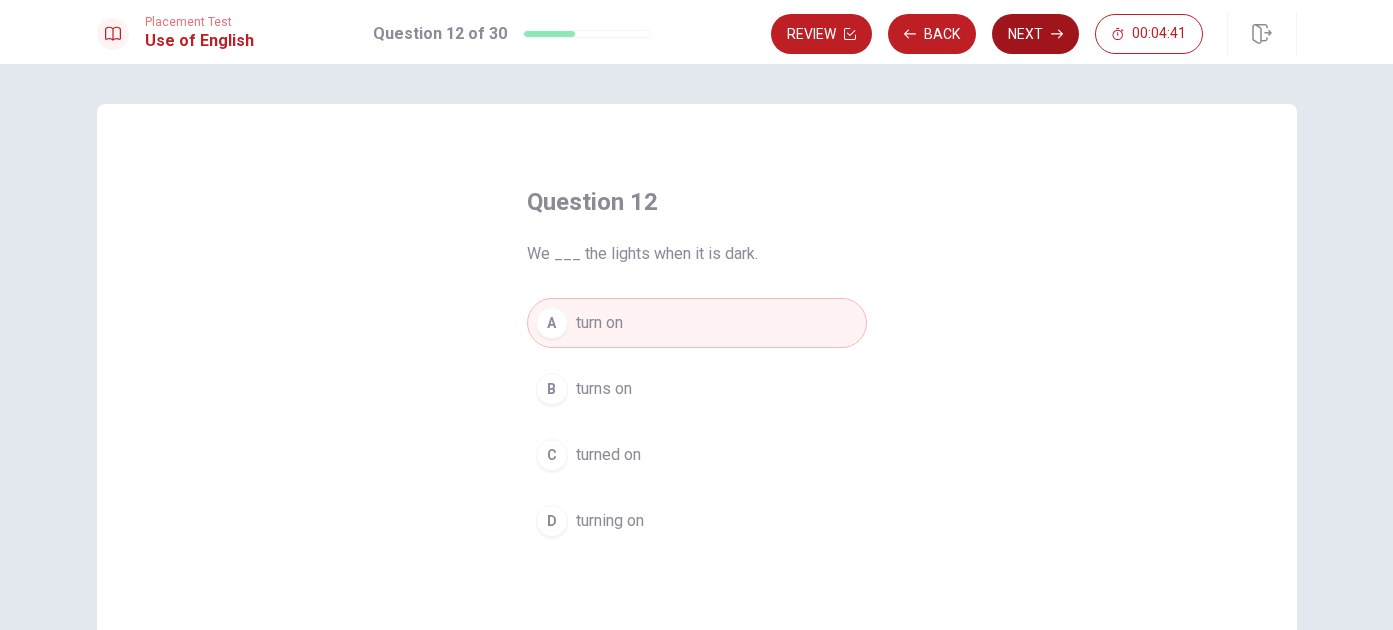 click on "Next" at bounding box center [1035, 34] 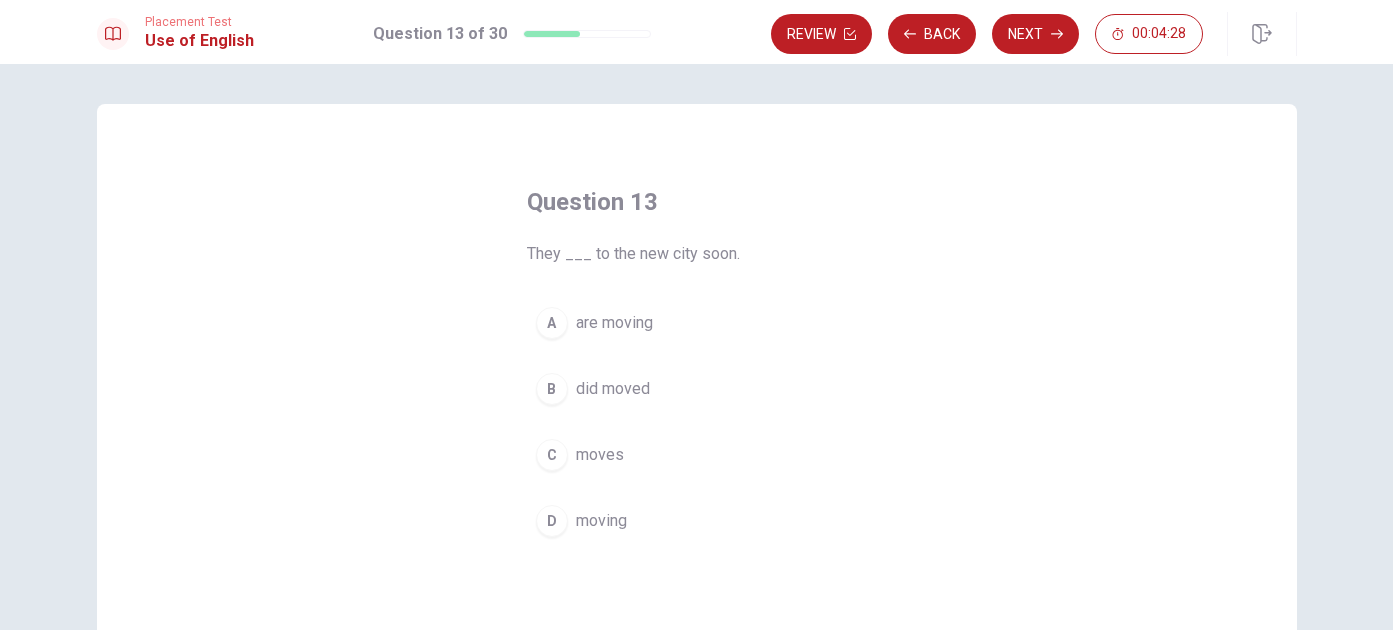click on "A" at bounding box center (552, 323) 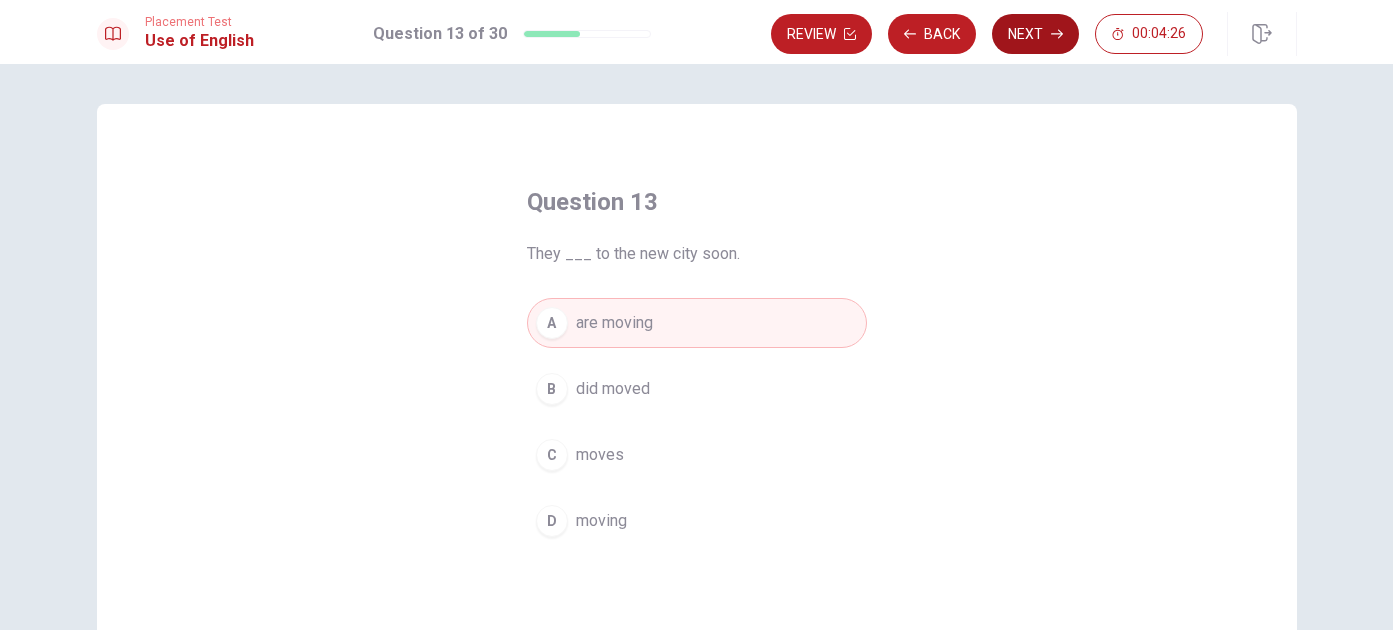 click on "Next" at bounding box center (1035, 34) 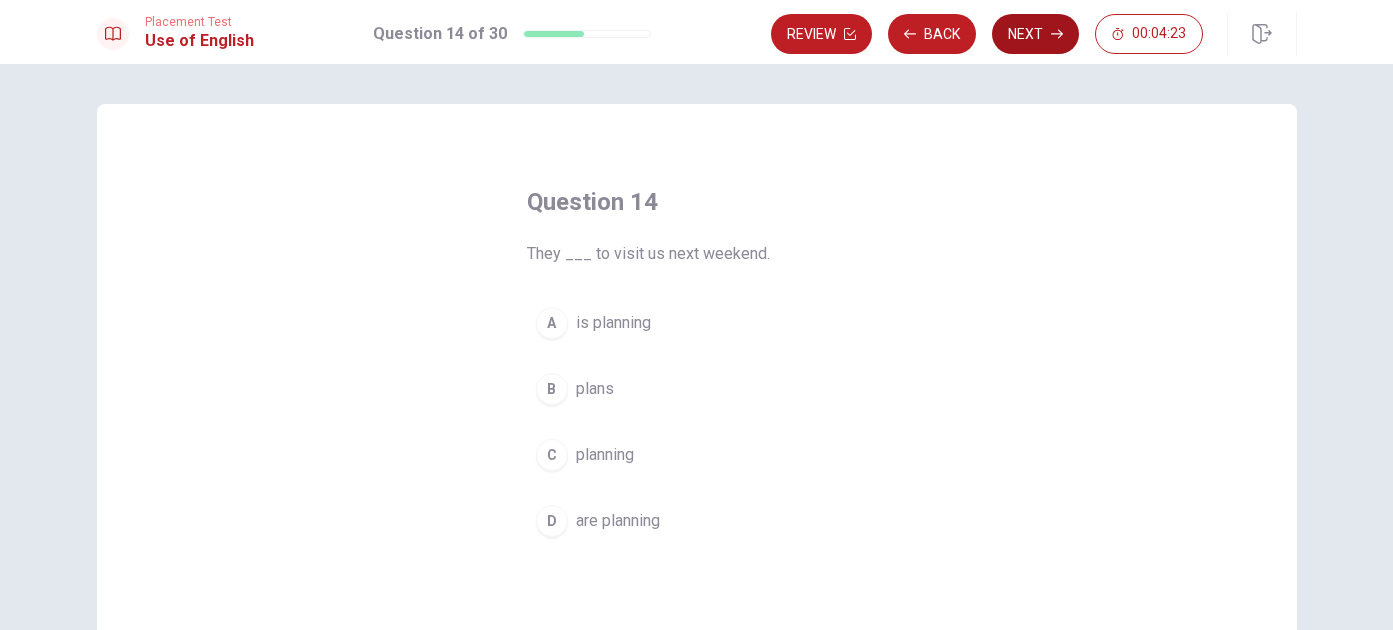 click on "Next" at bounding box center (1035, 34) 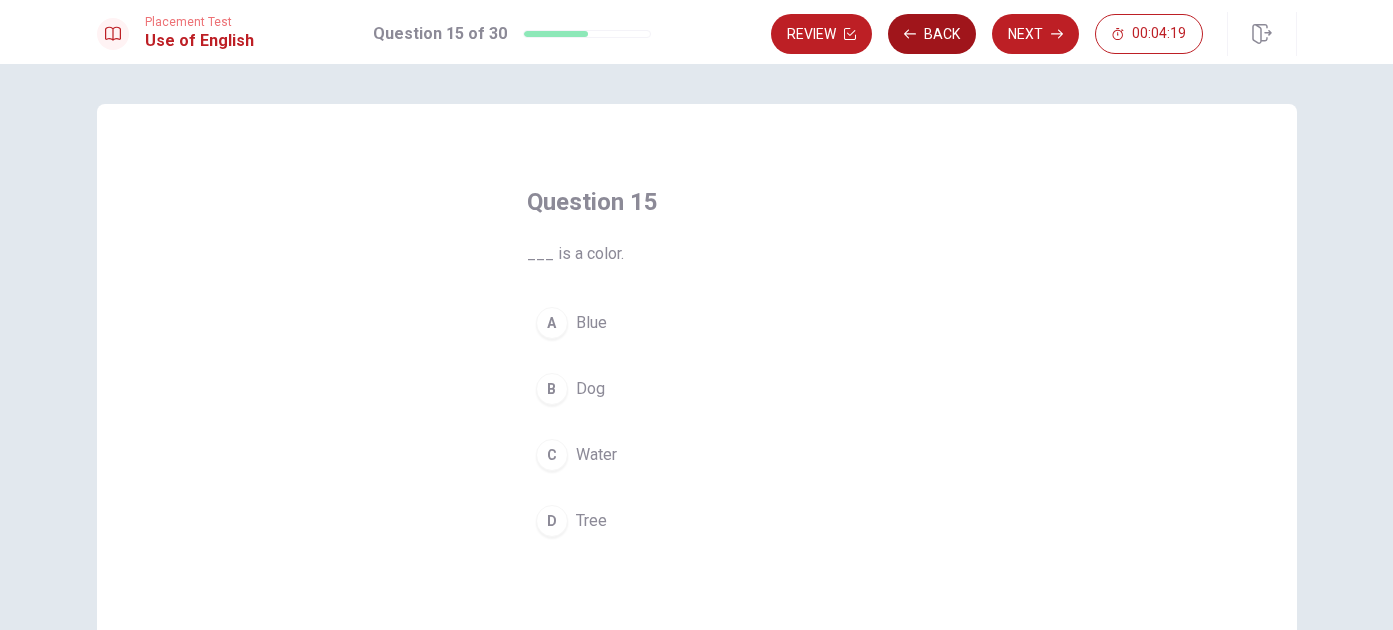 click on "Back" at bounding box center [932, 34] 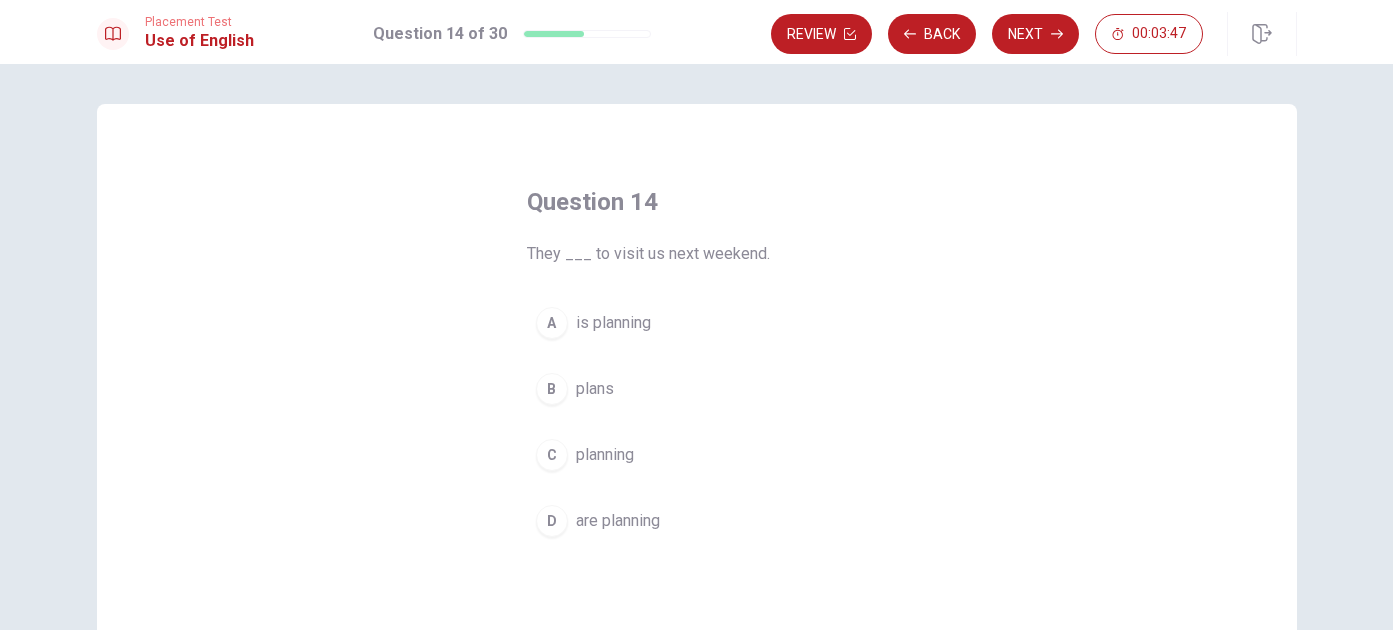 click on "D" at bounding box center [552, 521] 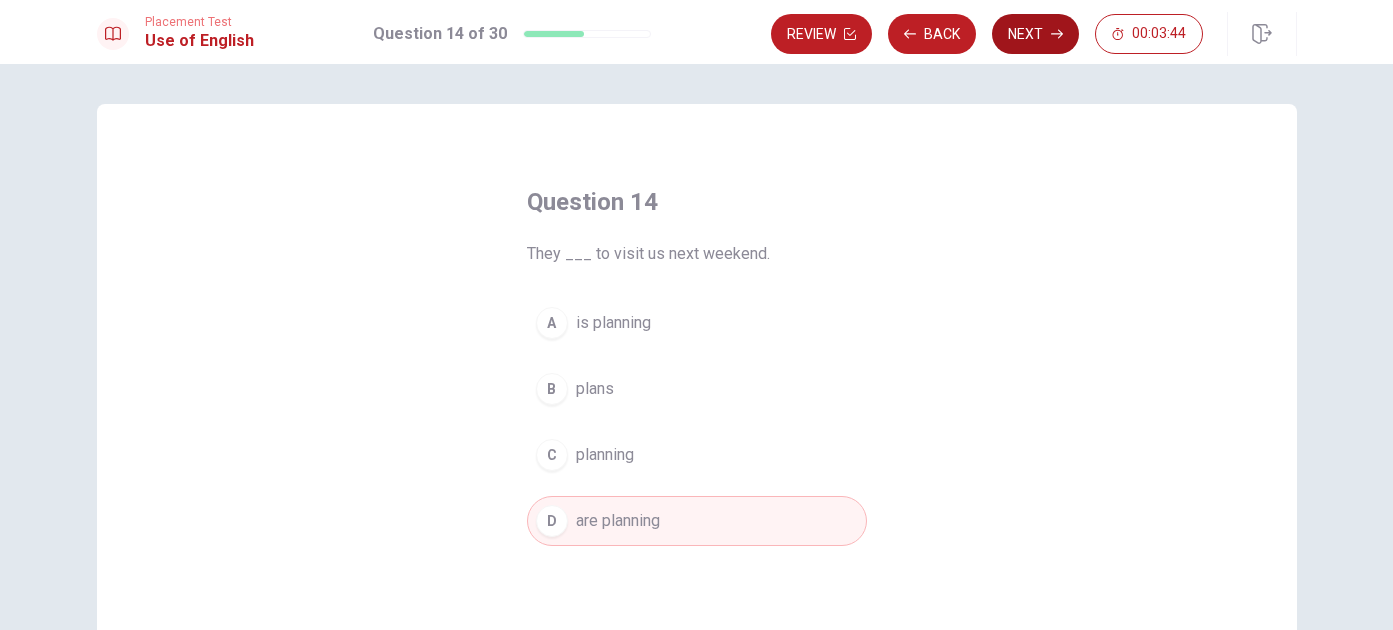 click on "Next" at bounding box center [1035, 34] 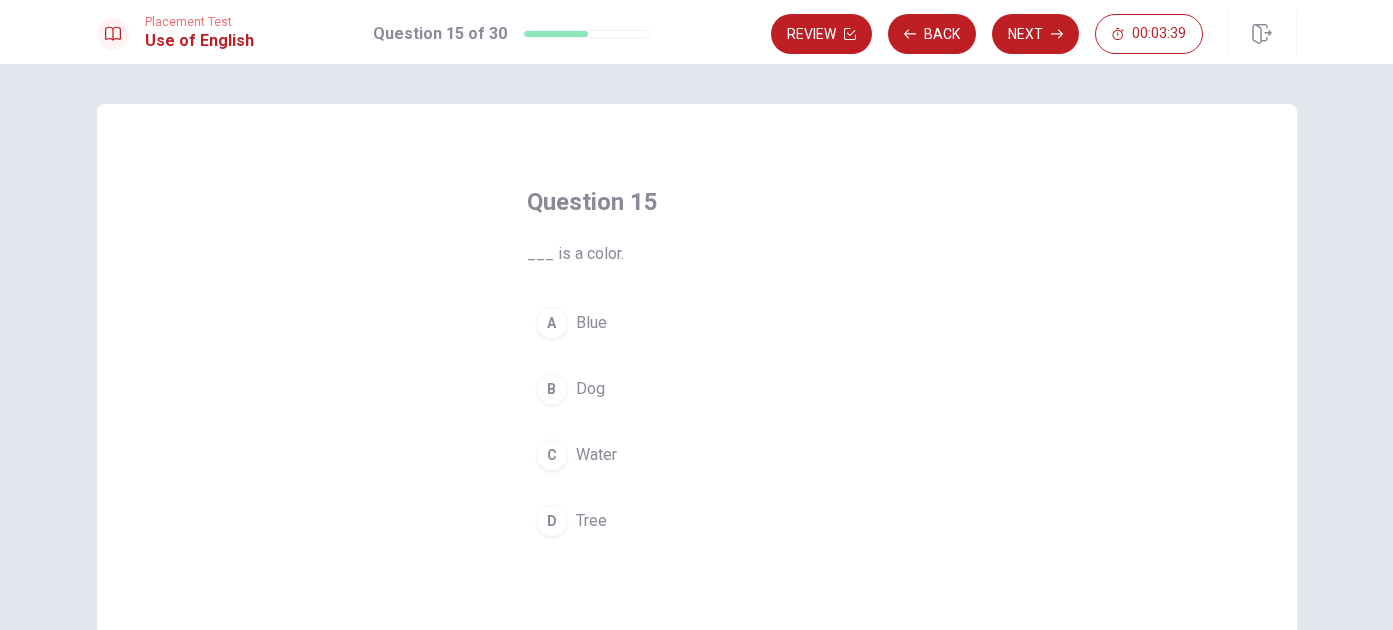 click on "A" at bounding box center (552, 323) 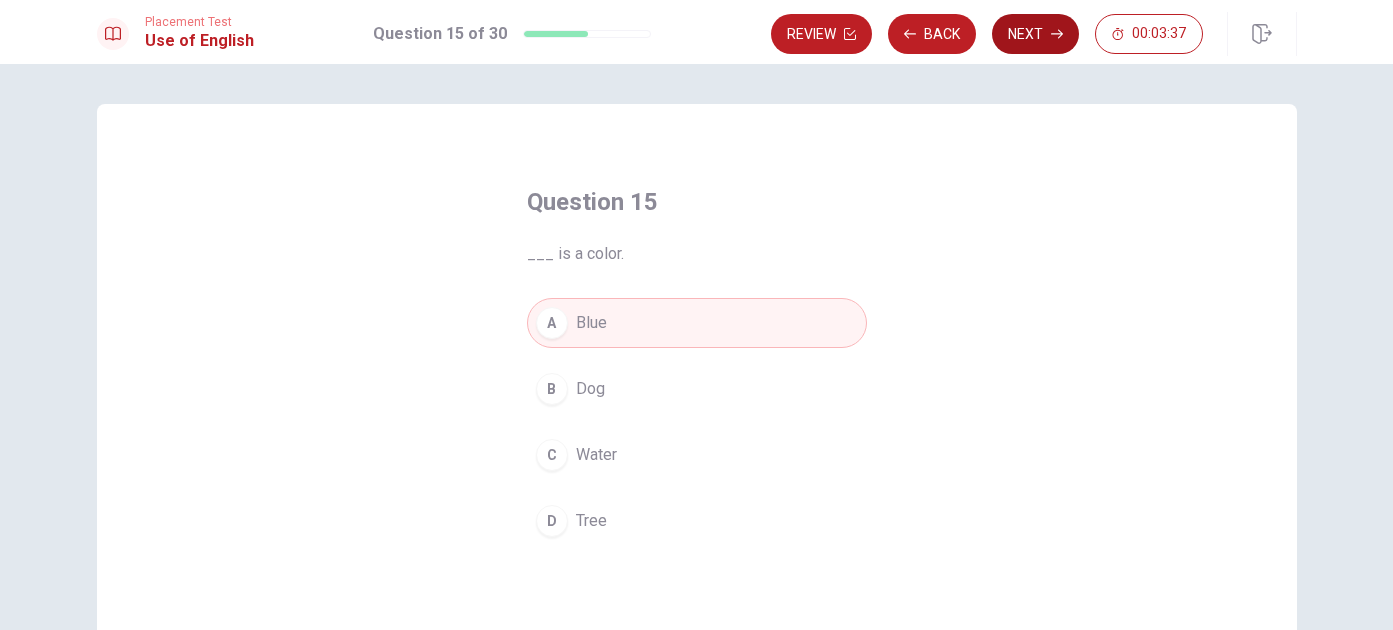 click on "Next" at bounding box center (1035, 34) 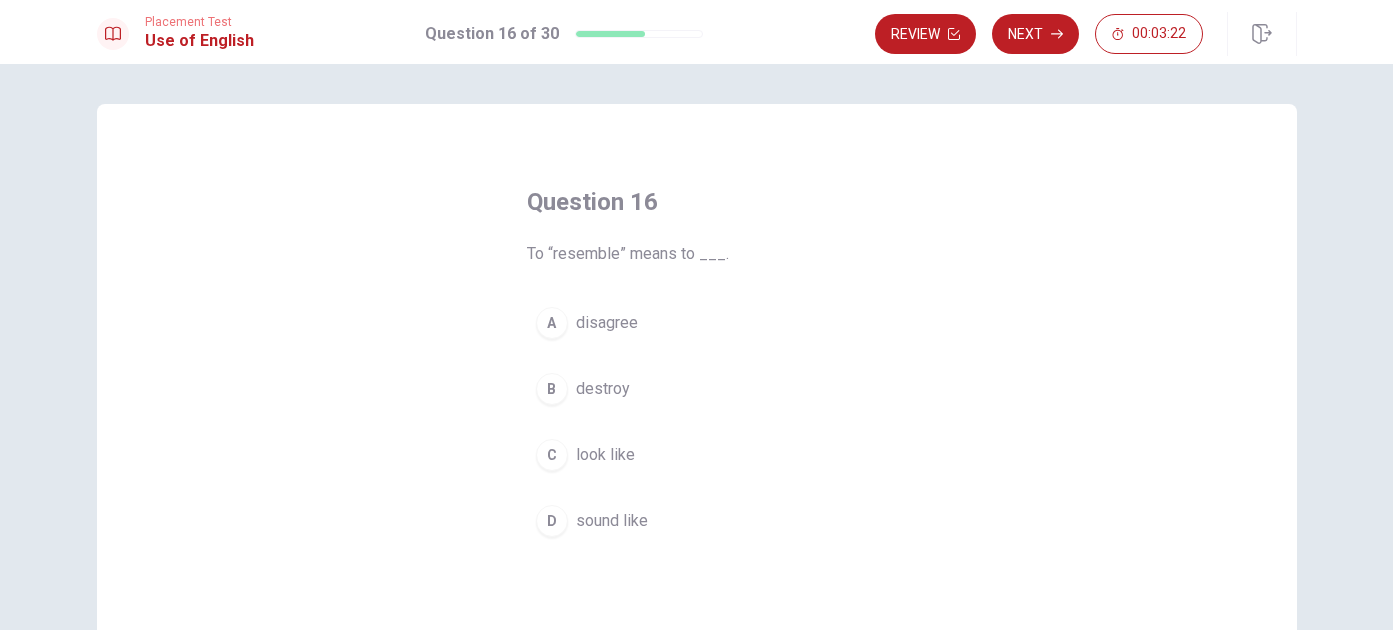 click on "A" at bounding box center (552, 323) 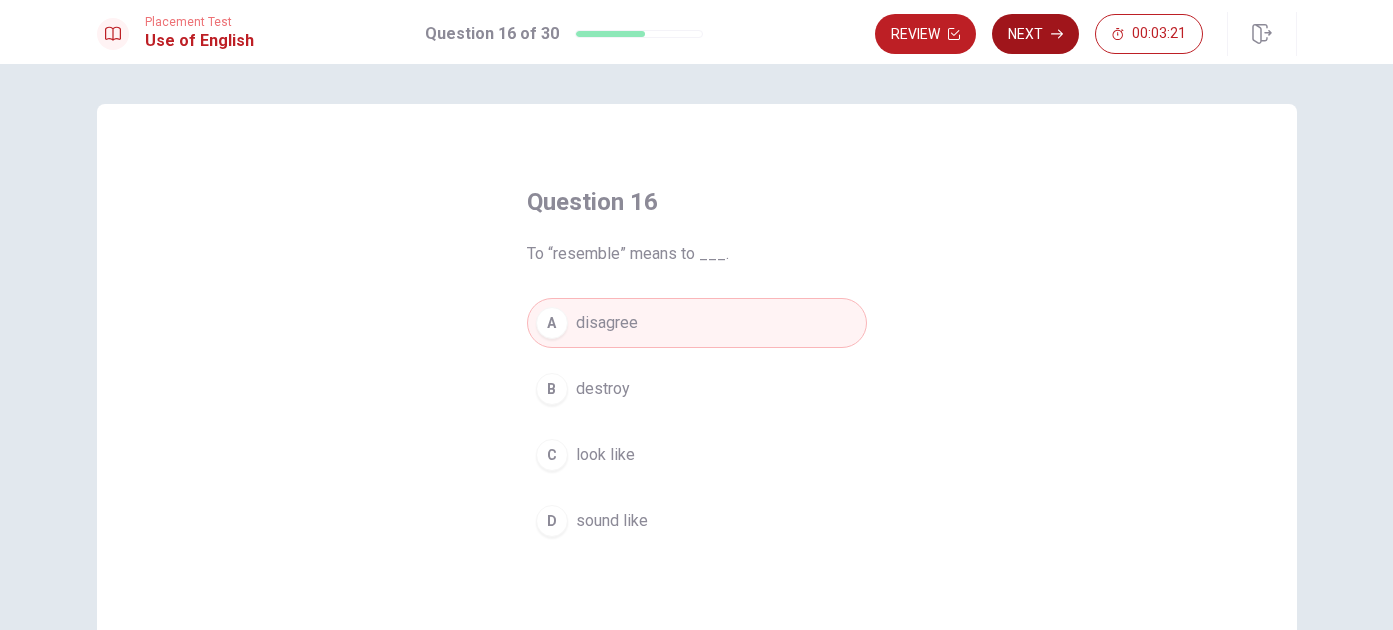 click on "Next" at bounding box center (1035, 34) 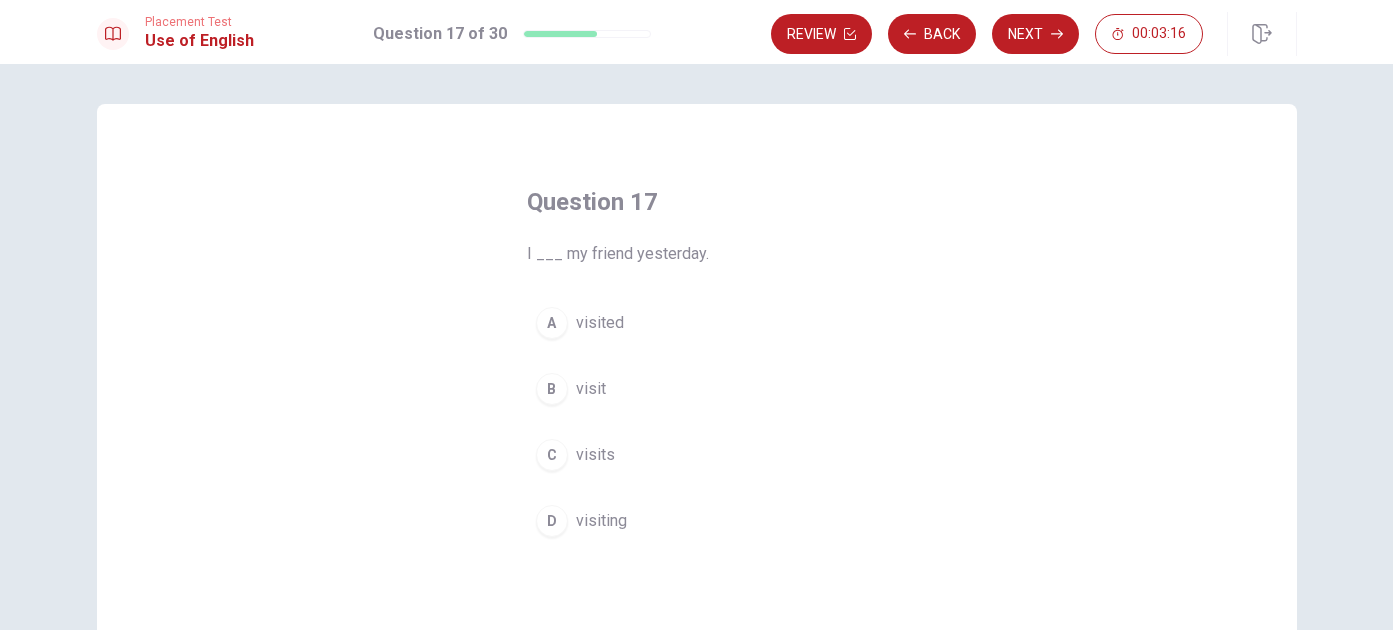 click on "B" at bounding box center (552, 389) 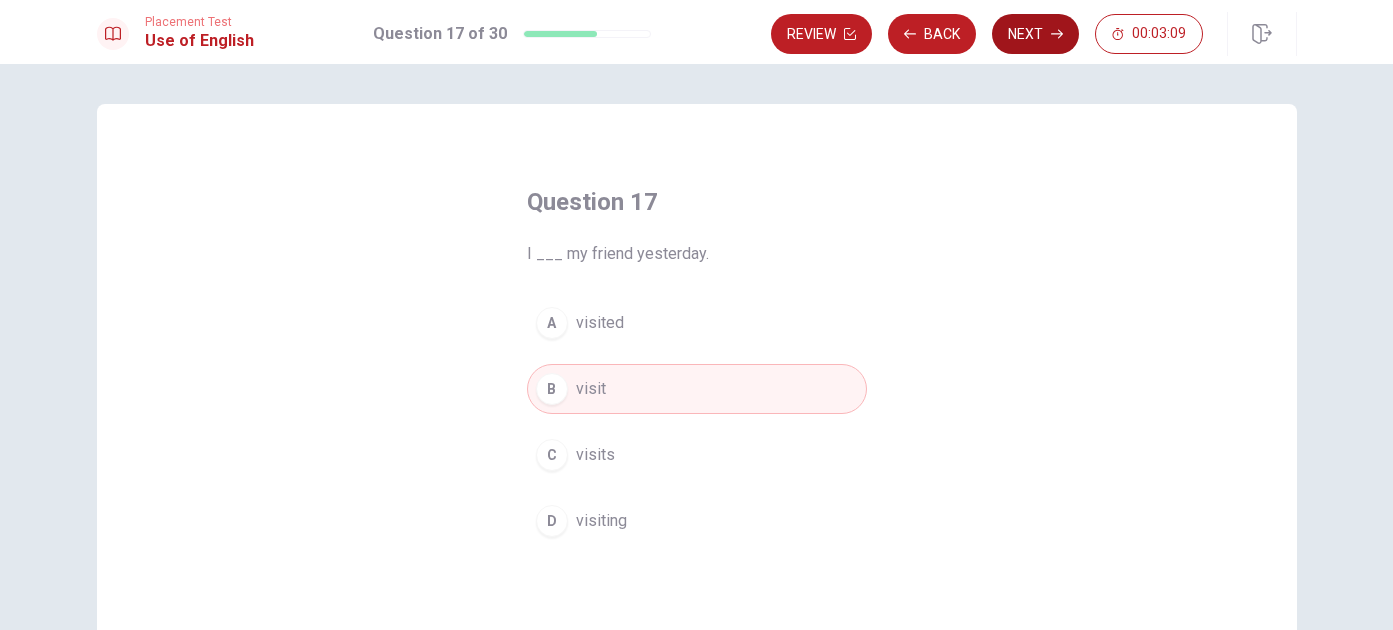 click on "Next" at bounding box center [1035, 34] 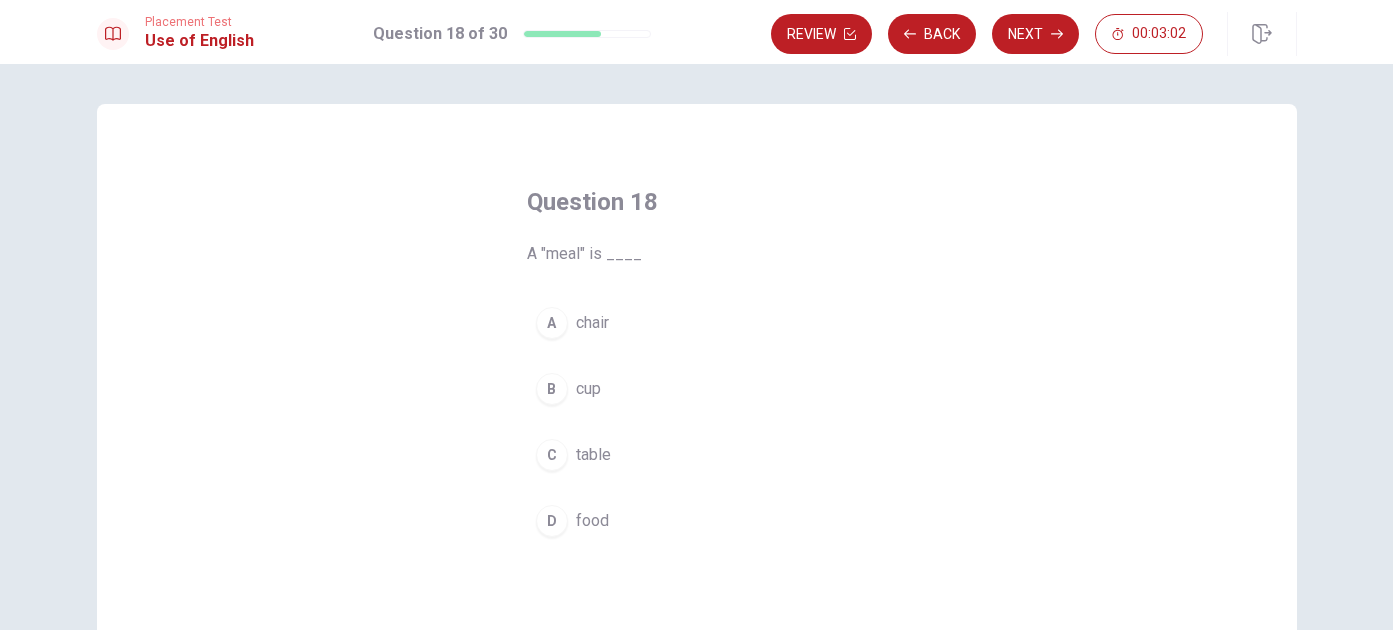 click on "D" at bounding box center [552, 521] 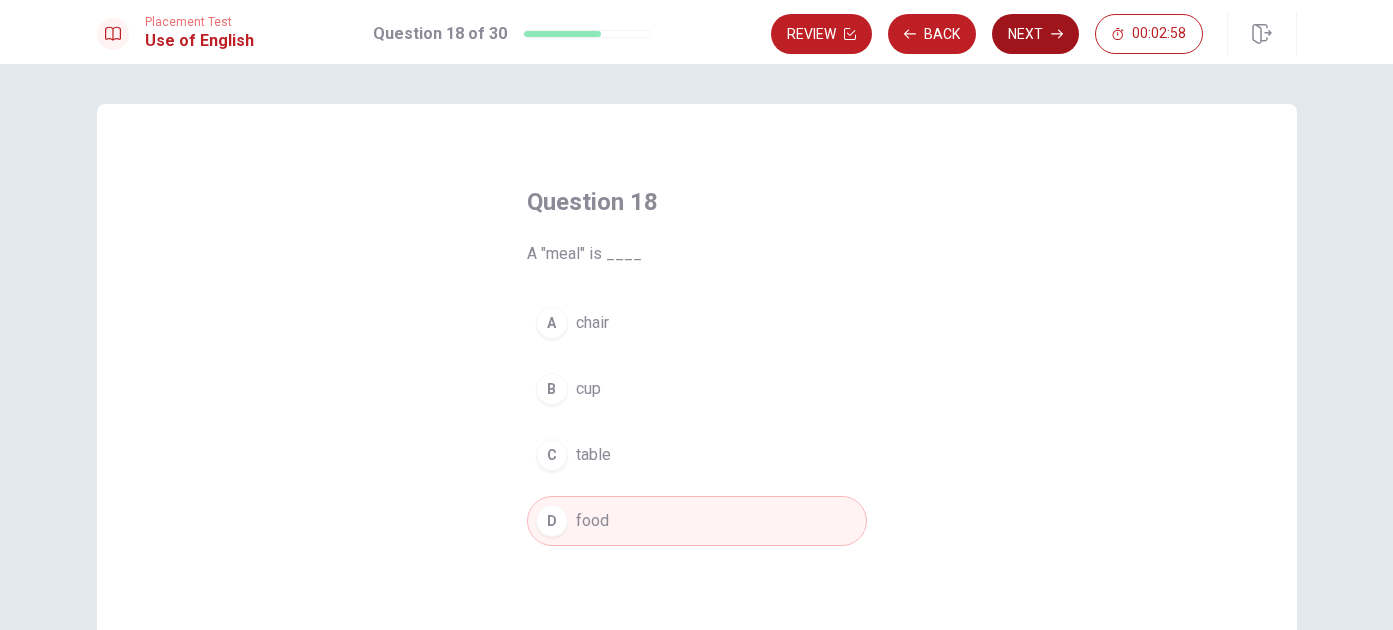click on "Next" at bounding box center [1035, 34] 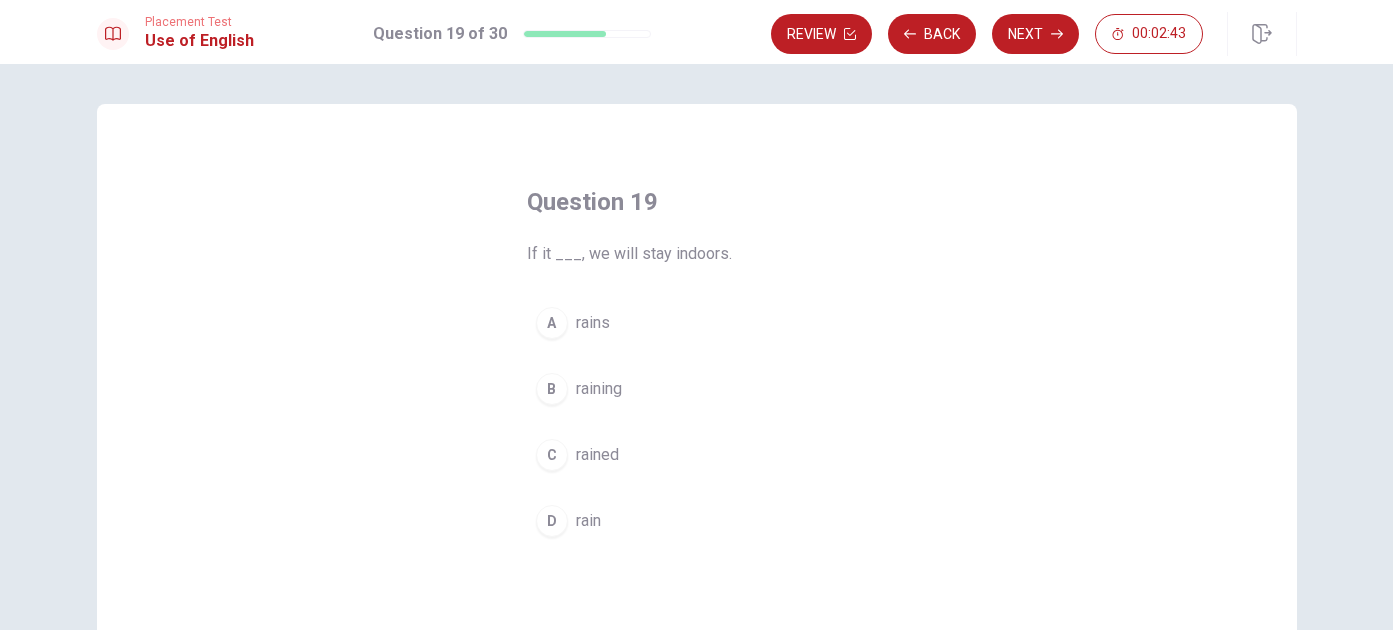 click on "A" at bounding box center (552, 323) 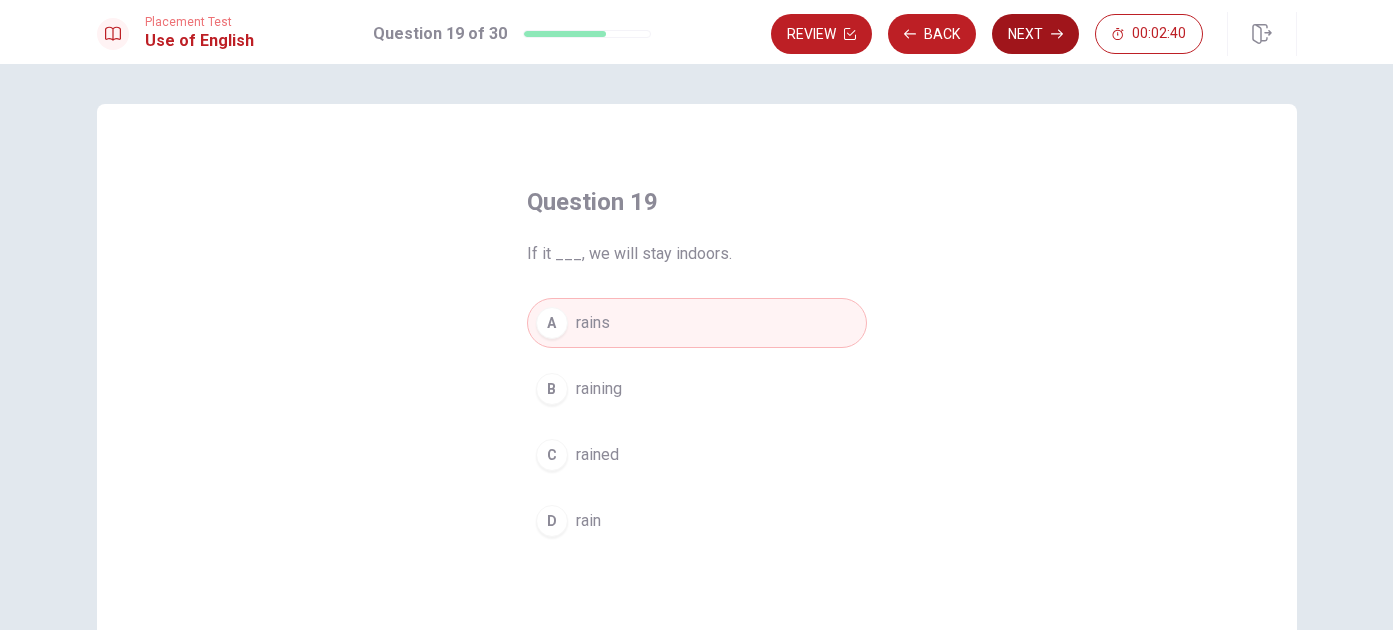 click on "Next" at bounding box center [1035, 34] 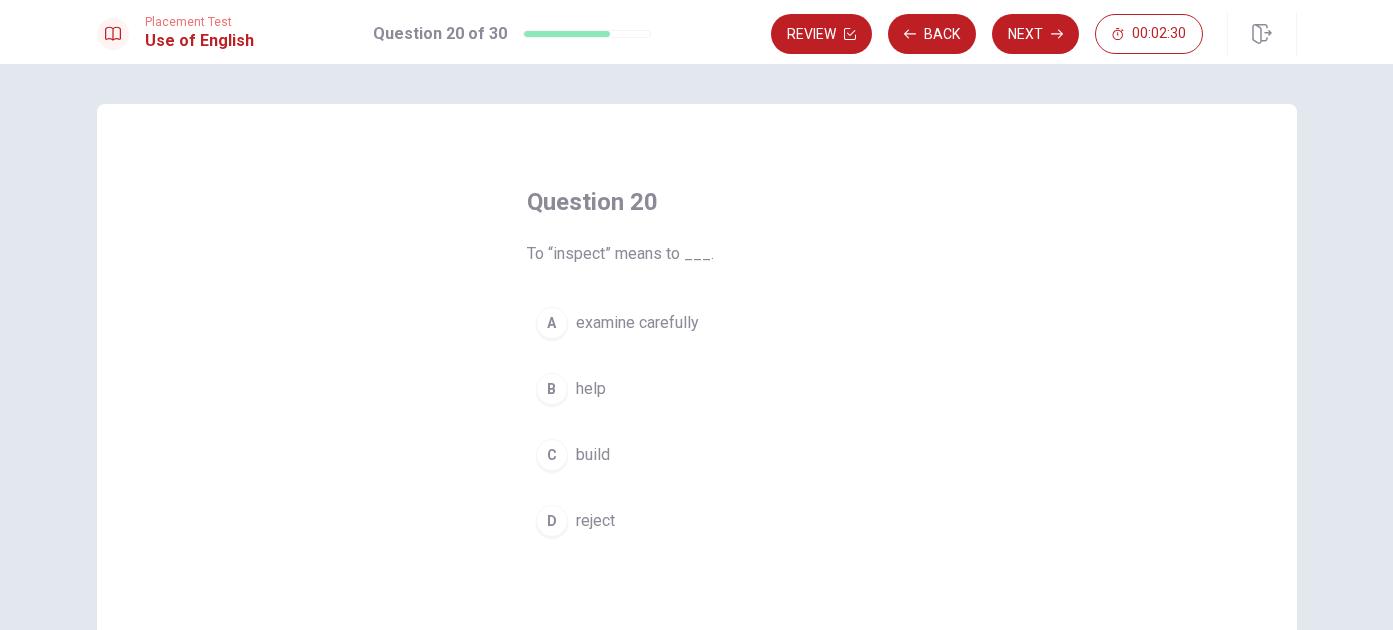 click on "D" at bounding box center [552, 521] 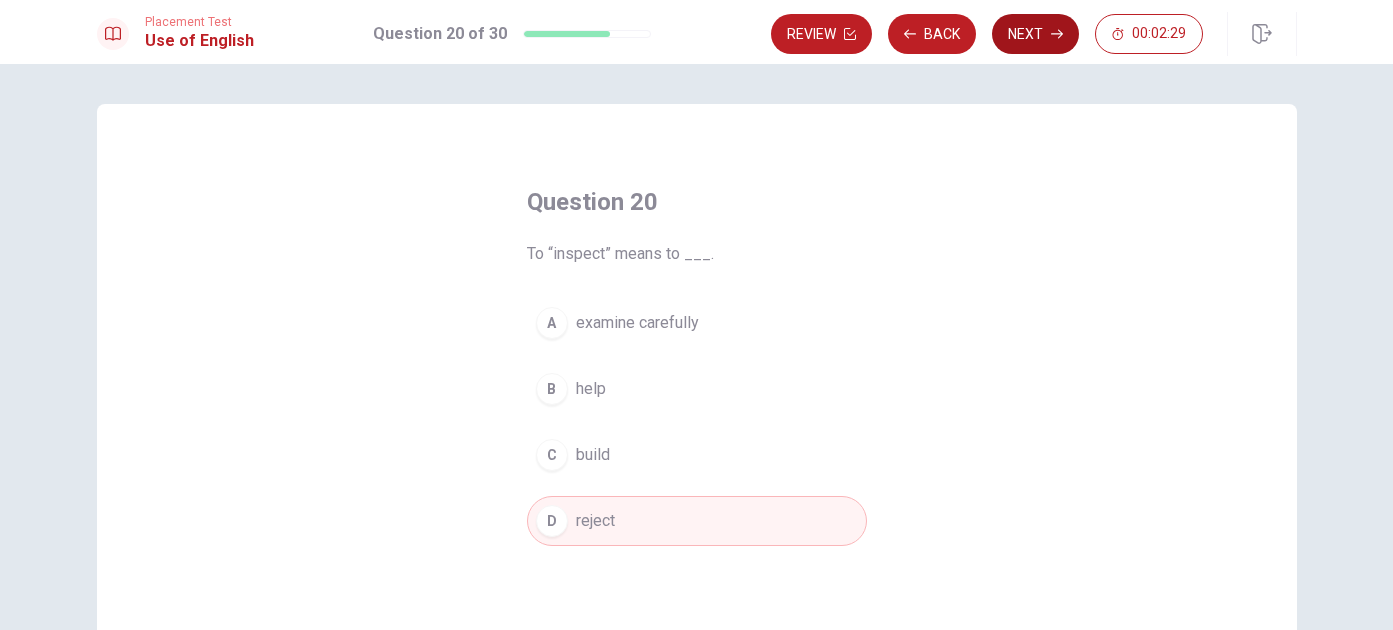 click on "Next" at bounding box center (1035, 34) 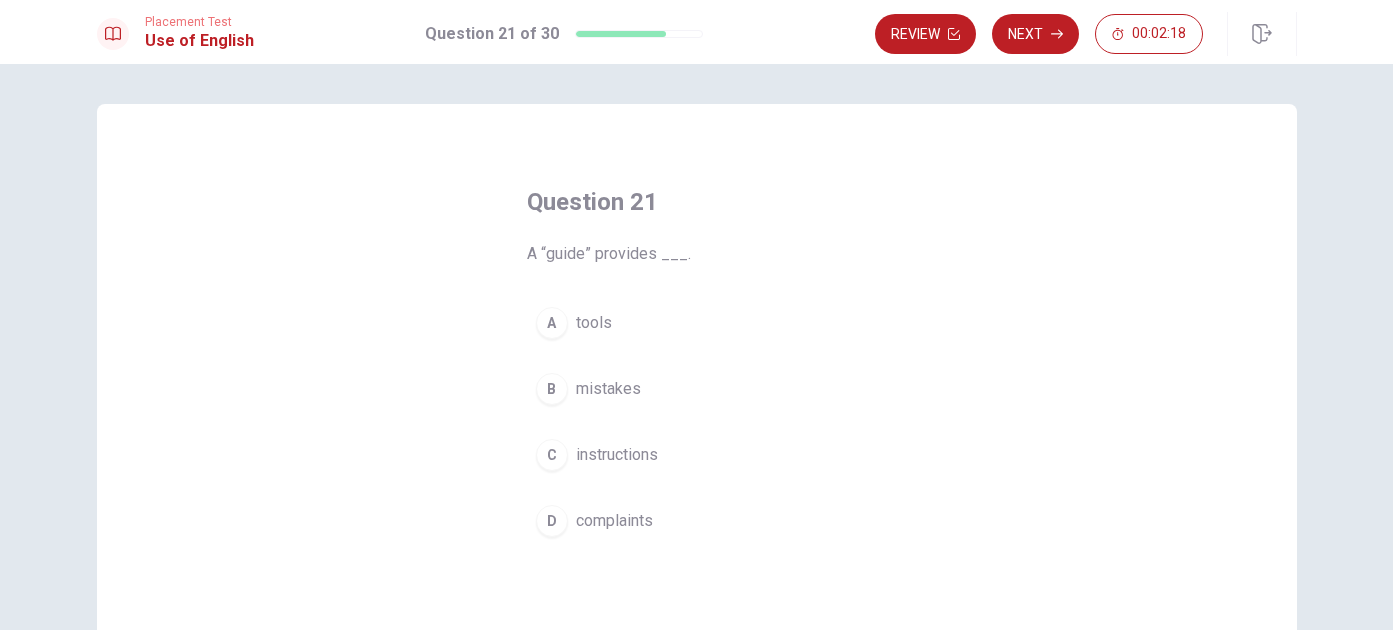 click on "C" at bounding box center (552, 455) 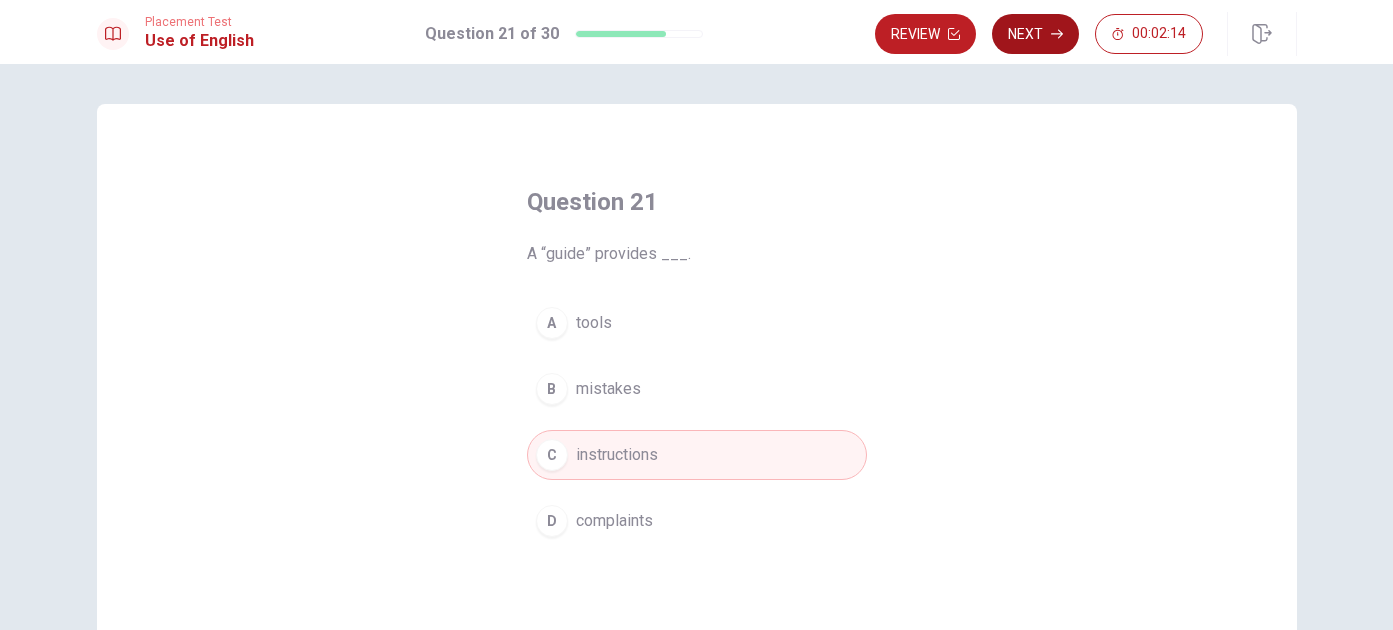 click on "Next" at bounding box center [1035, 34] 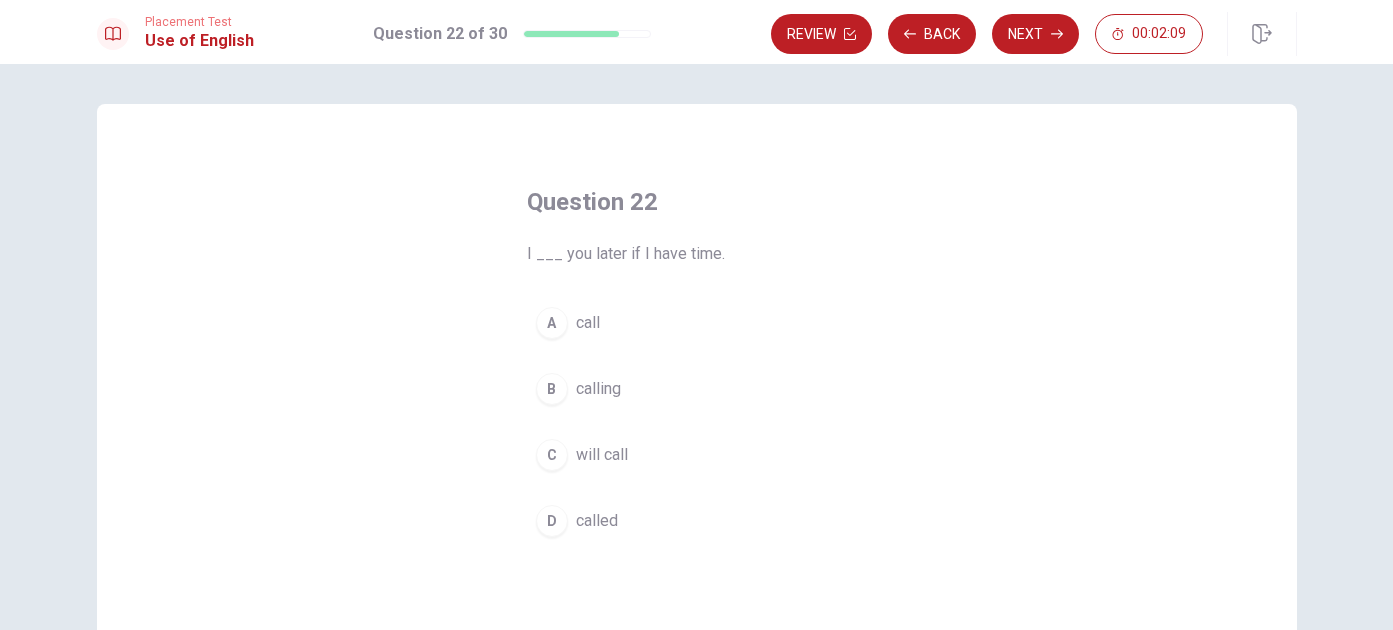 click on "will call" at bounding box center (602, 455) 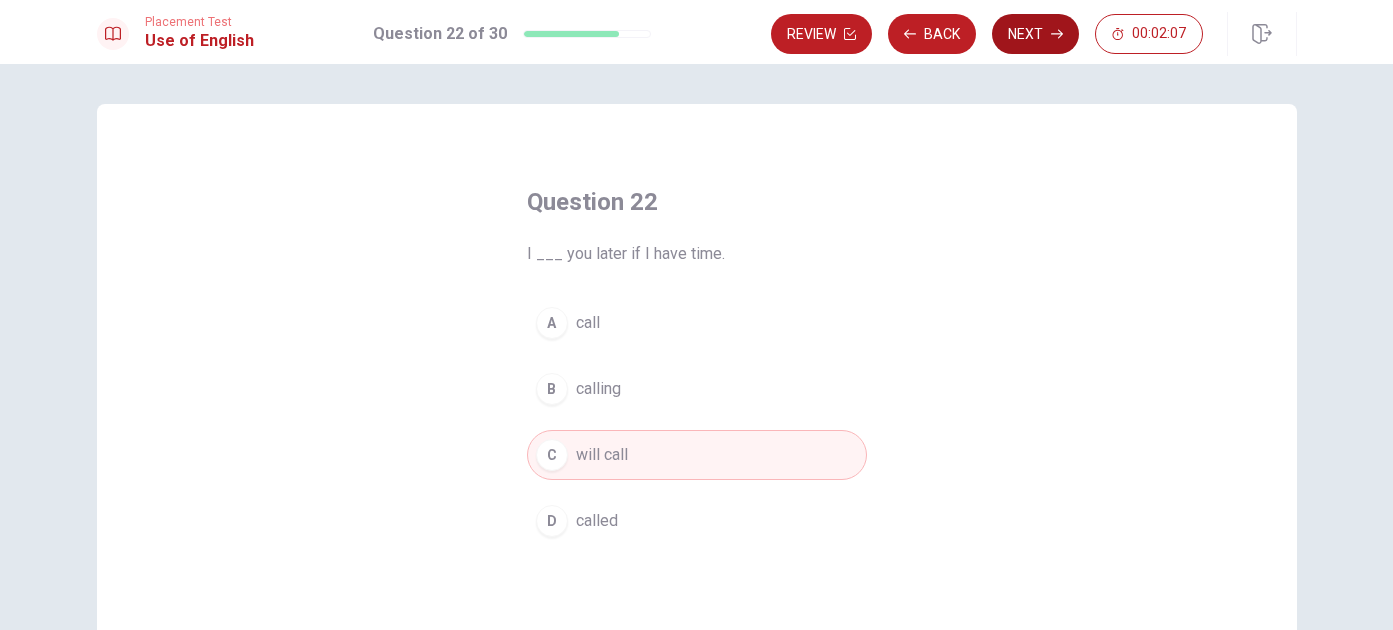 click on "Next" at bounding box center [1035, 34] 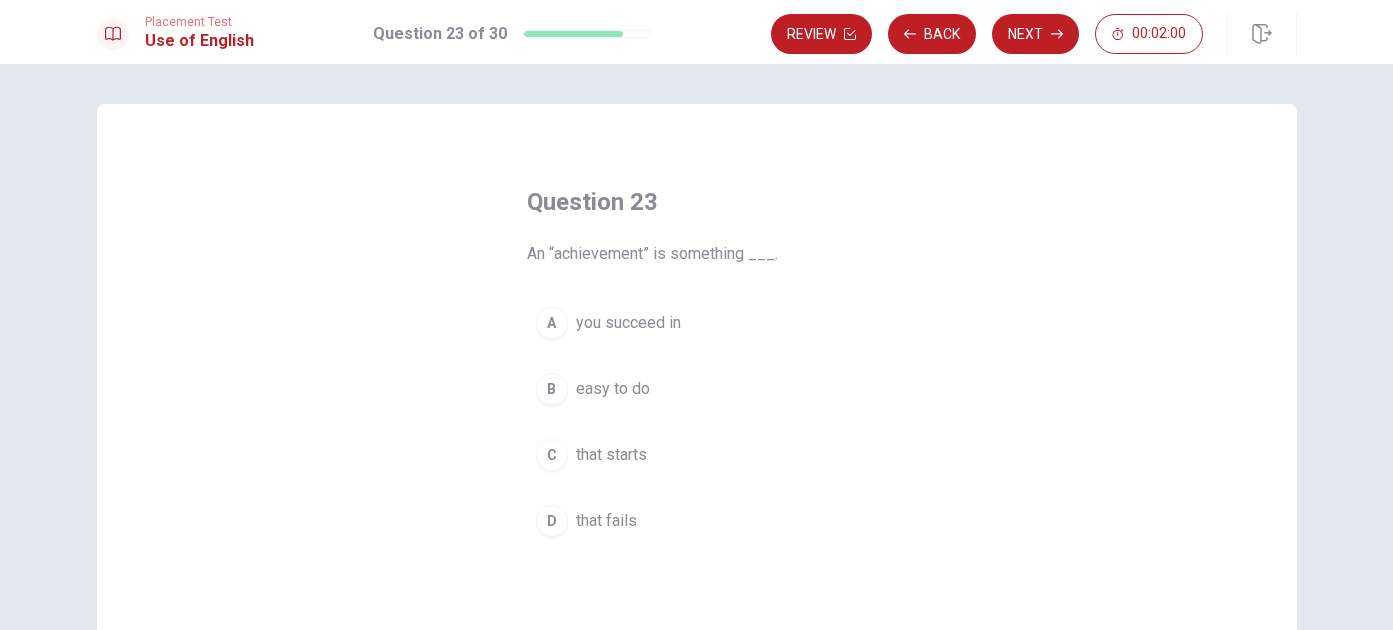 click on "B" at bounding box center [552, 389] 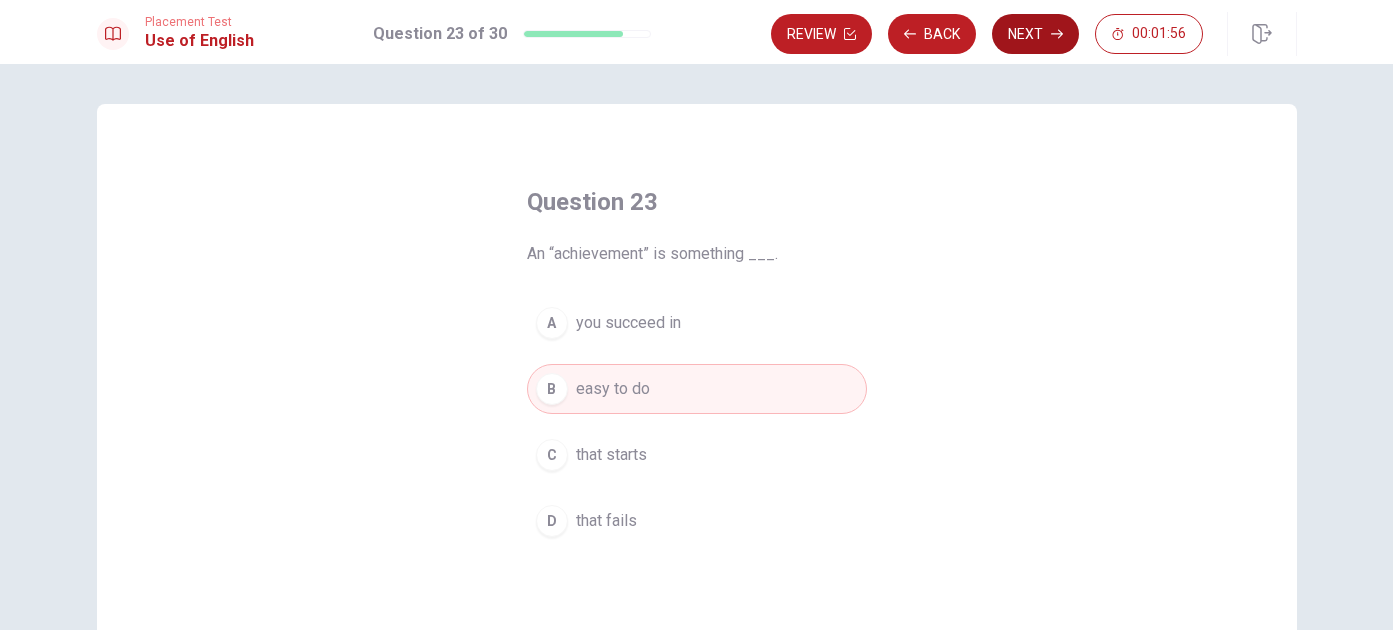 click on "Next" at bounding box center (1035, 34) 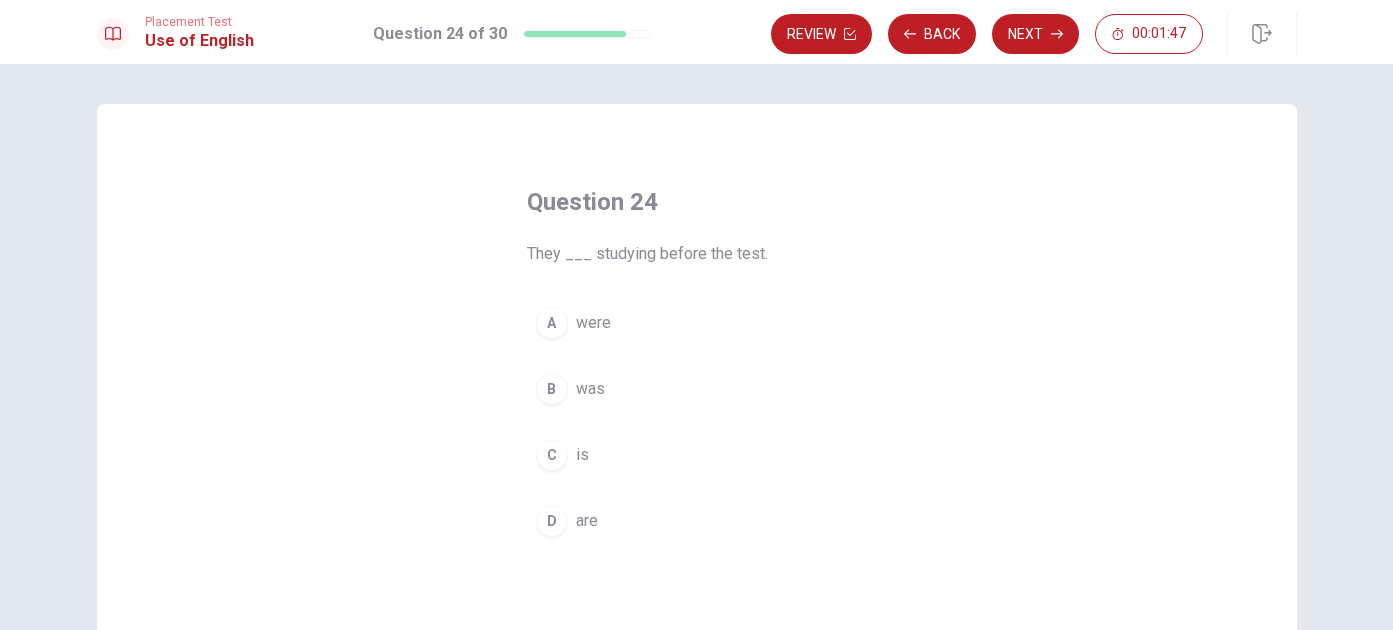click on "are" at bounding box center (587, 521) 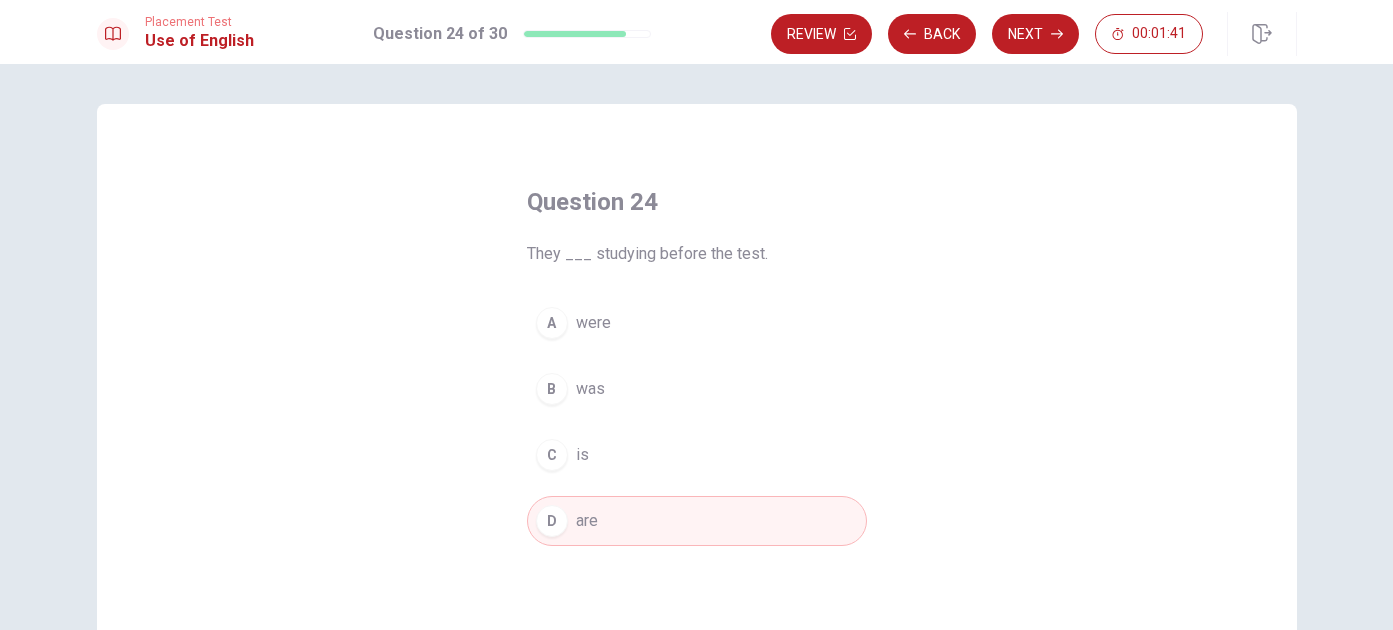 click on "were" at bounding box center (593, 323) 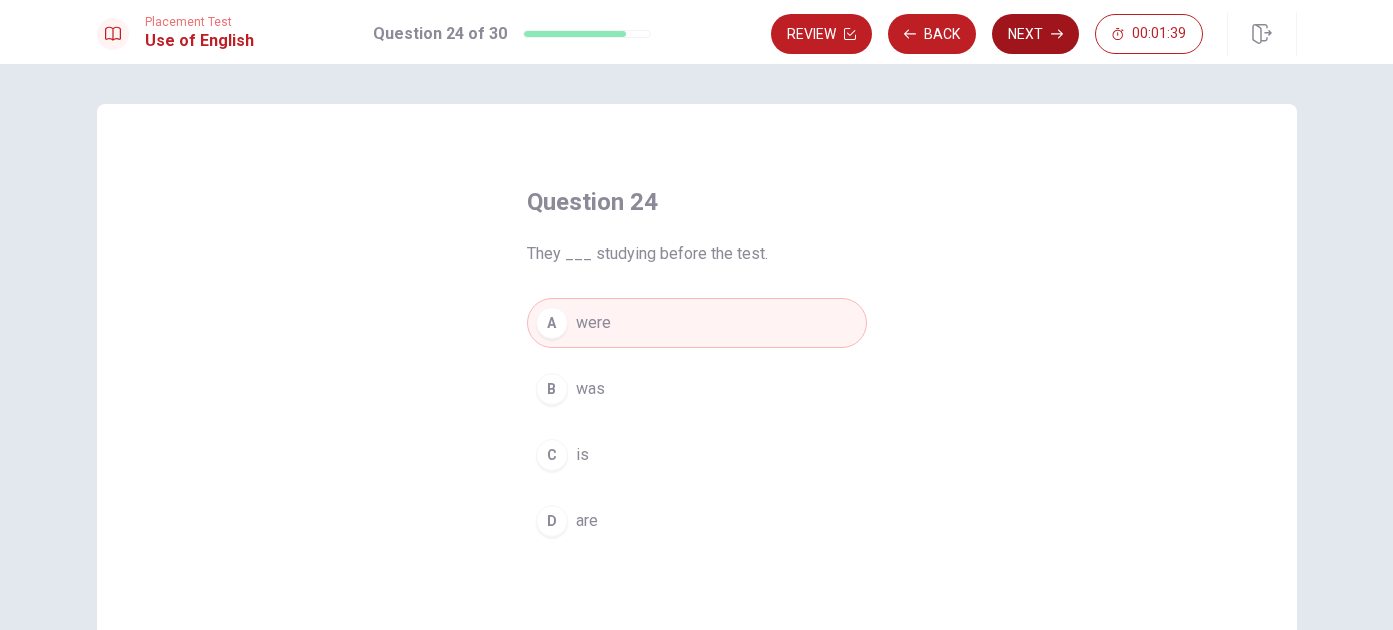 click on "Next" at bounding box center [1035, 34] 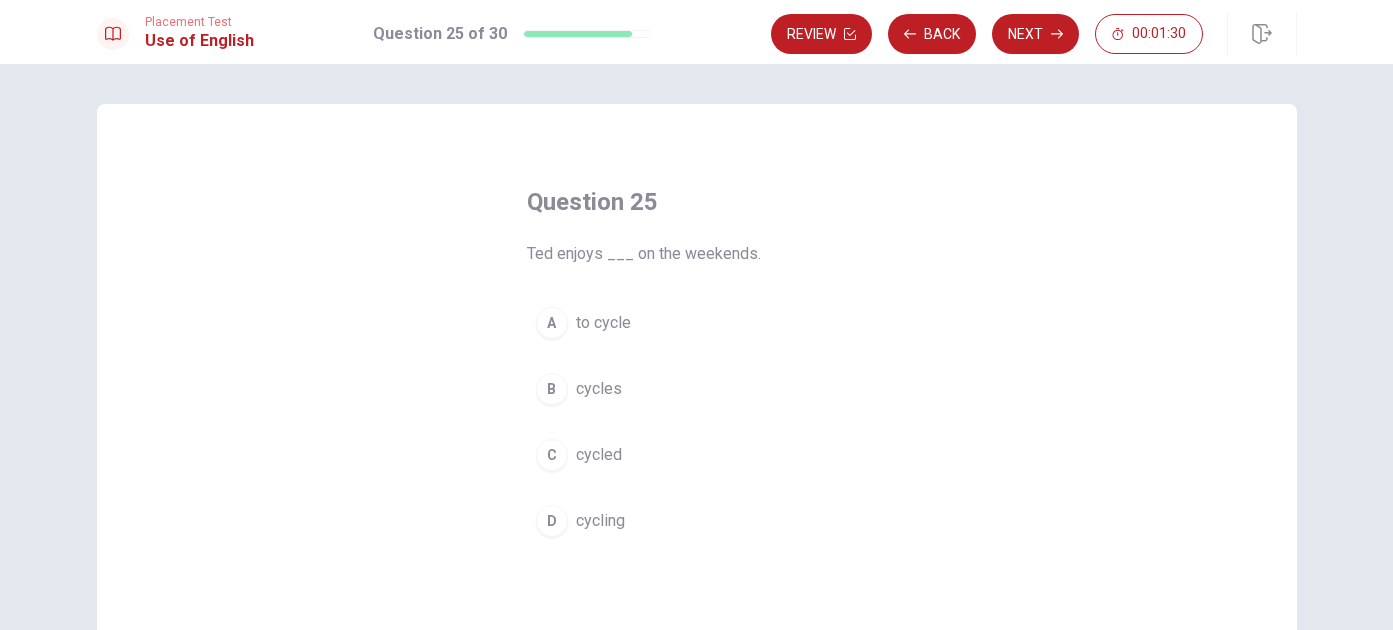 click on "A to cycle" at bounding box center [697, 323] 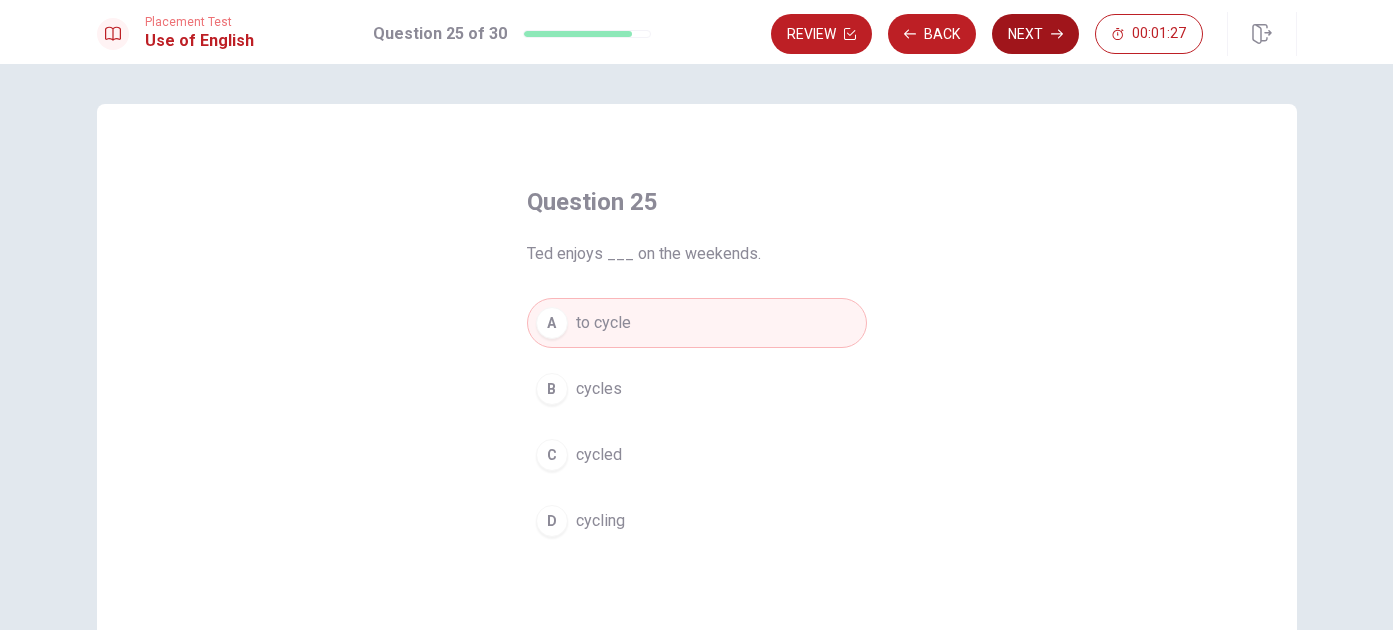 click on "Next" at bounding box center (1035, 34) 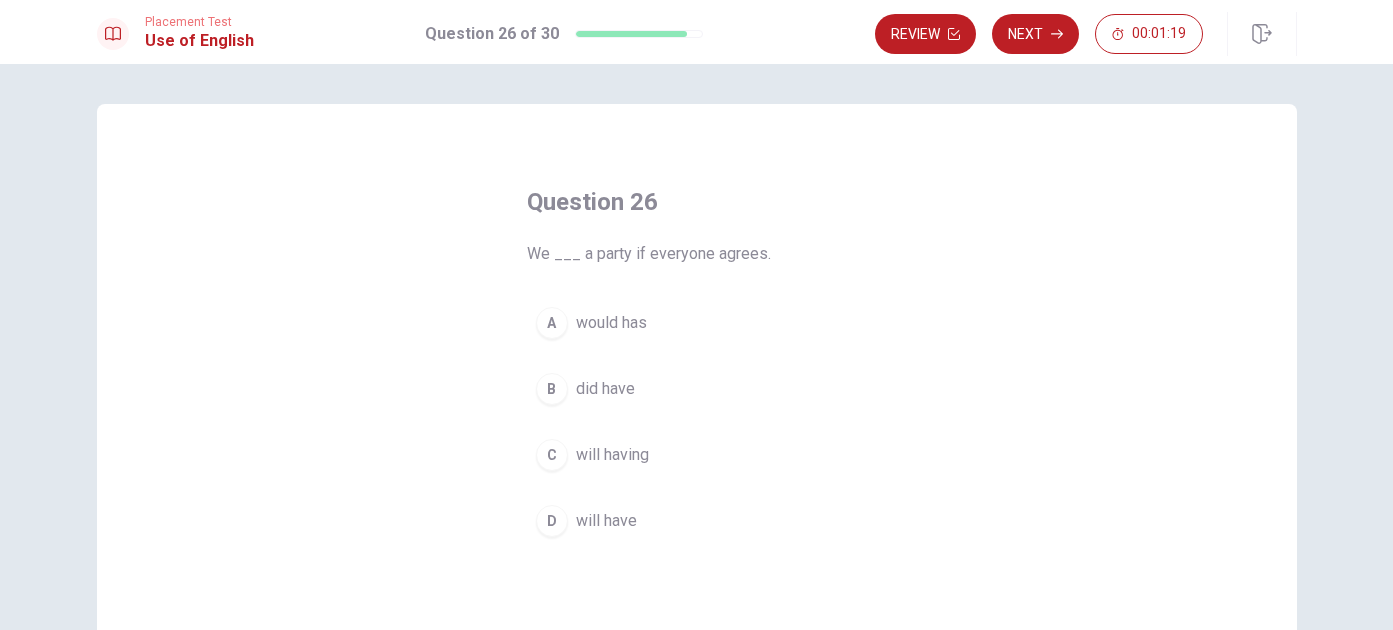 click on "A" at bounding box center [552, 323] 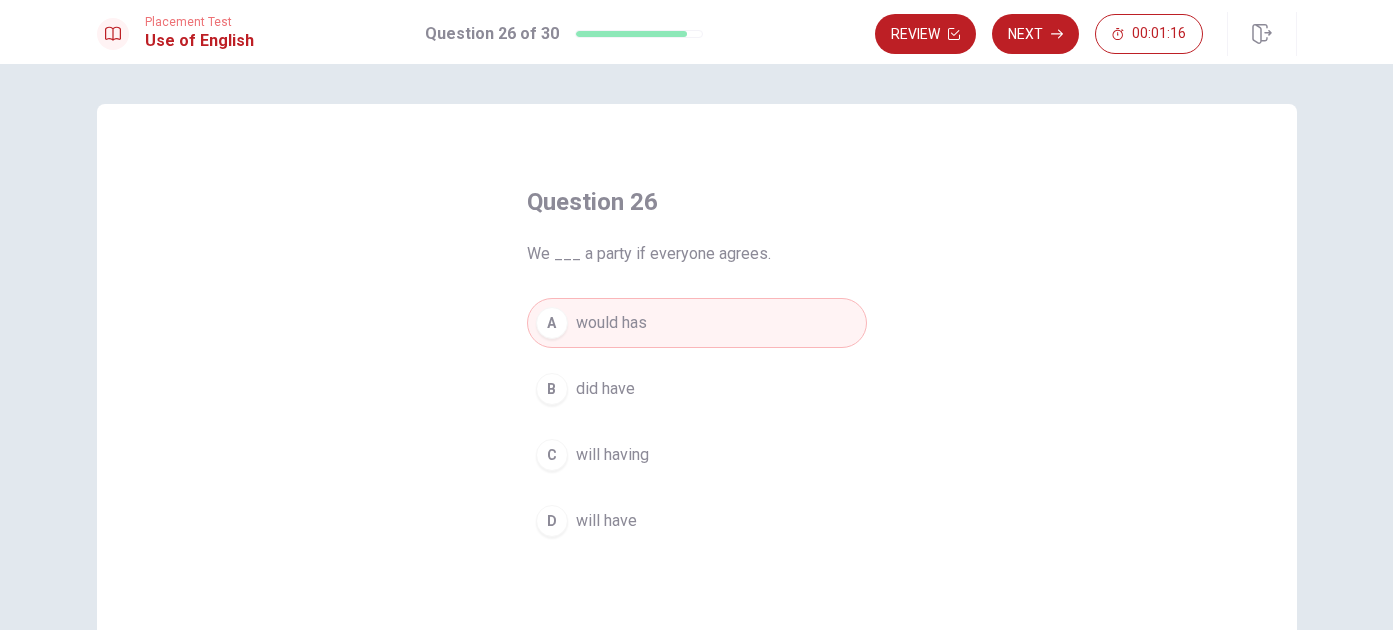 click on "did have" at bounding box center [605, 389] 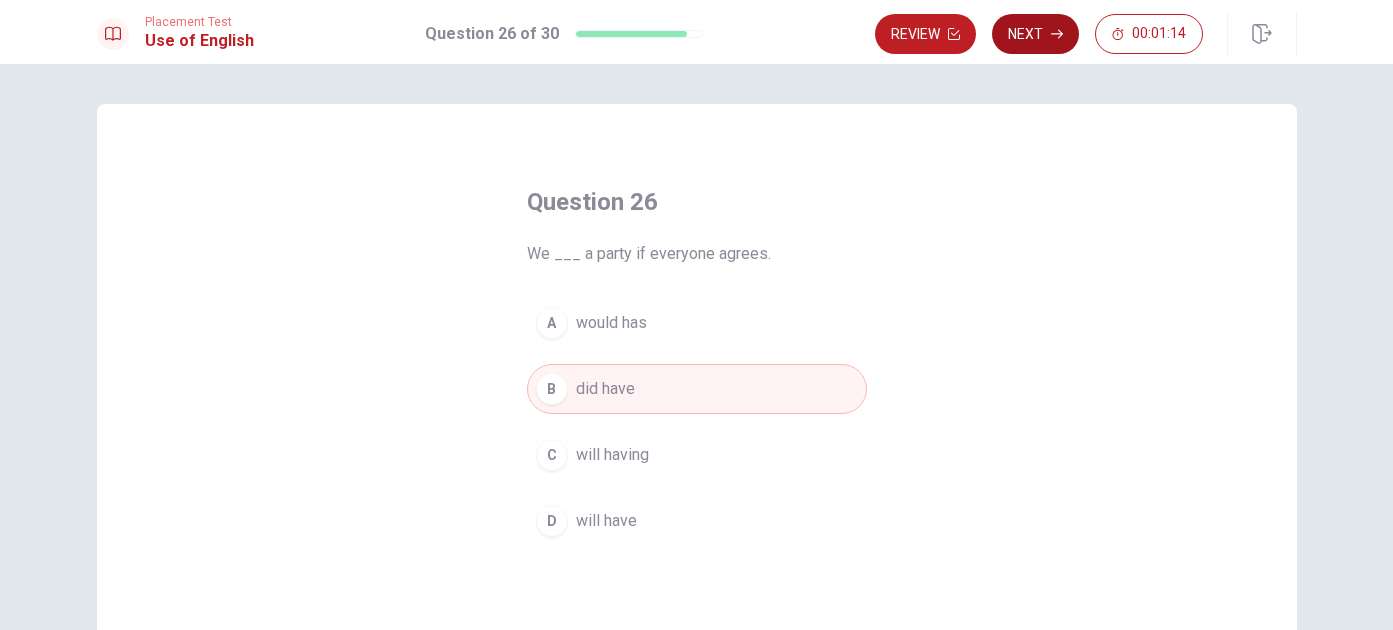 click on "Next" at bounding box center [1035, 34] 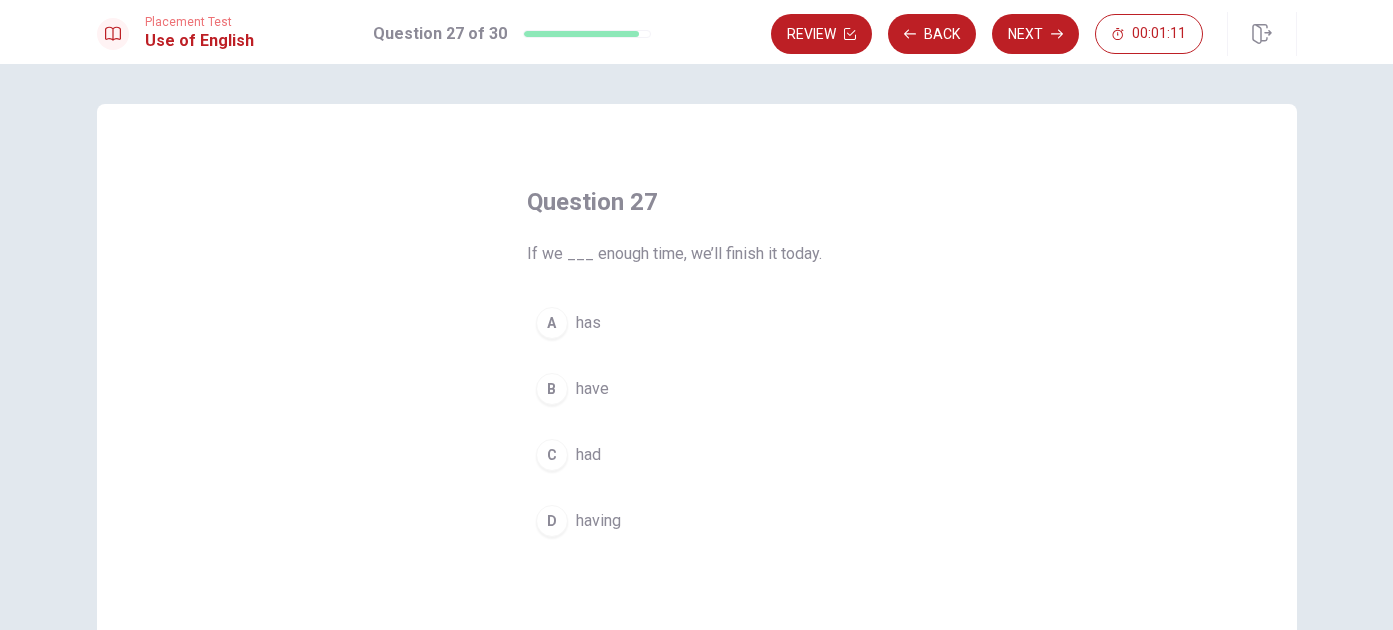 click on "B" at bounding box center [552, 389] 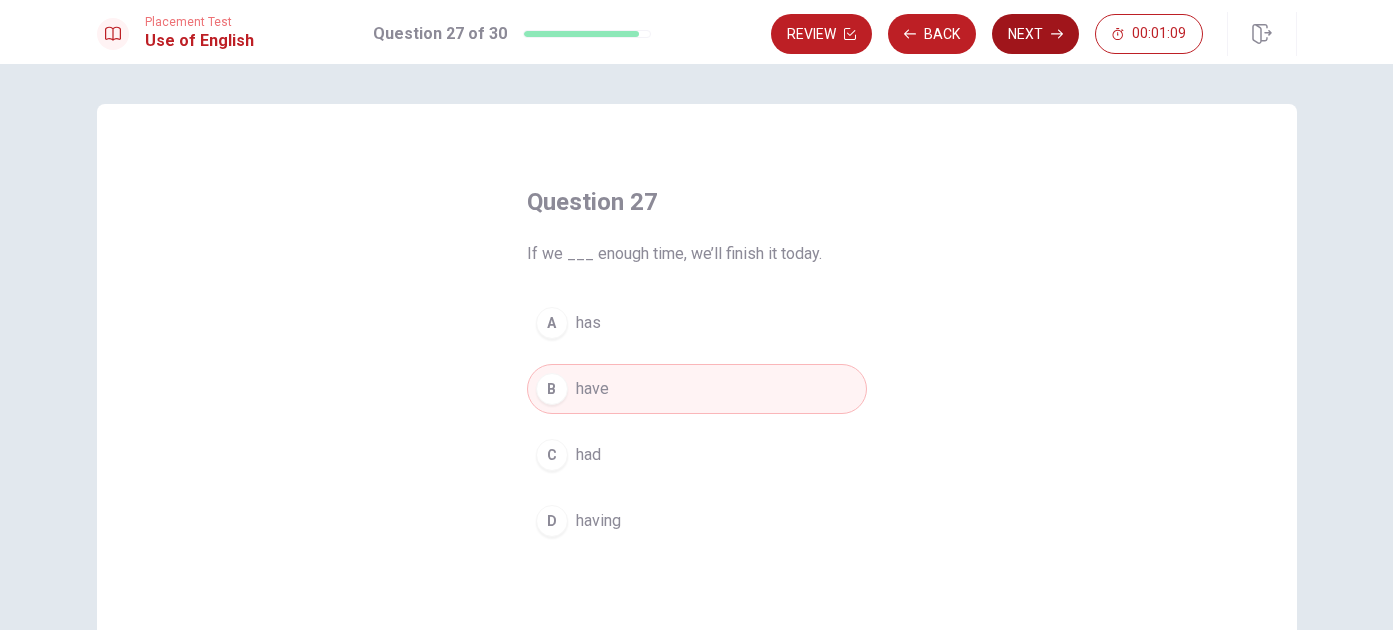 click on "Next" at bounding box center [1035, 34] 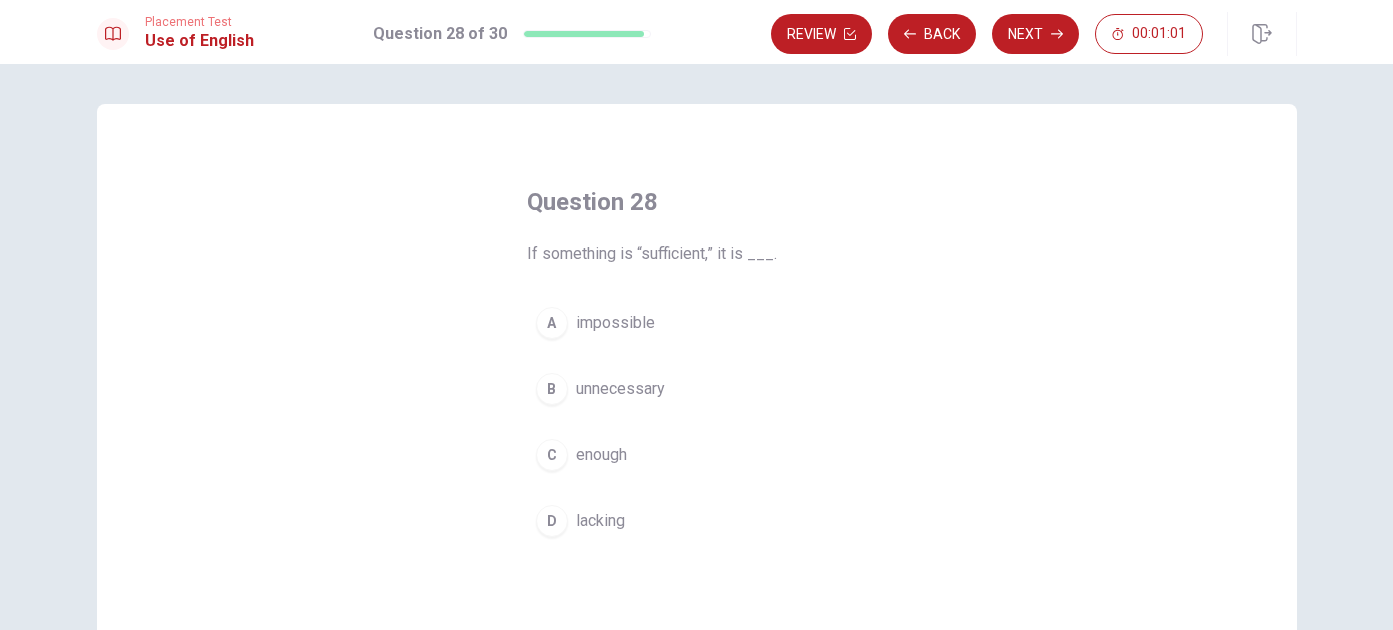 click on "enough" at bounding box center [601, 455] 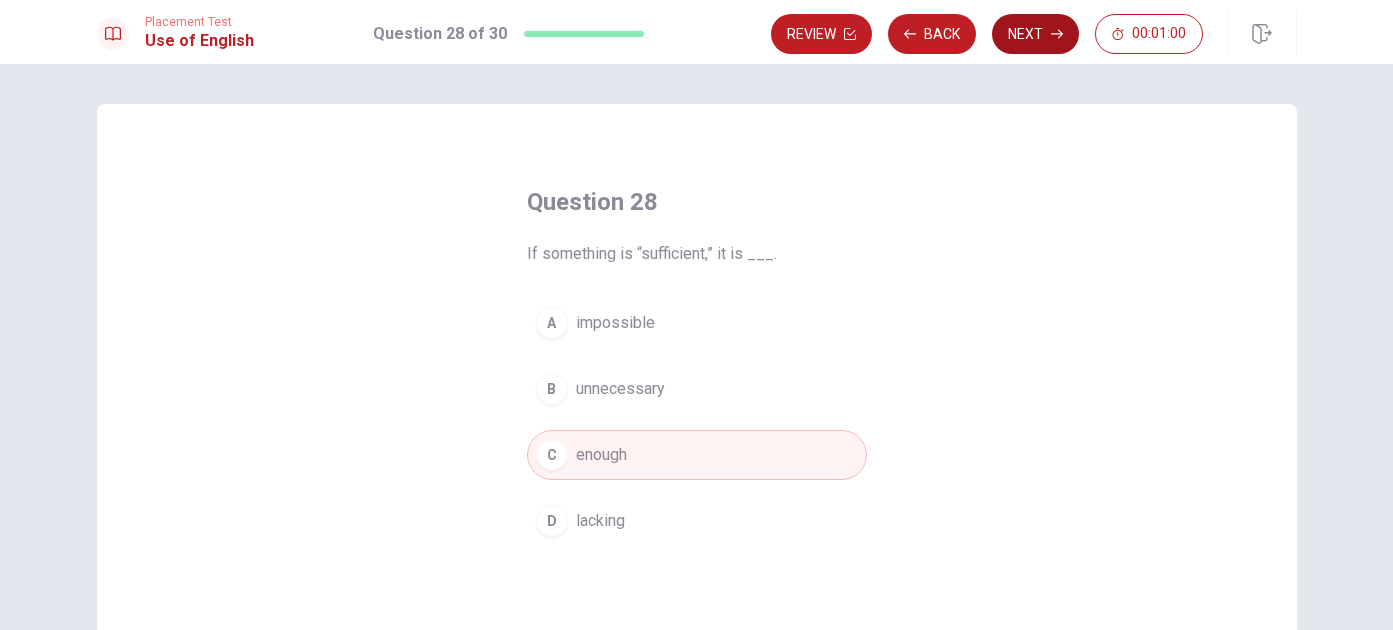 click on "Next" at bounding box center [1035, 34] 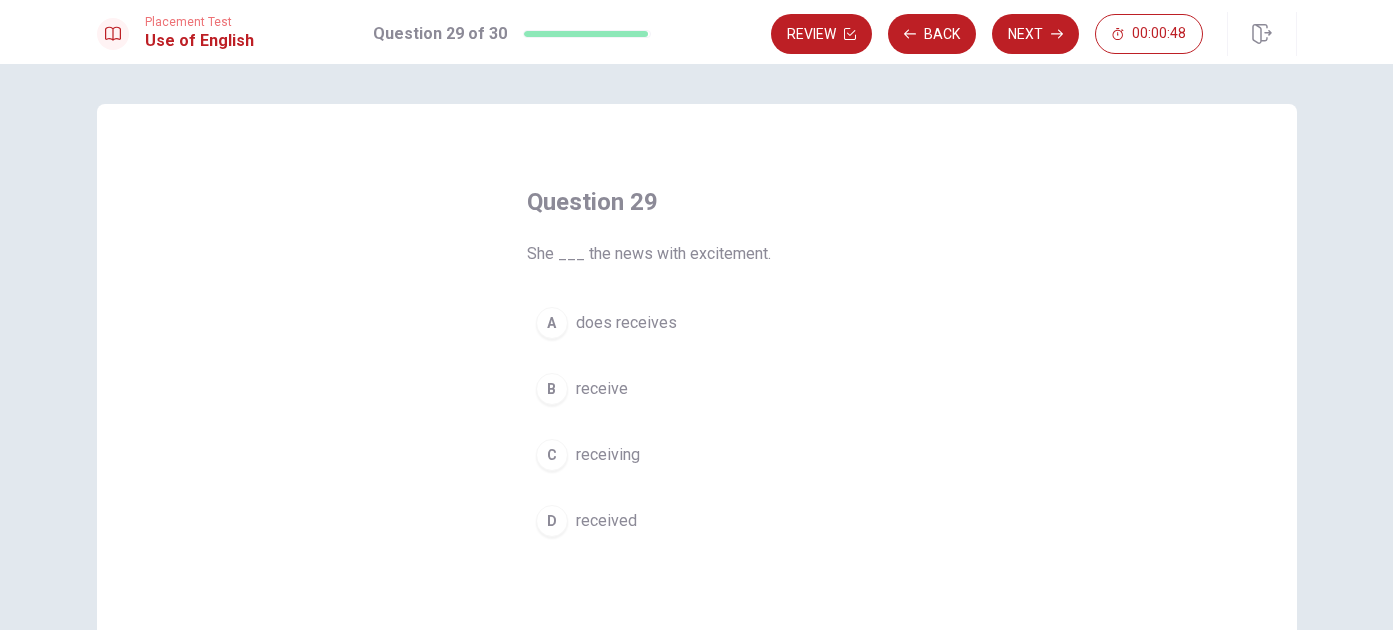 click on "D" at bounding box center (552, 521) 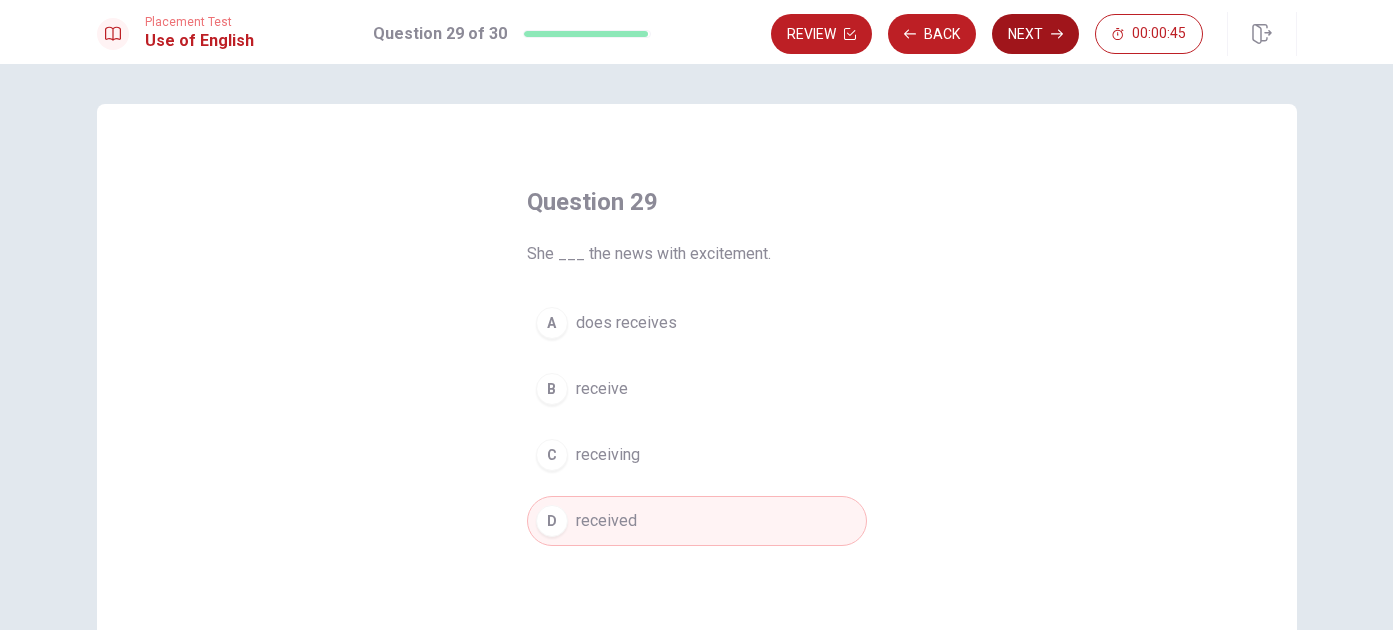 click on "Next" at bounding box center [1035, 34] 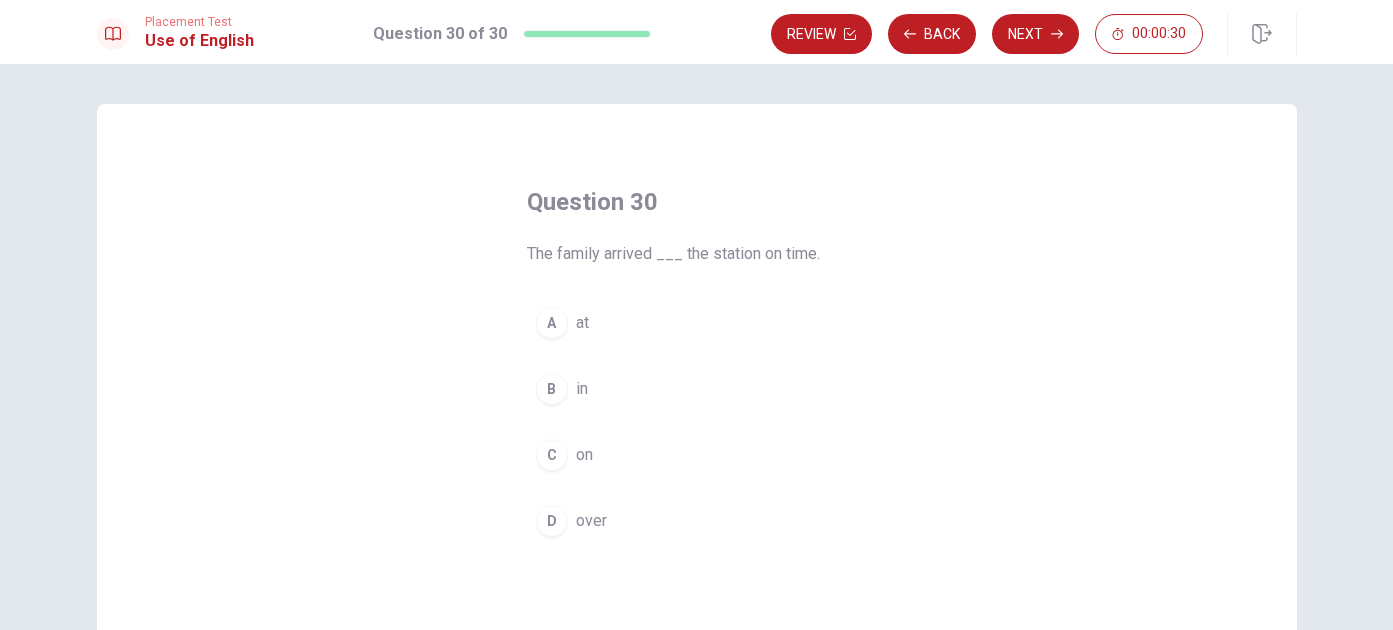 click on "B" at bounding box center (552, 389) 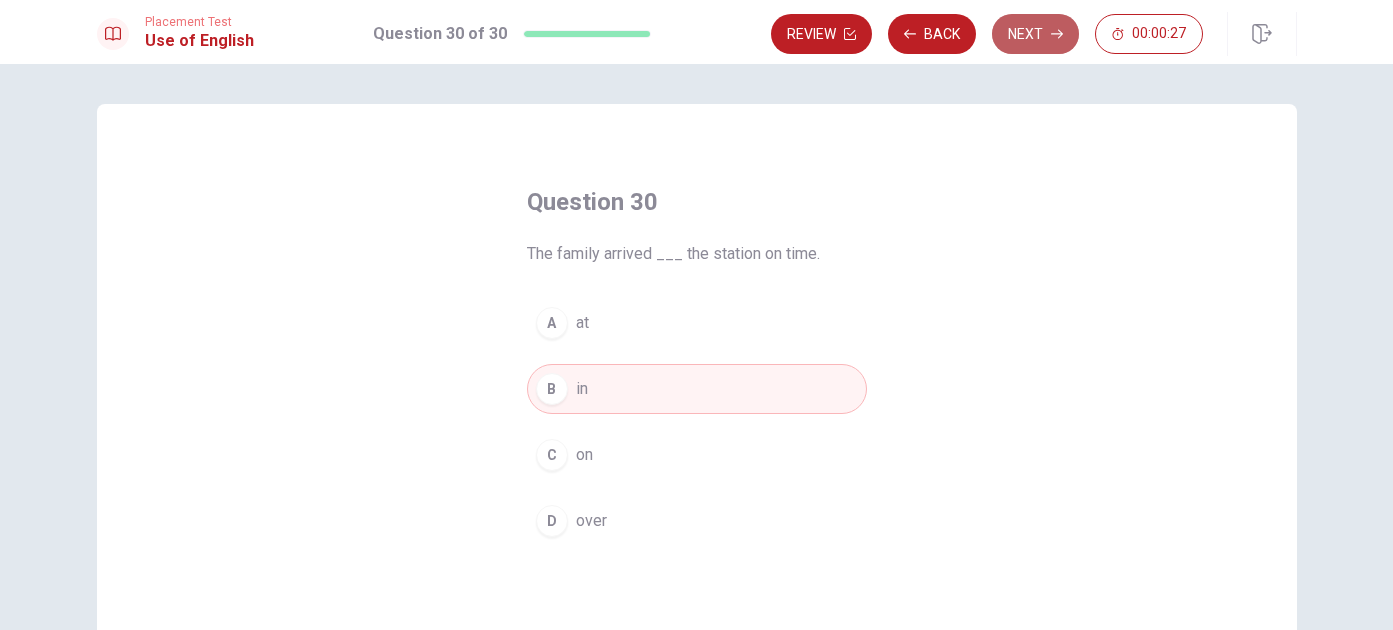 click on "Next" at bounding box center [1035, 34] 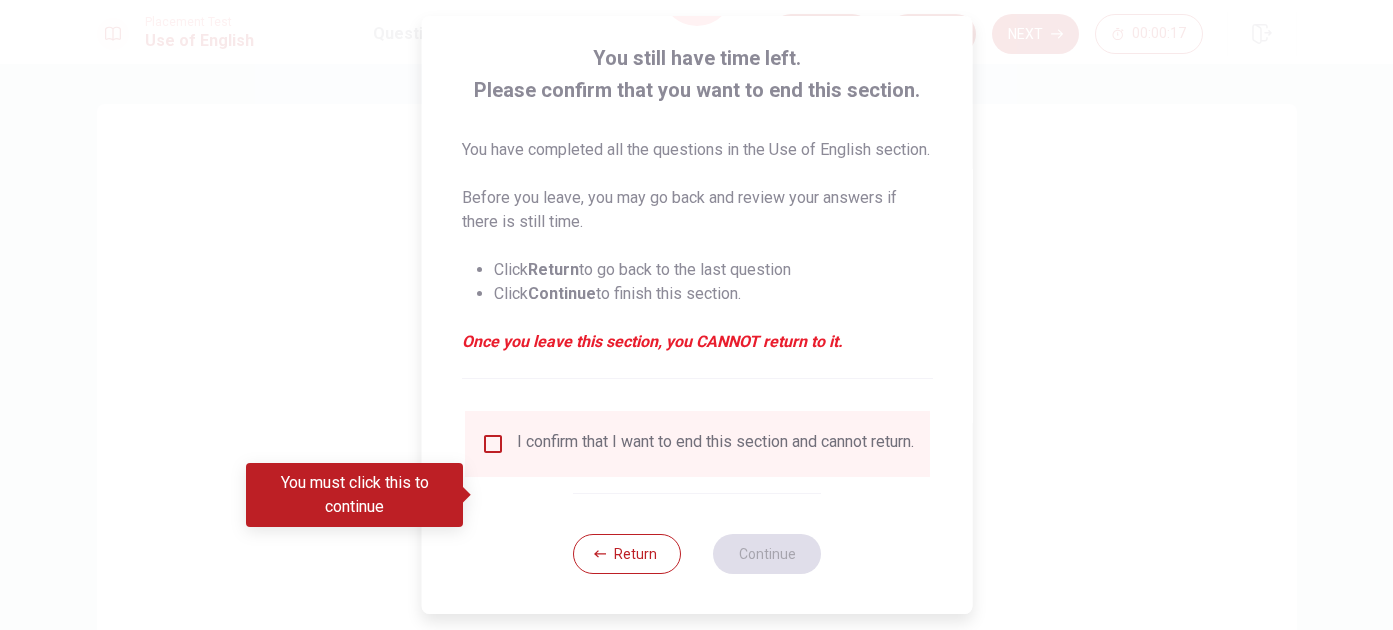 scroll, scrollTop: 140, scrollLeft: 0, axis: vertical 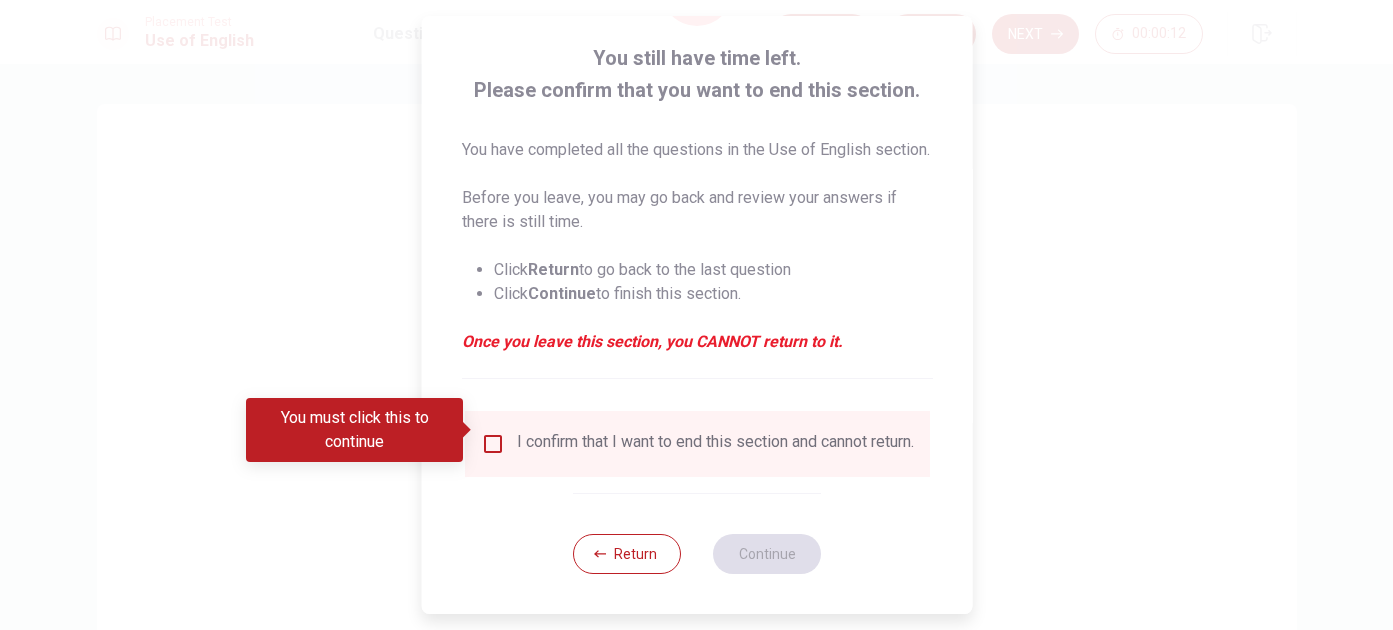 click at bounding box center [492, 444] 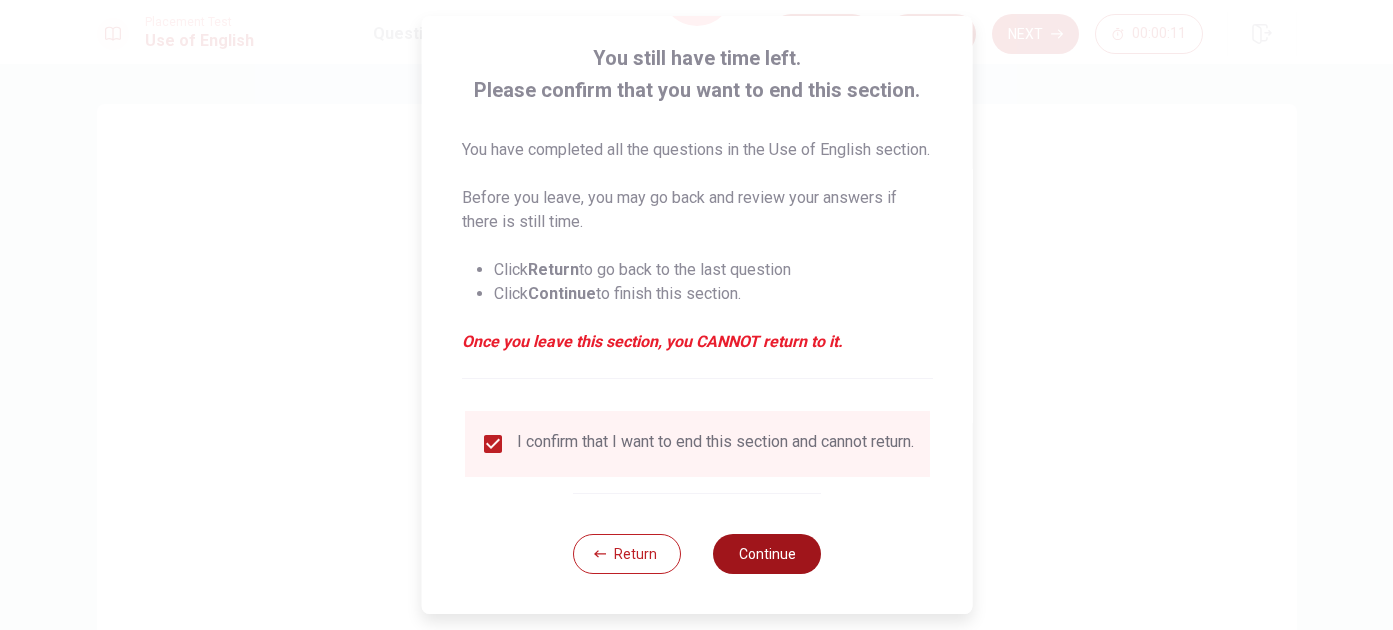 click on "Continue" at bounding box center (767, 554) 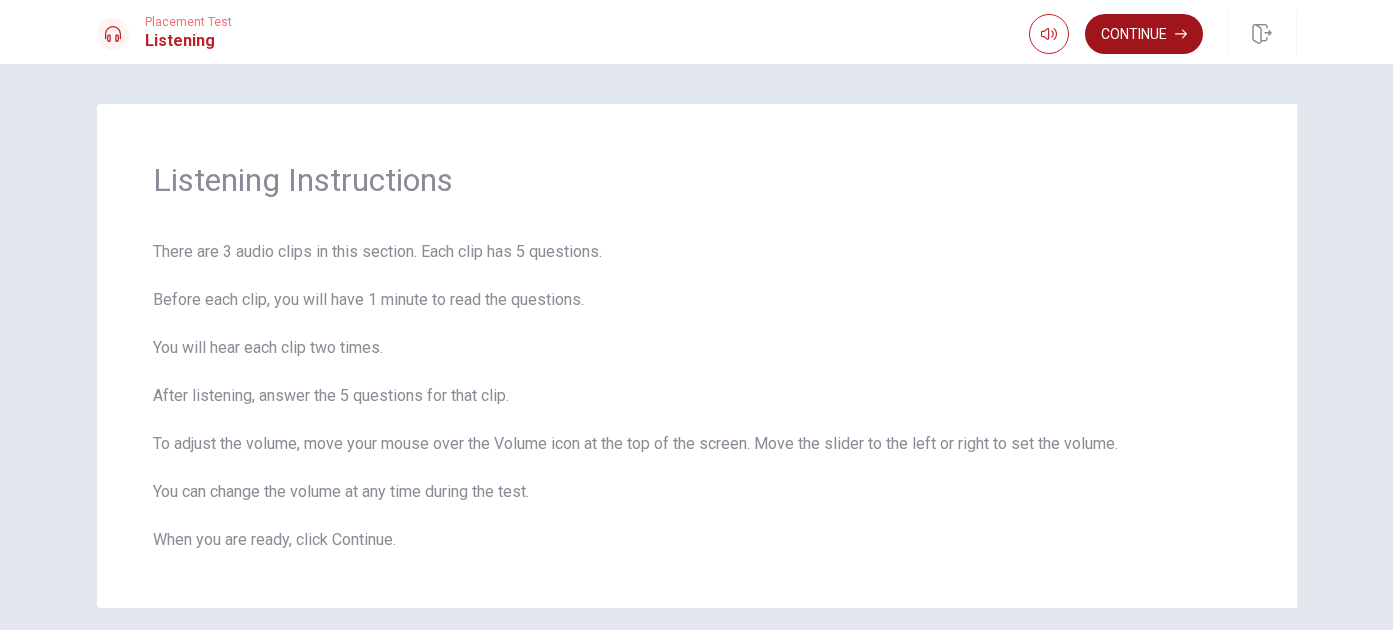 click on "Continue" at bounding box center [1144, 34] 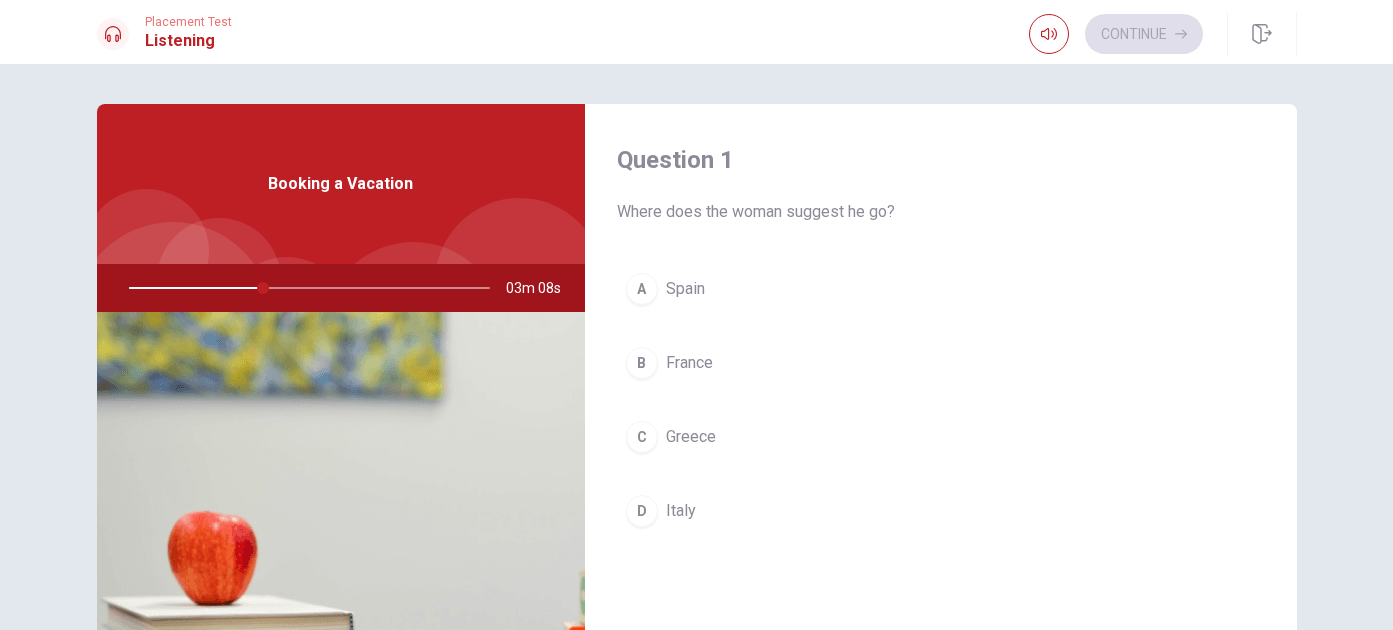 click on "C" at bounding box center (642, 437) 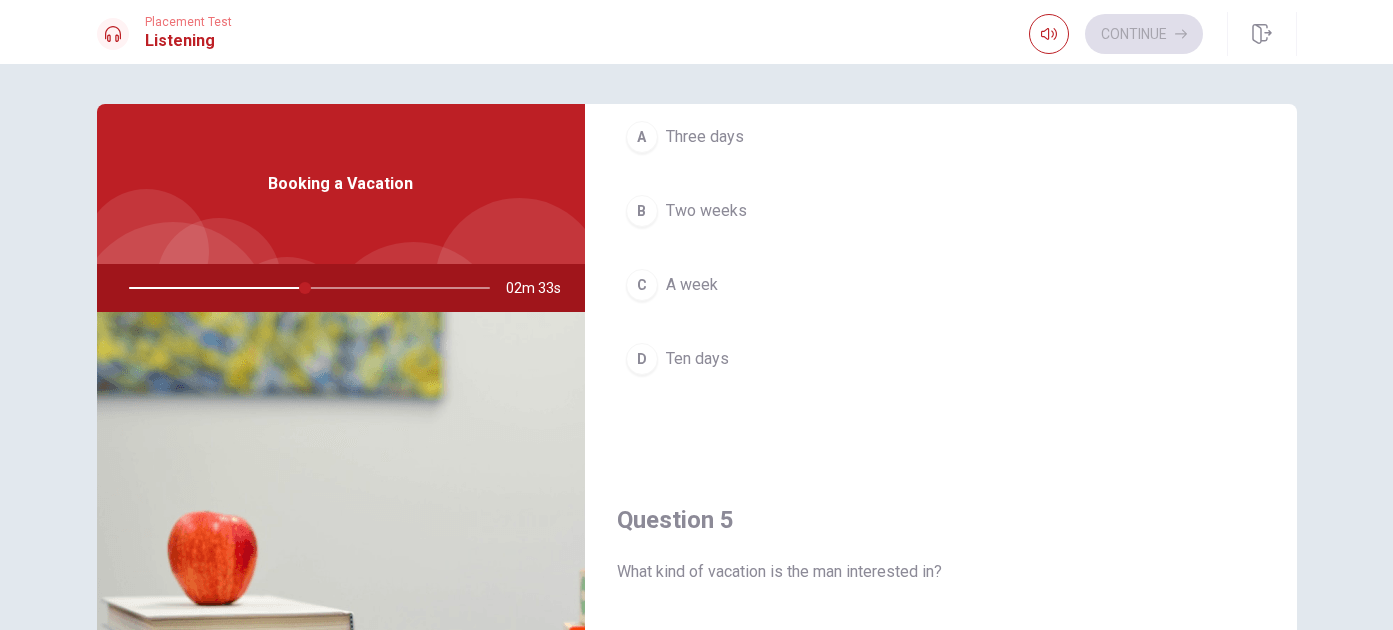 scroll, scrollTop: 1865, scrollLeft: 0, axis: vertical 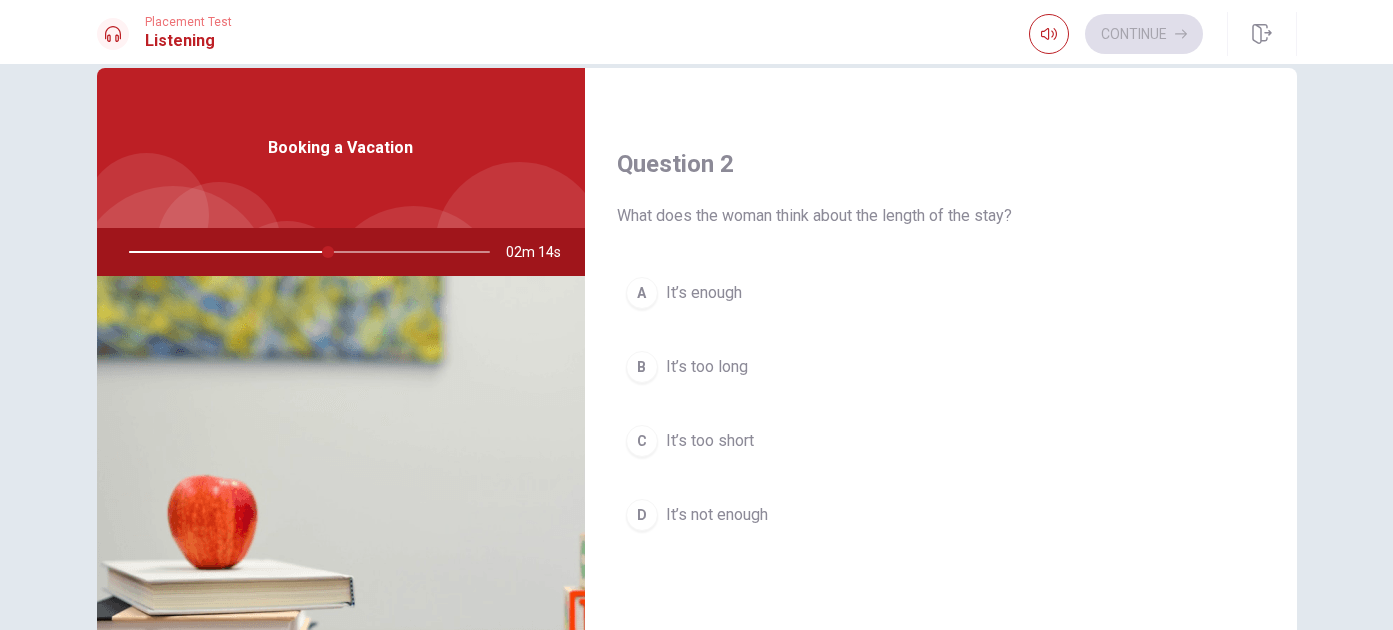 click on "A It’s enough" at bounding box center (941, 293) 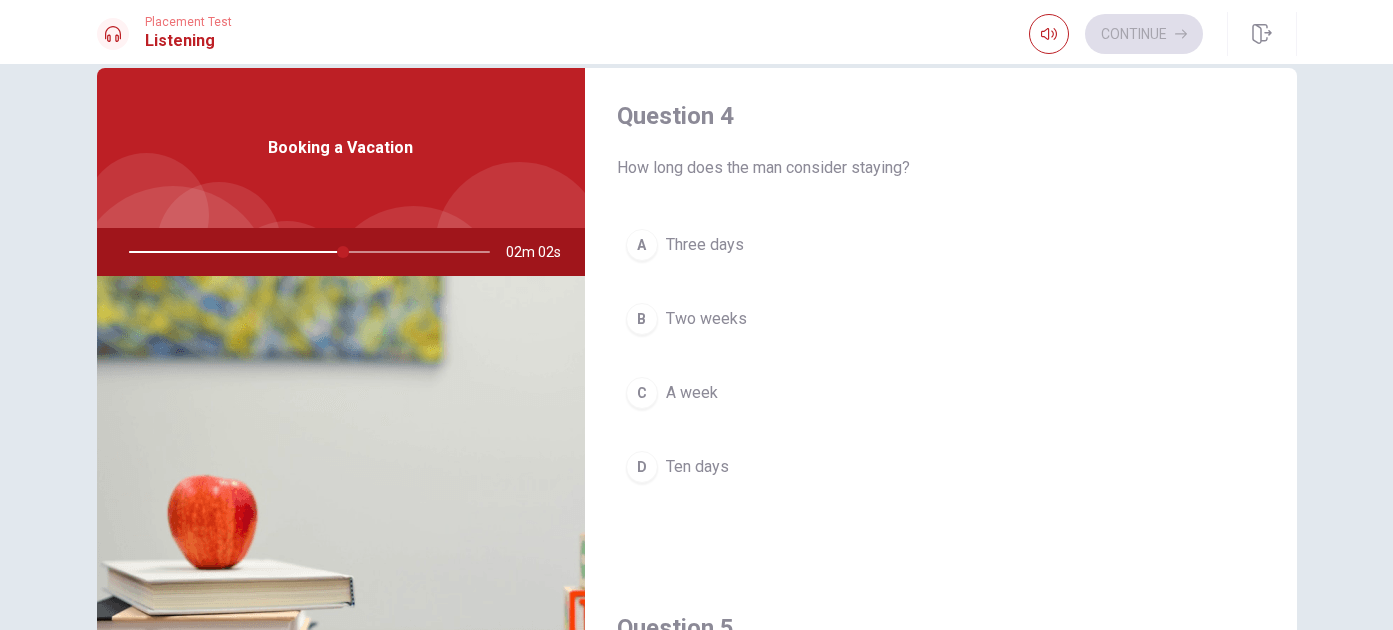 scroll, scrollTop: 1537, scrollLeft: 0, axis: vertical 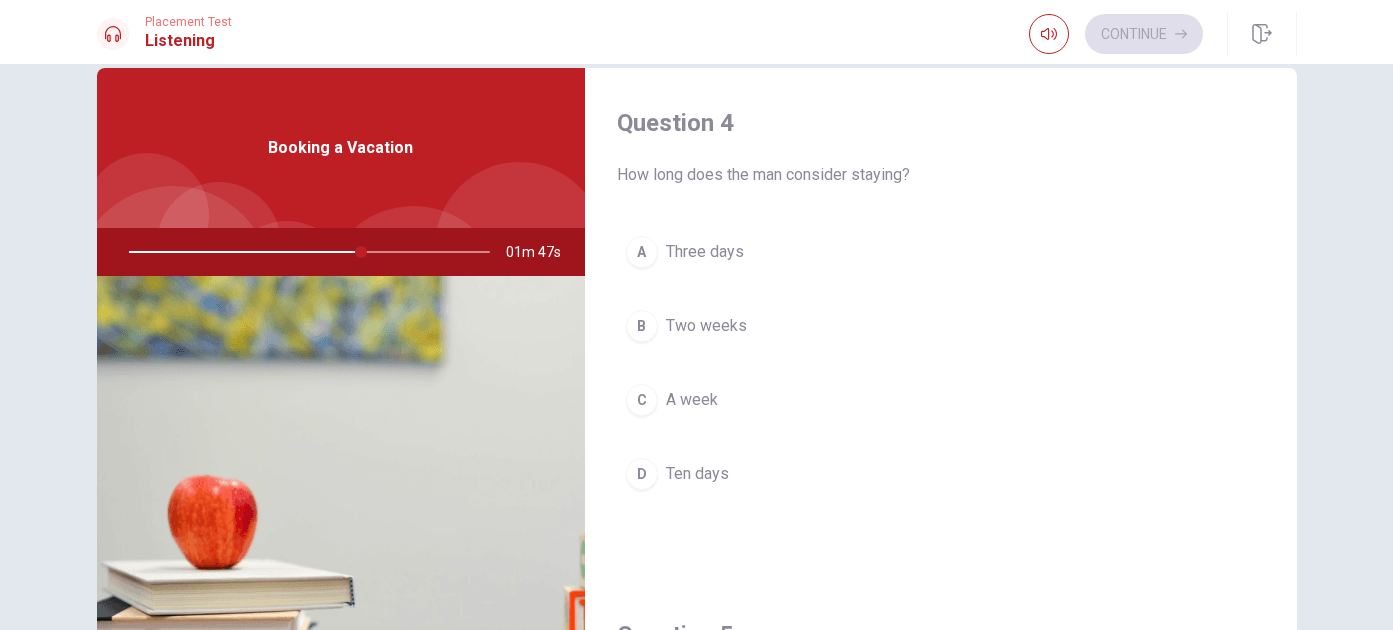 click at bounding box center (305, 252) 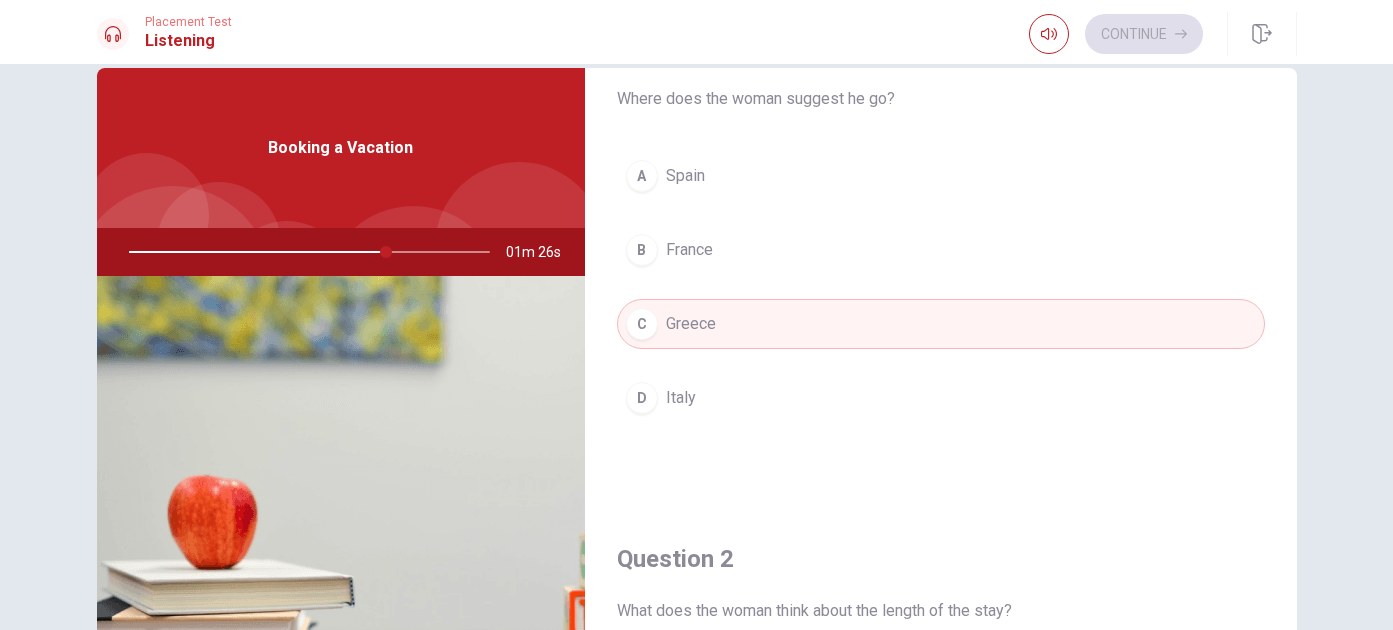 scroll, scrollTop: 83, scrollLeft: 0, axis: vertical 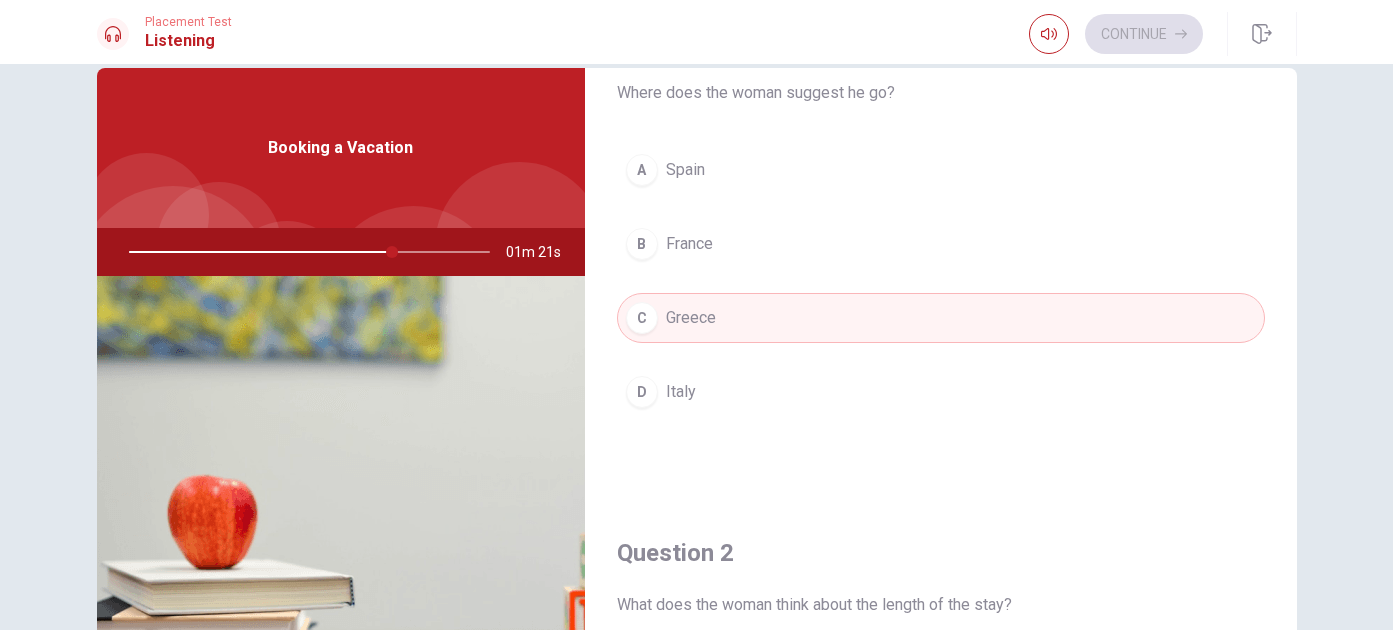 click at bounding box center [305, 252] 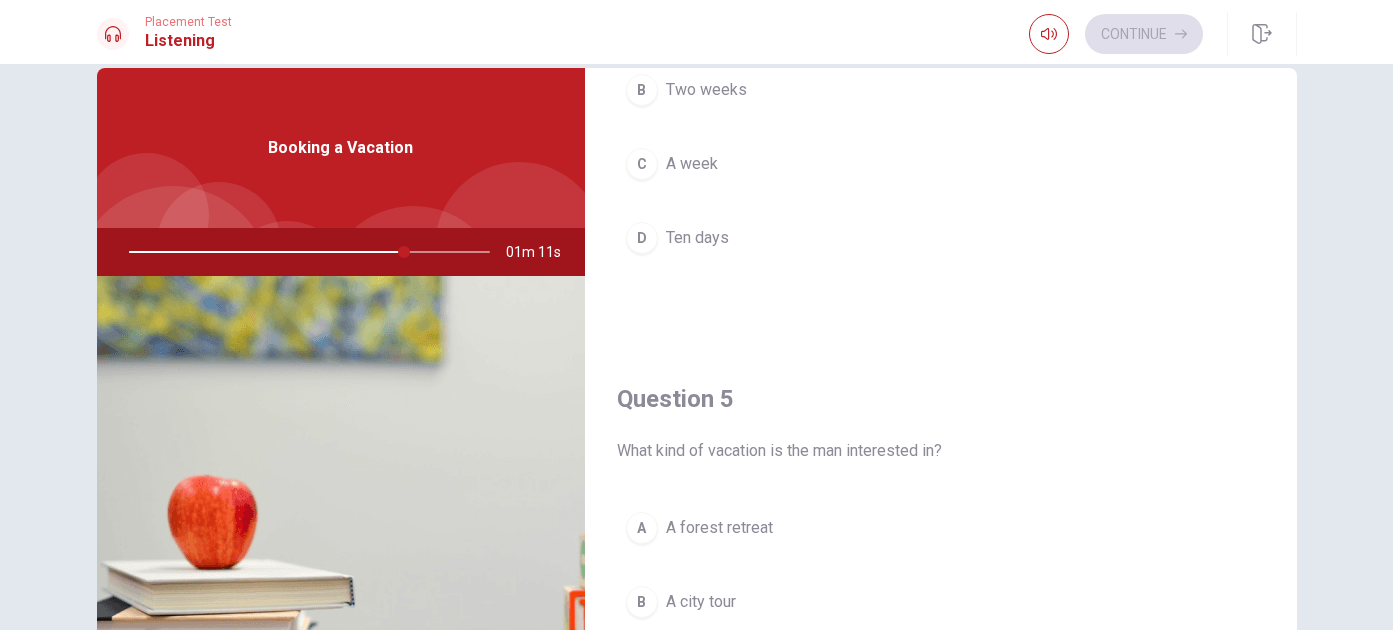 scroll, scrollTop: 1865, scrollLeft: 0, axis: vertical 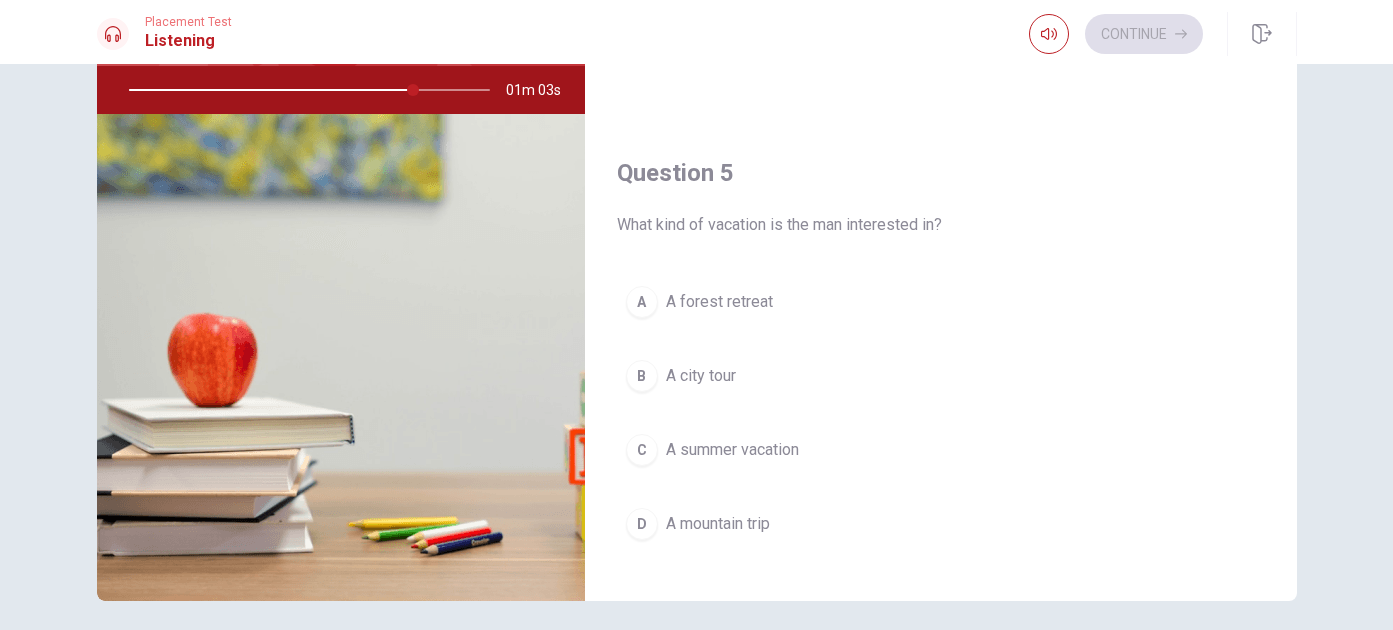 click on "B A city tour" at bounding box center [941, 376] 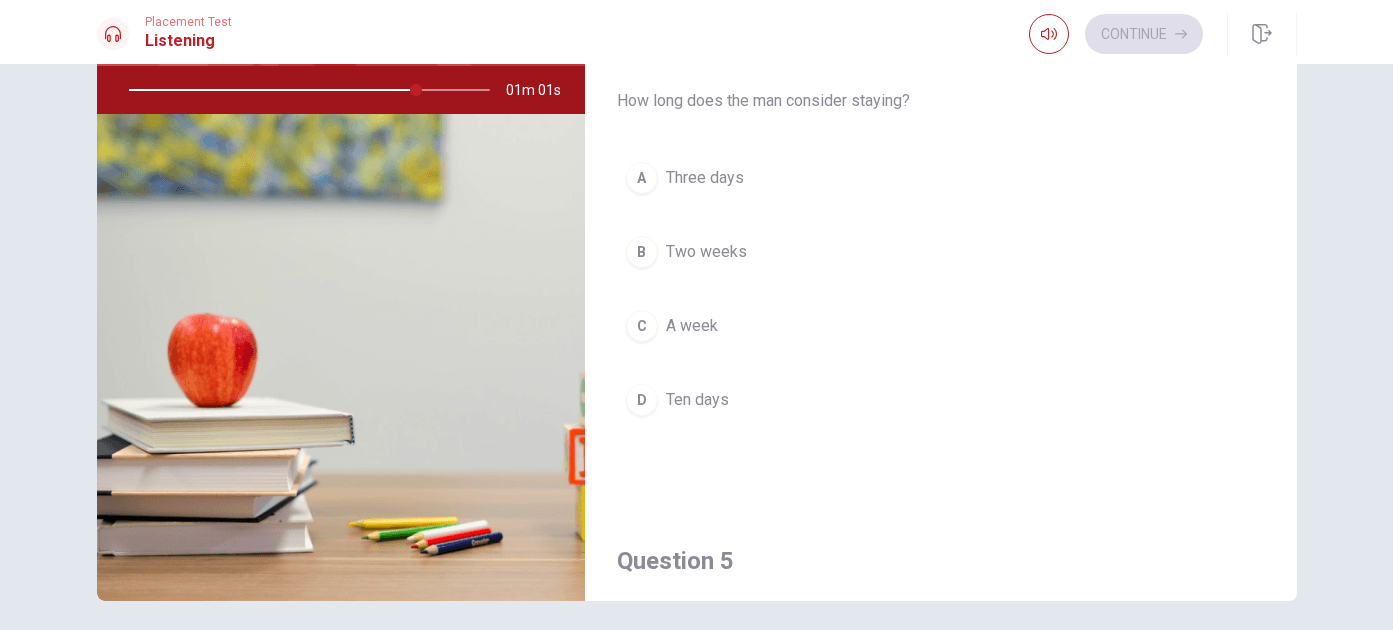 scroll, scrollTop: 1446, scrollLeft: 0, axis: vertical 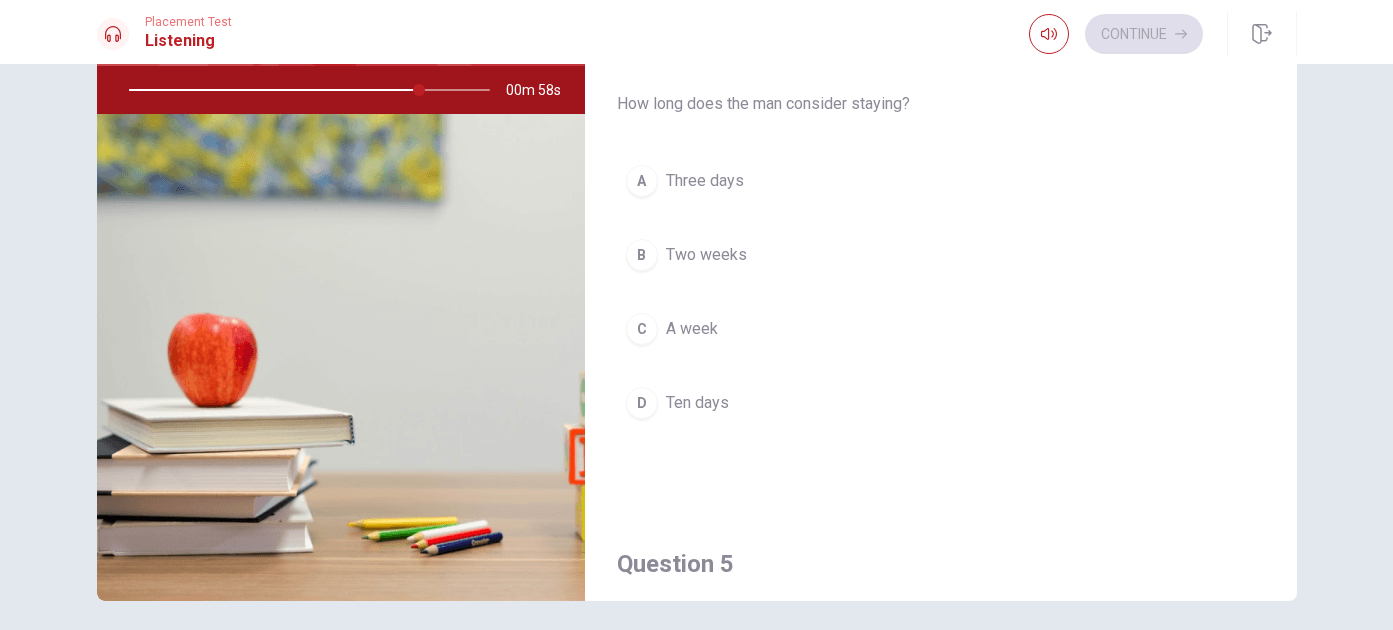 click on "C A week" at bounding box center (941, 329) 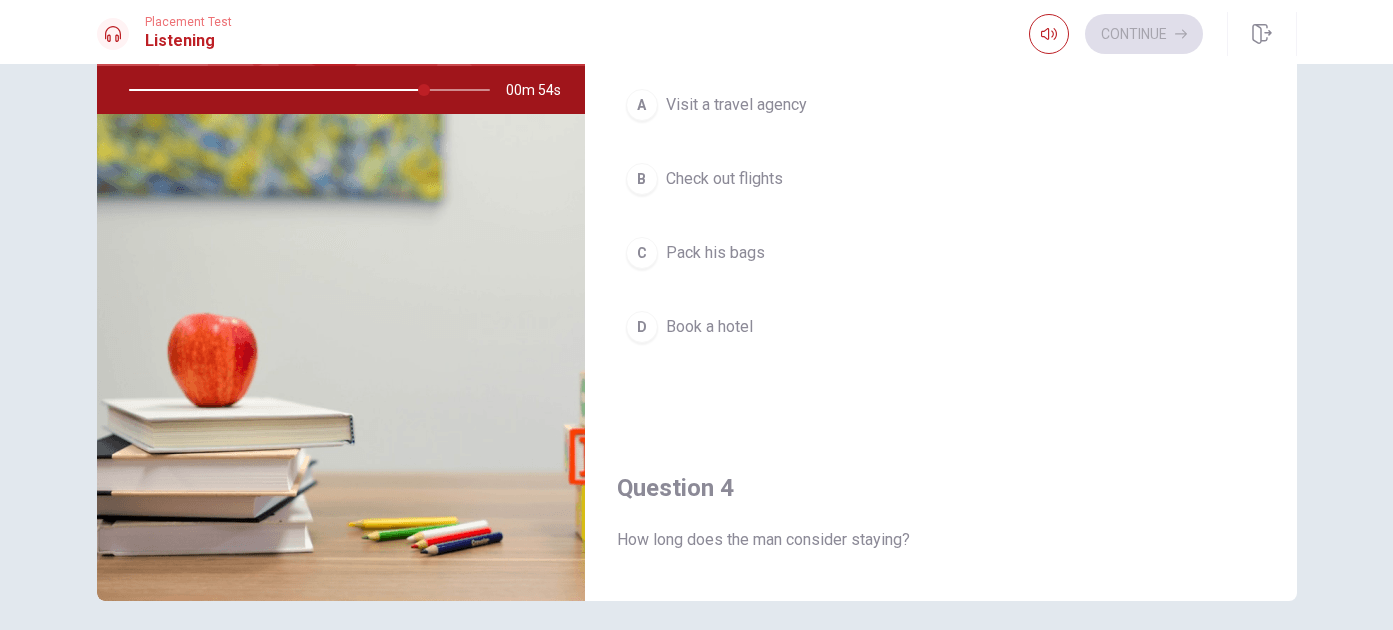 scroll, scrollTop: 965, scrollLeft: 0, axis: vertical 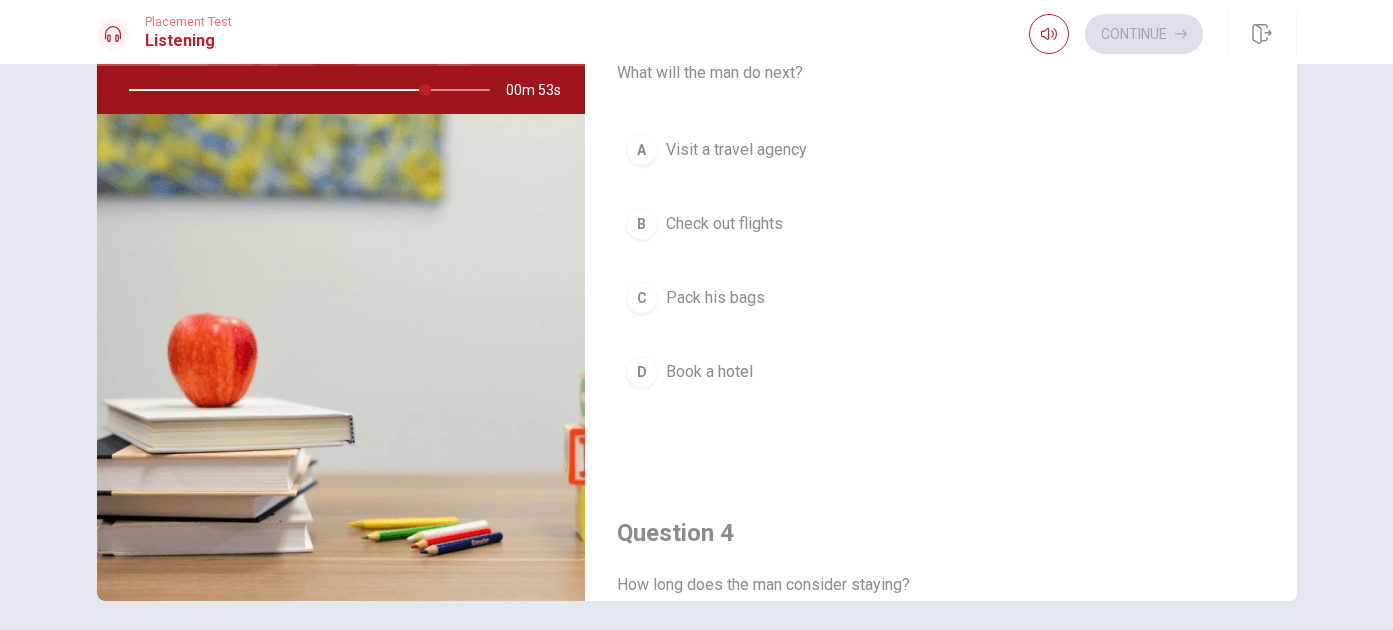 click on "Visit a travel agency" at bounding box center [736, 150] 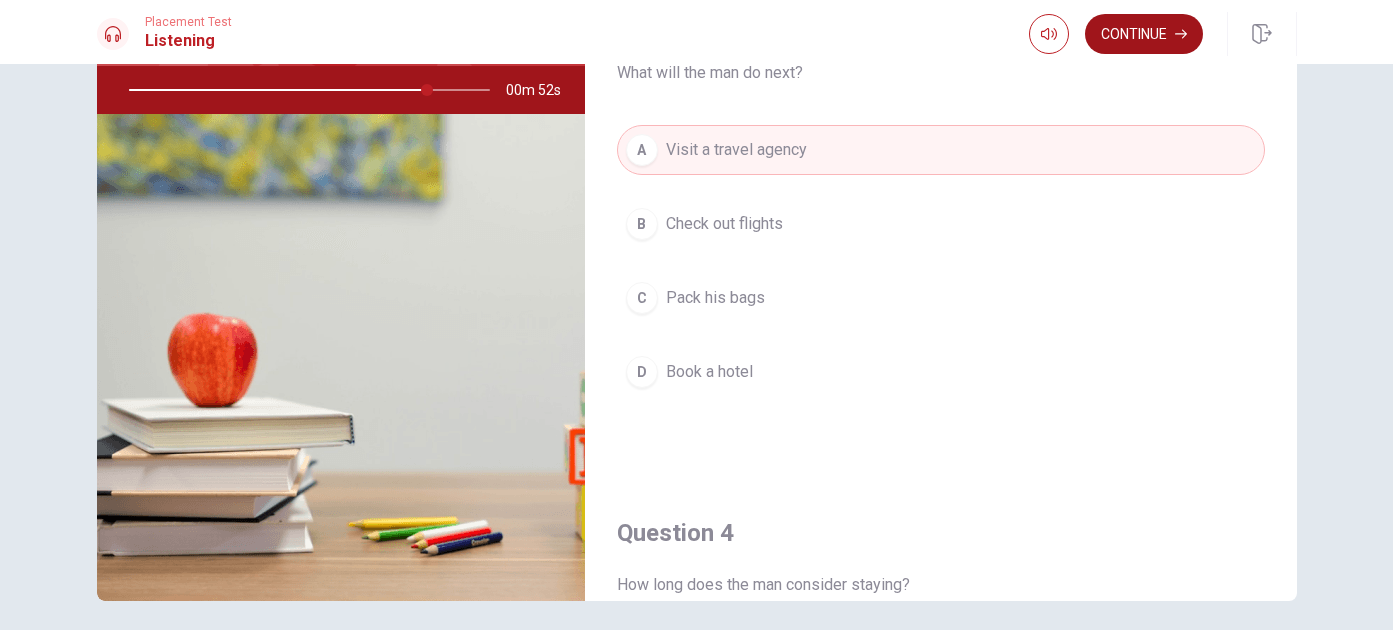 click on "Continue" at bounding box center (1144, 34) 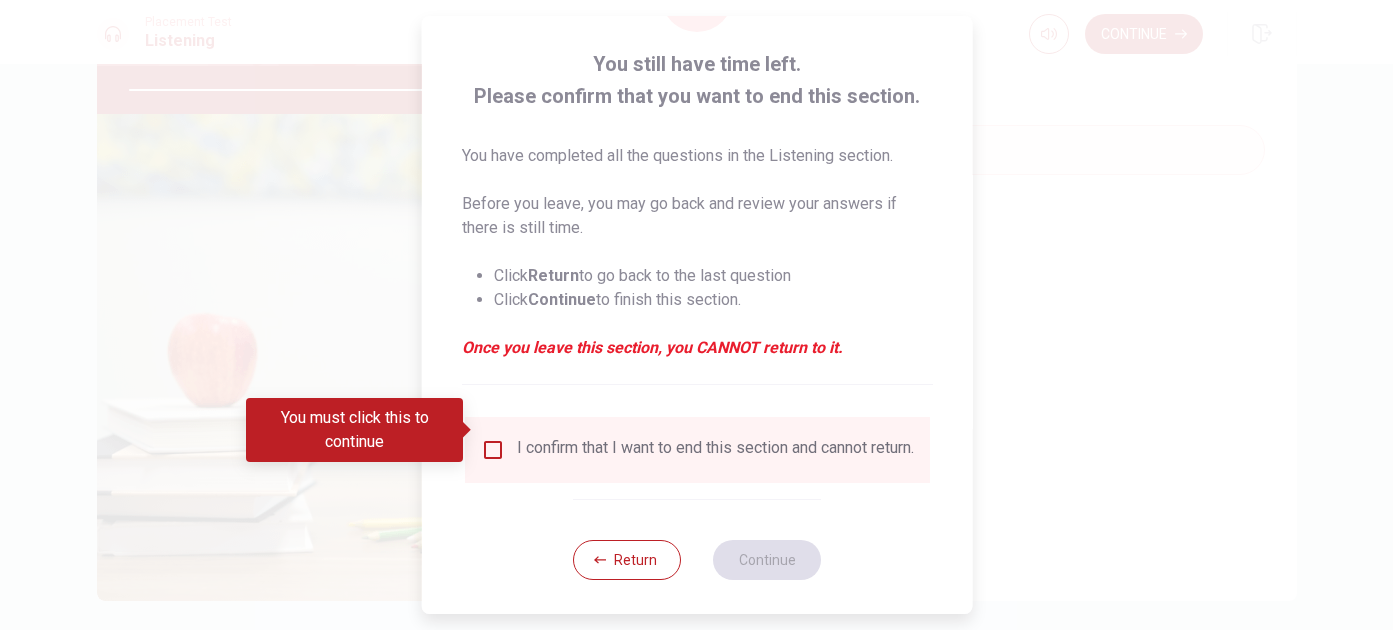 scroll, scrollTop: 116, scrollLeft: 0, axis: vertical 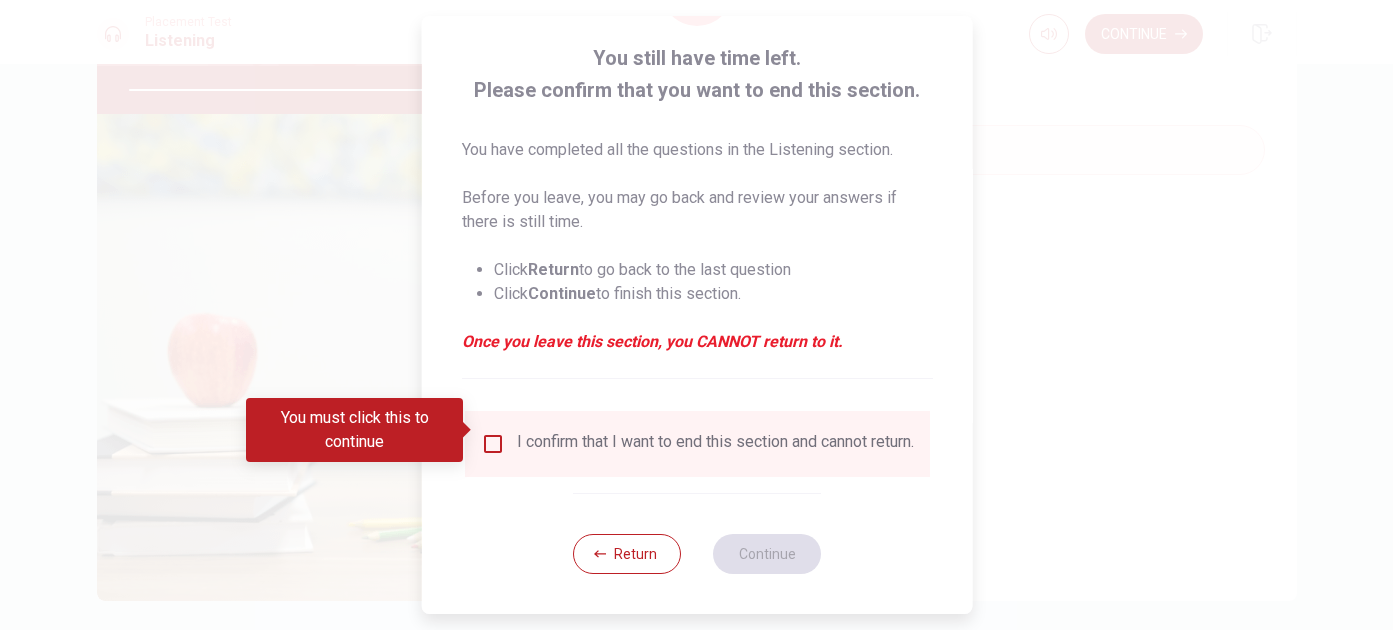 click at bounding box center [696, 315] 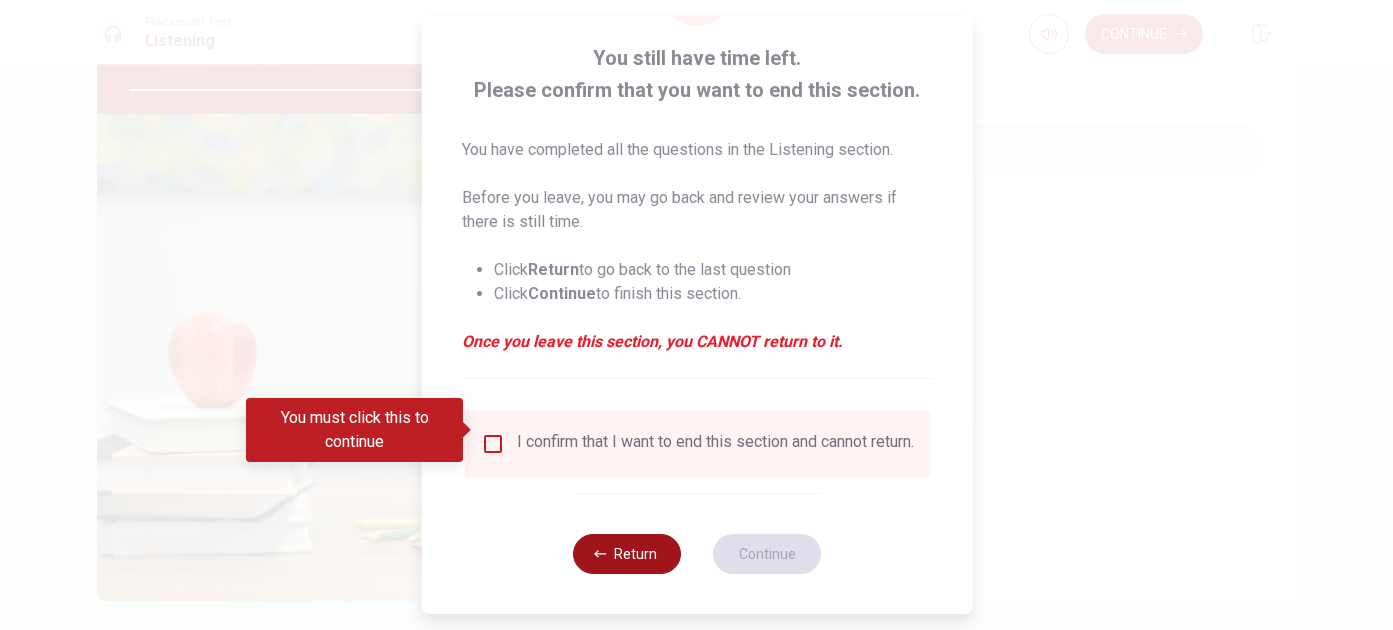 click on "Return" at bounding box center [627, 554] 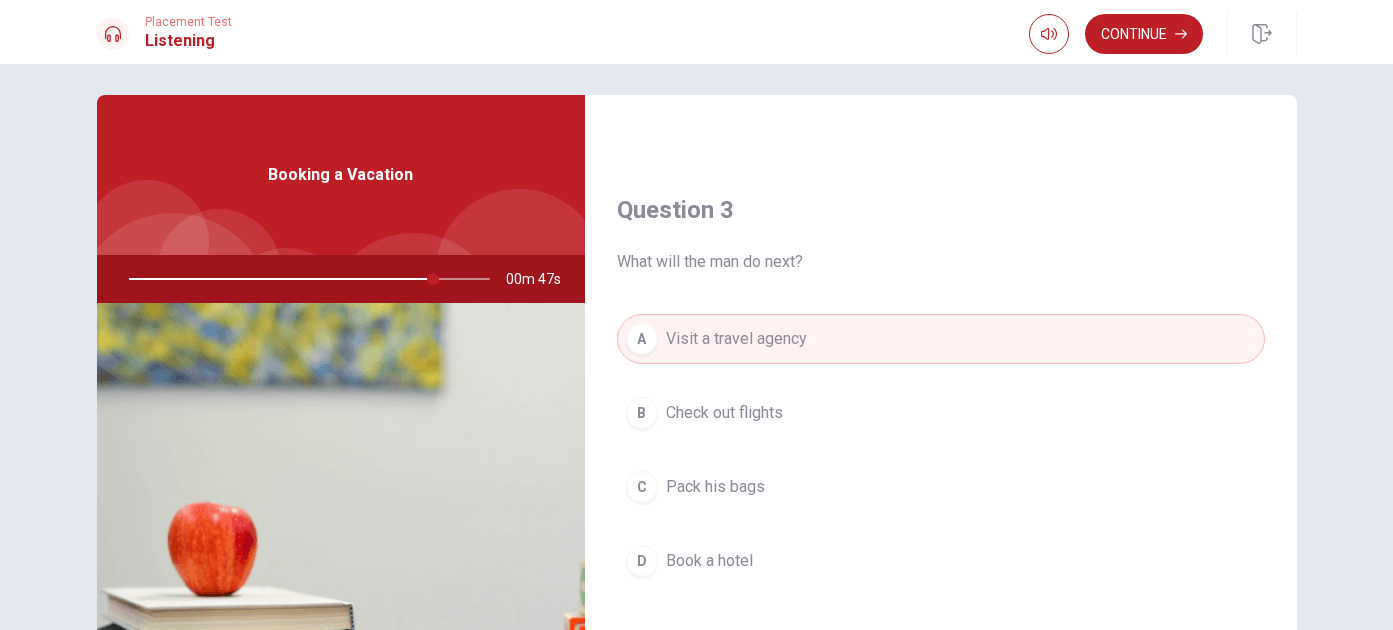 scroll, scrollTop: 0, scrollLeft: 0, axis: both 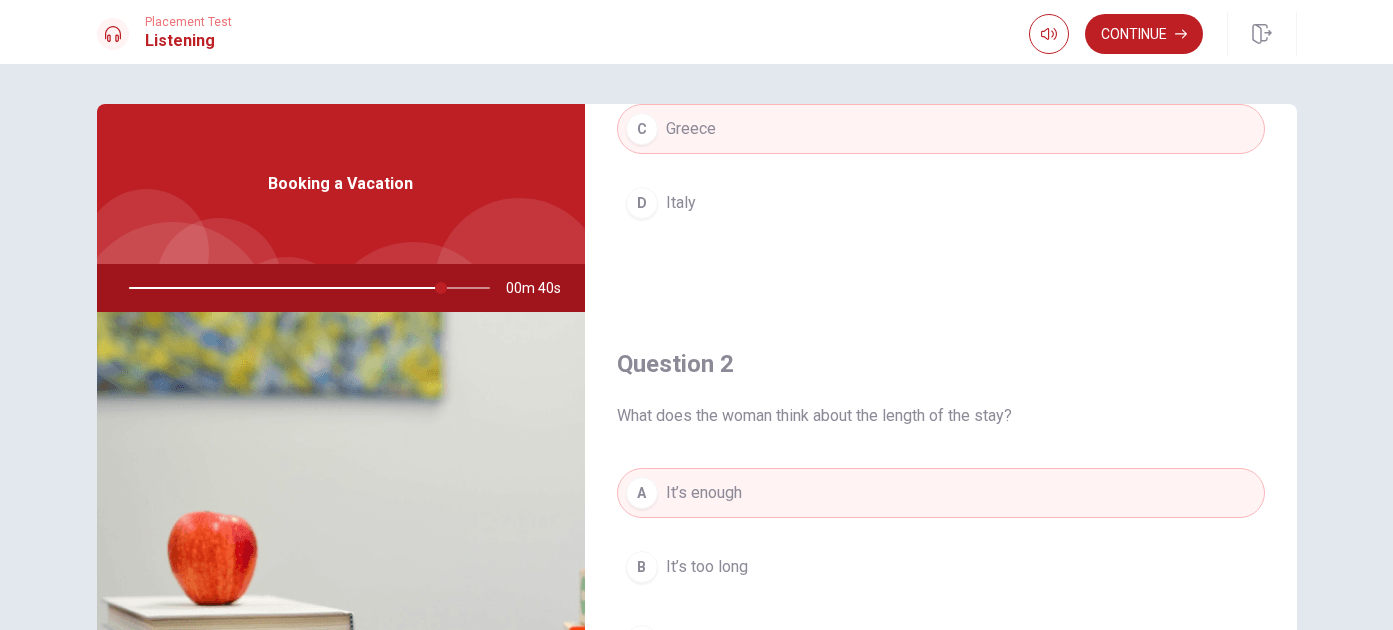click at bounding box center [305, 288] 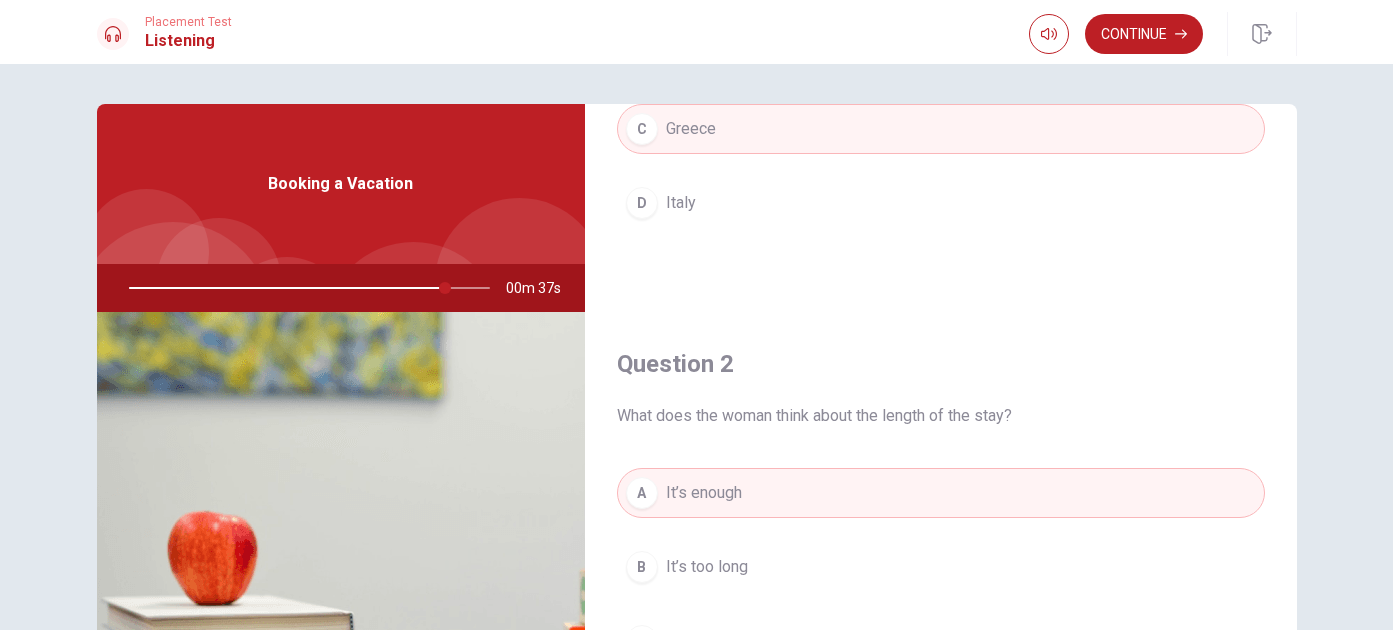 click at bounding box center [305, 288] 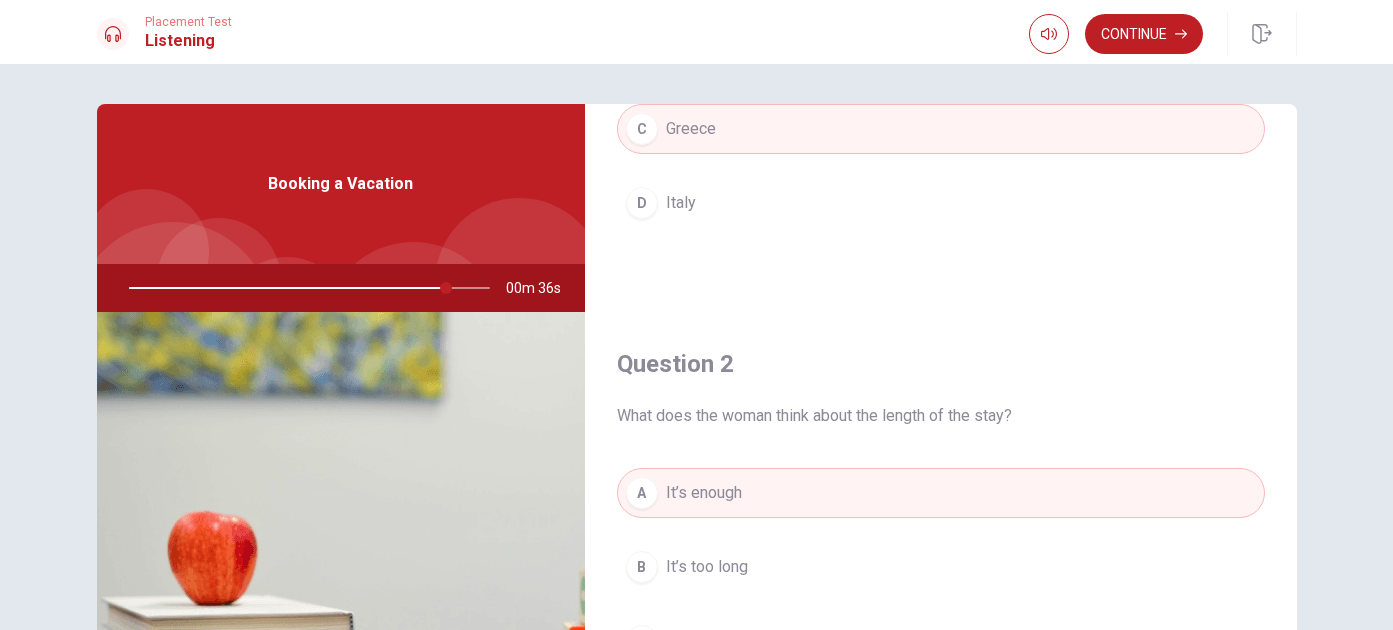 click at bounding box center (305, 288) 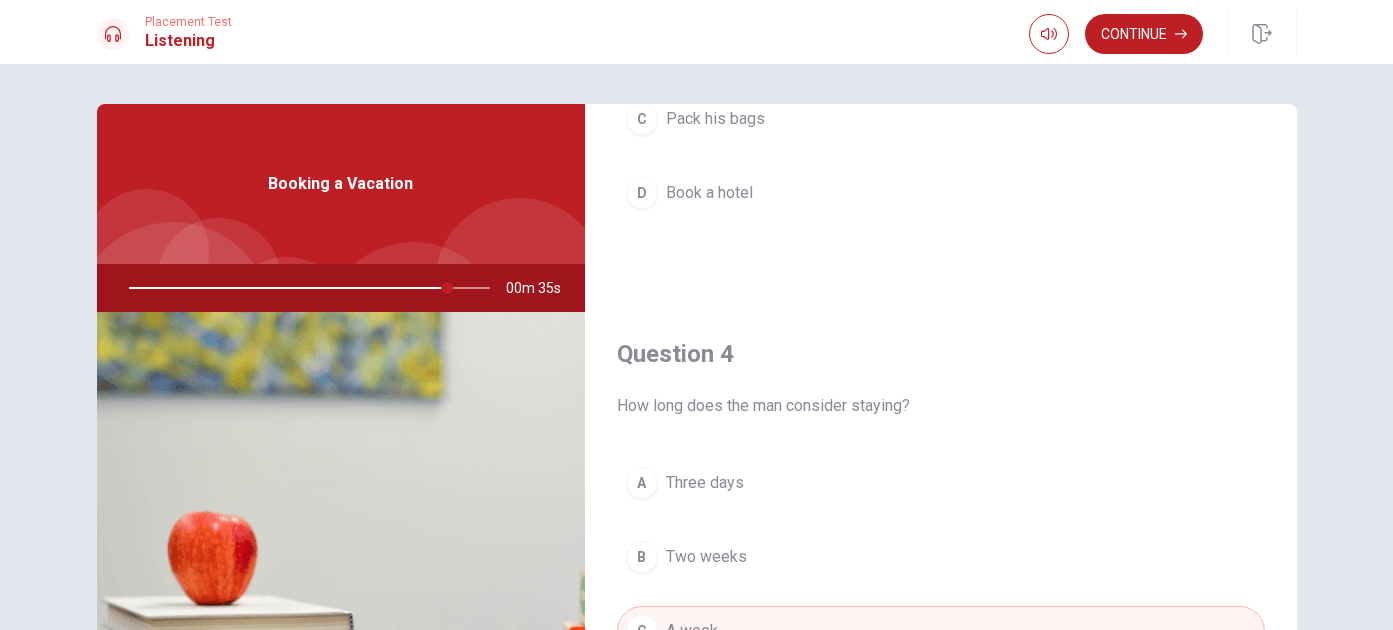 scroll, scrollTop: 1865, scrollLeft: 0, axis: vertical 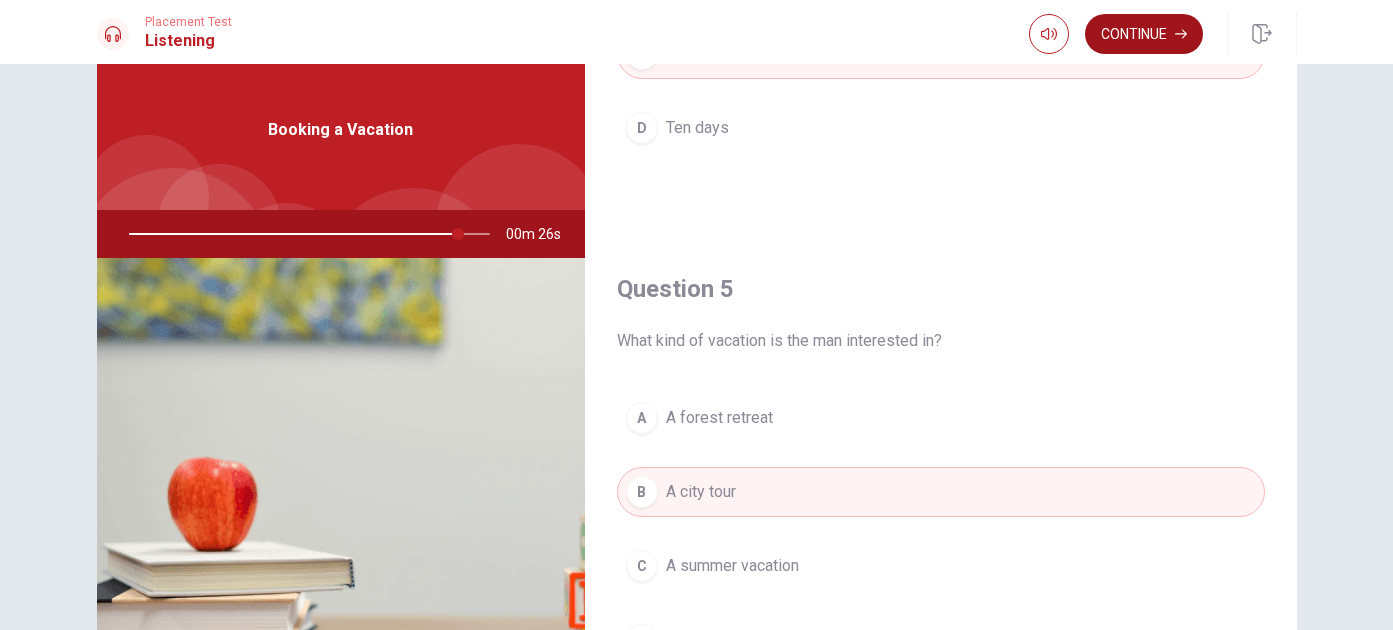 click on "Continue" at bounding box center (1144, 34) 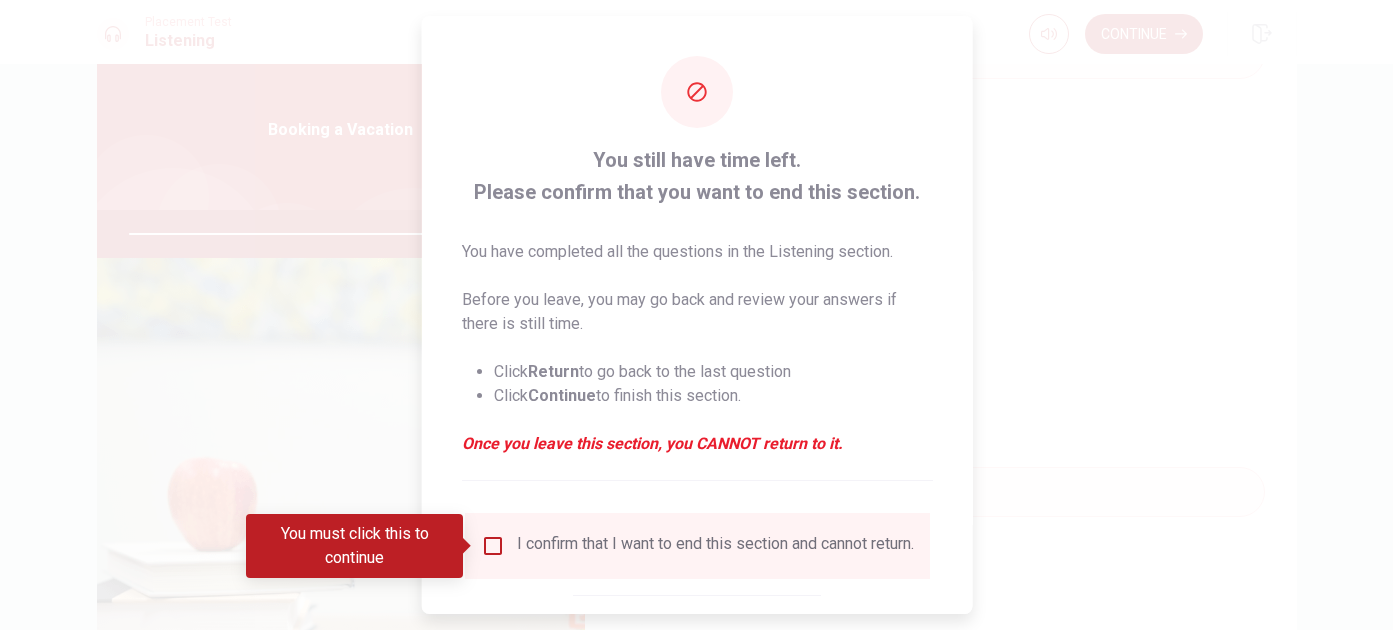 click at bounding box center (492, 546) 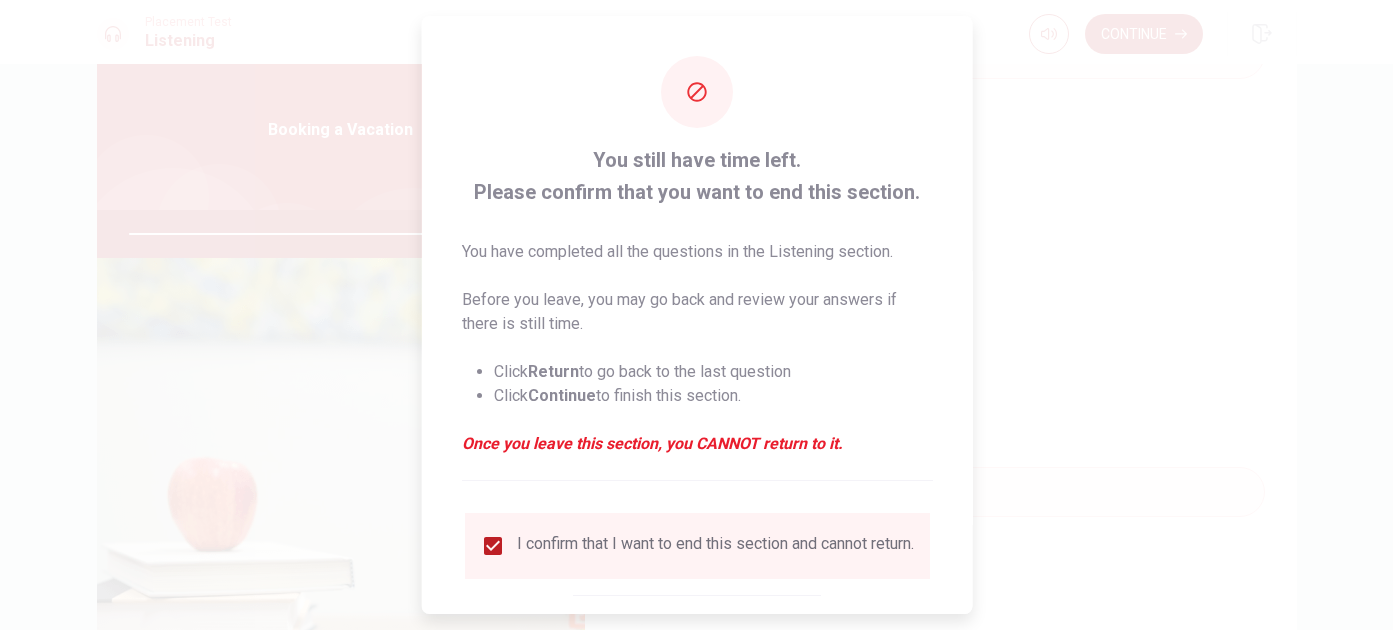 scroll, scrollTop: 116, scrollLeft: 0, axis: vertical 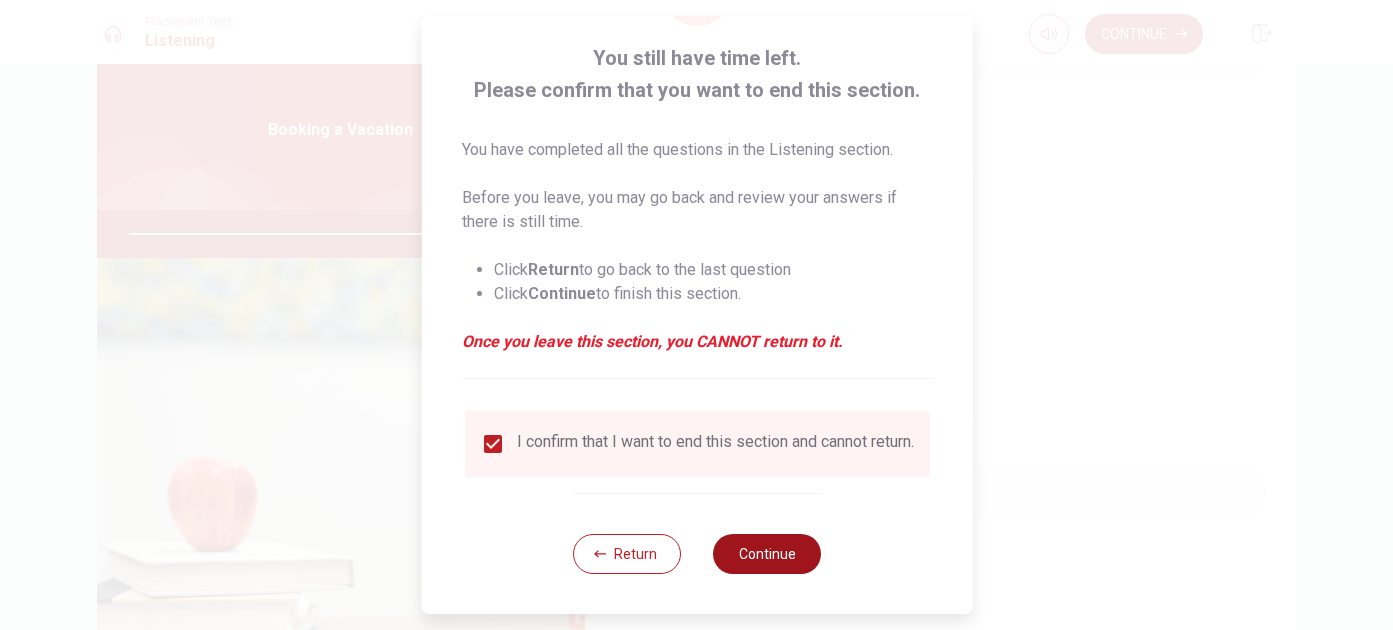 click on "Continue" at bounding box center (767, 554) 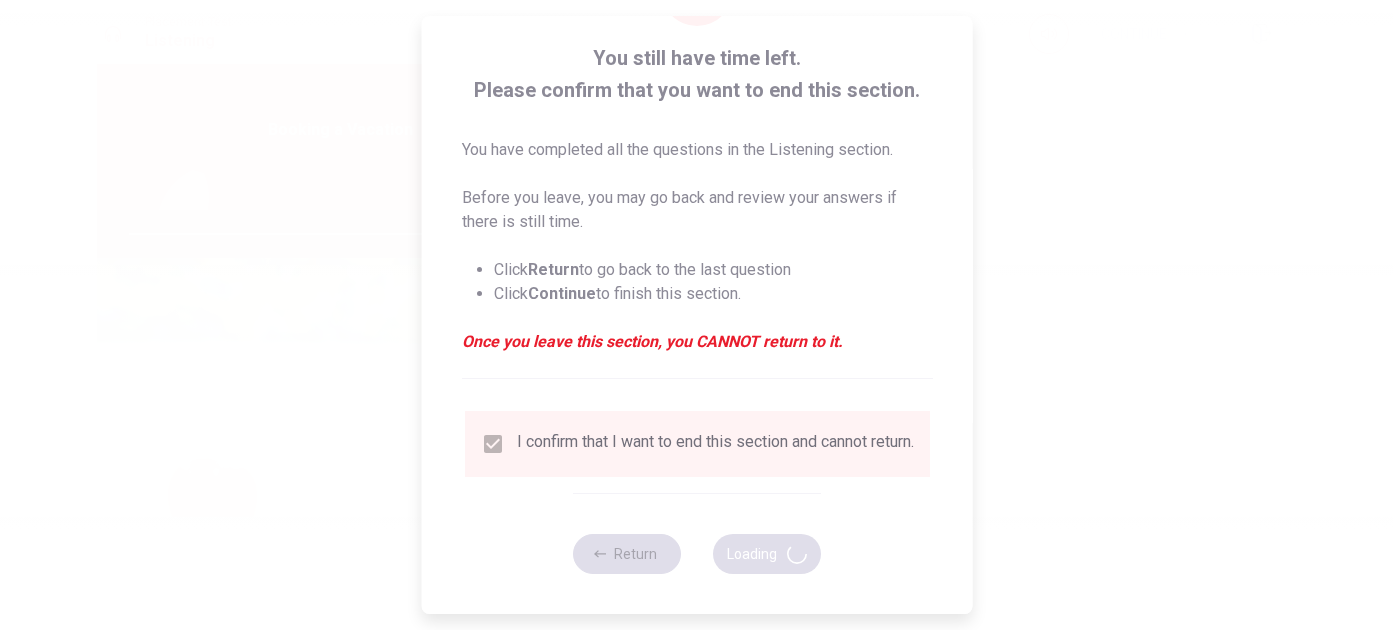 type on "93" 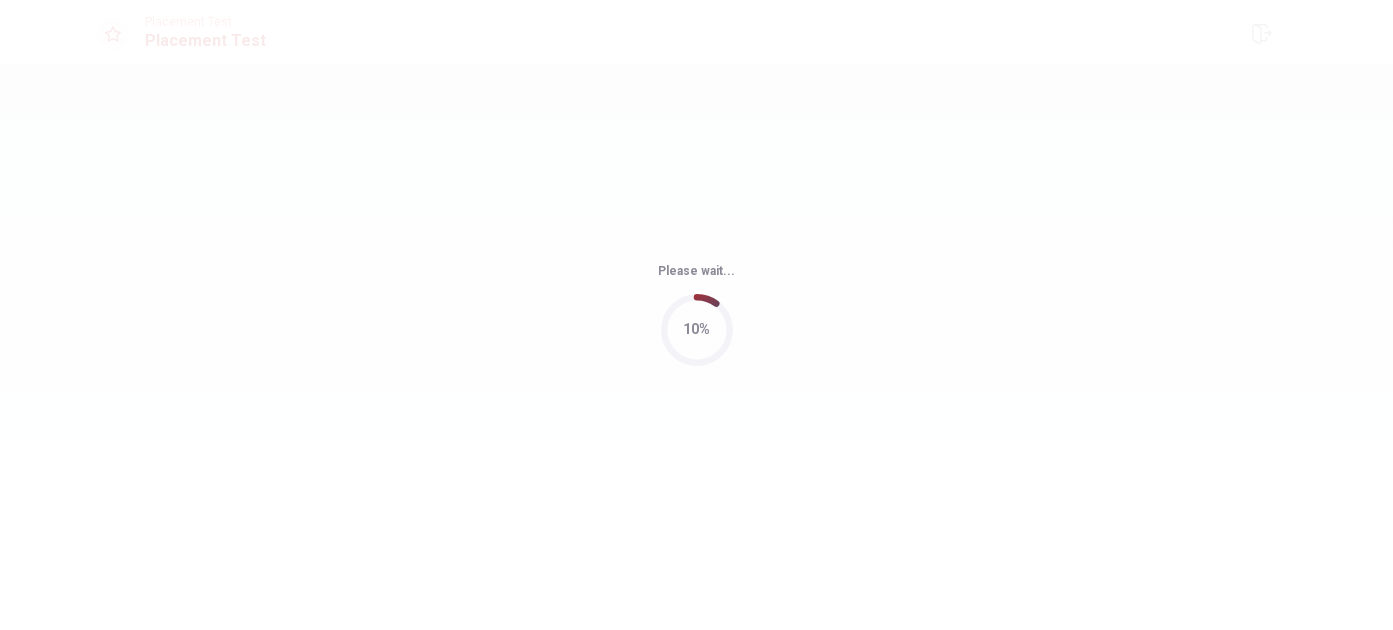scroll, scrollTop: 0, scrollLeft: 0, axis: both 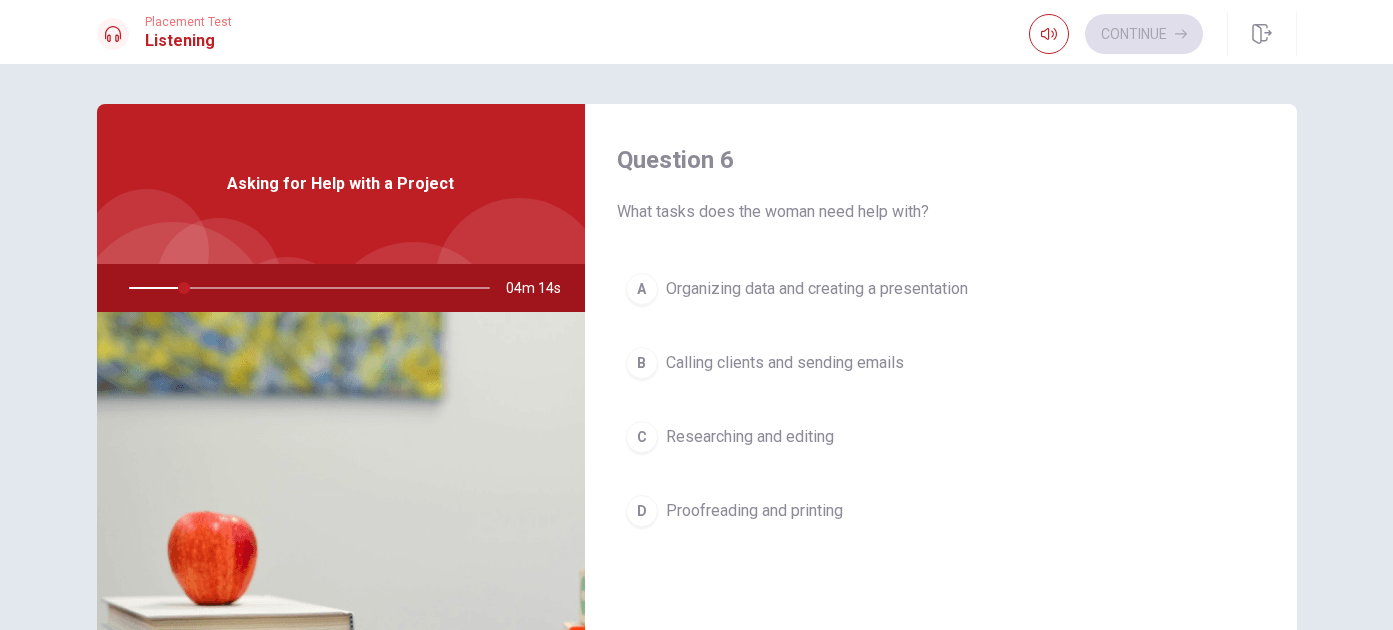 click on "What tasks does the woman need help with?" at bounding box center [941, 212] 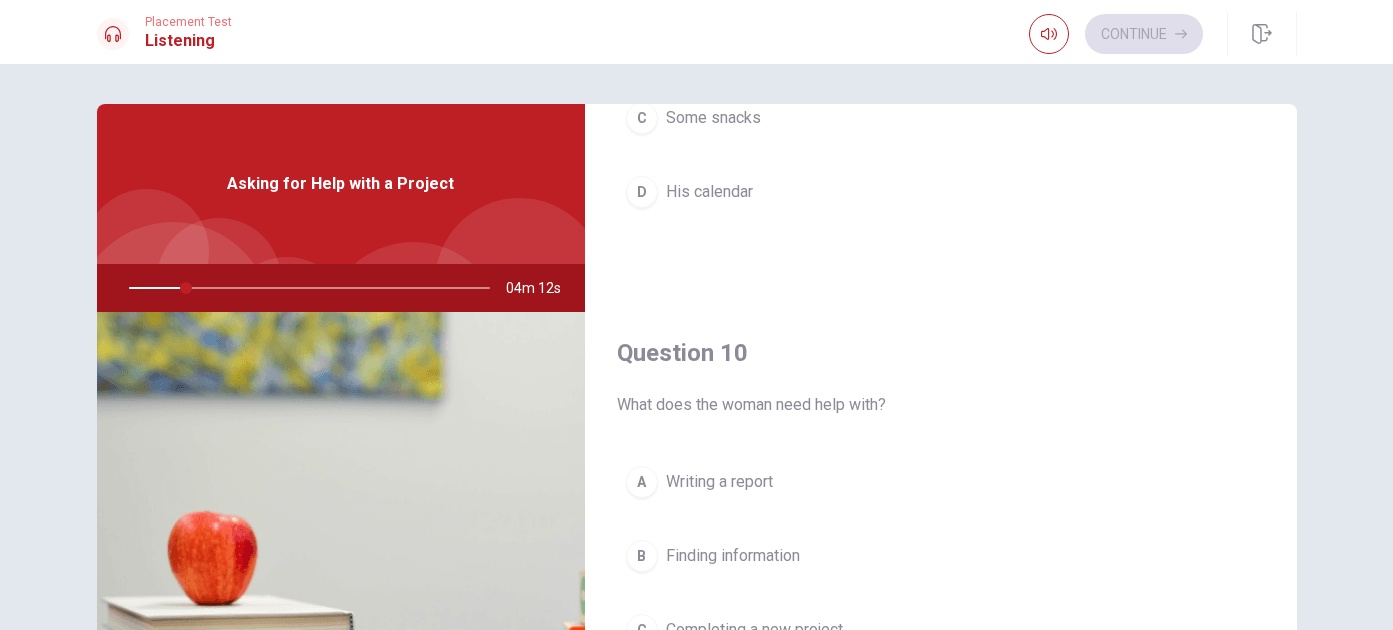 scroll, scrollTop: 1865, scrollLeft: 0, axis: vertical 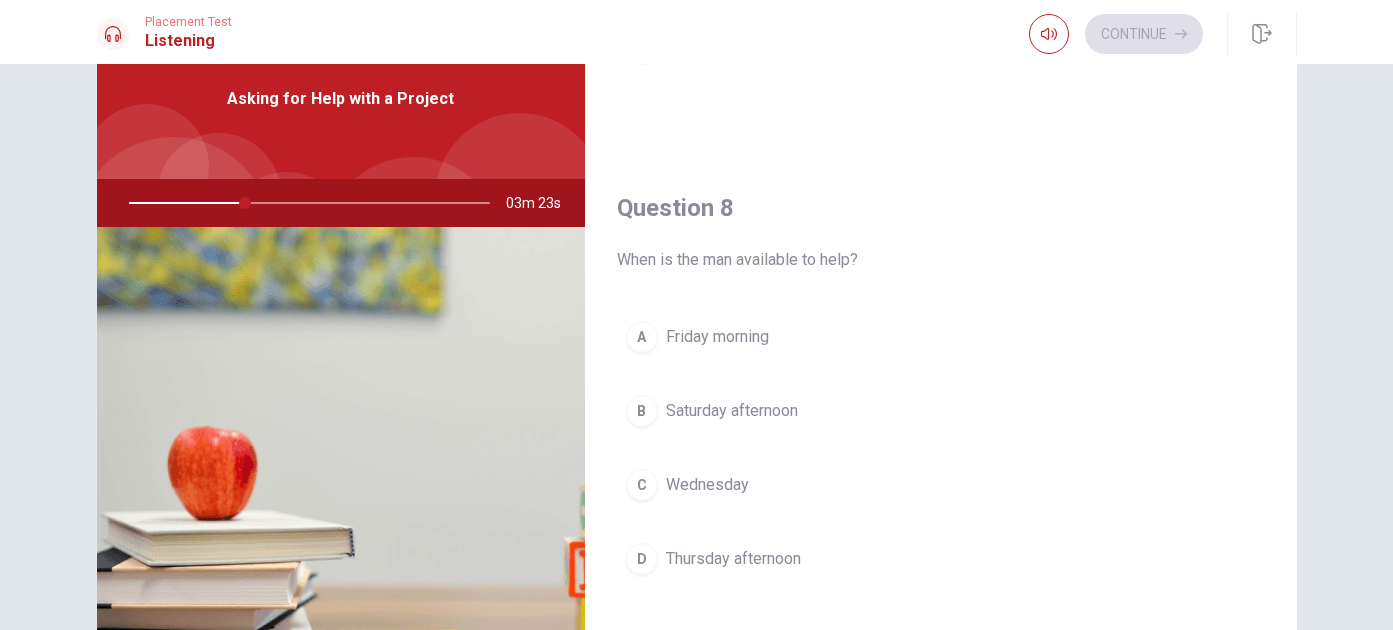 click on "Thursday afternoon" at bounding box center (733, 559) 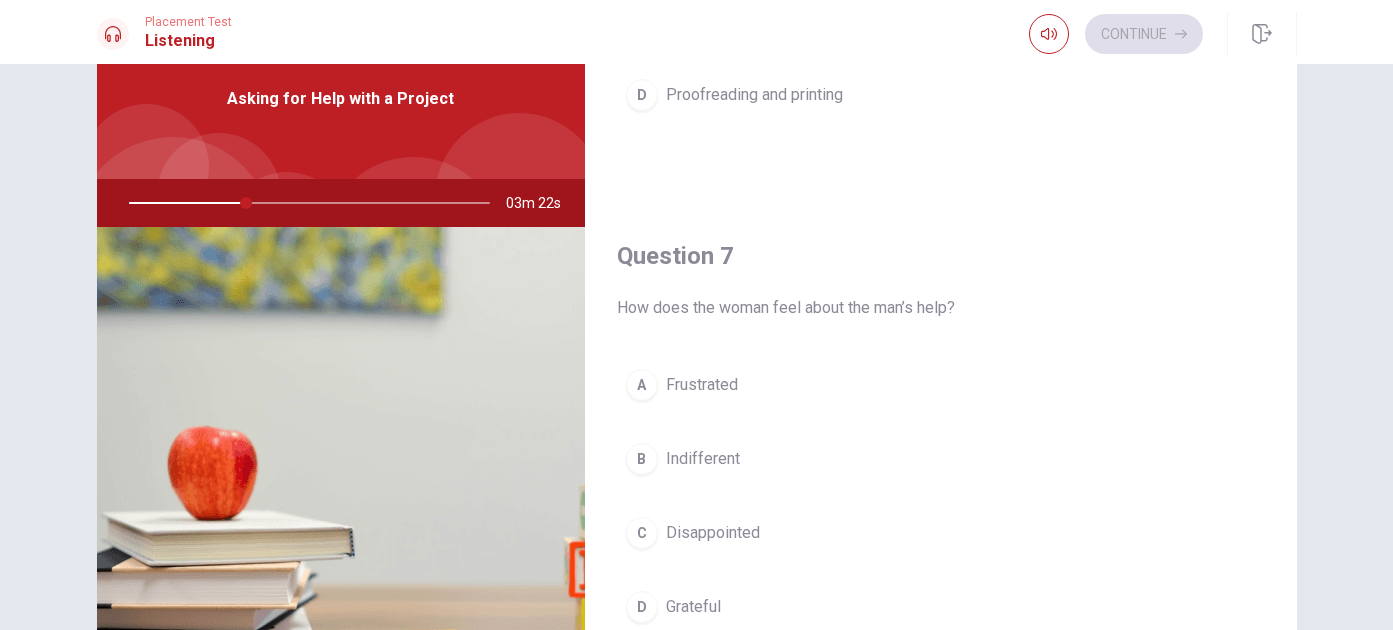 scroll, scrollTop: 0, scrollLeft: 0, axis: both 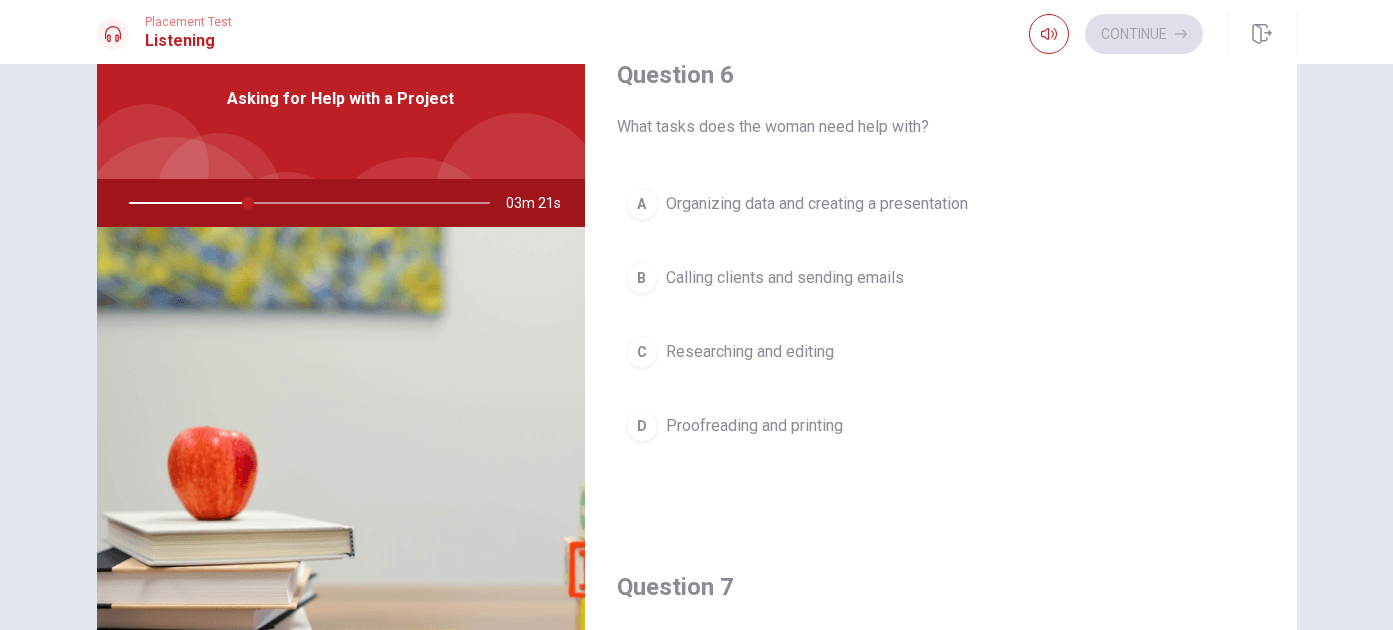 click on "Organizing data and creating a presentation" at bounding box center (817, 204) 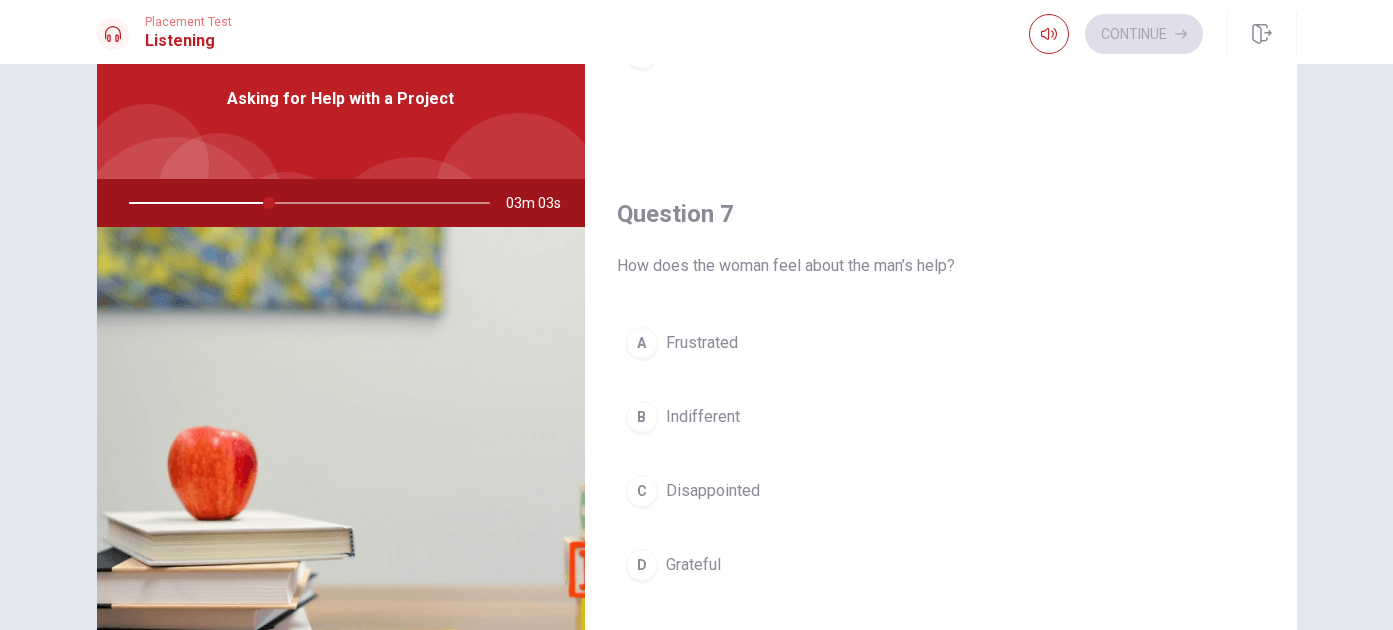 scroll, scrollTop: 380, scrollLeft: 0, axis: vertical 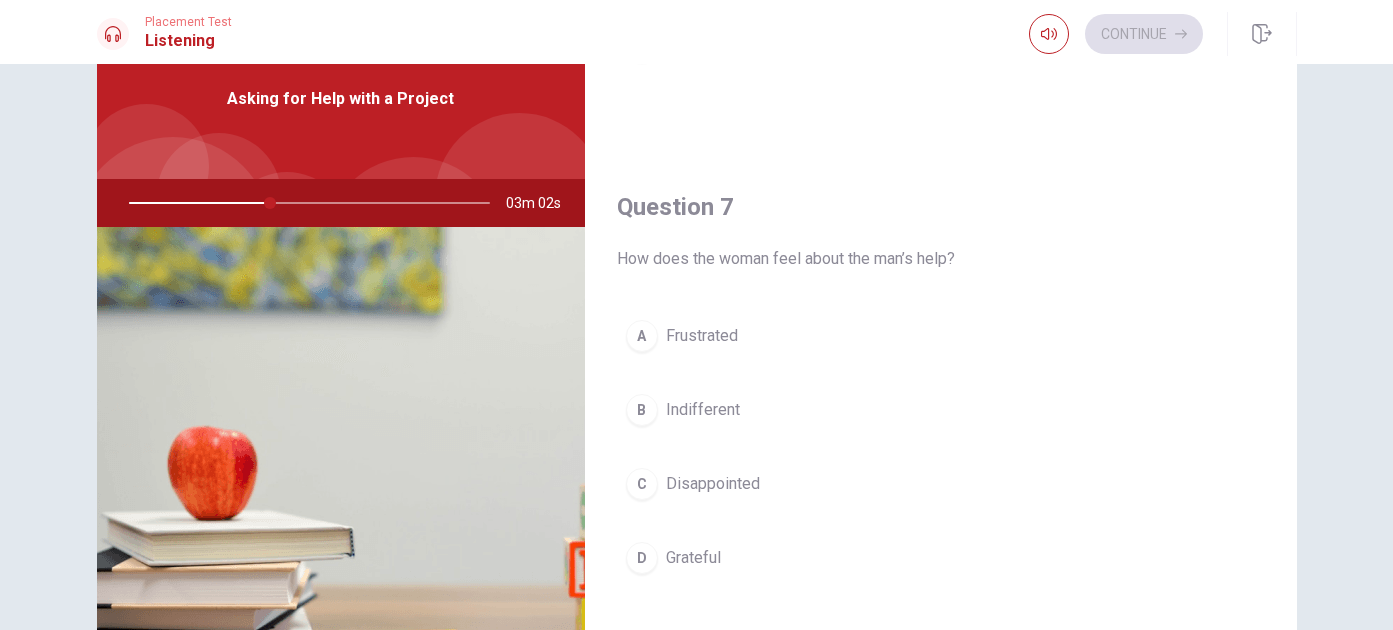 click on "D Grateful" at bounding box center (941, 558) 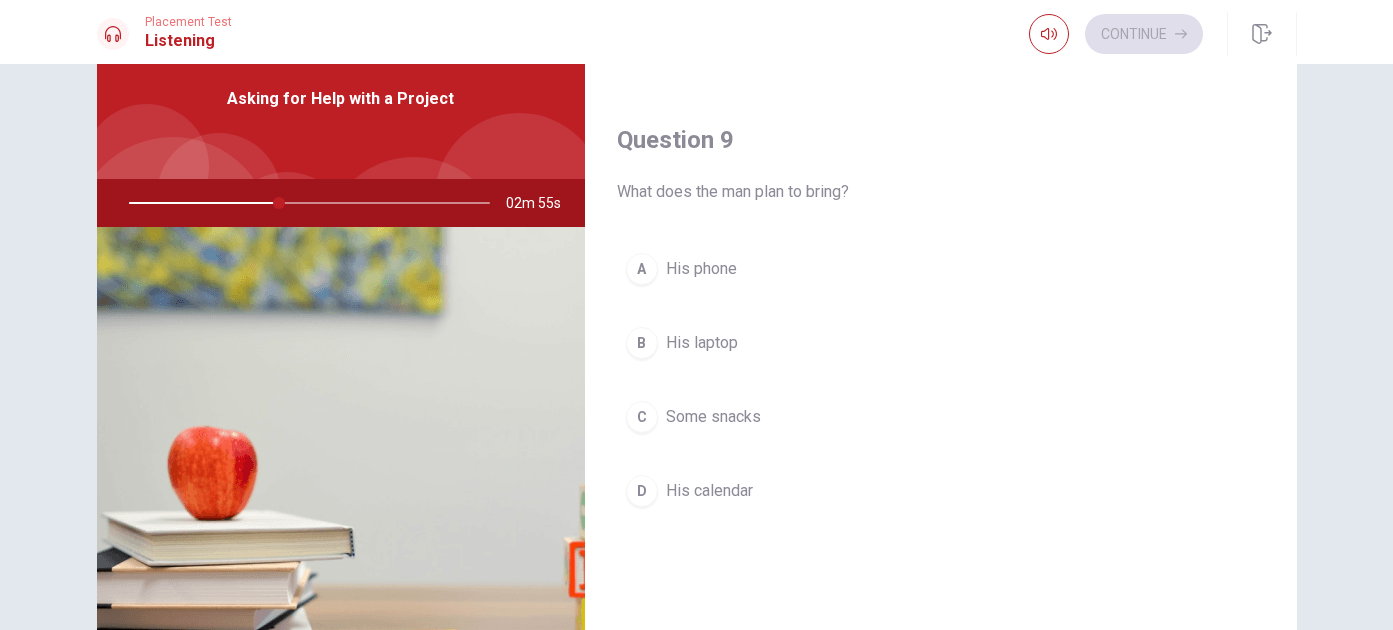 scroll, scrollTop: 1504, scrollLeft: 0, axis: vertical 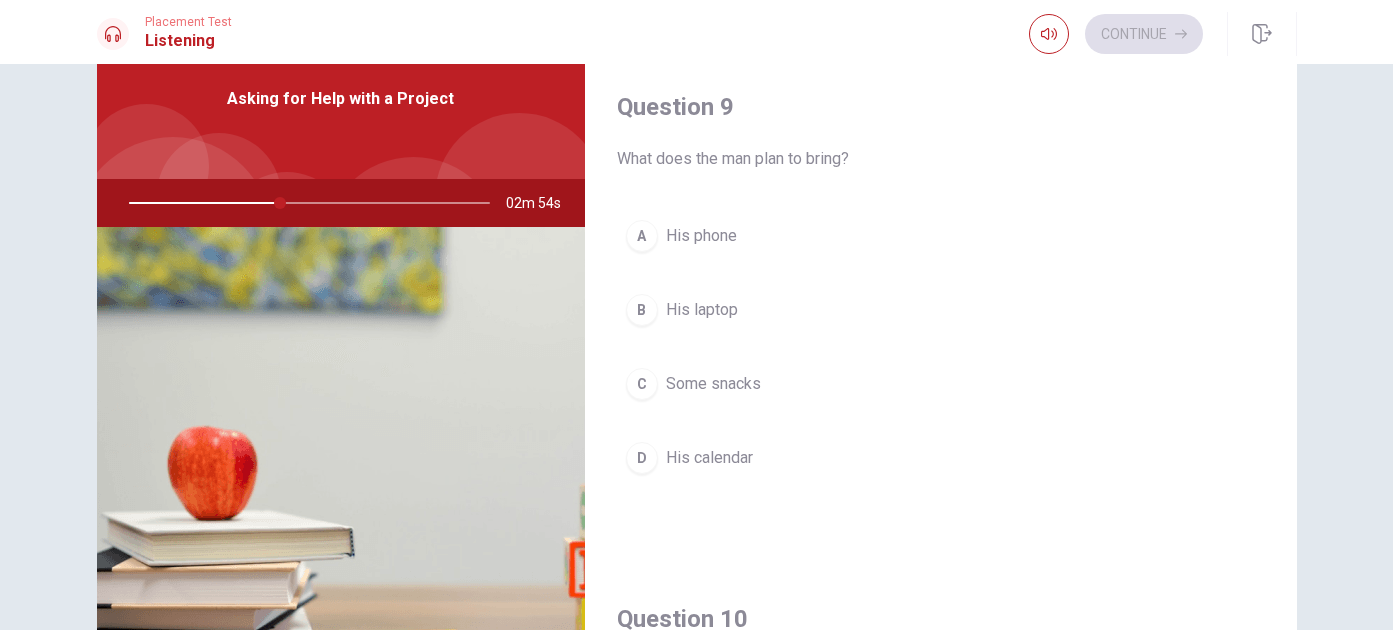click on "His laptop" at bounding box center (702, 310) 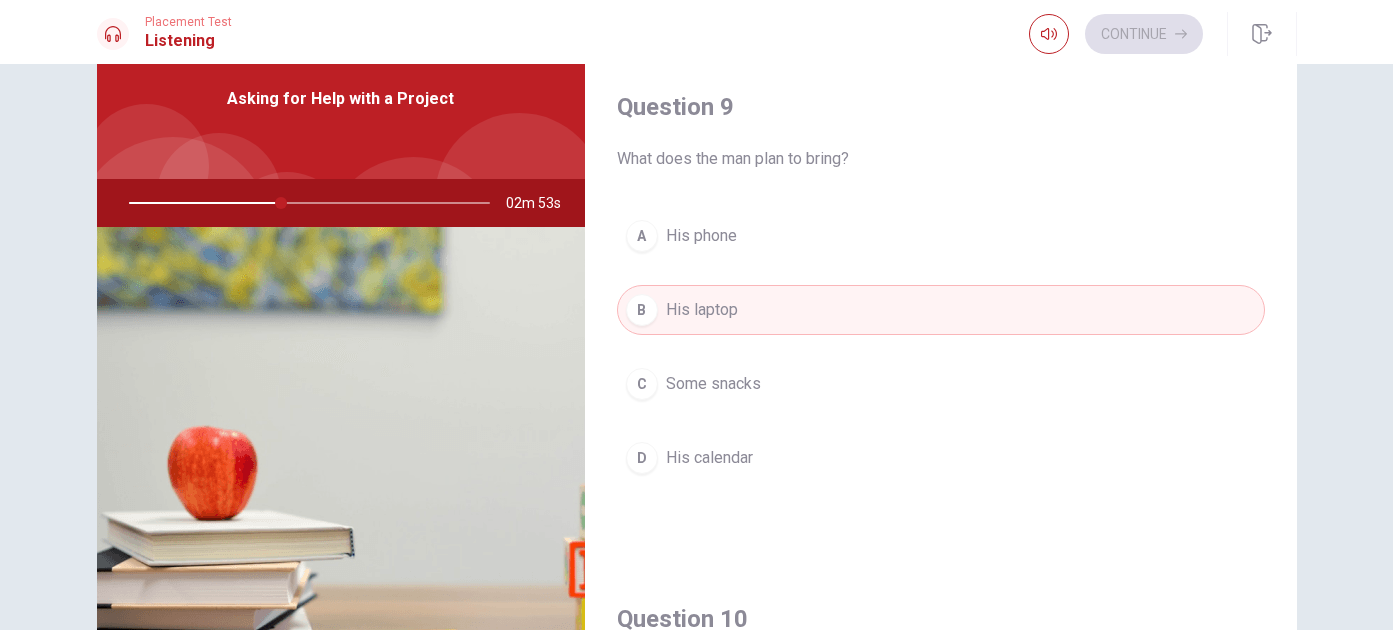 scroll, scrollTop: 1865, scrollLeft: 0, axis: vertical 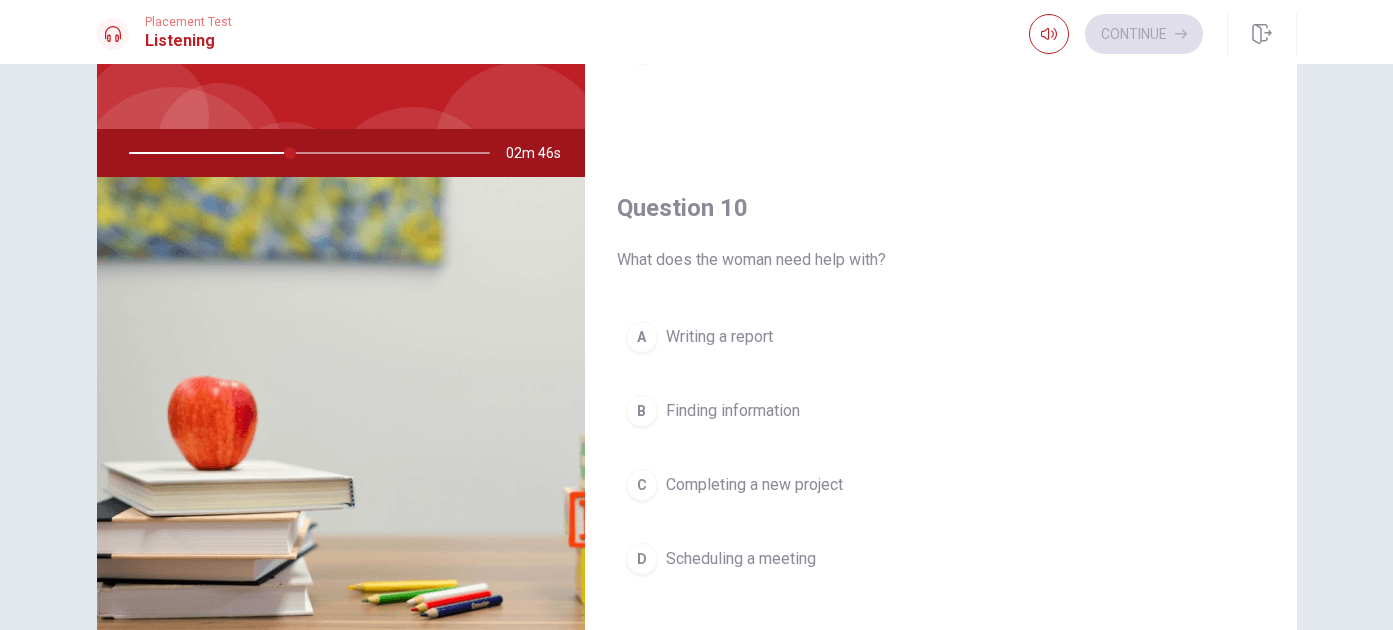 click on "Completing a new project" at bounding box center [754, 485] 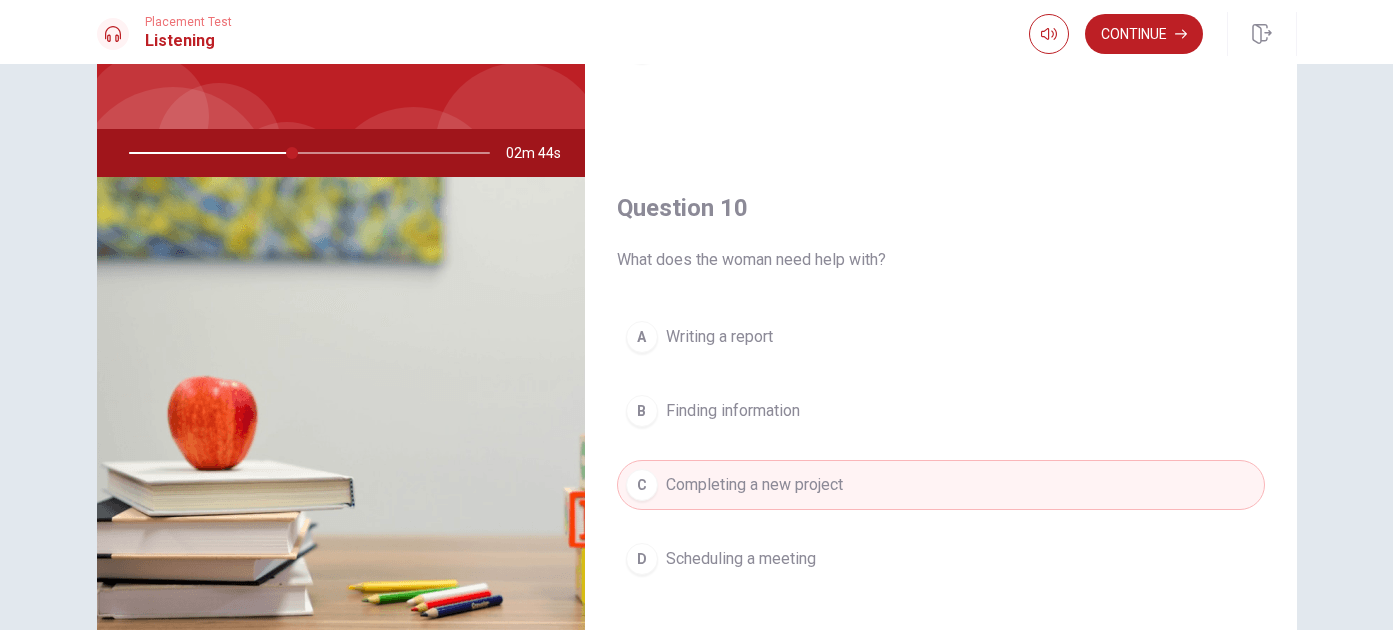 scroll, scrollTop: 272, scrollLeft: 0, axis: vertical 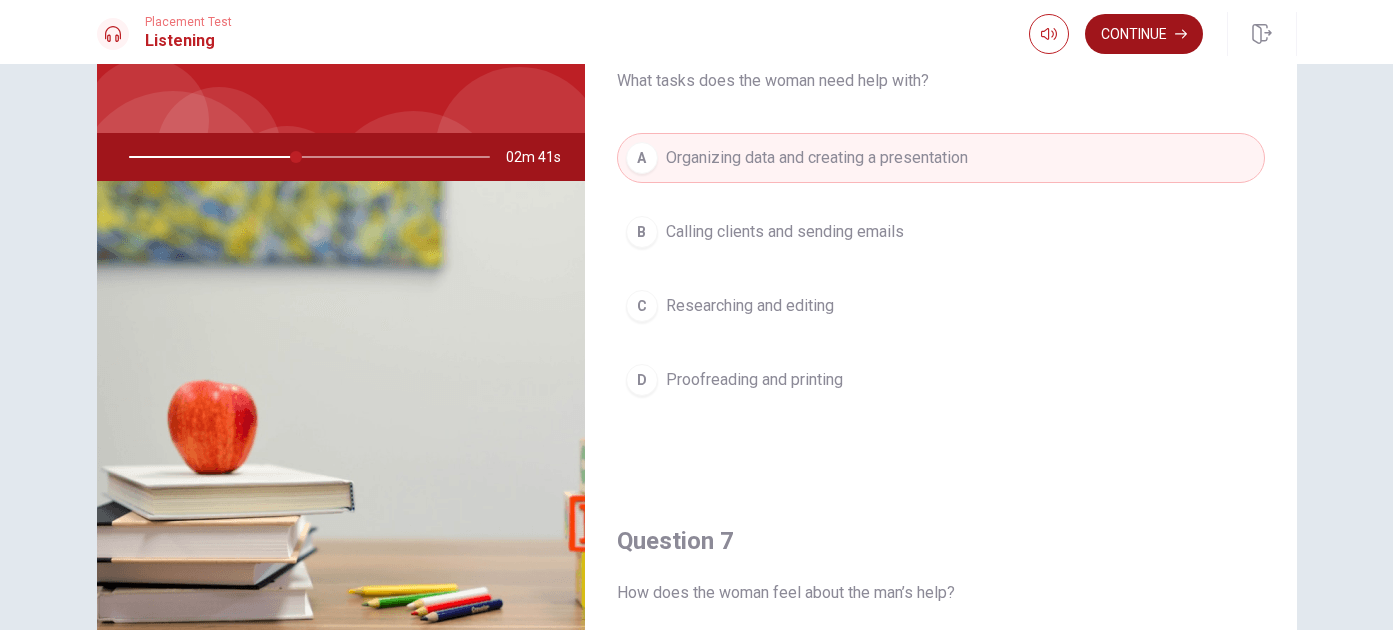 click on "Continue" at bounding box center (1144, 34) 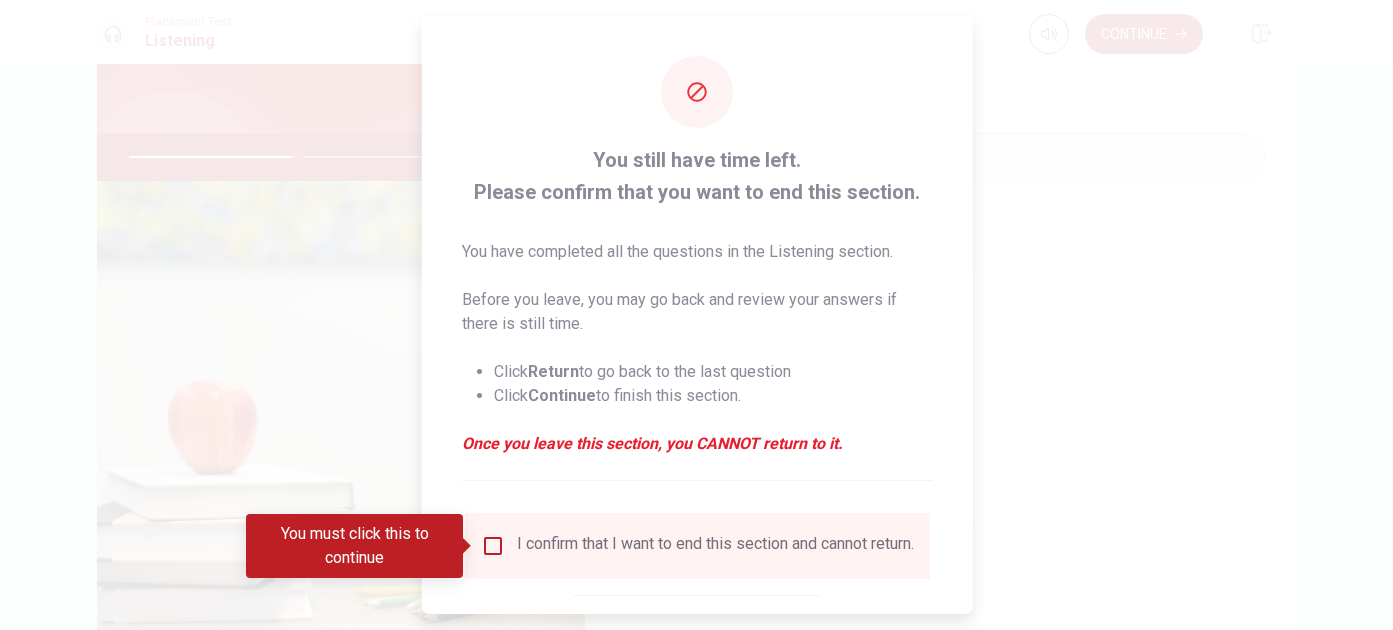 click at bounding box center [492, 546] 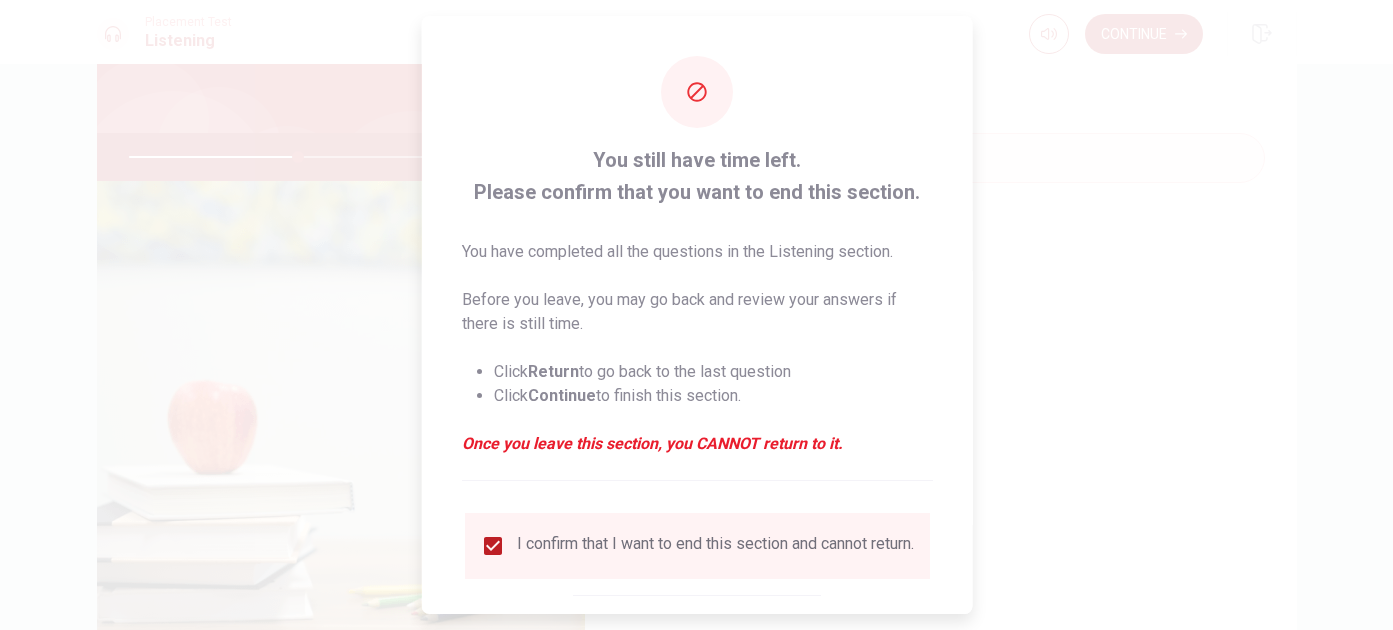 scroll, scrollTop: 116, scrollLeft: 0, axis: vertical 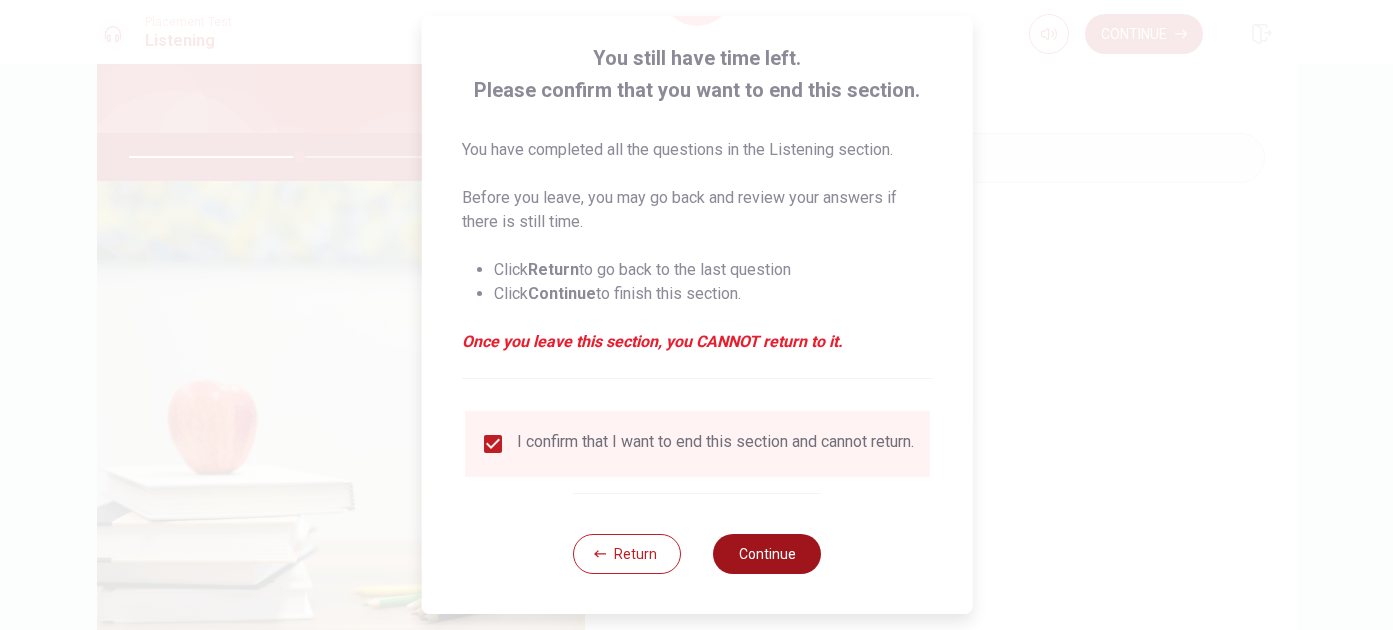 click on "Continue" at bounding box center [767, 554] 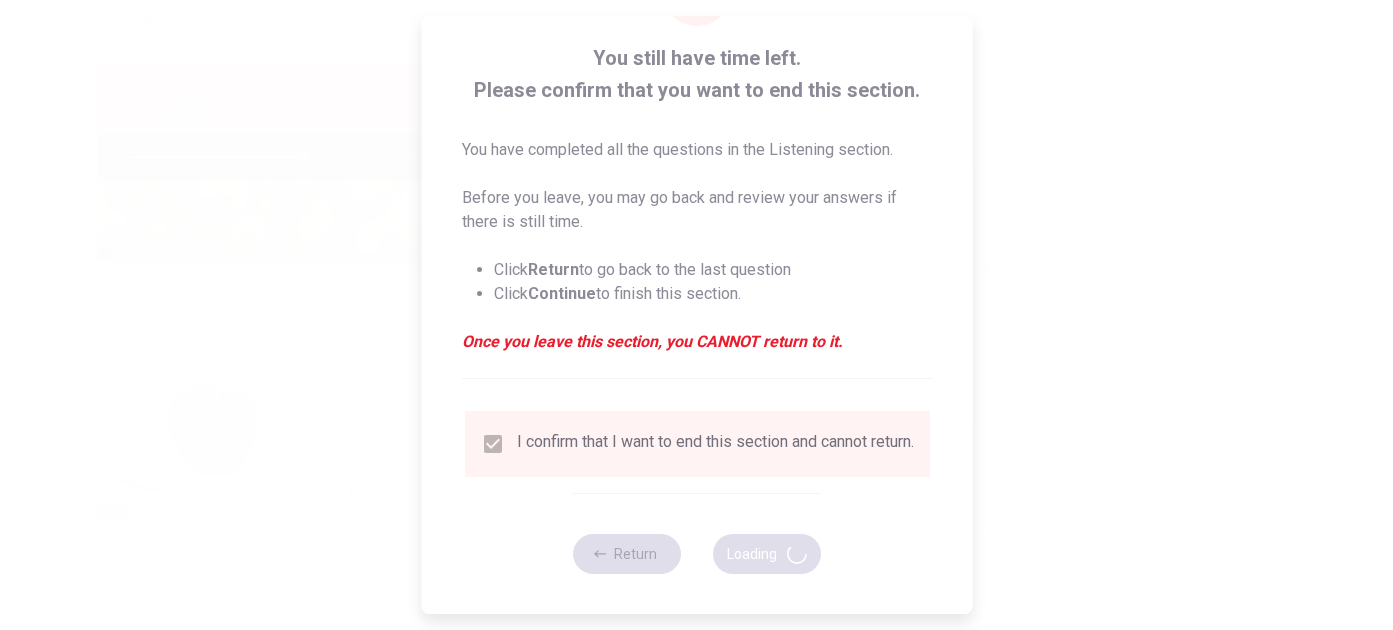 type on "48" 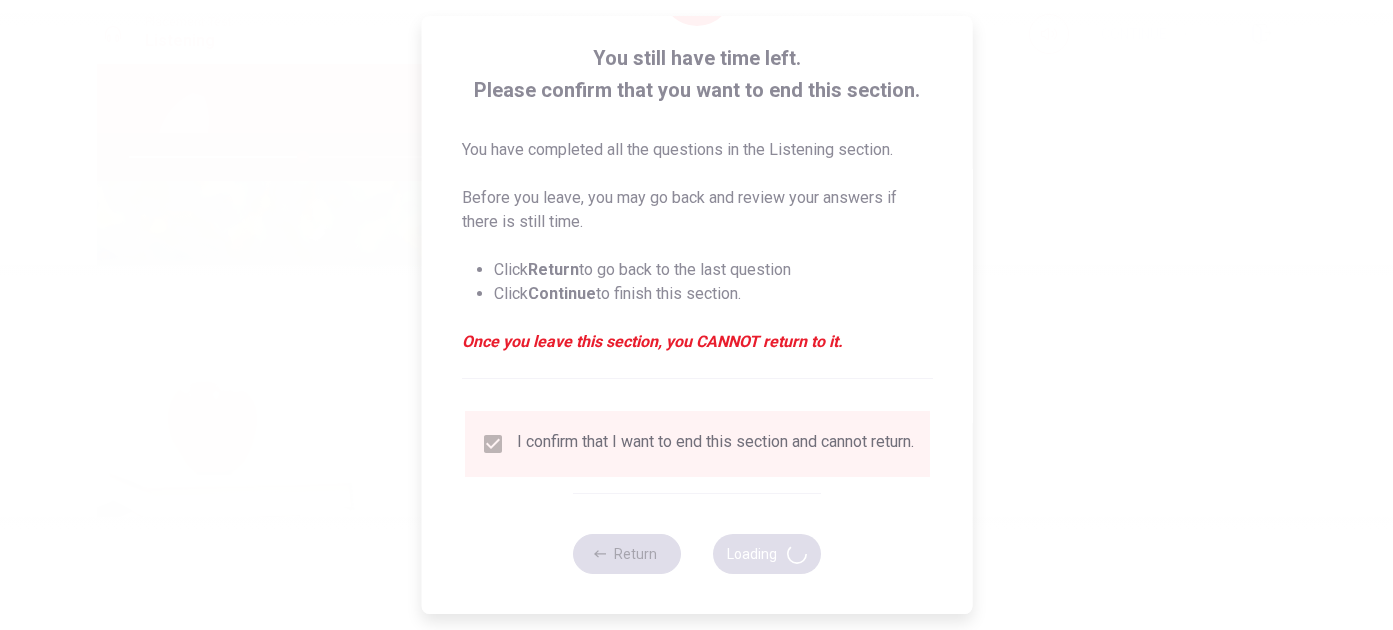 scroll, scrollTop: 0, scrollLeft: 0, axis: both 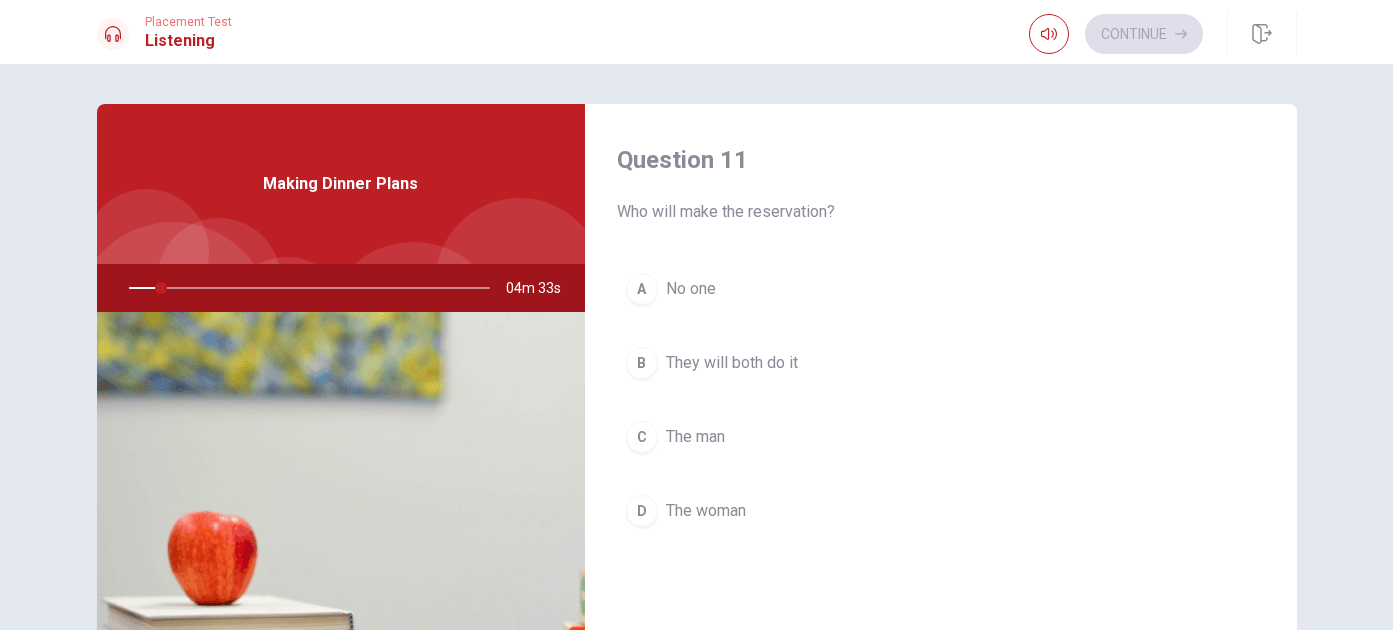 click on "Who will make the reservation?" at bounding box center (941, 212) 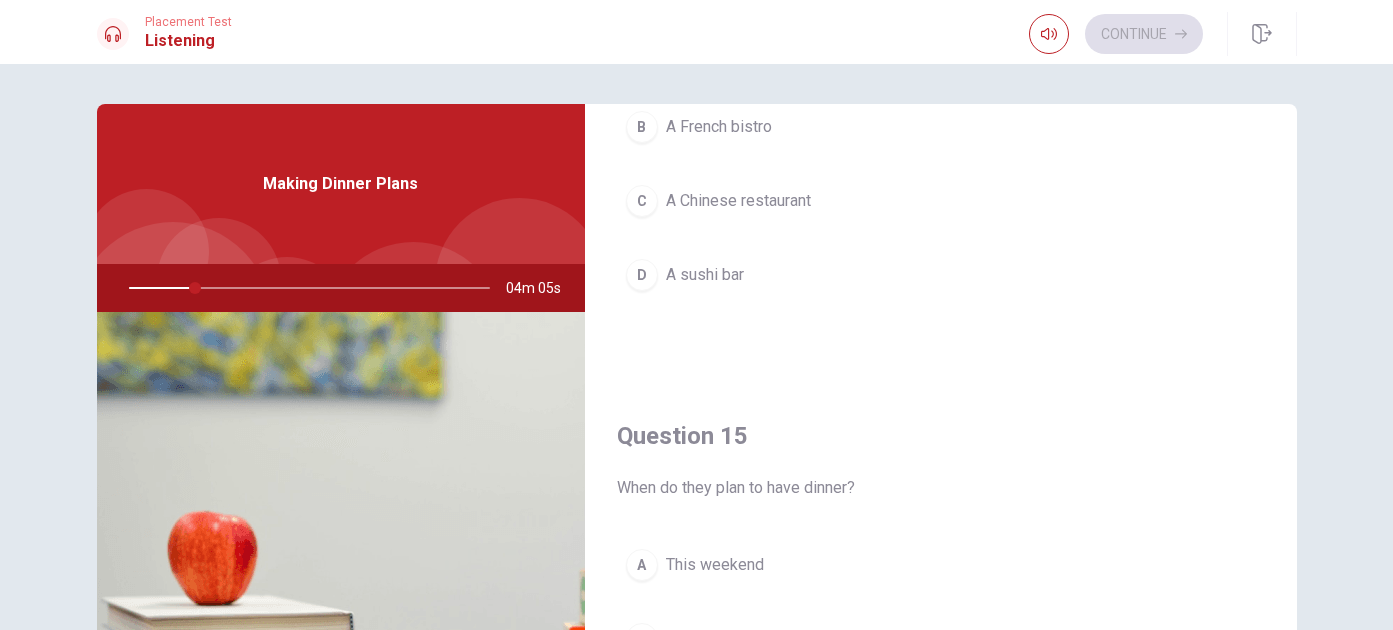 scroll, scrollTop: 1865, scrollLeft: 0, axis: vertical 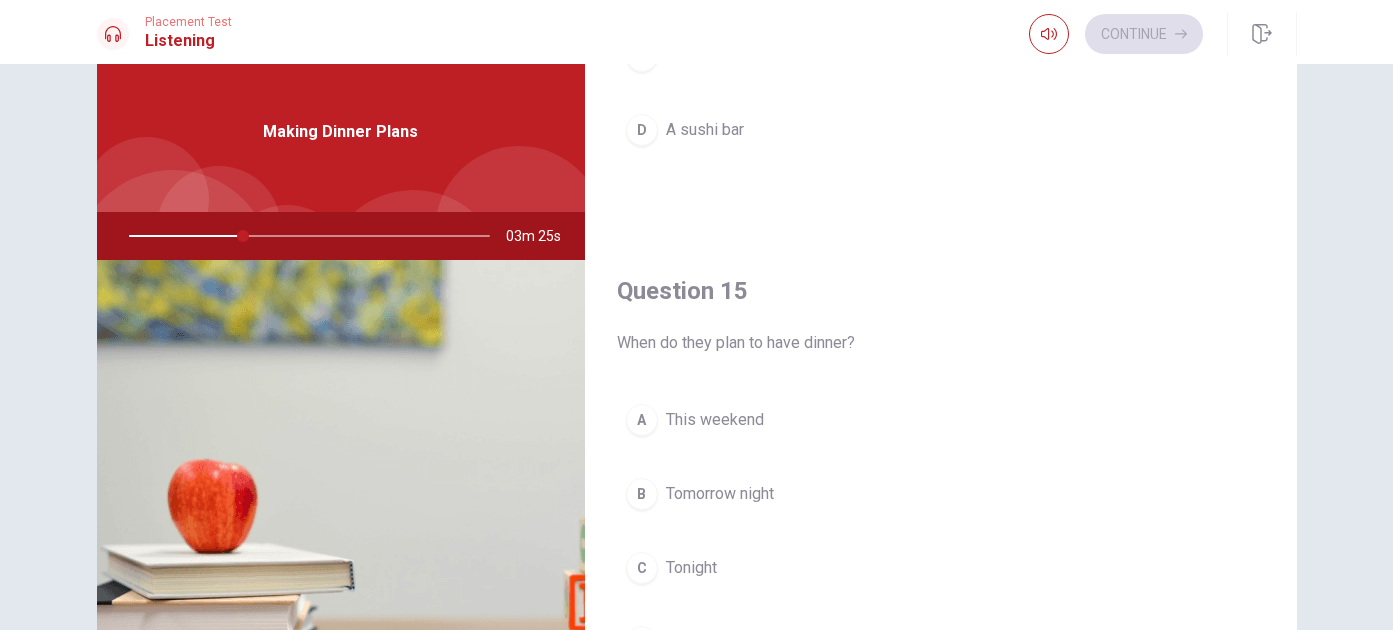 click on "Tomorrow night" at bounding box center [720, 494] 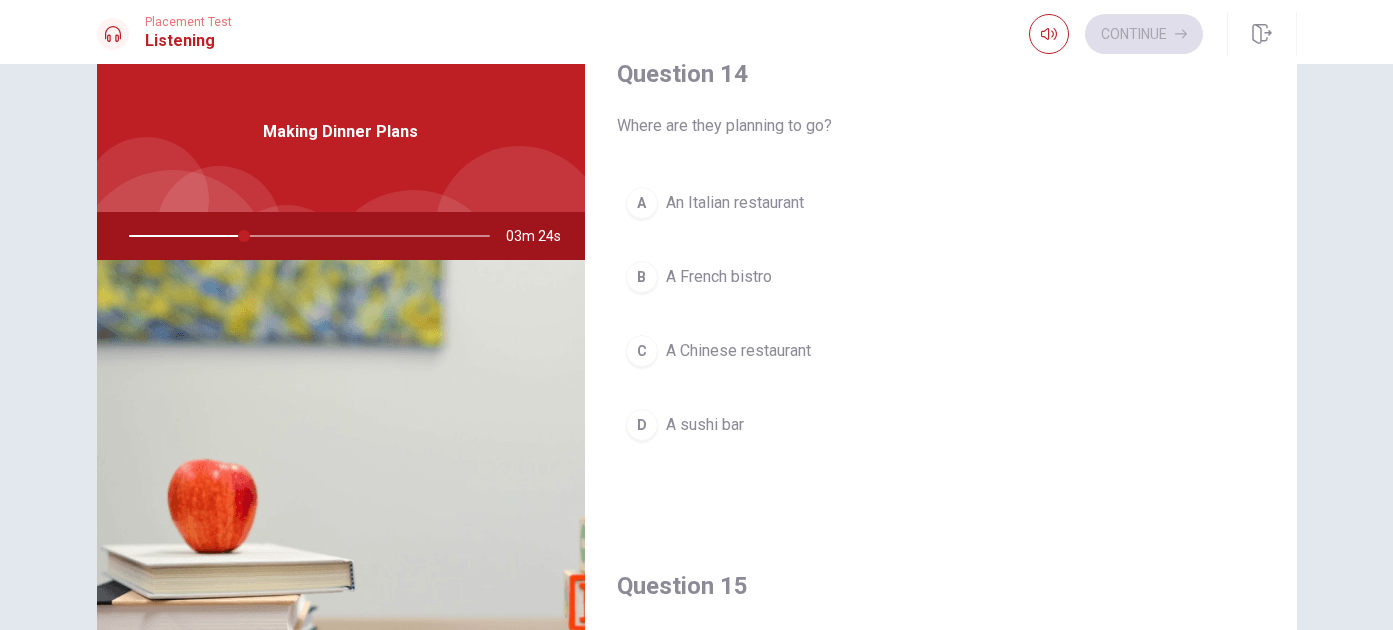 scroll, scrollTop: 1566, scrollLeft: 0, axis: vertical 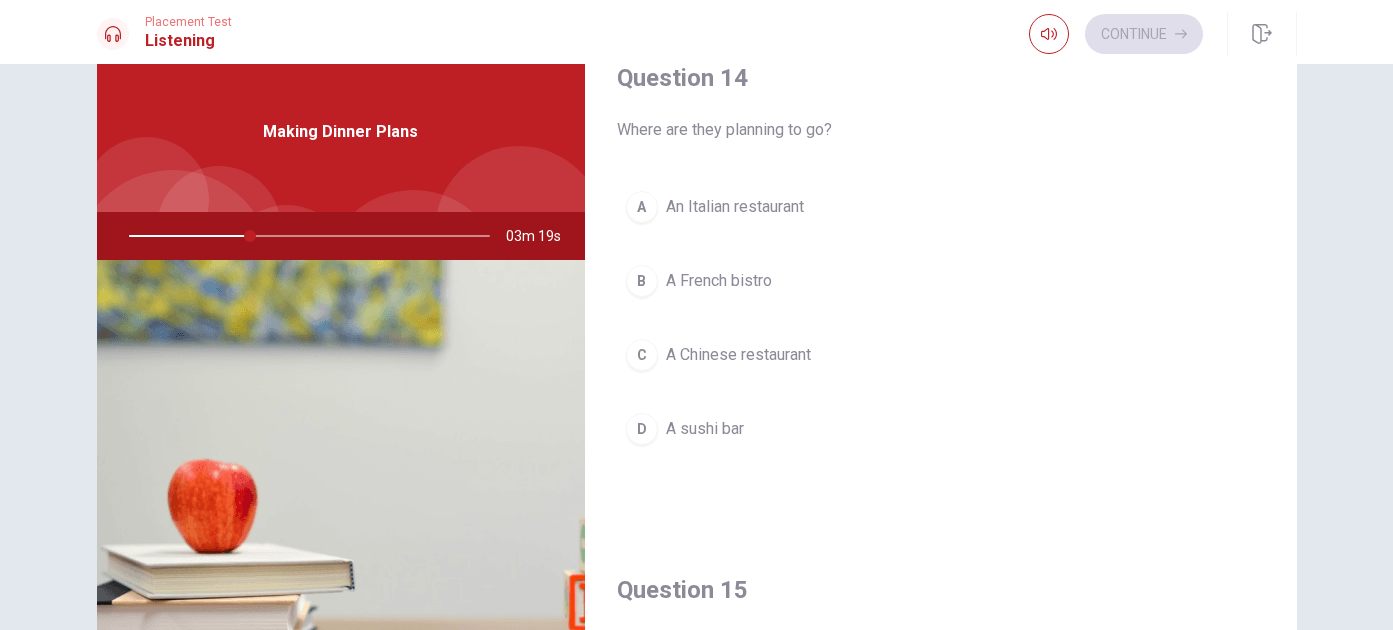 click on "An Italian restaurant" at bounding box center (735, 207) 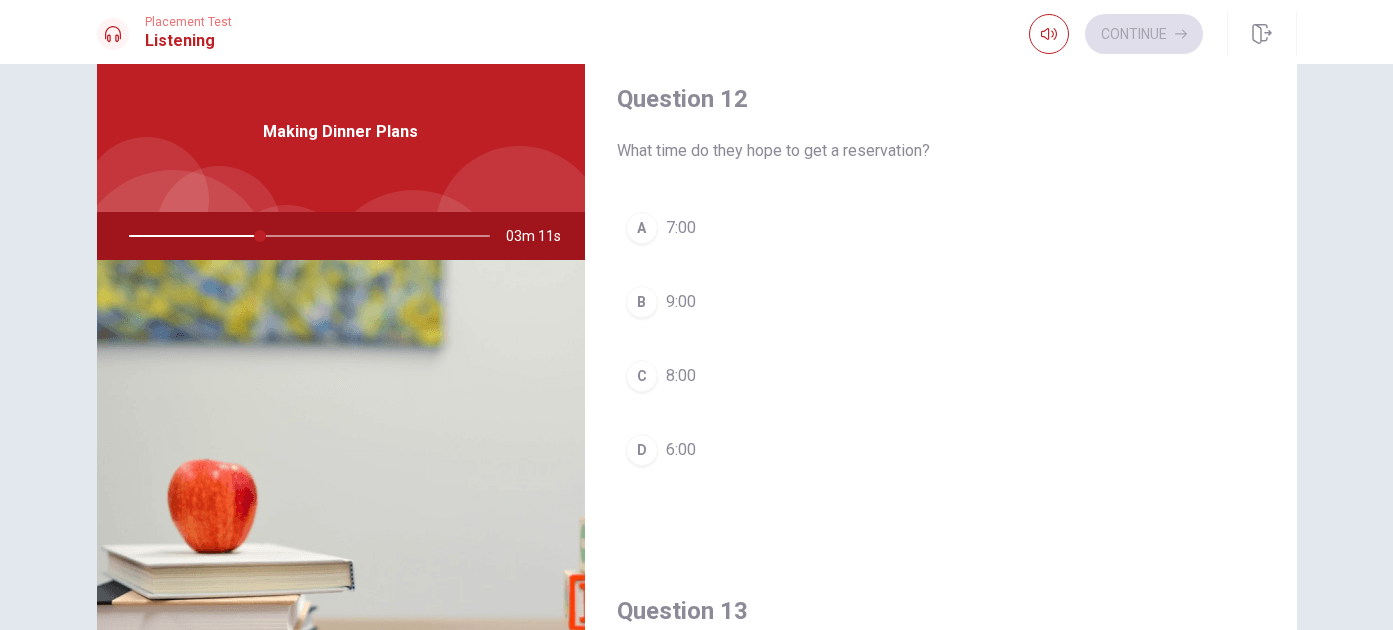 scroll, scrollTop: 518, scrollLeft: 0, axis: vertical 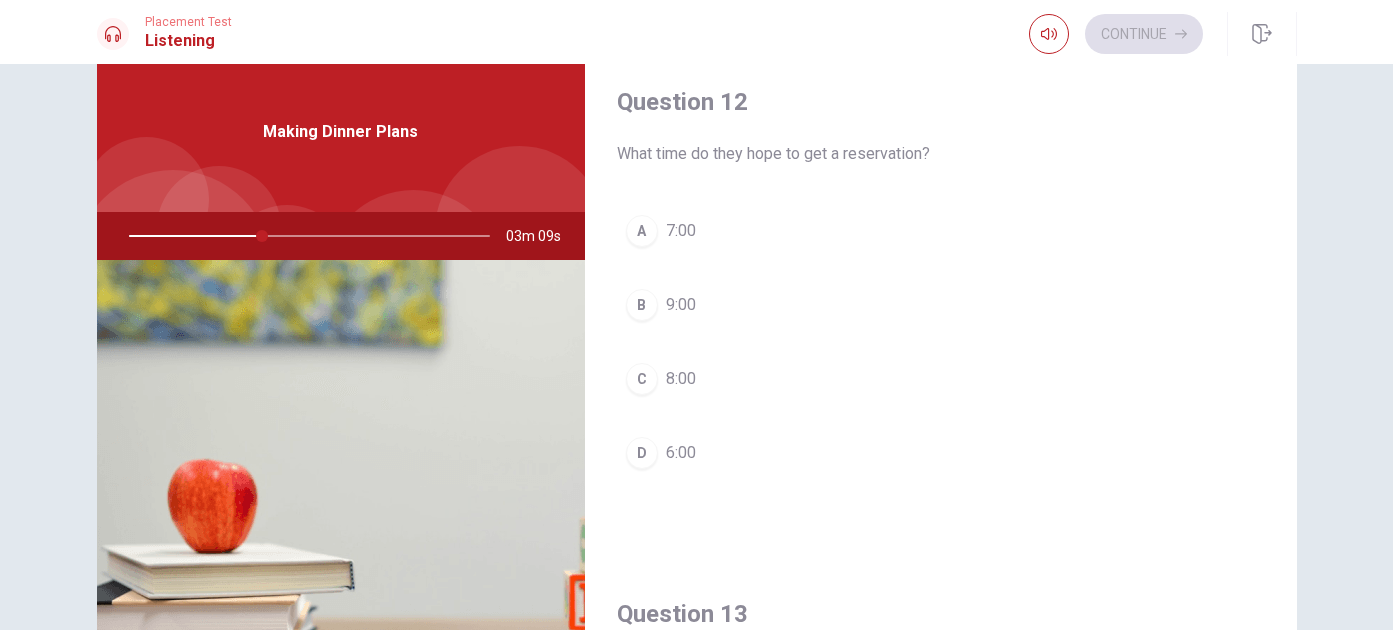 click on "7:00" at bounding box center (681, 231) 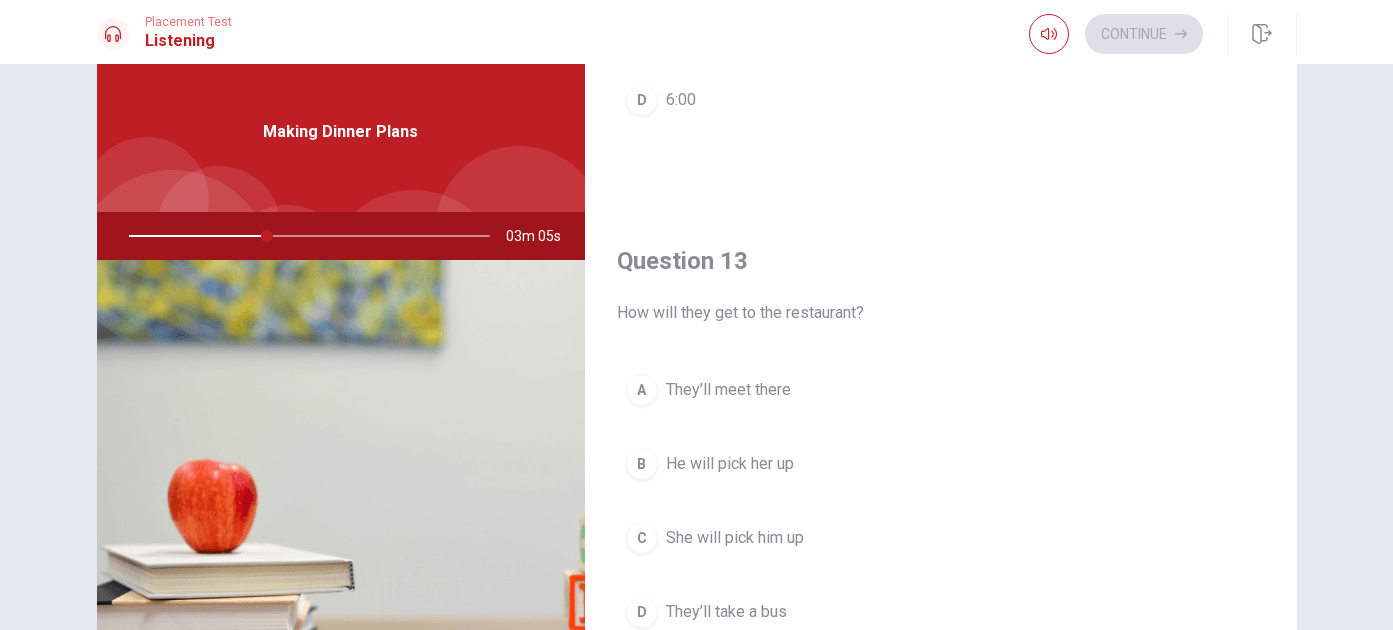 scroll, scrollTop: 950, scrollLeft: 0, axis: vertical 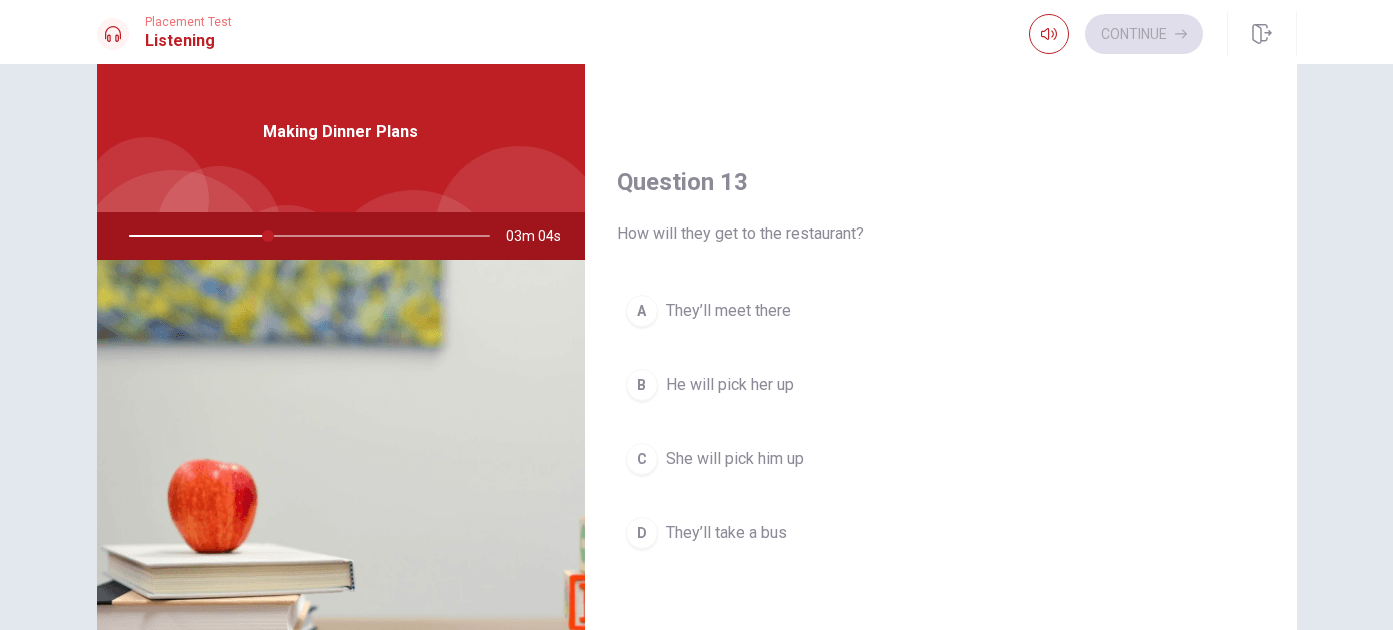 click on "A They’ll meet there" at bounding box center [941, 311] 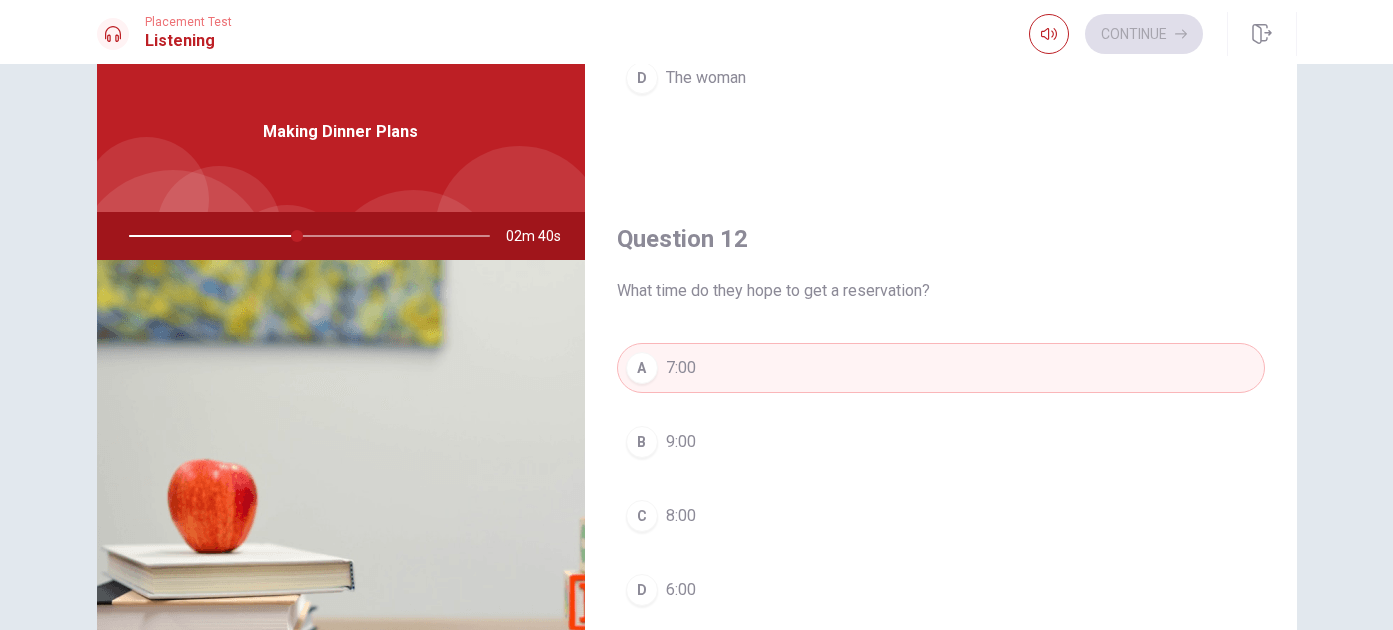scroll, scrollTop: 0, scrollLeft: 0, axis: both 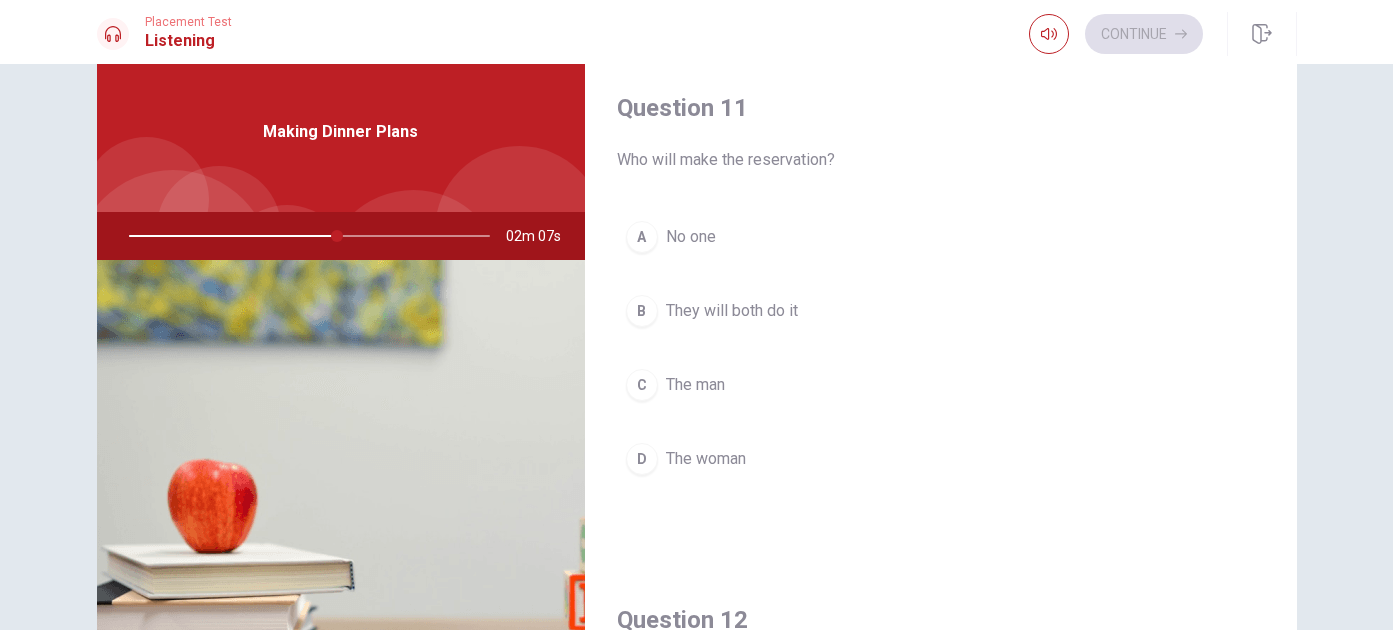 click on "The man" at bounding box center (695, 385) 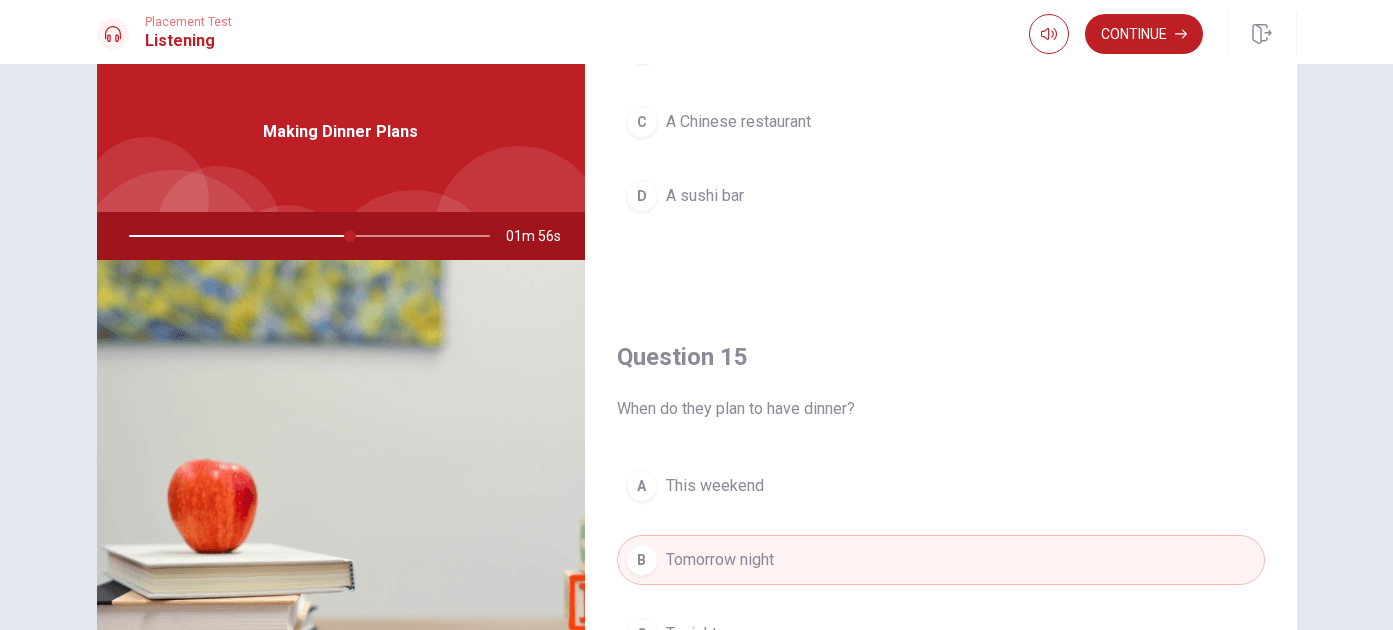 scroll, scrollTop: 1865, scrollLeft: 0, axis: vertical 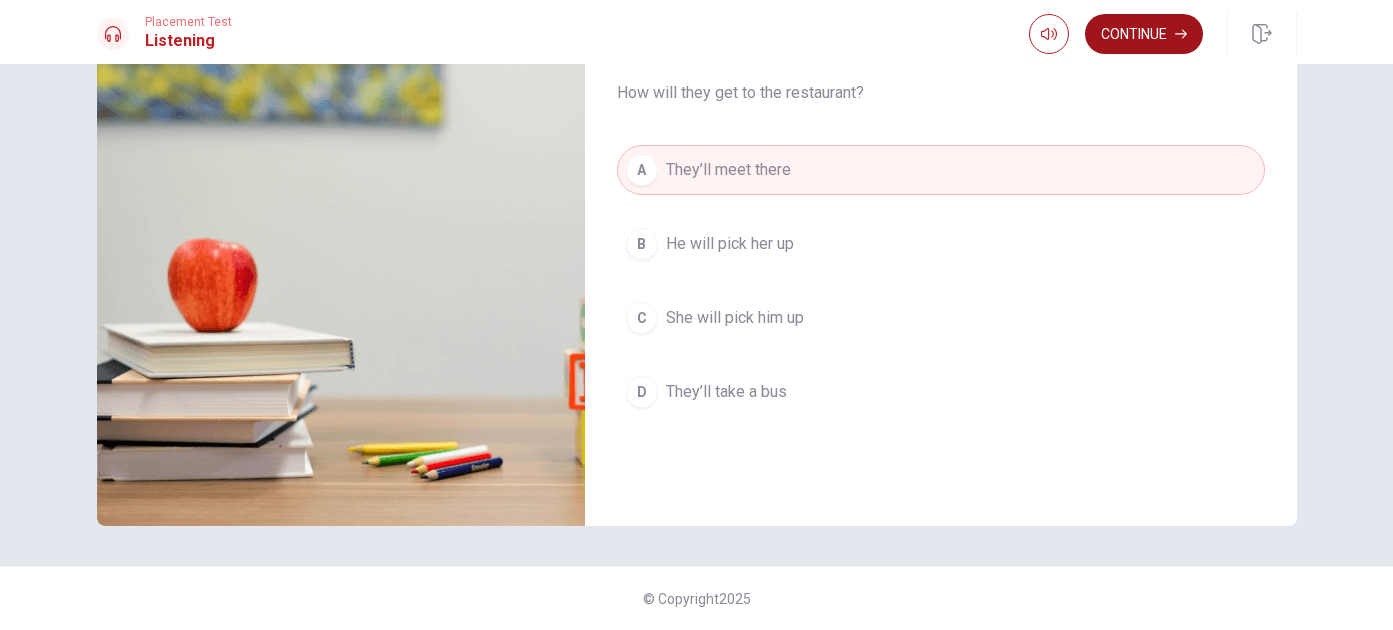click on "Continue" at bounding box center (1144, 34) 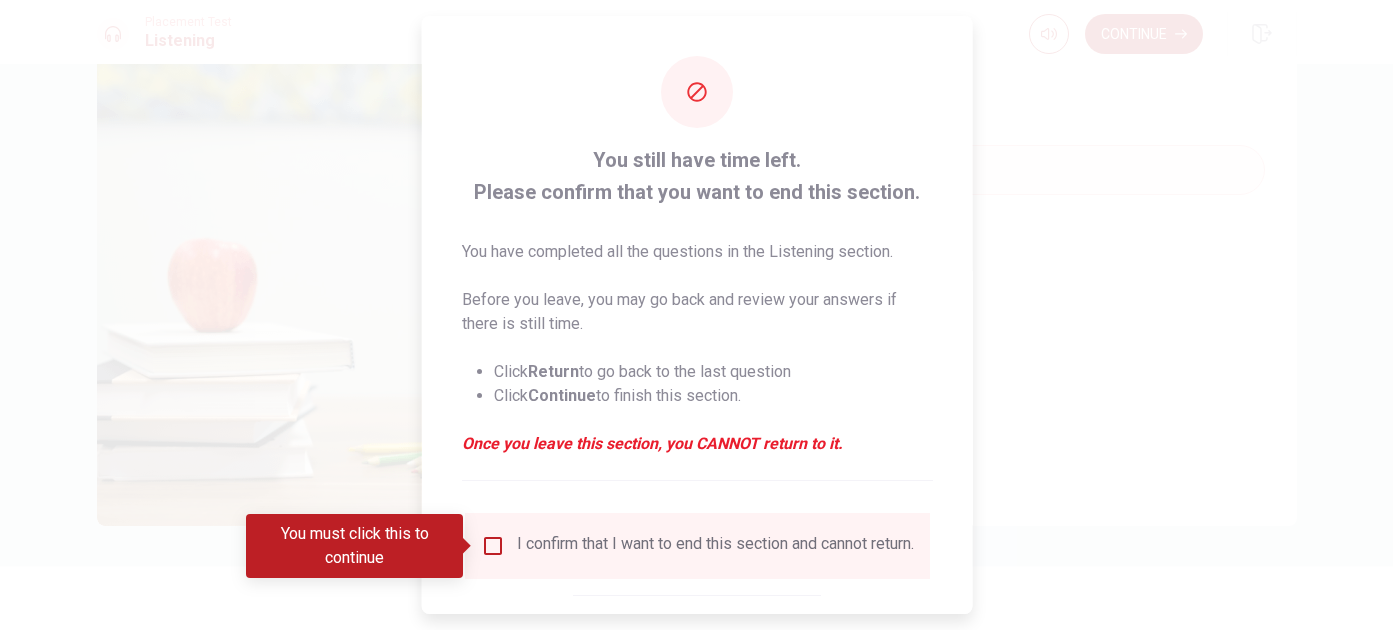 click at bounding box center [492, 546] 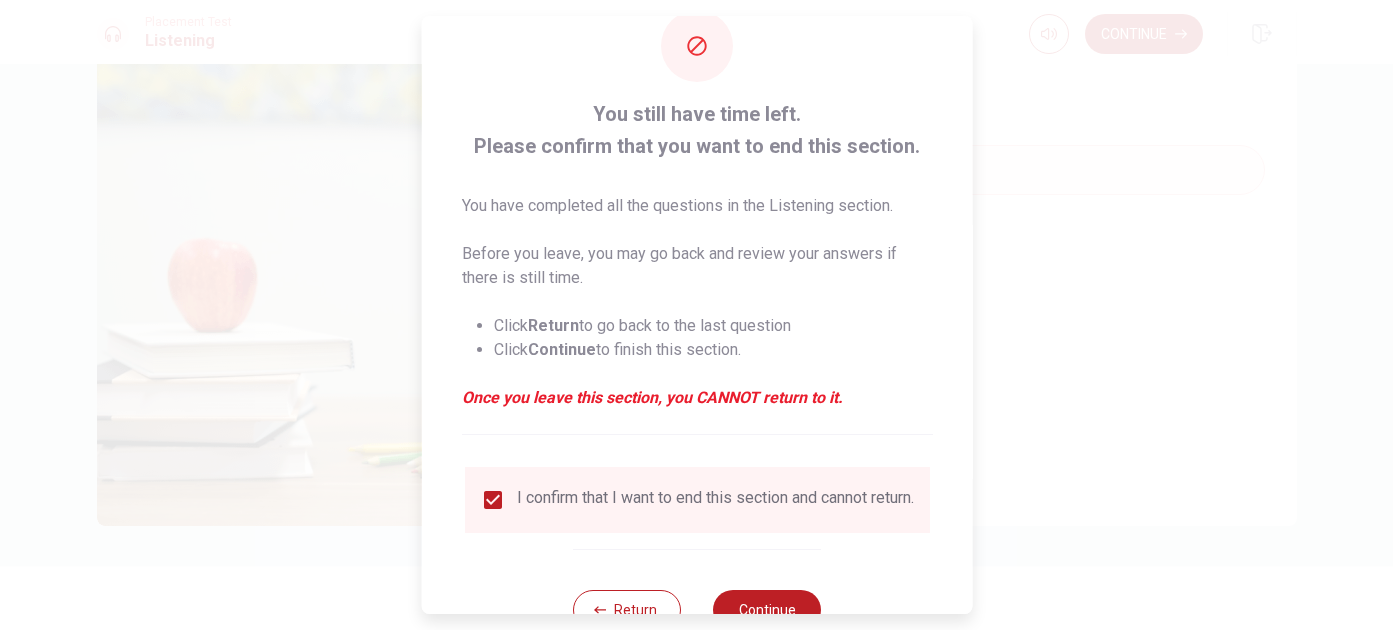 scroll, scrollTop: 116, scrollLeft: 0, axis: vertical 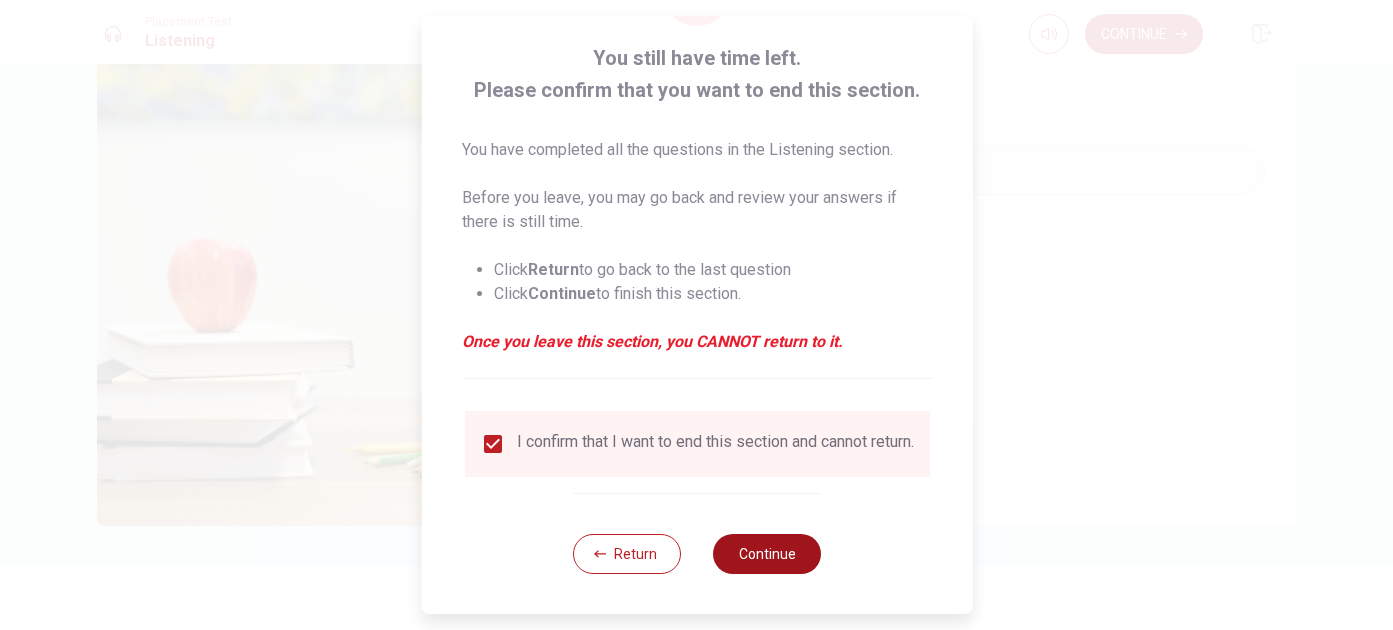 click on "Continue" at bounding box center [767, 554] 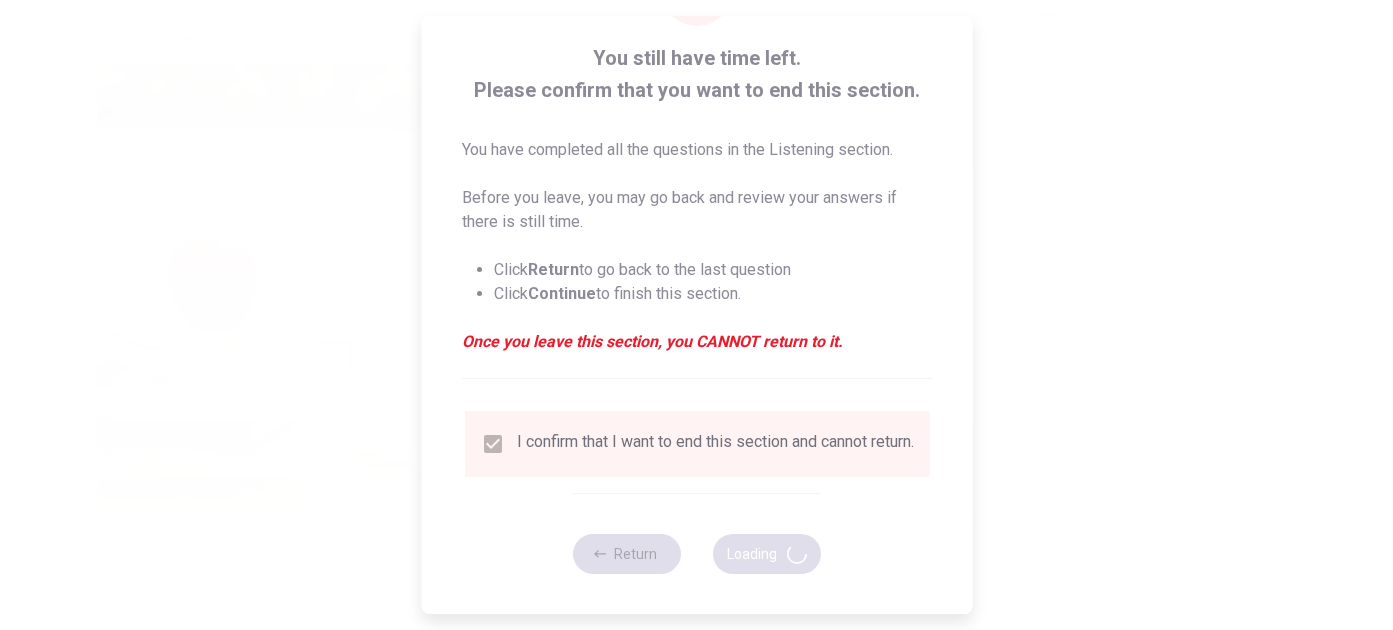 type on "71" 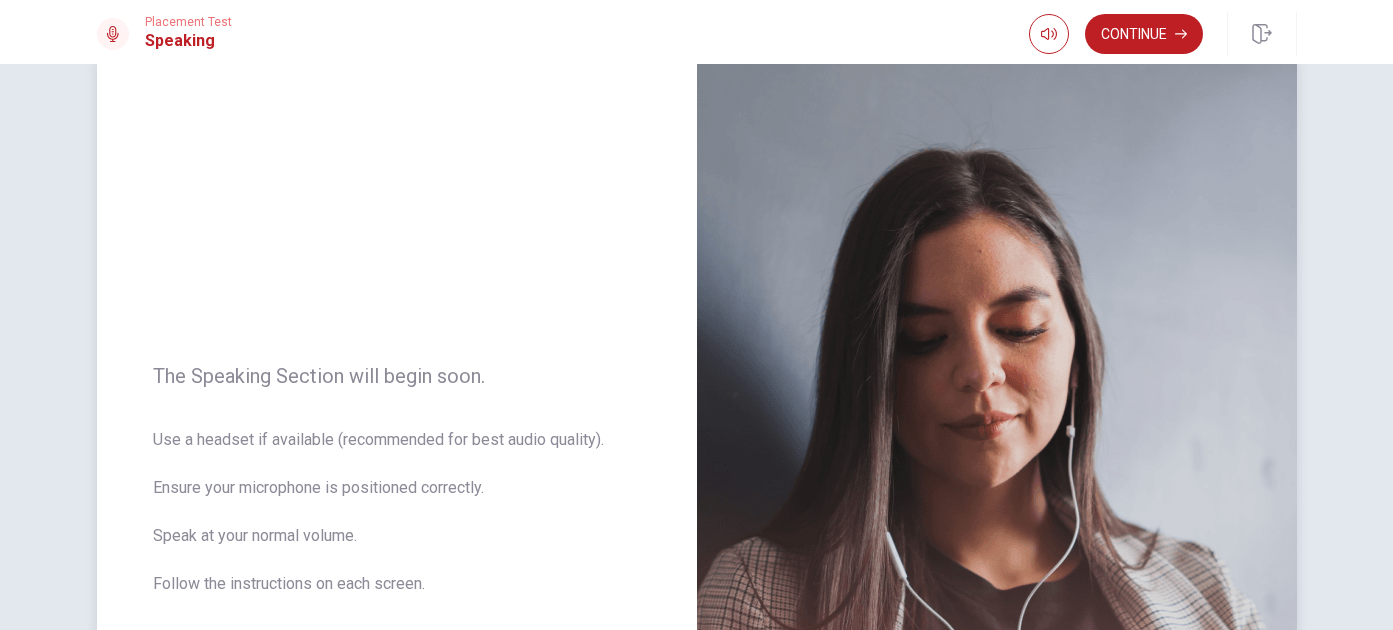 scroll, scrollTop: 0, scrollLeft: 0, axis: both 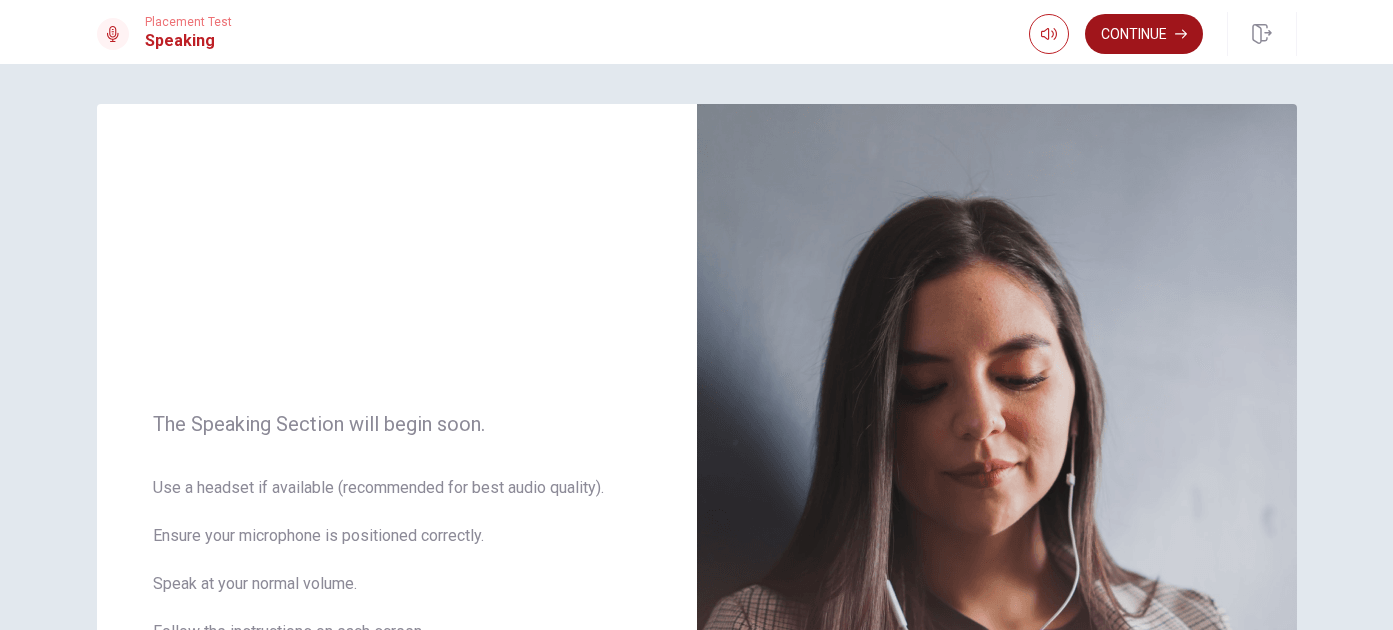 click on "Continue" at bounding box center (1144, 34) 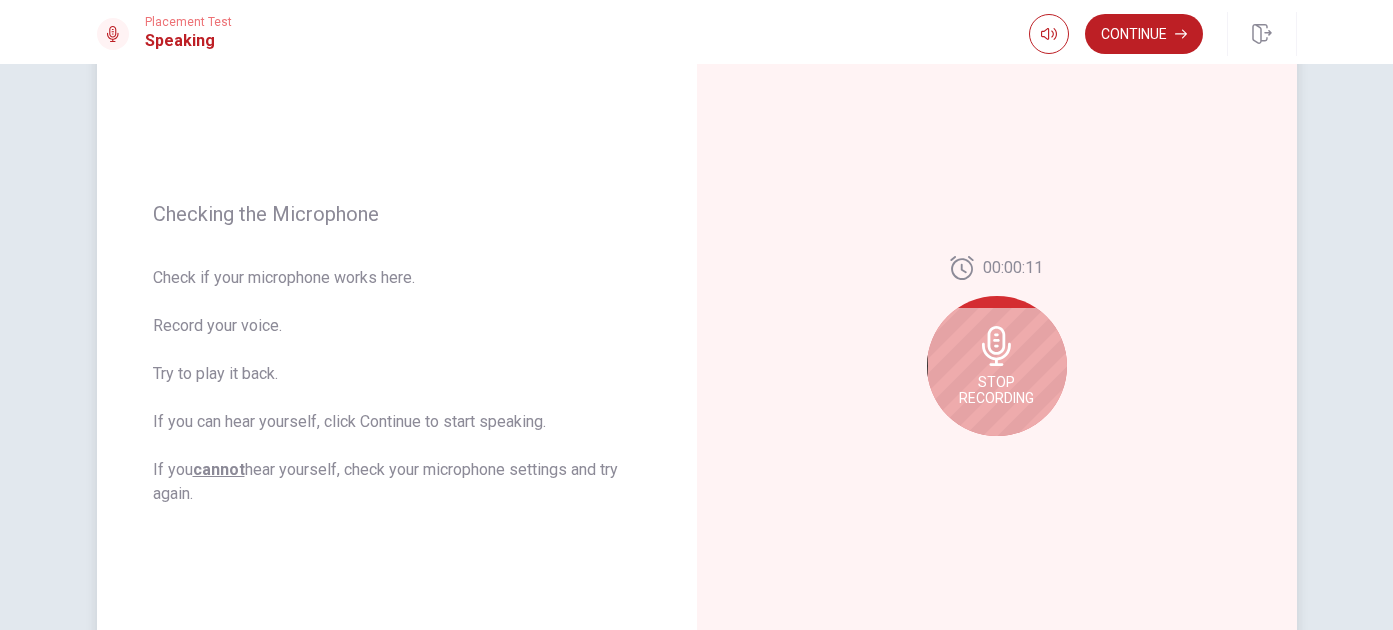 scroll, scrollTop: 249, scrollLeft: 0, axis: vertical 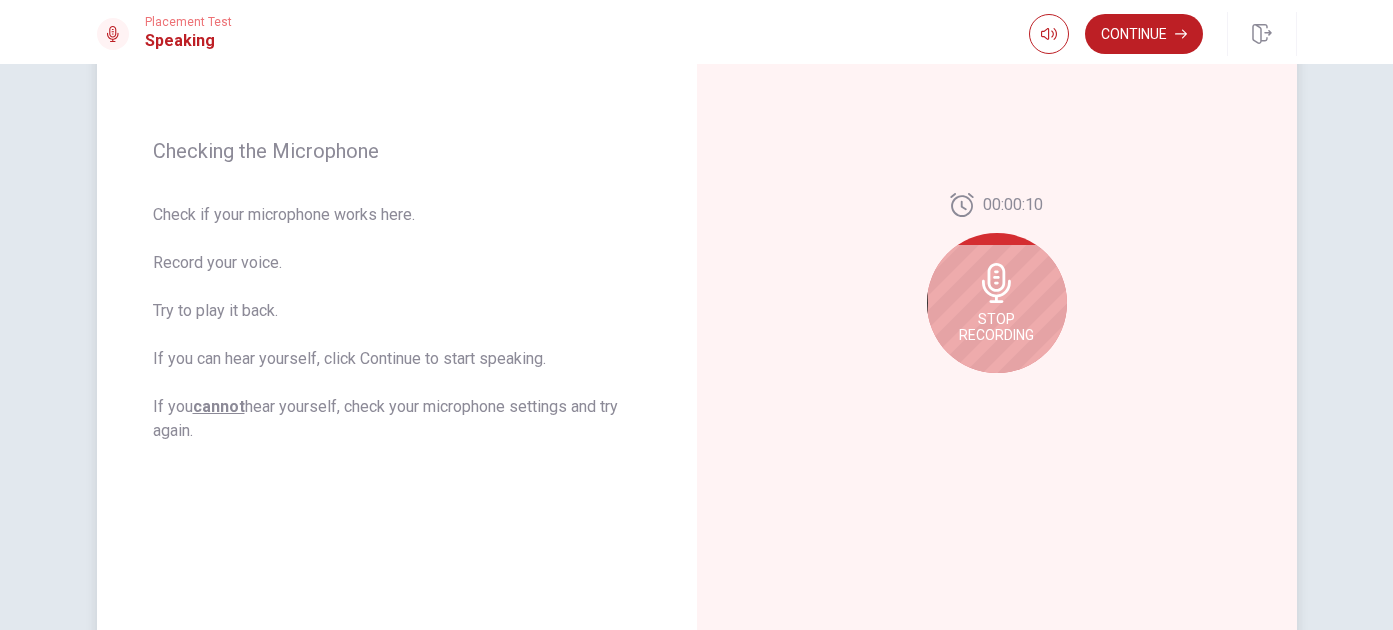 click 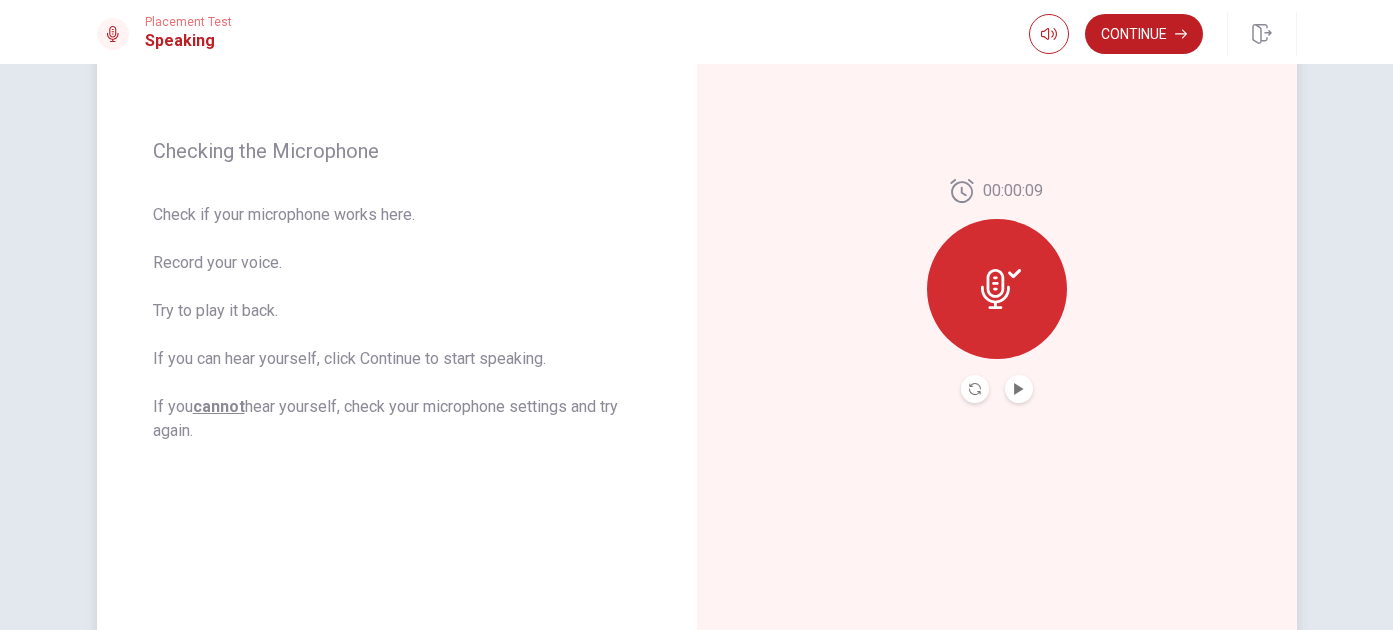 click 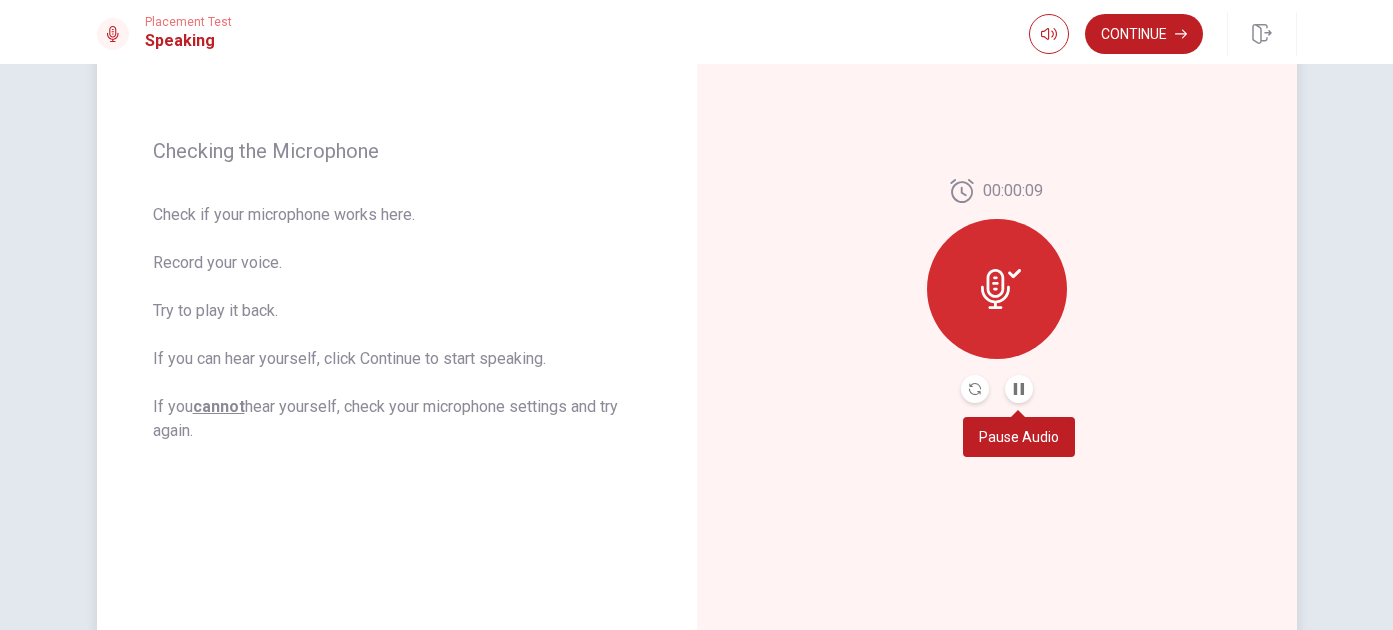 click at bounding box center (1019, 389) 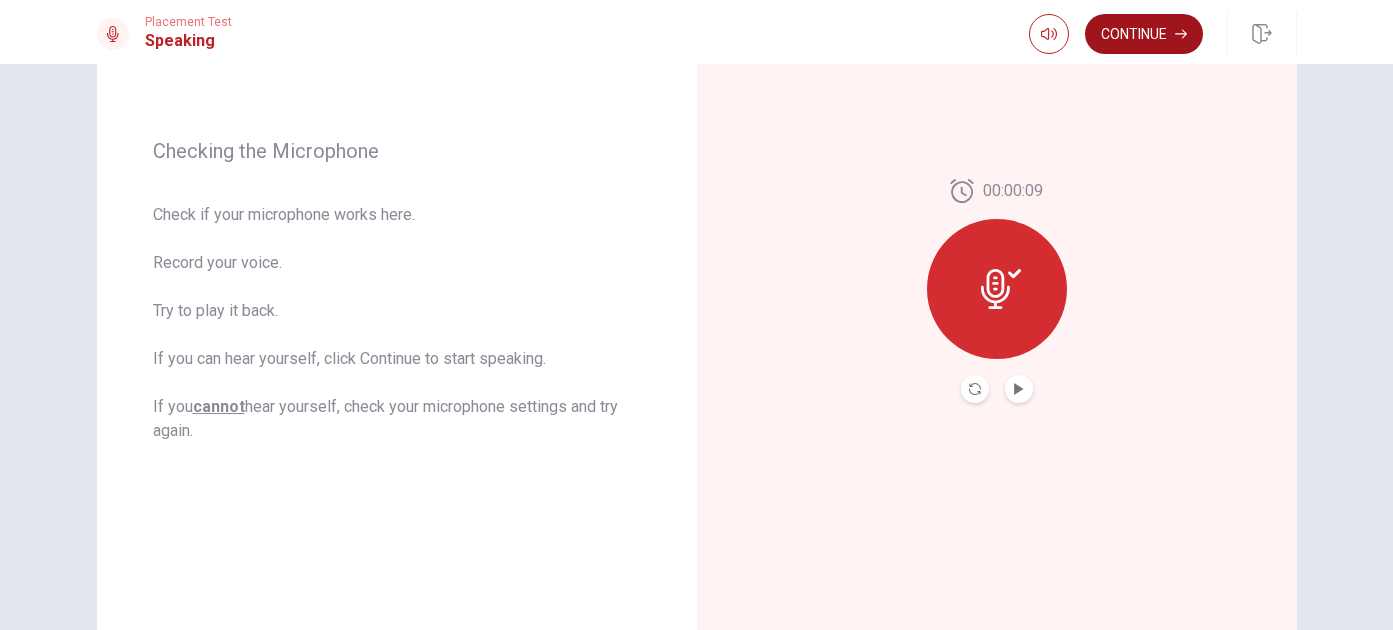click on "Continue" at bounding box center [1144, 34] 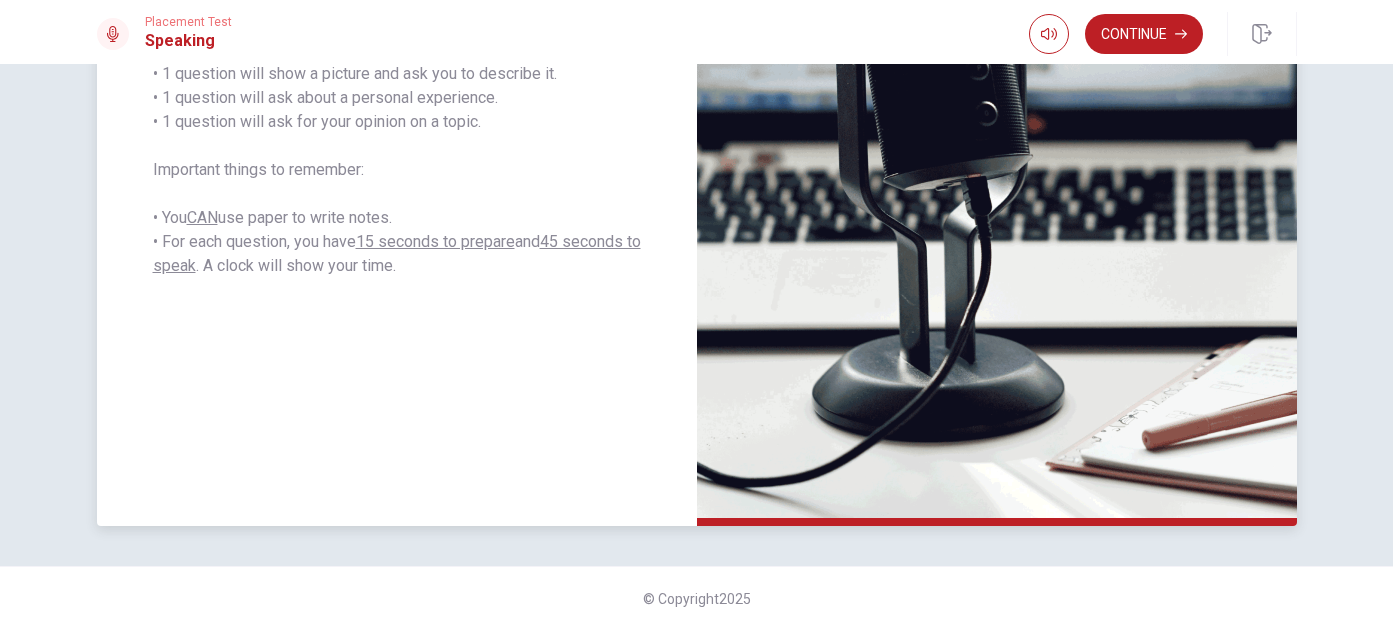 scroll, scrollTop: 0, scrollLeft: 0, axis: both 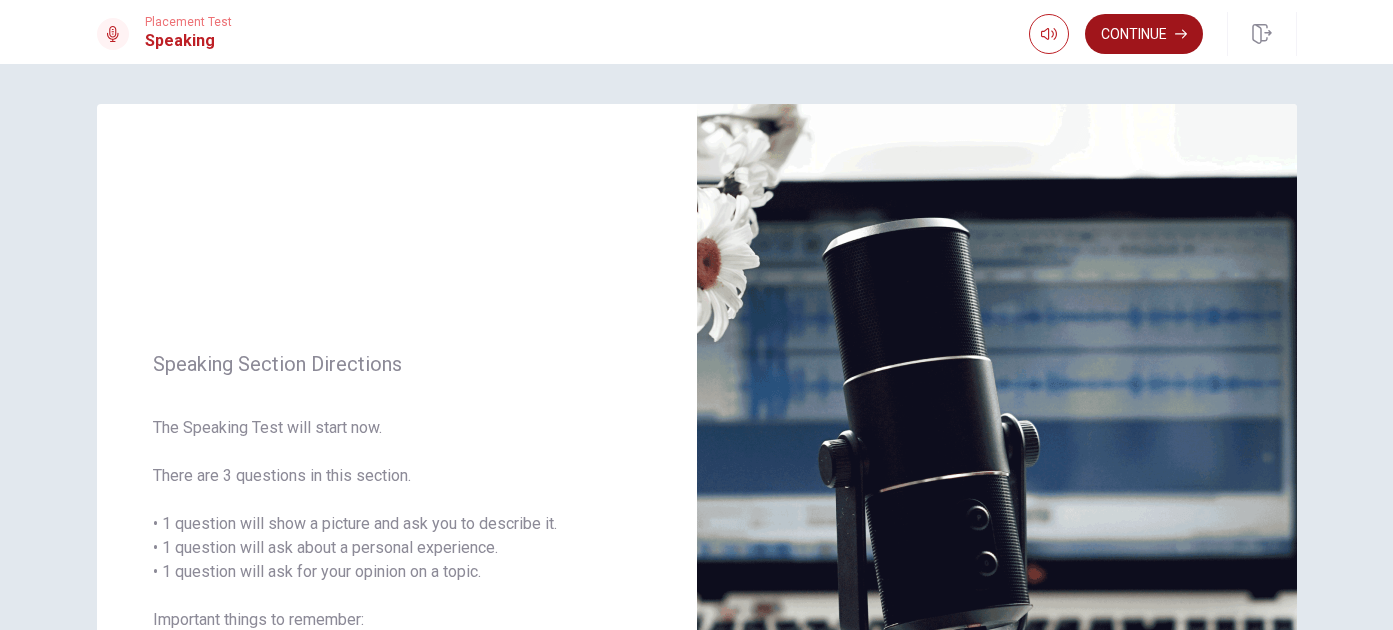 click on "Continue" at bounding box center [1144, 34] 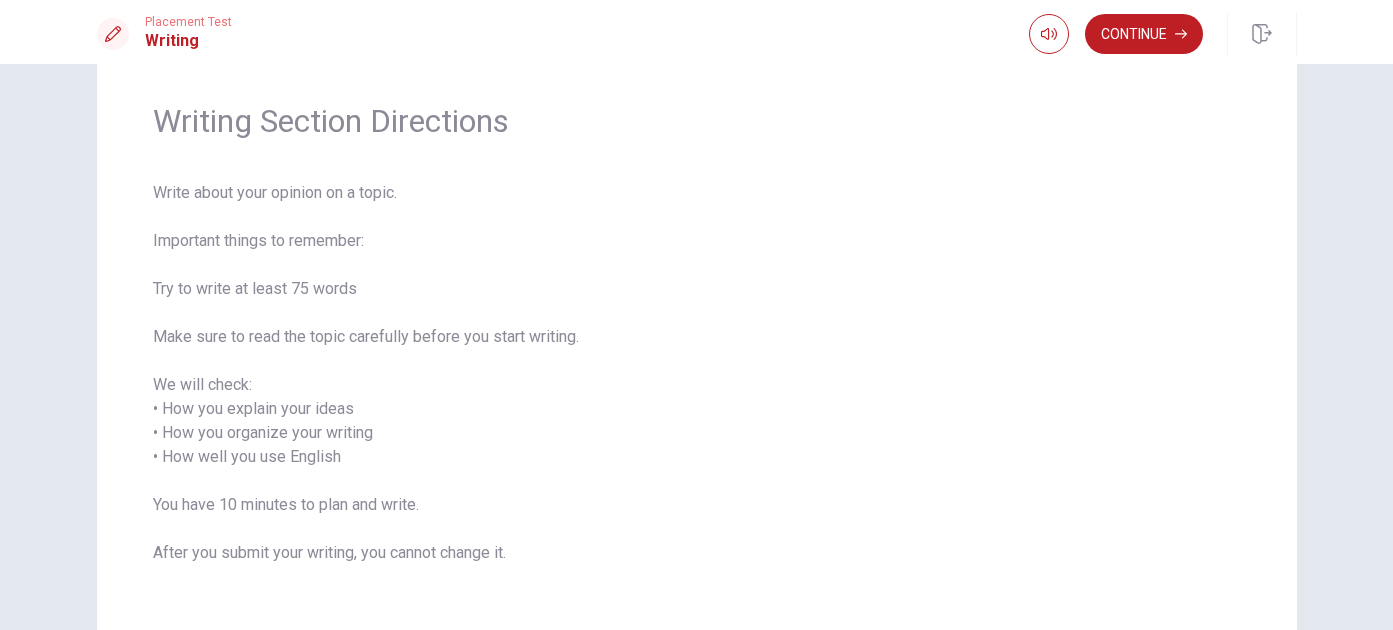 scroll, scrollTop: 0, scrollLeft: 0, axis: both 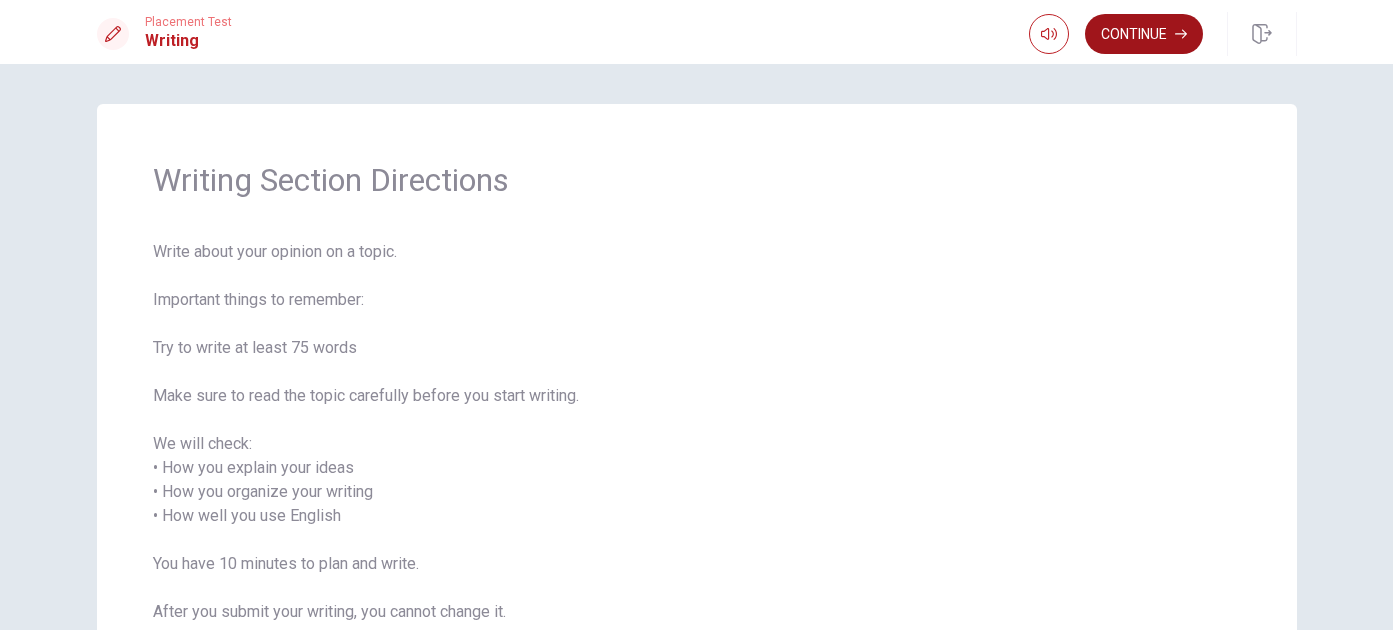 click on "Continue" at bounding box center (1144, 34) 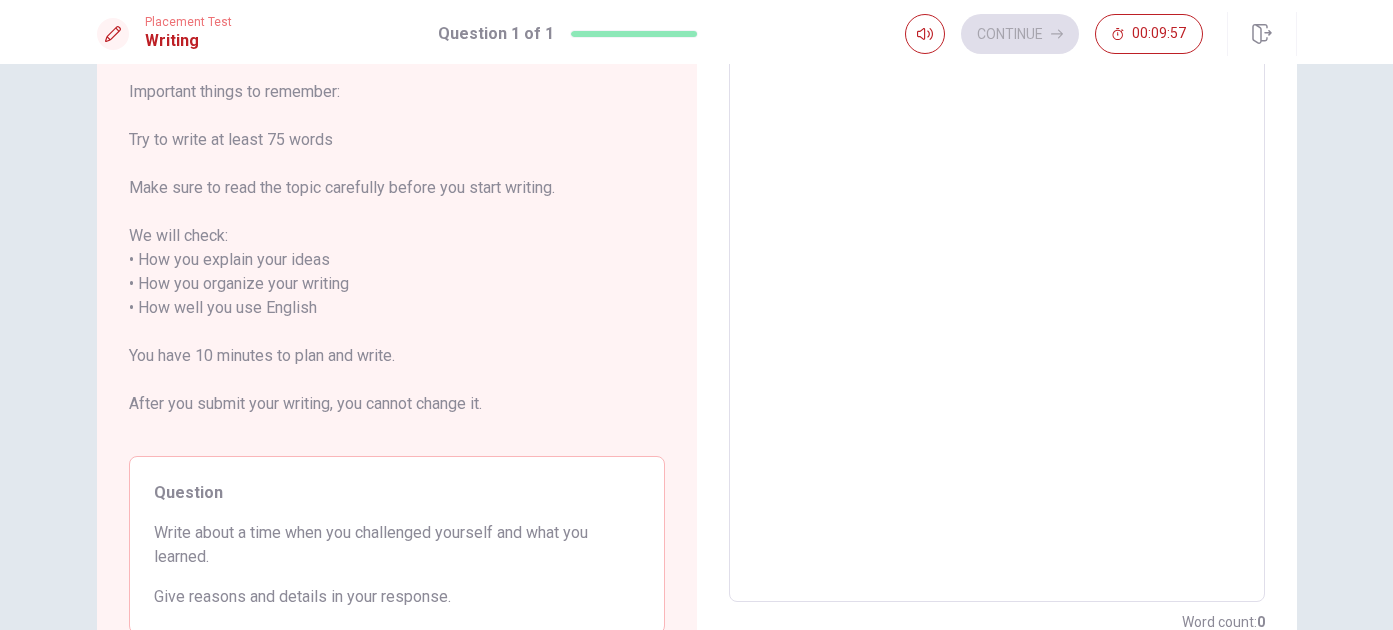 scroll, scrollTop: 23, scrollLeft: 0, axis: vertical 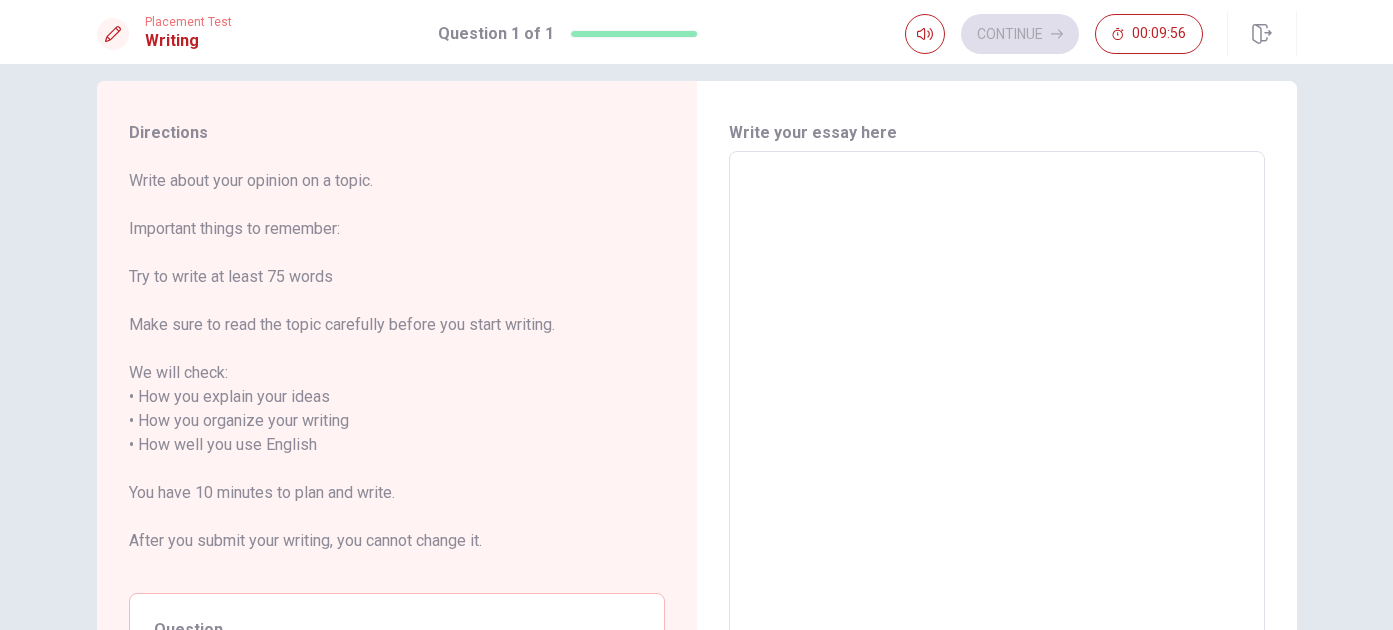 click at bounding box center [997, 445] 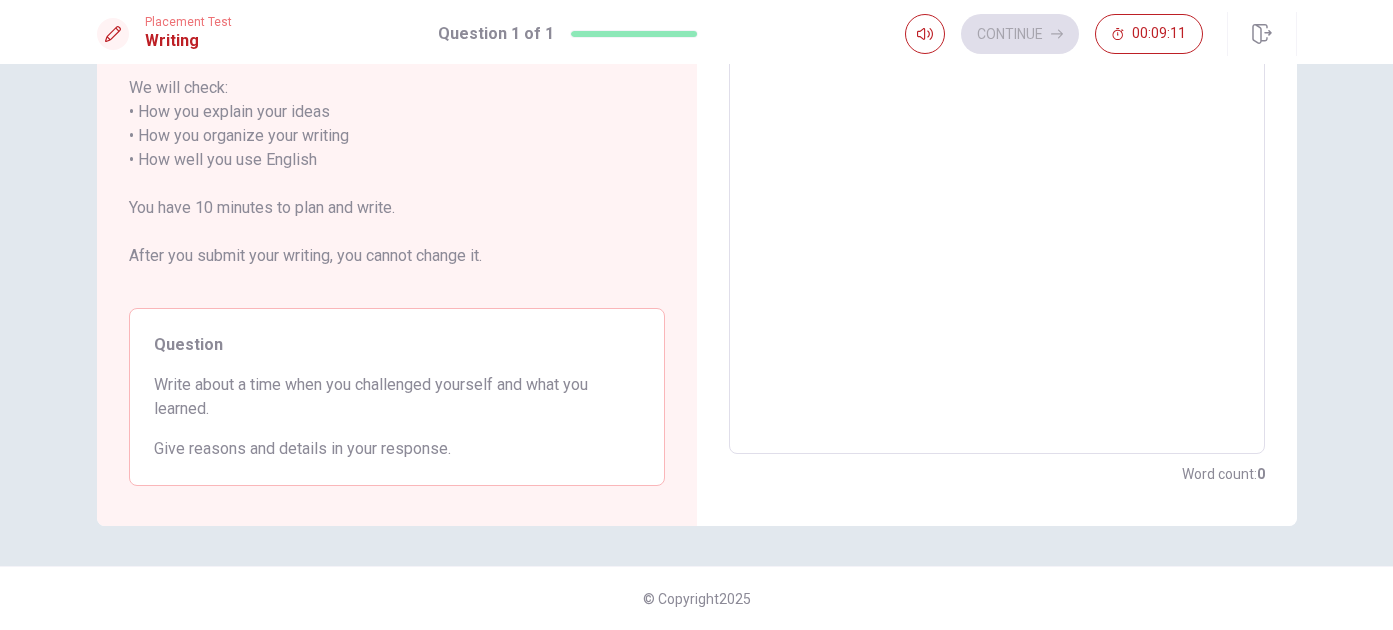 scroll, scrollTop: 0, scrollLeft: 0, axis: both 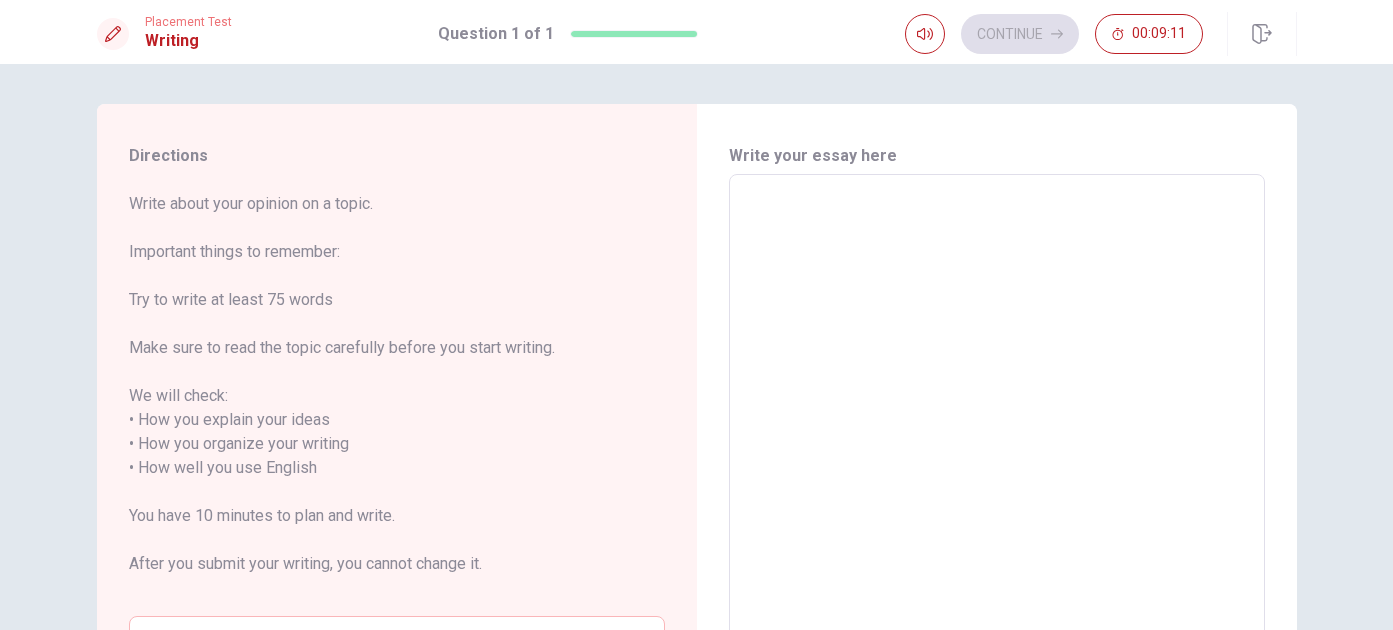 click at bounding box center [997, 468] 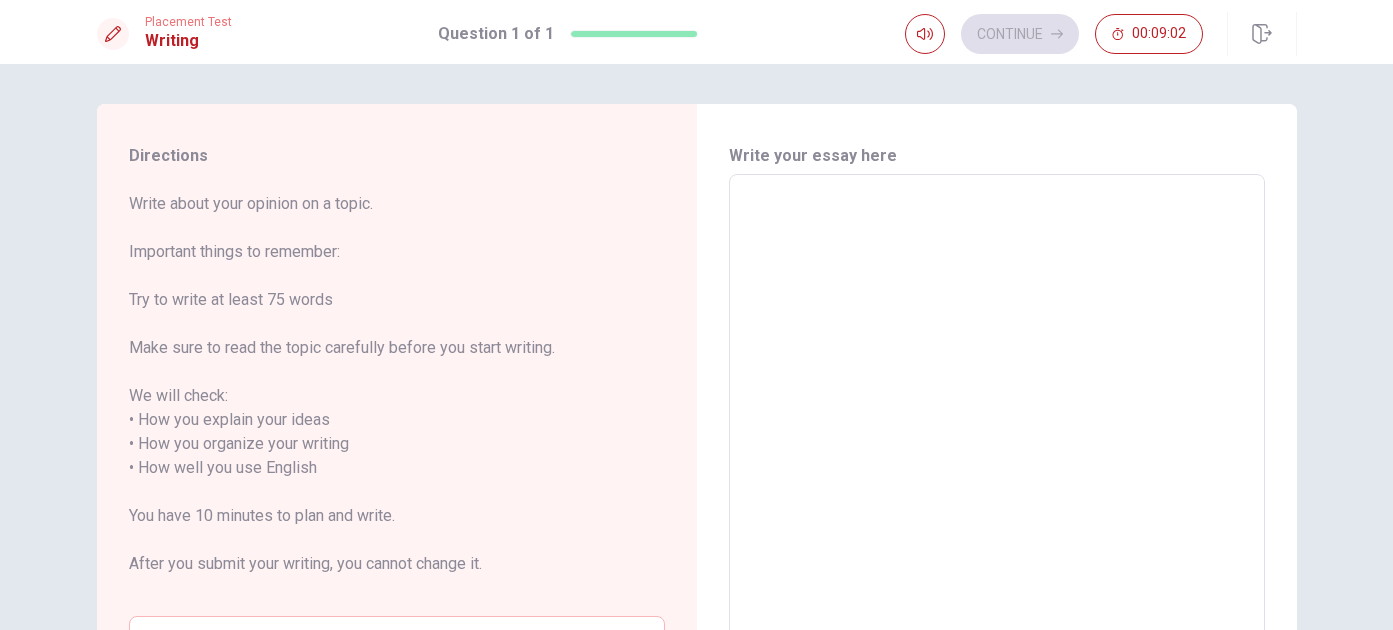 type on "M" 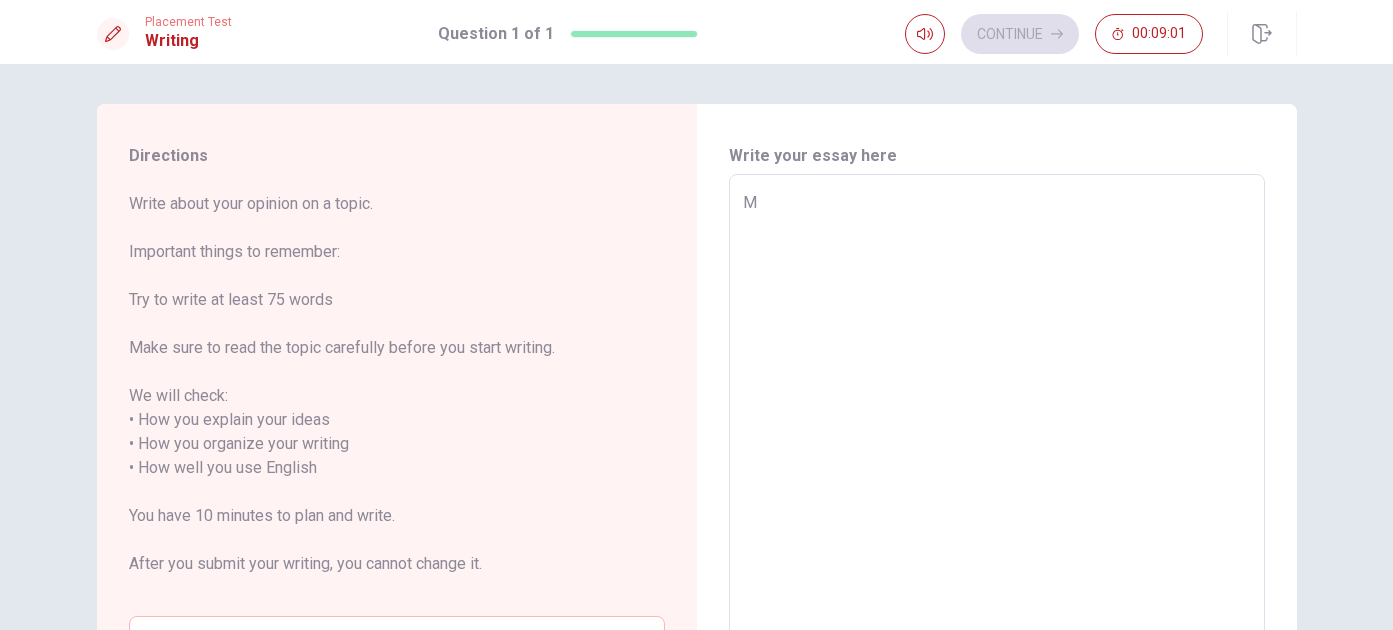 type on "x" 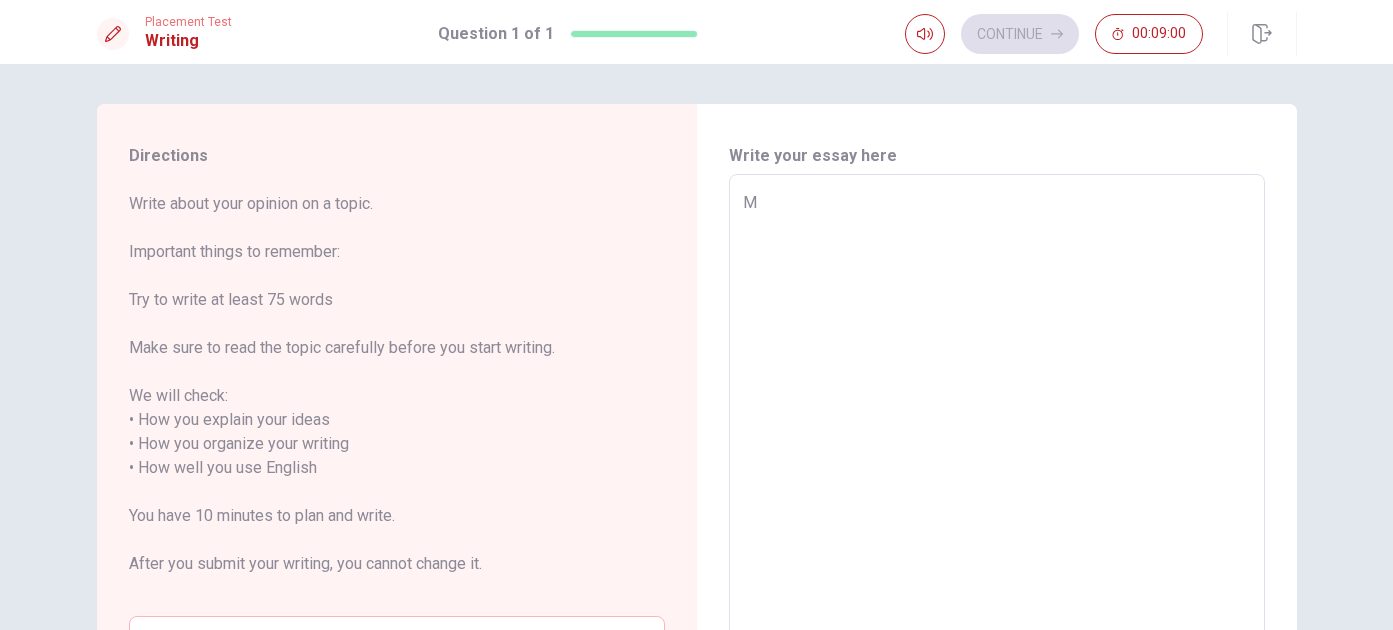 type on "My" 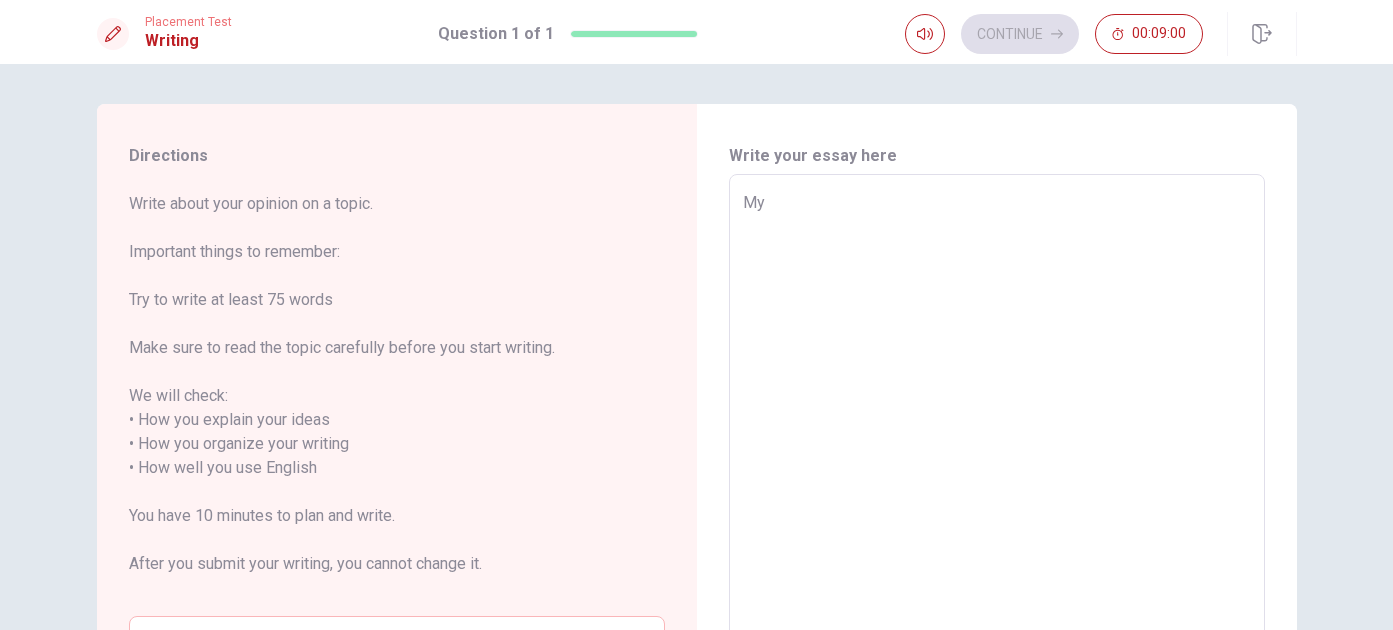 type on "x" 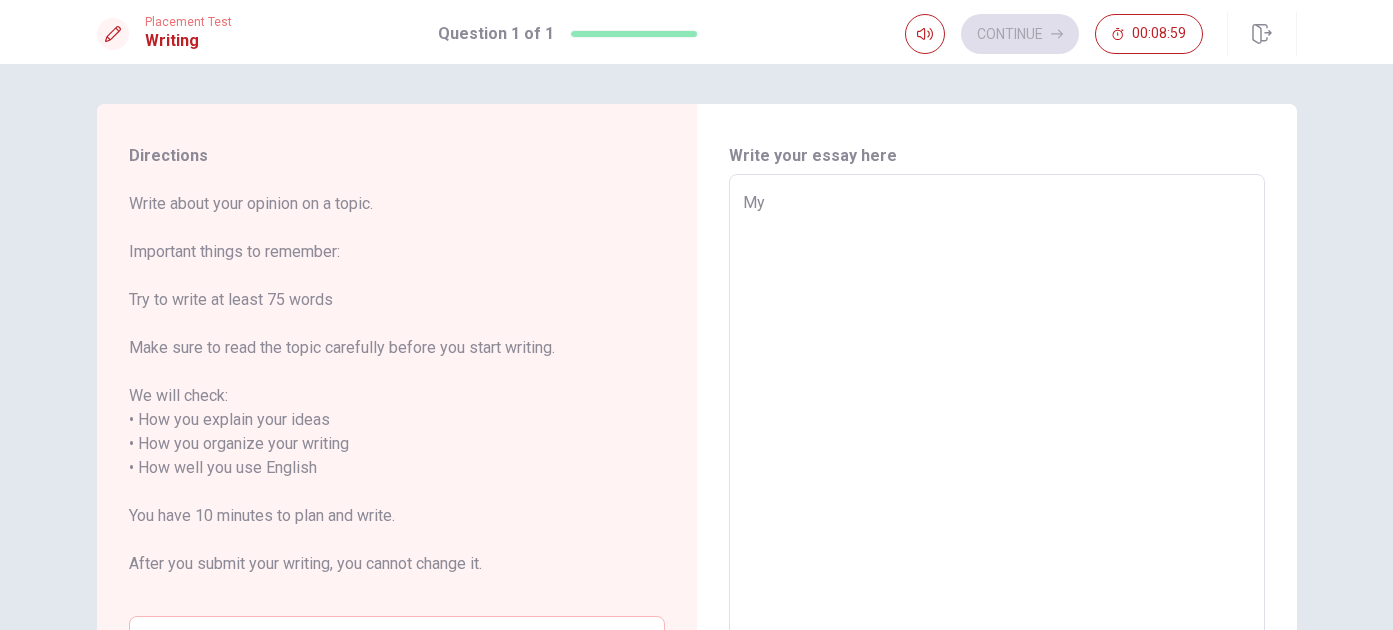 type on "My" 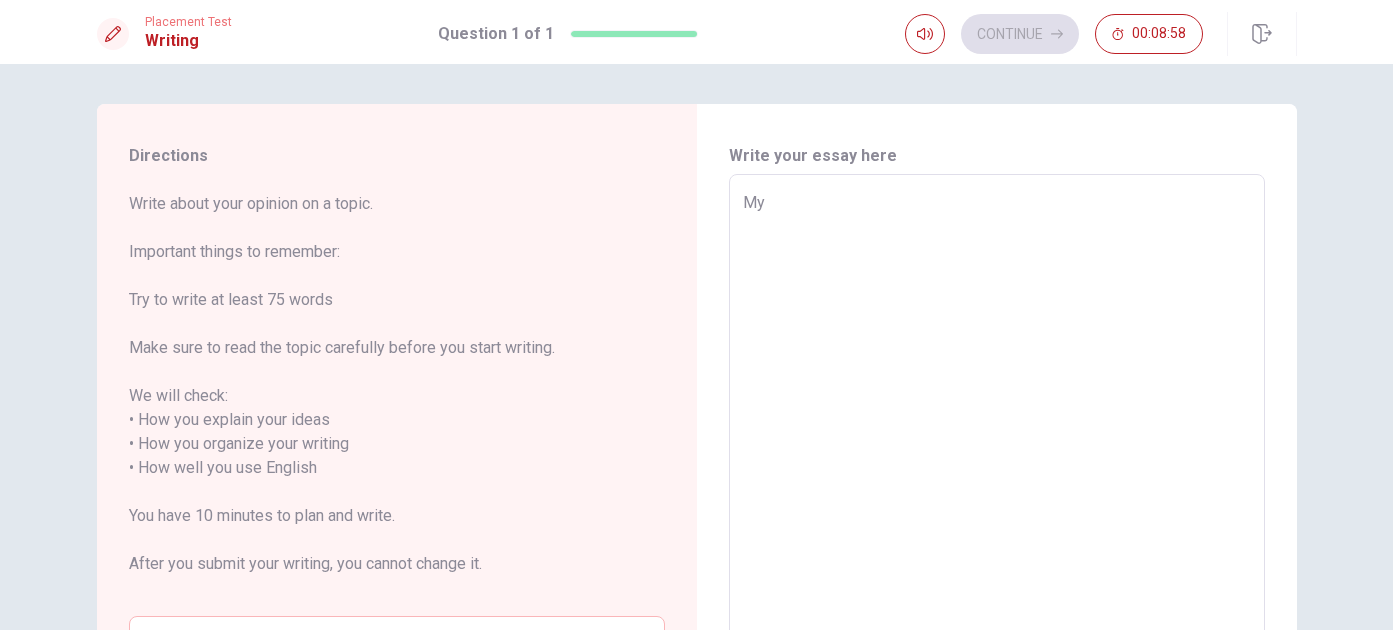 type on "My c" 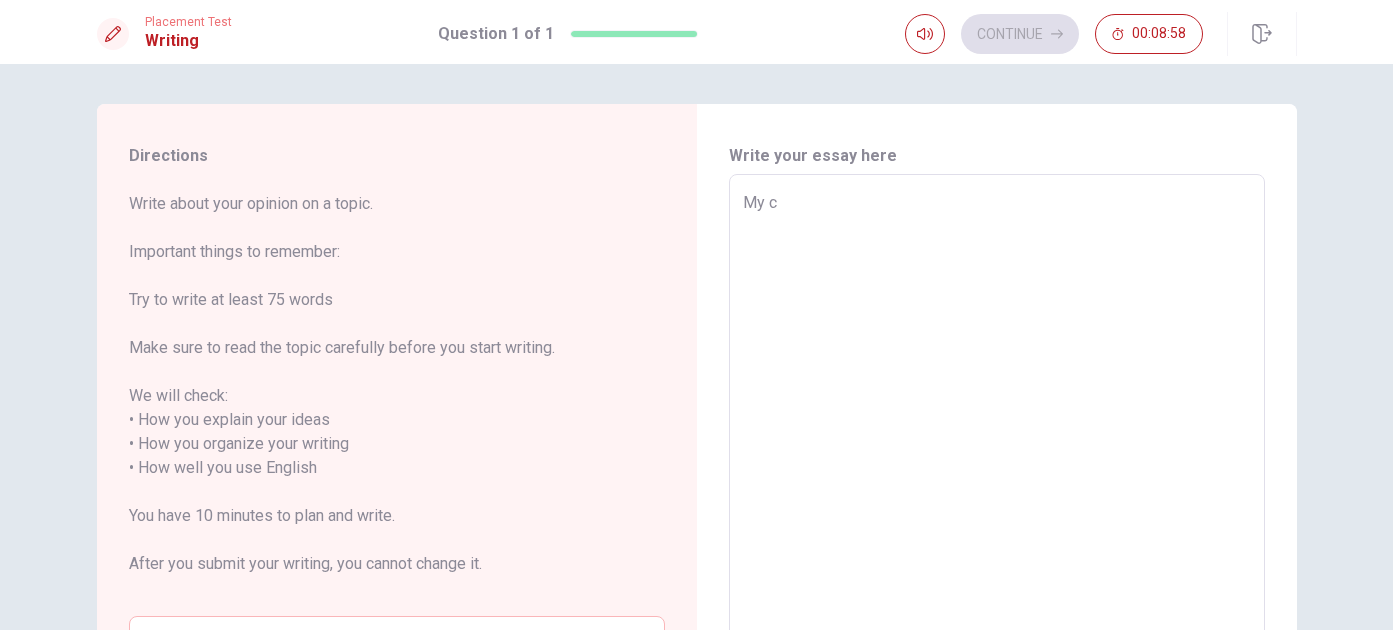 type on "x" 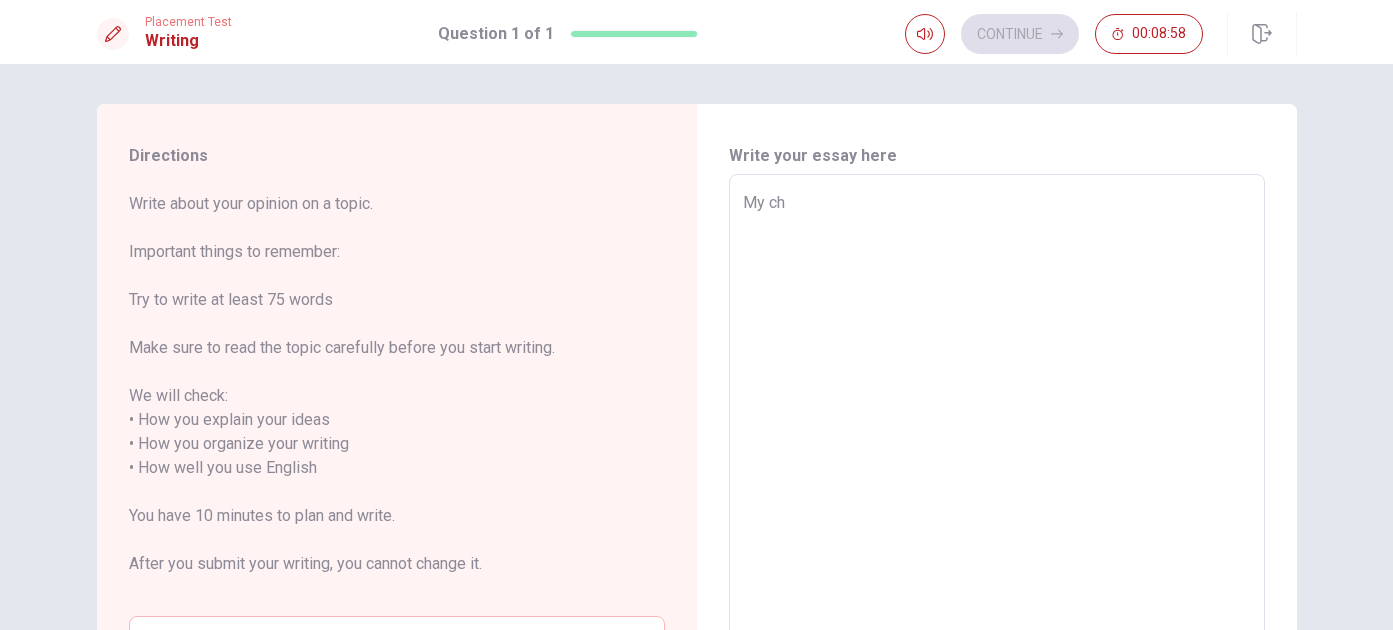 type on "x" 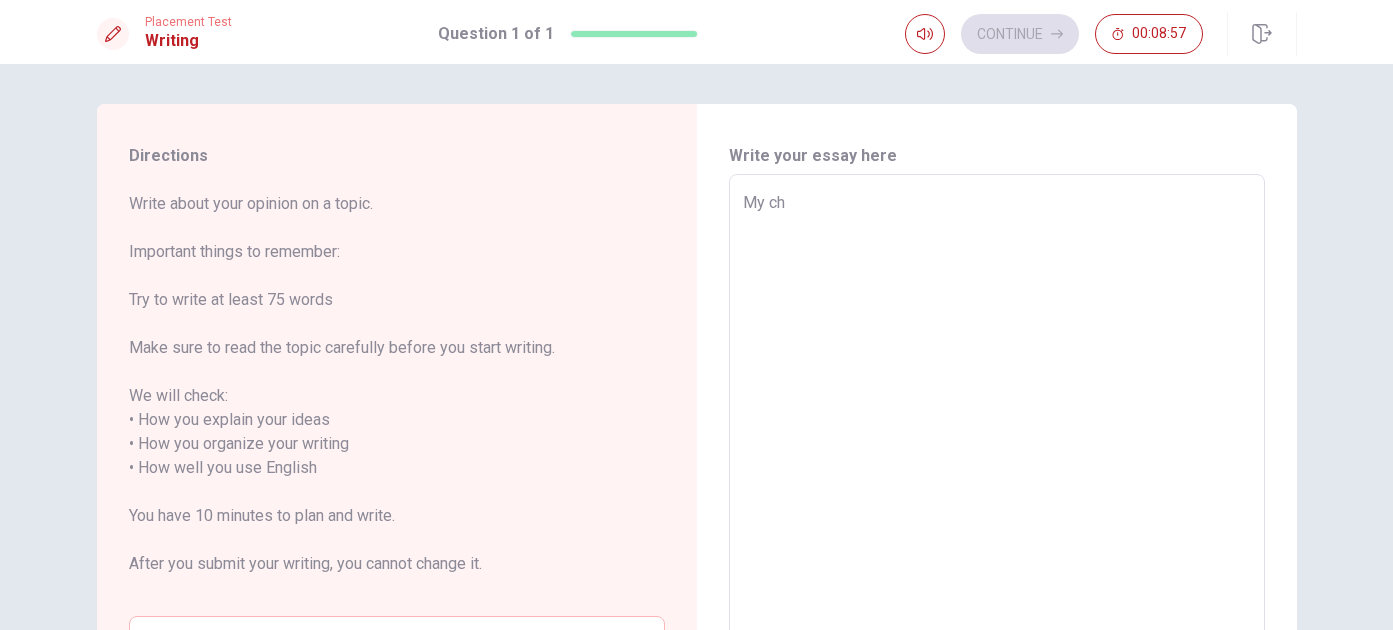 type on "My cha" 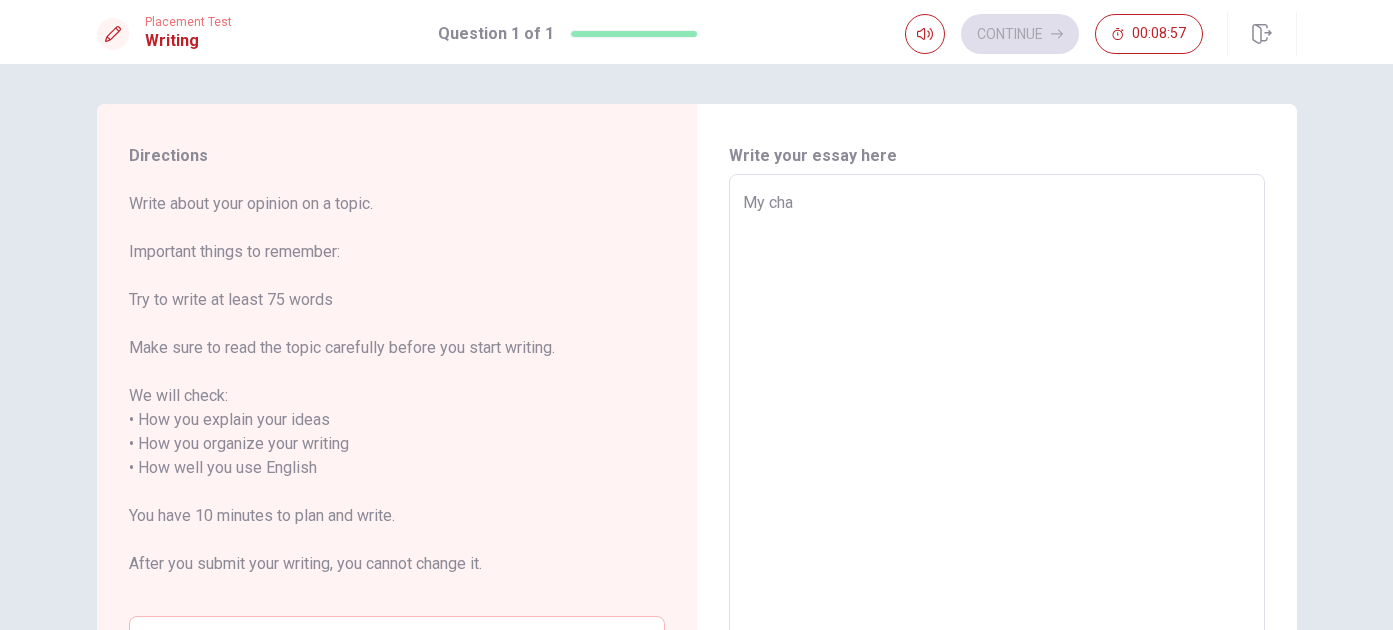type on "x" 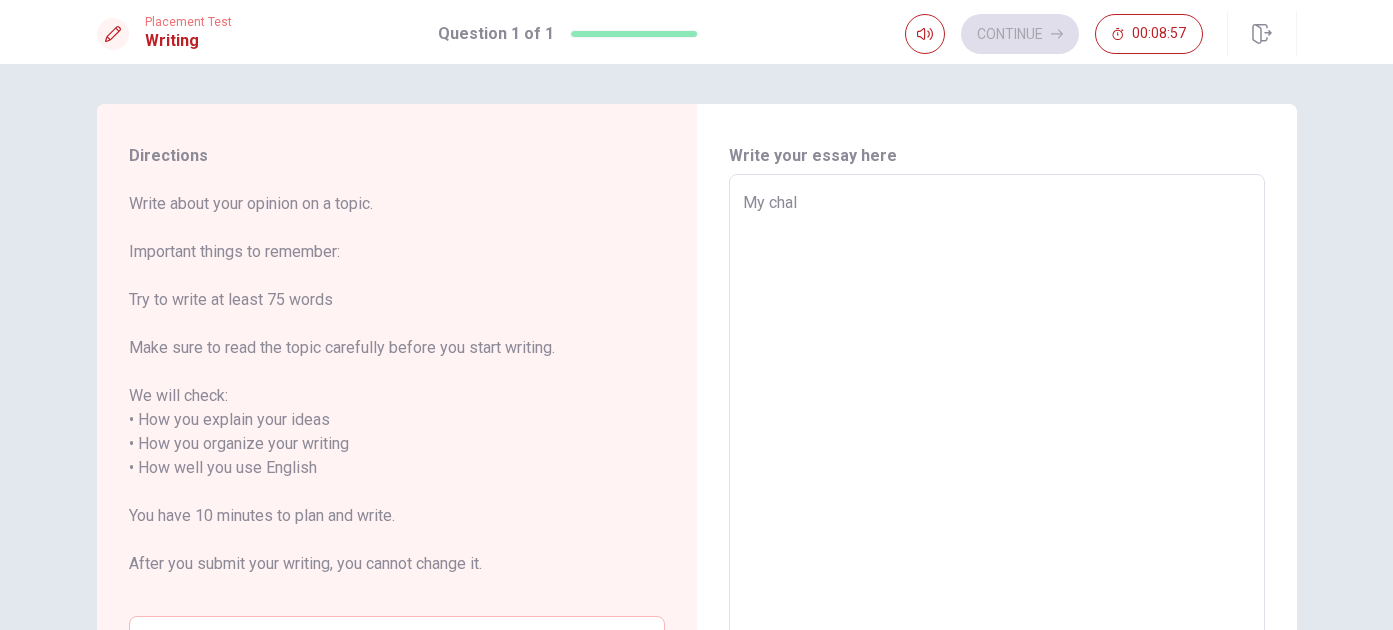 type on "x" 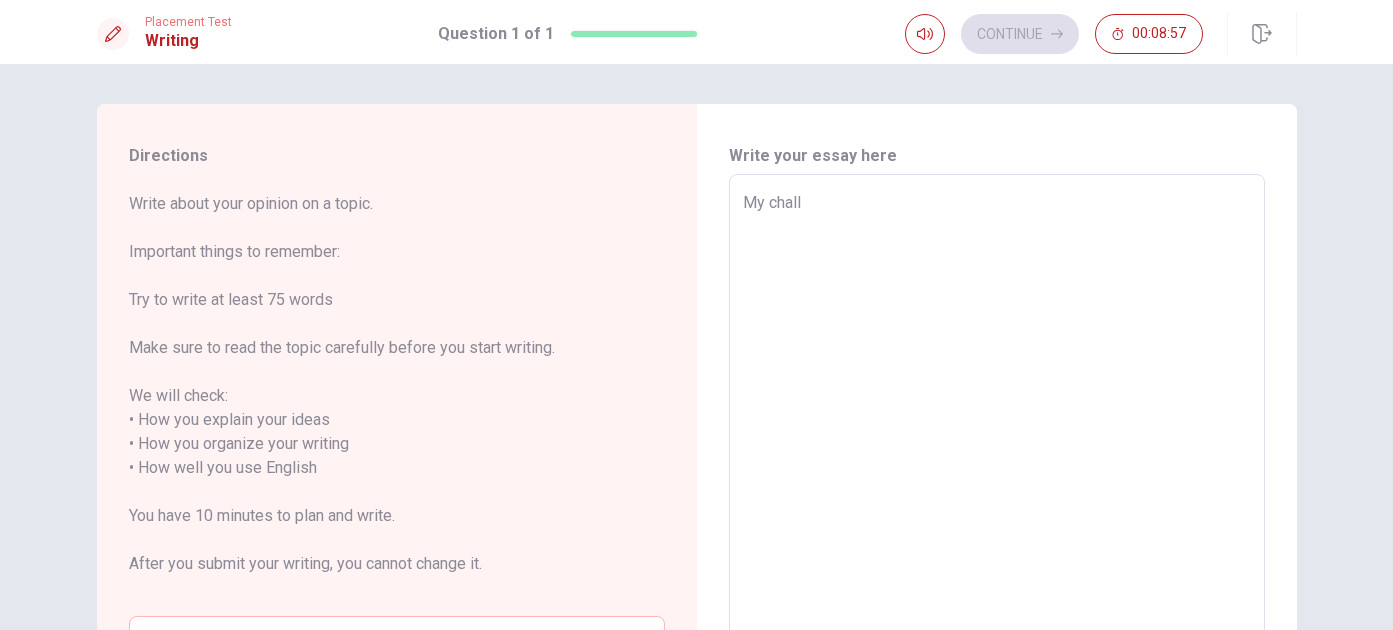 type on "x" 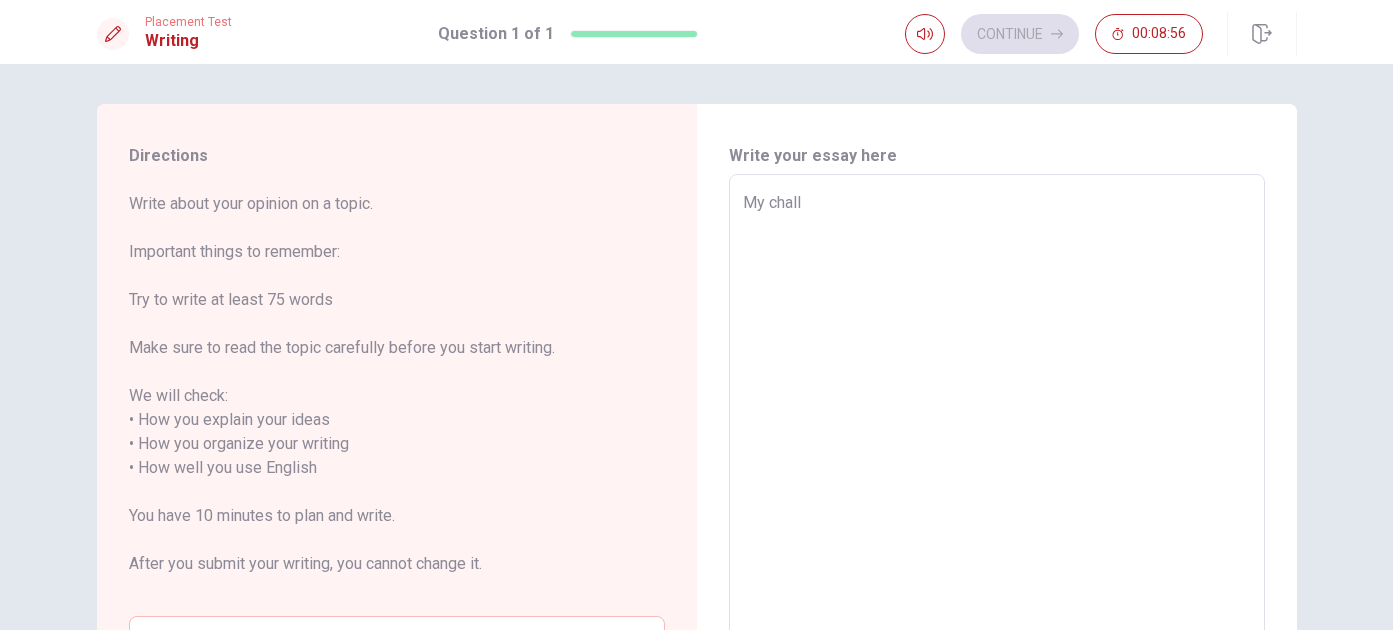 type on "My challe" 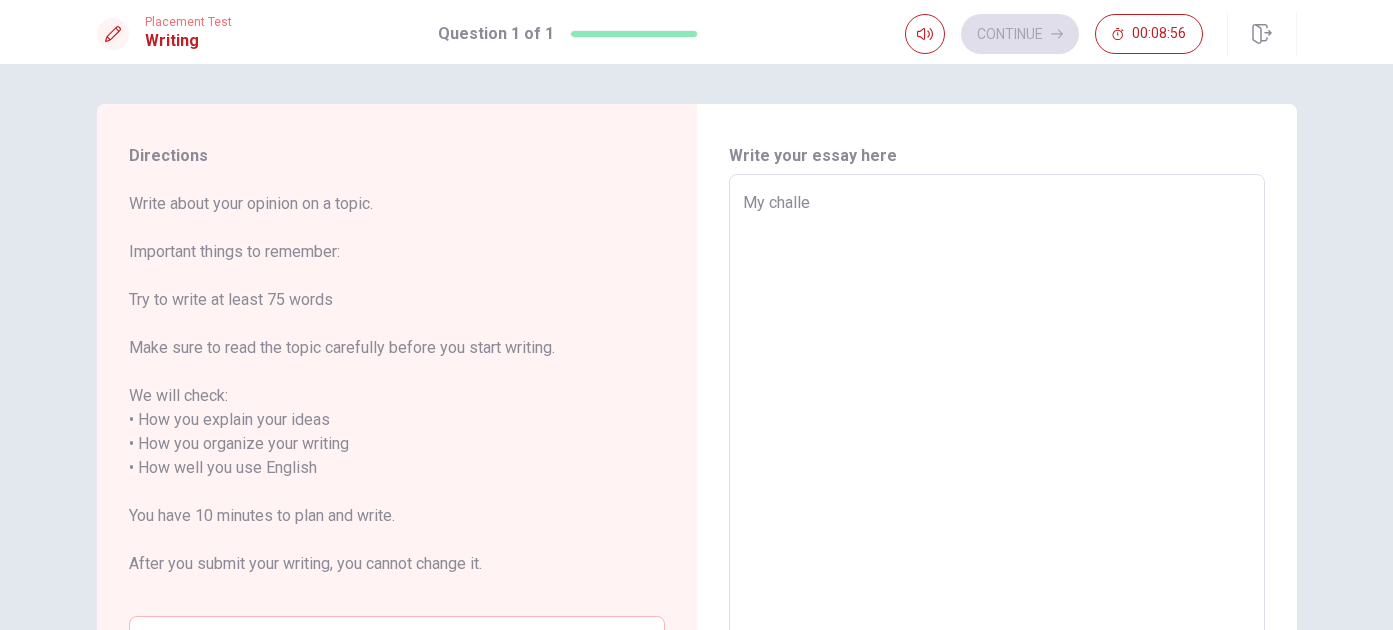 type on "x" 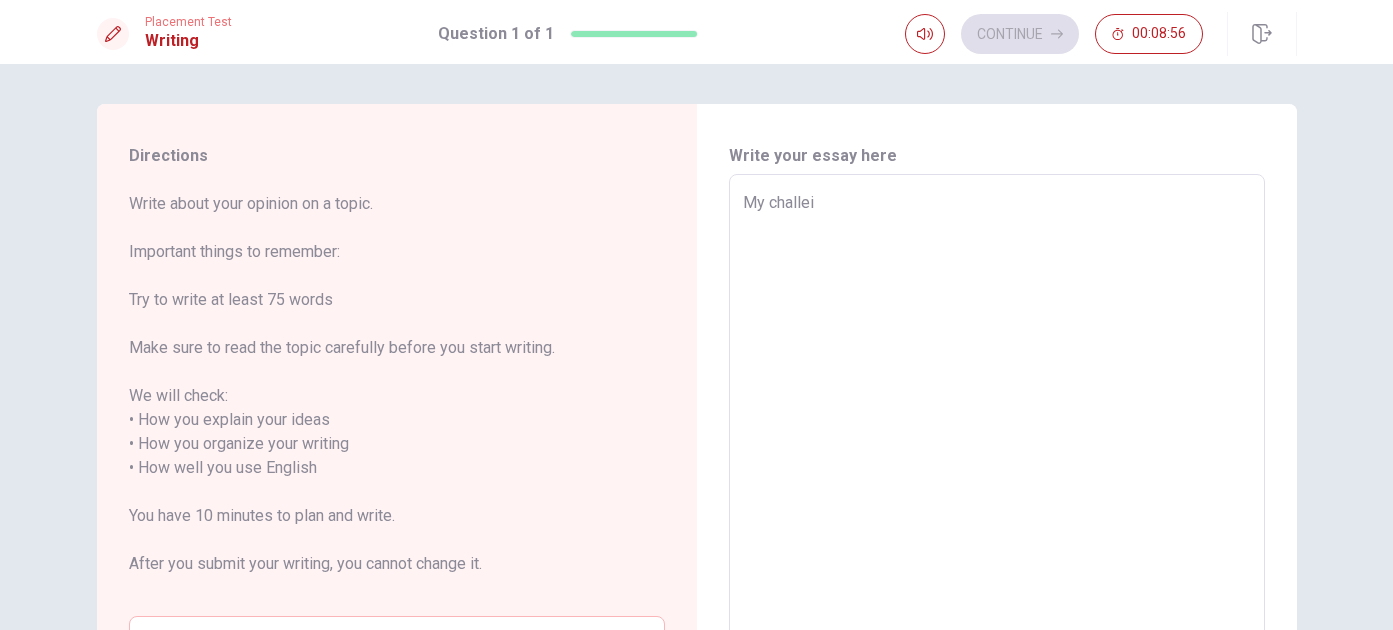 type on "x" 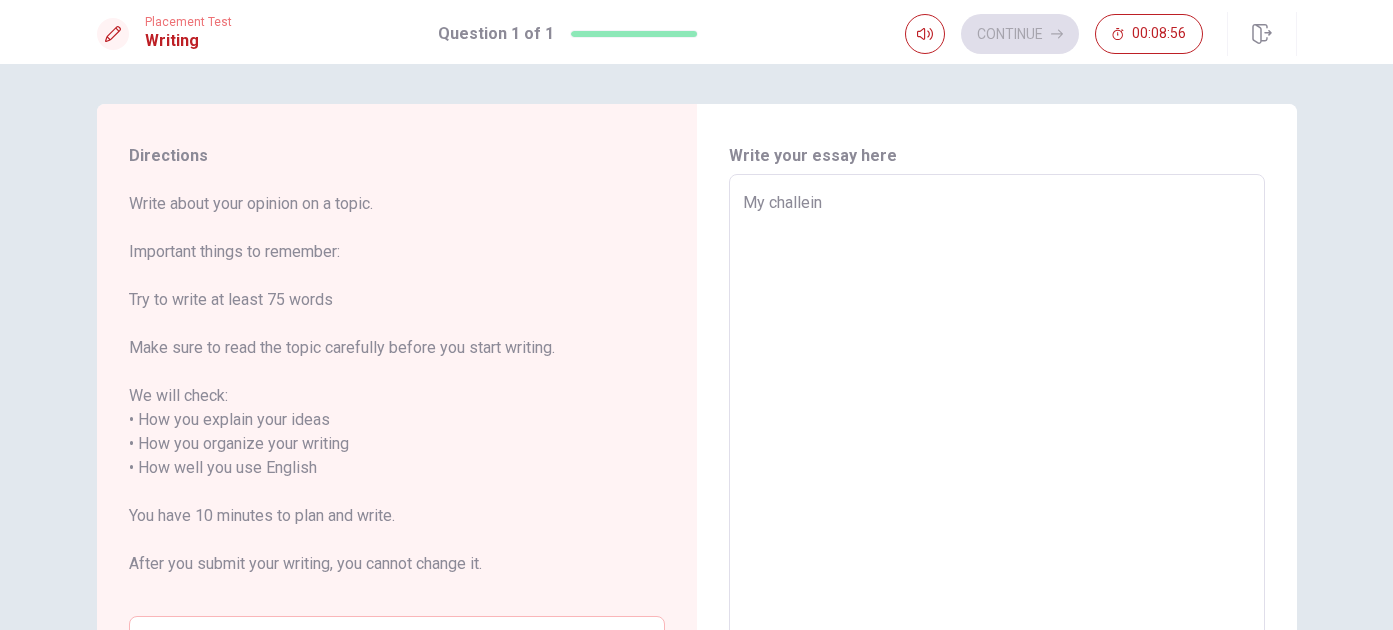 type on "x" 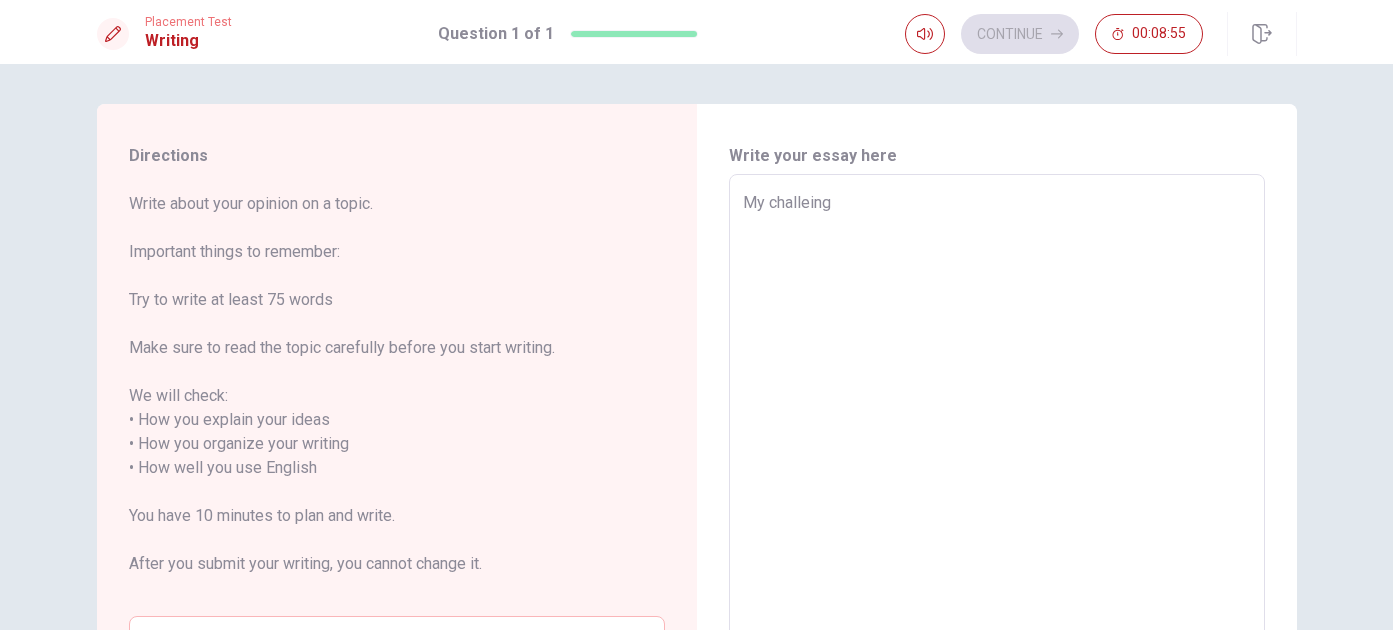 type on "x" 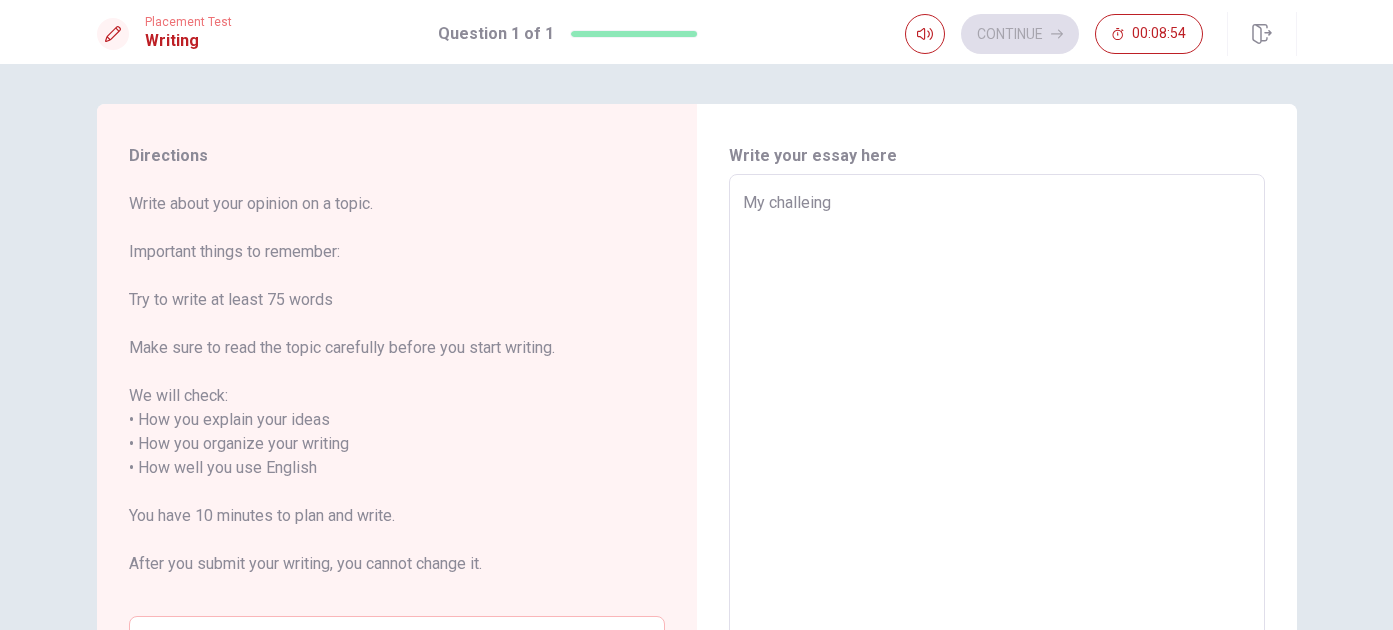 type on "My challeingi" 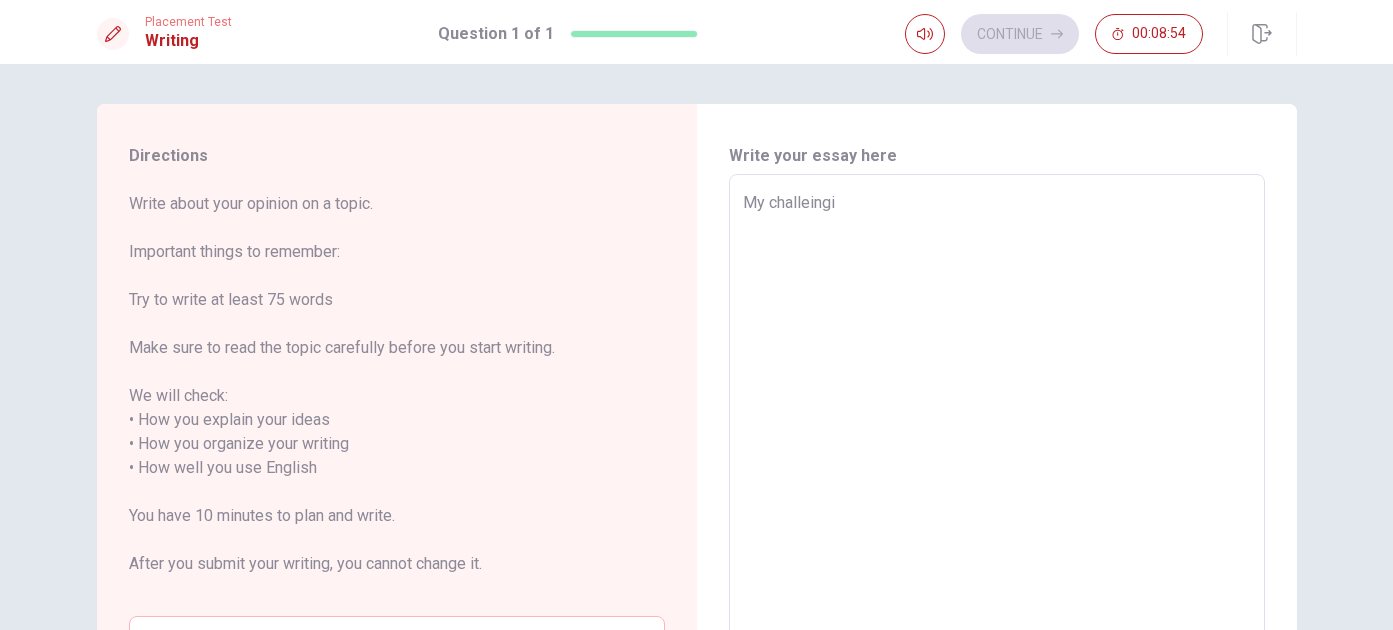 type on "x" 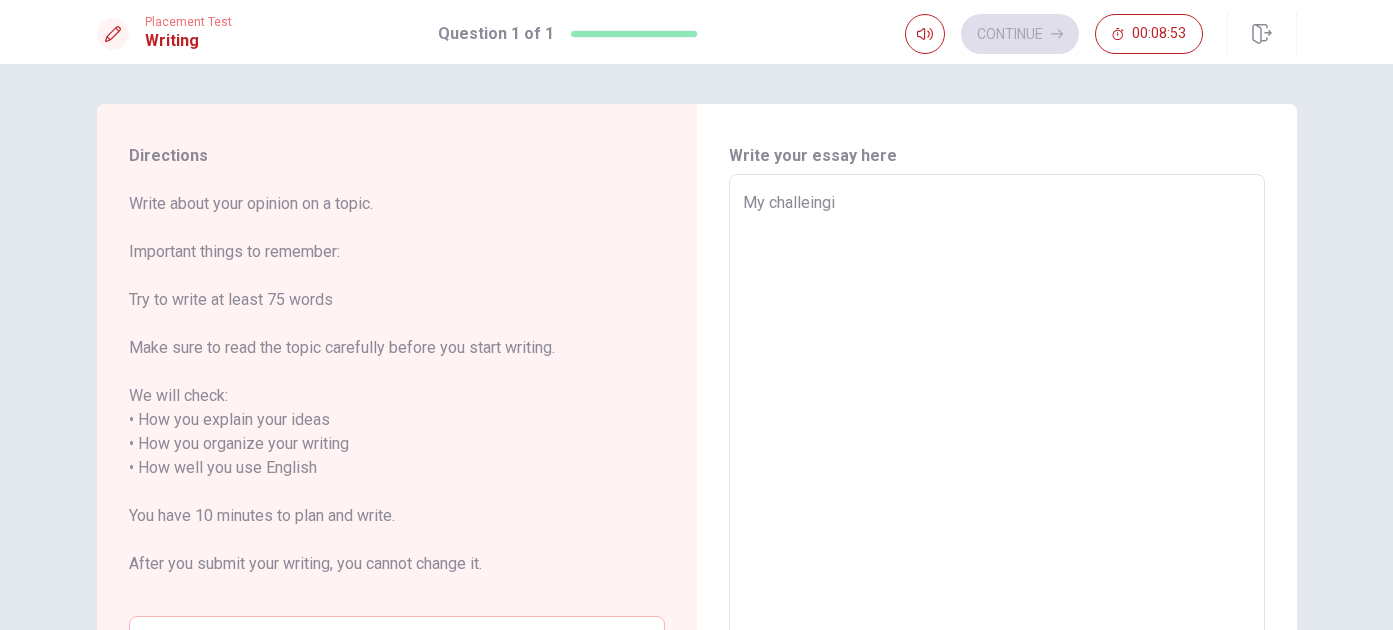 type on "My challeingin" 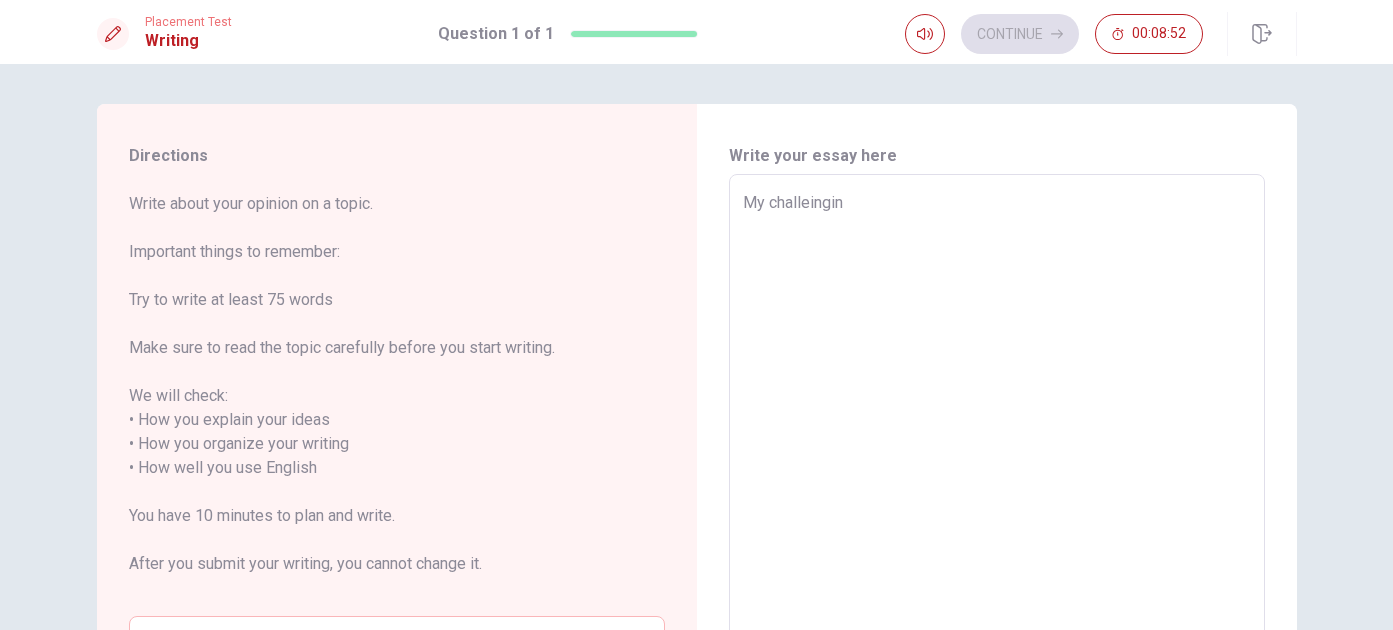 type on "x" 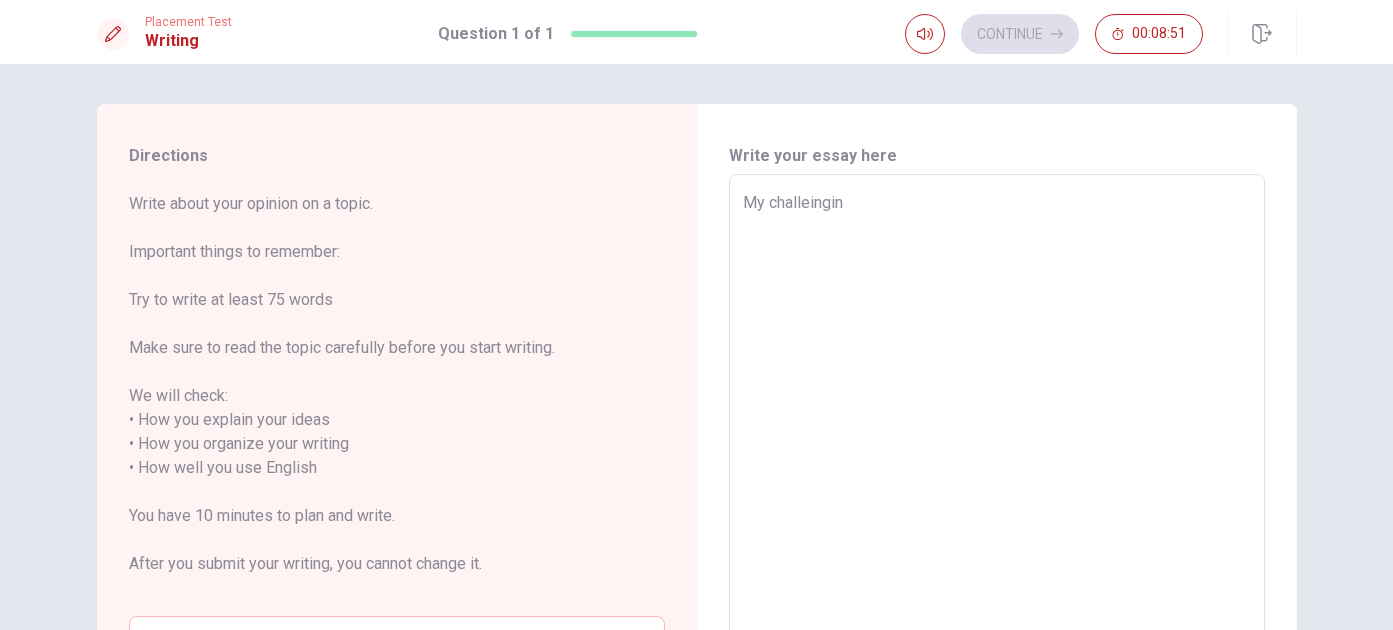 type on "My challeingi" 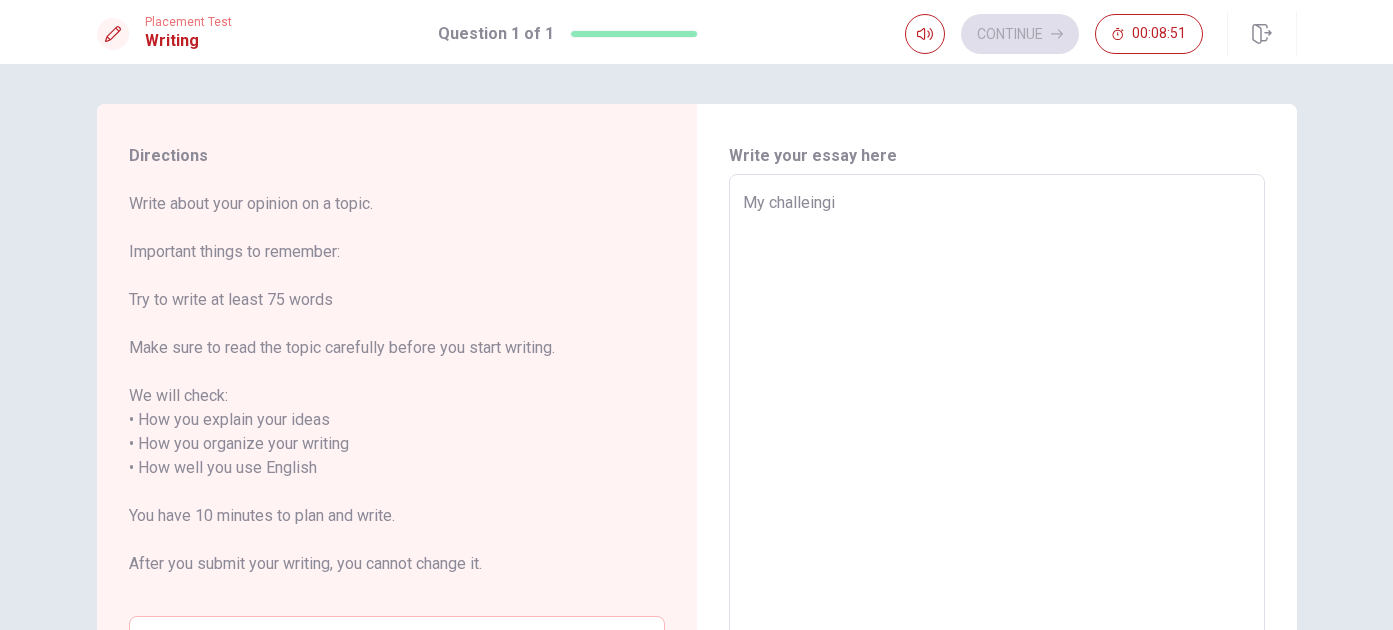 type on "x" 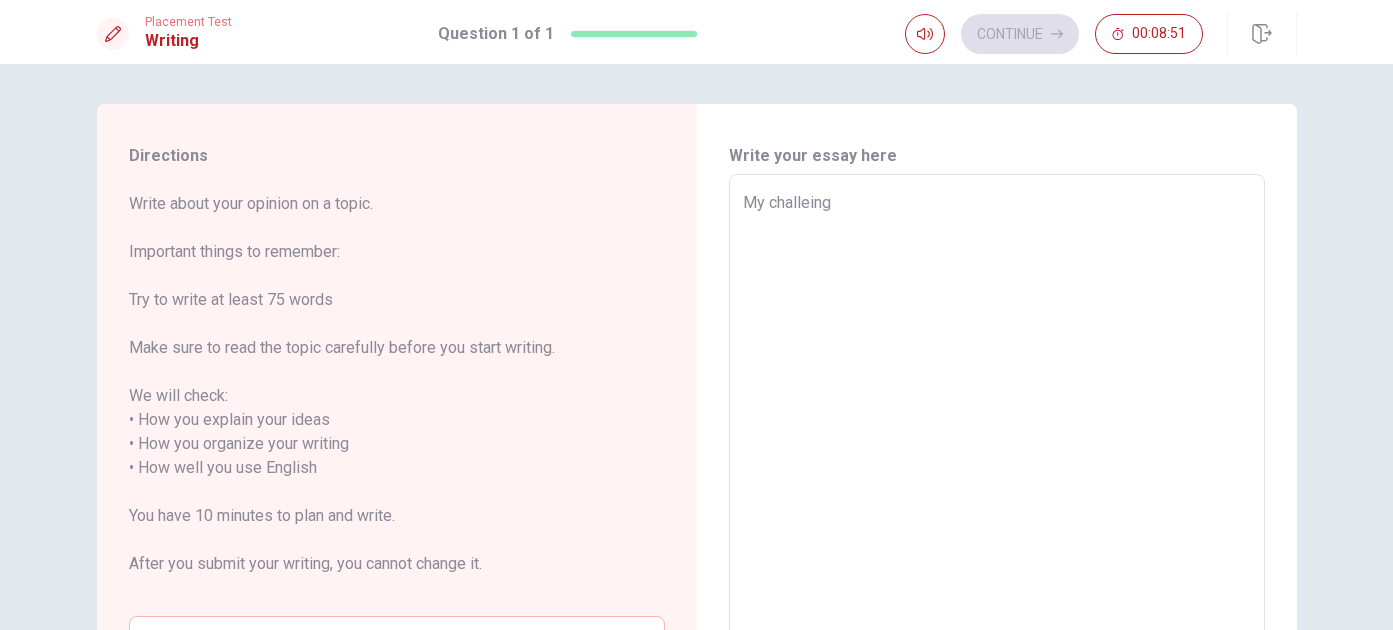 type on "x" 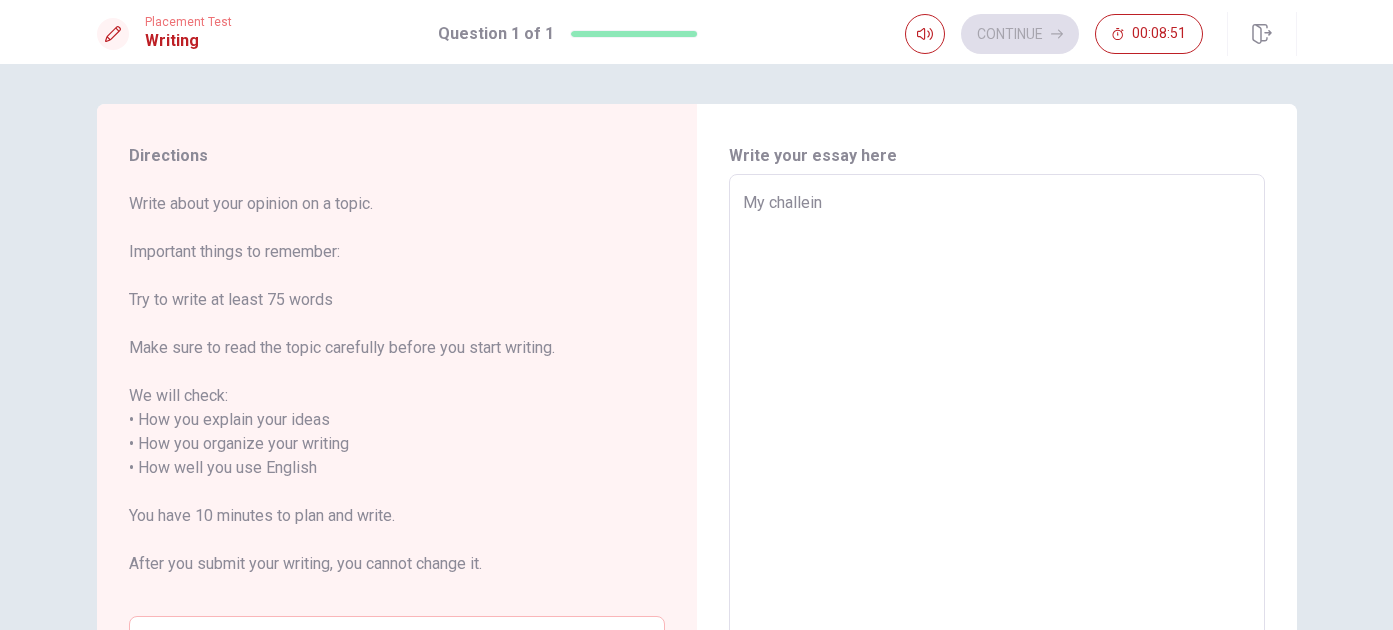 type on "x" 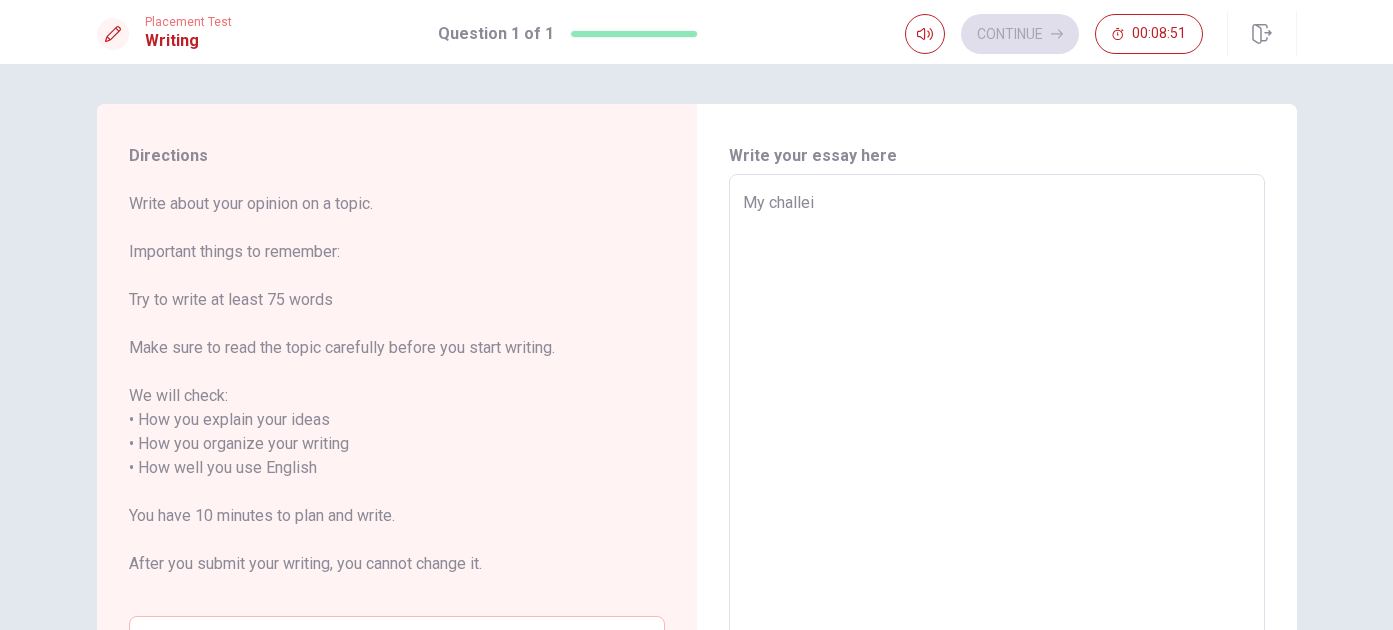 type on "x" 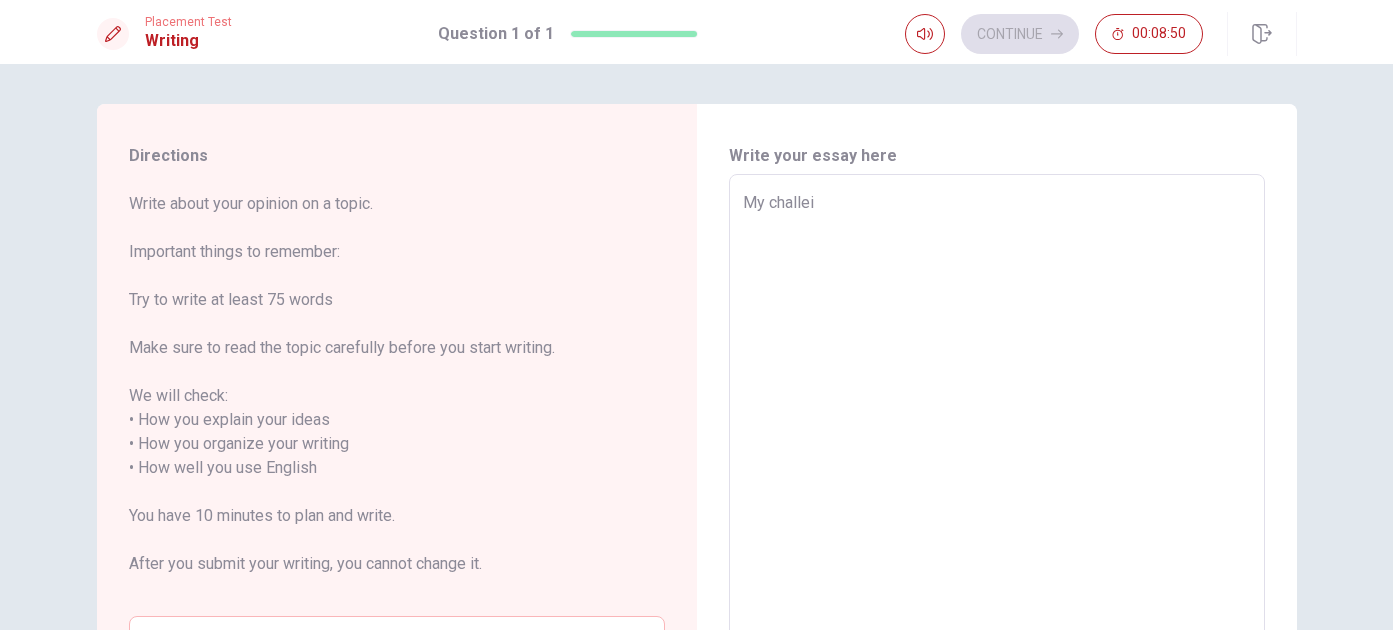 type on "My challe" 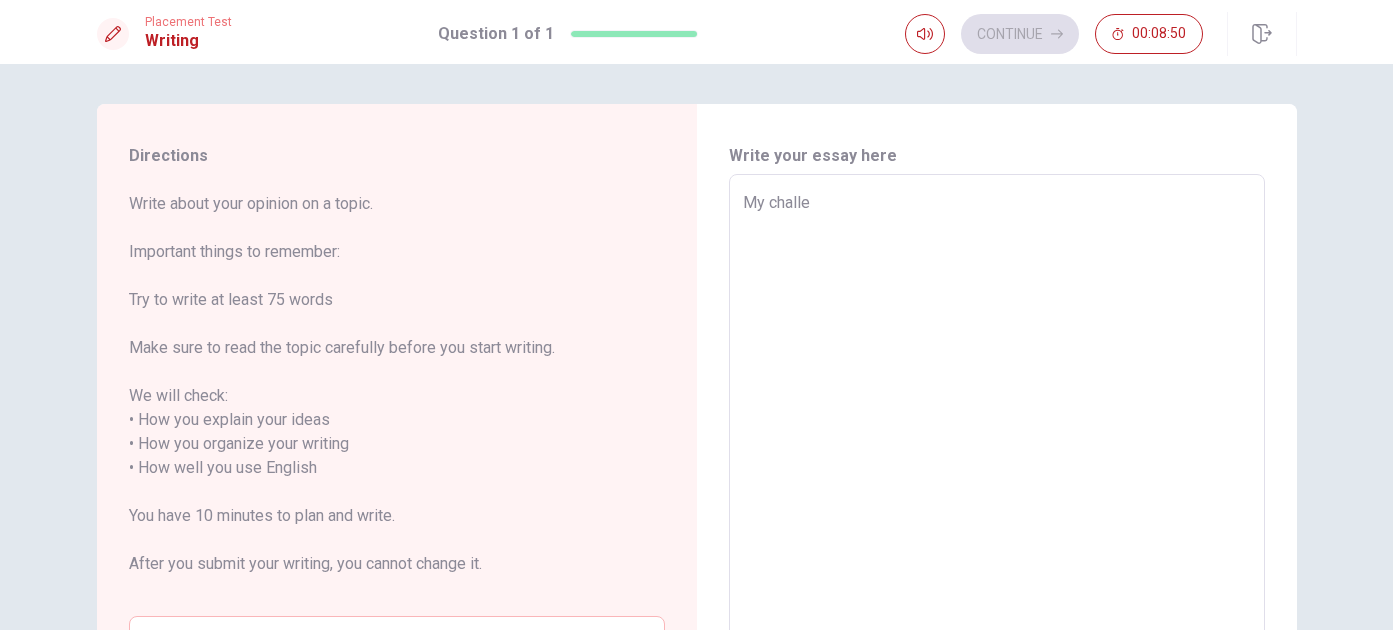 type on "x" 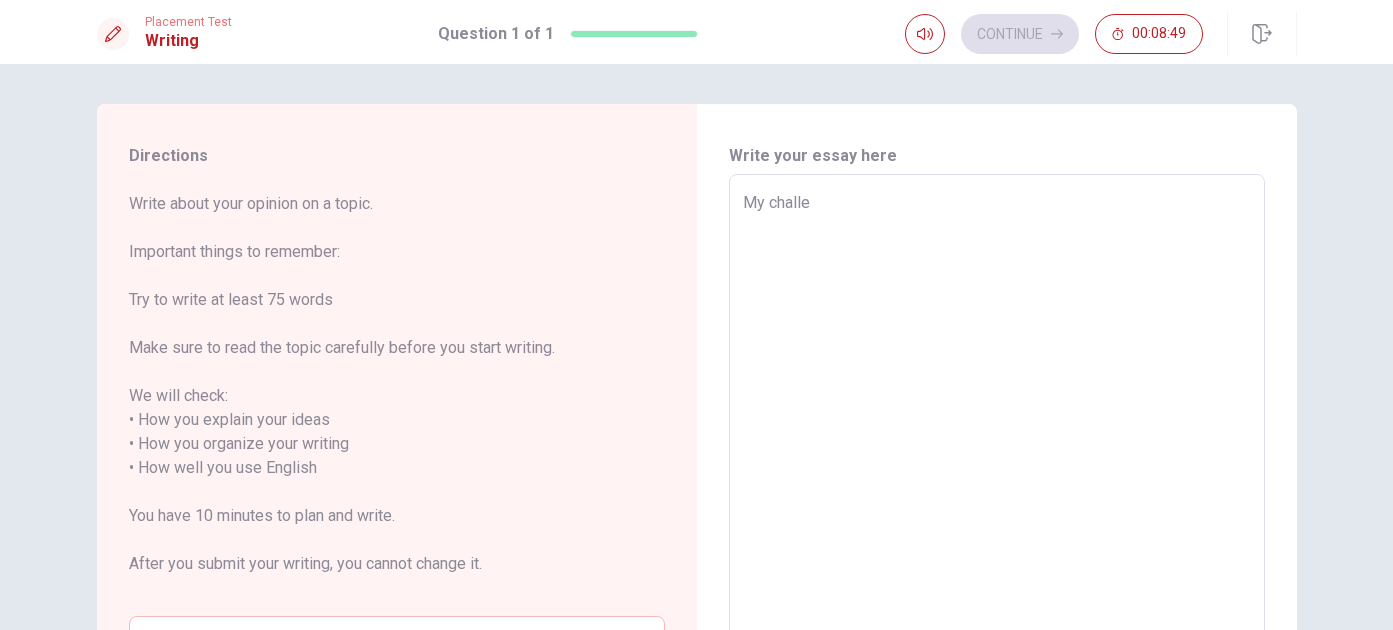 type on "My challen" 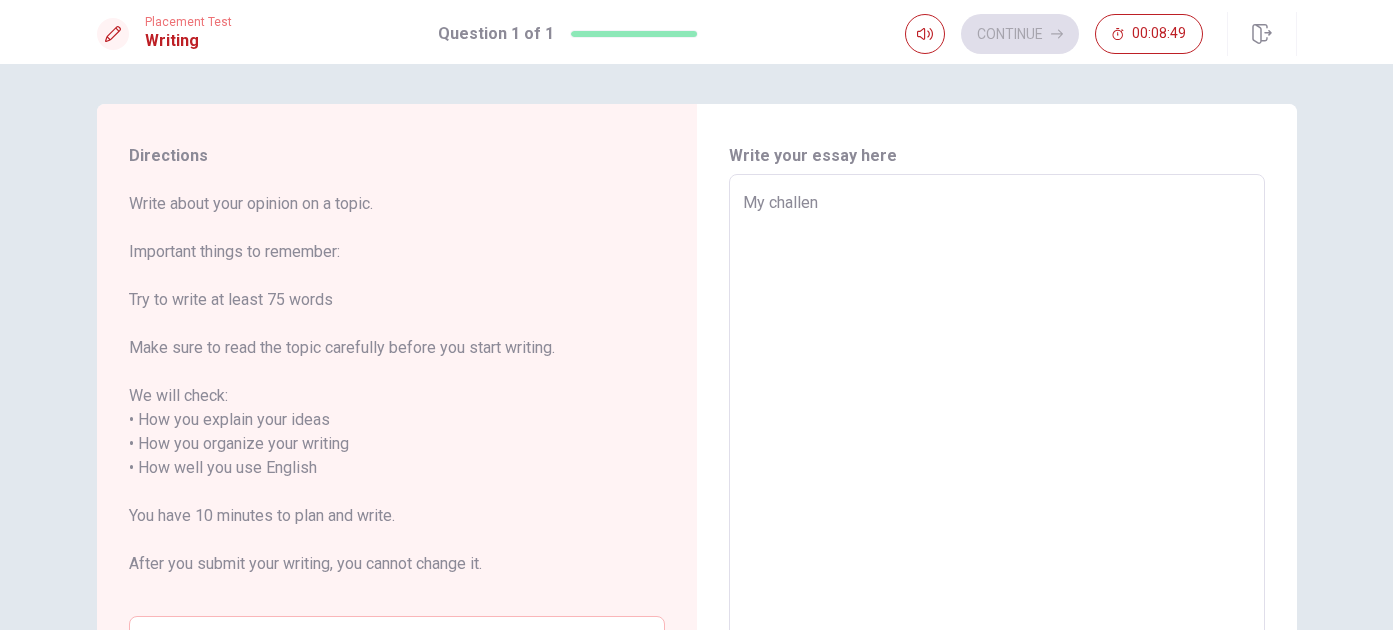 type on "x" 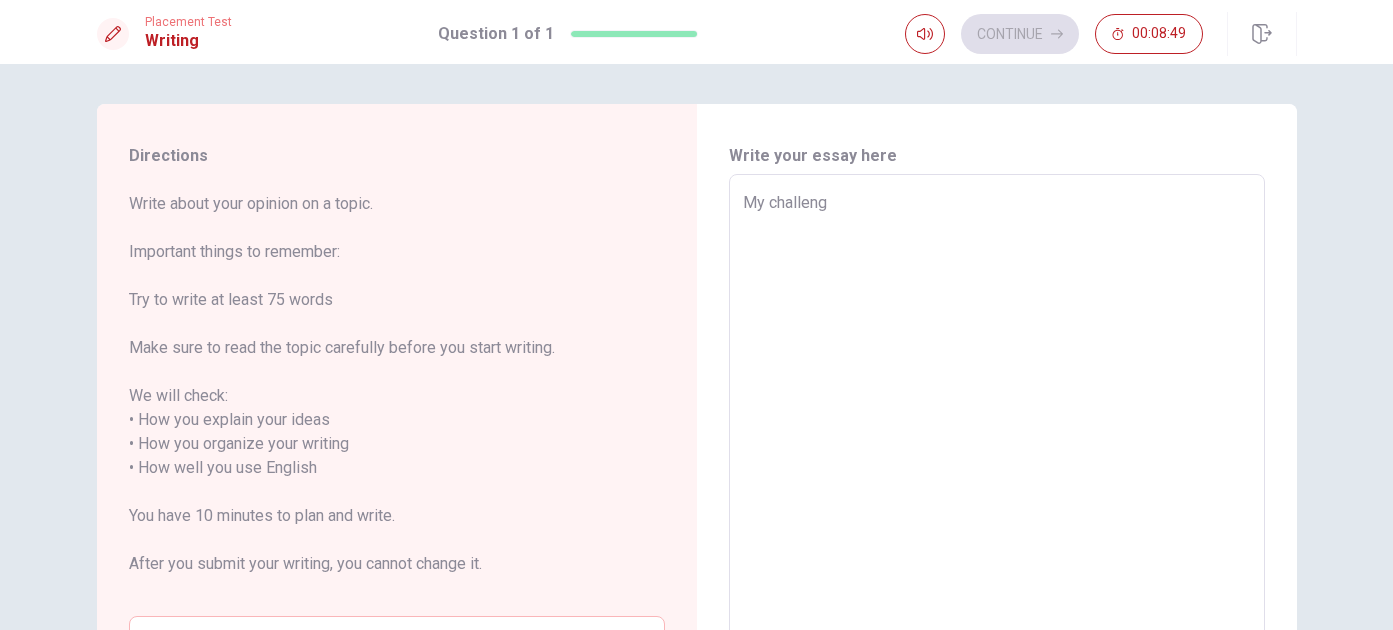 type on "x" 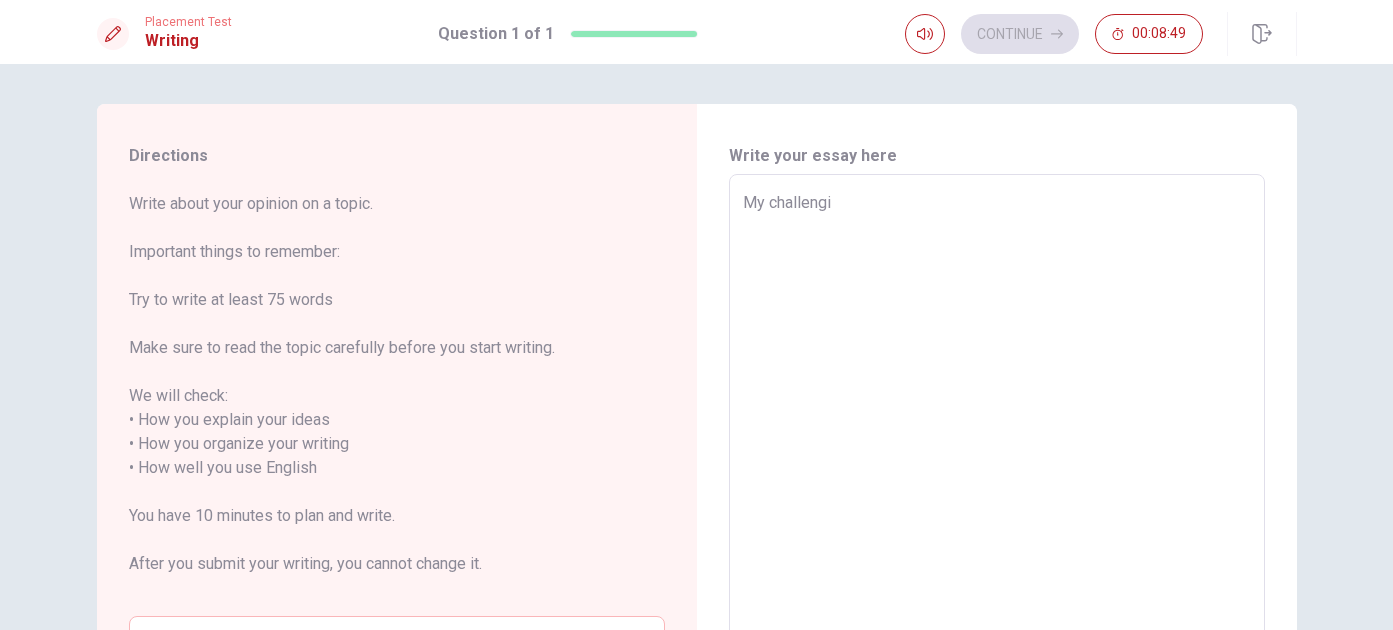 type on "x" 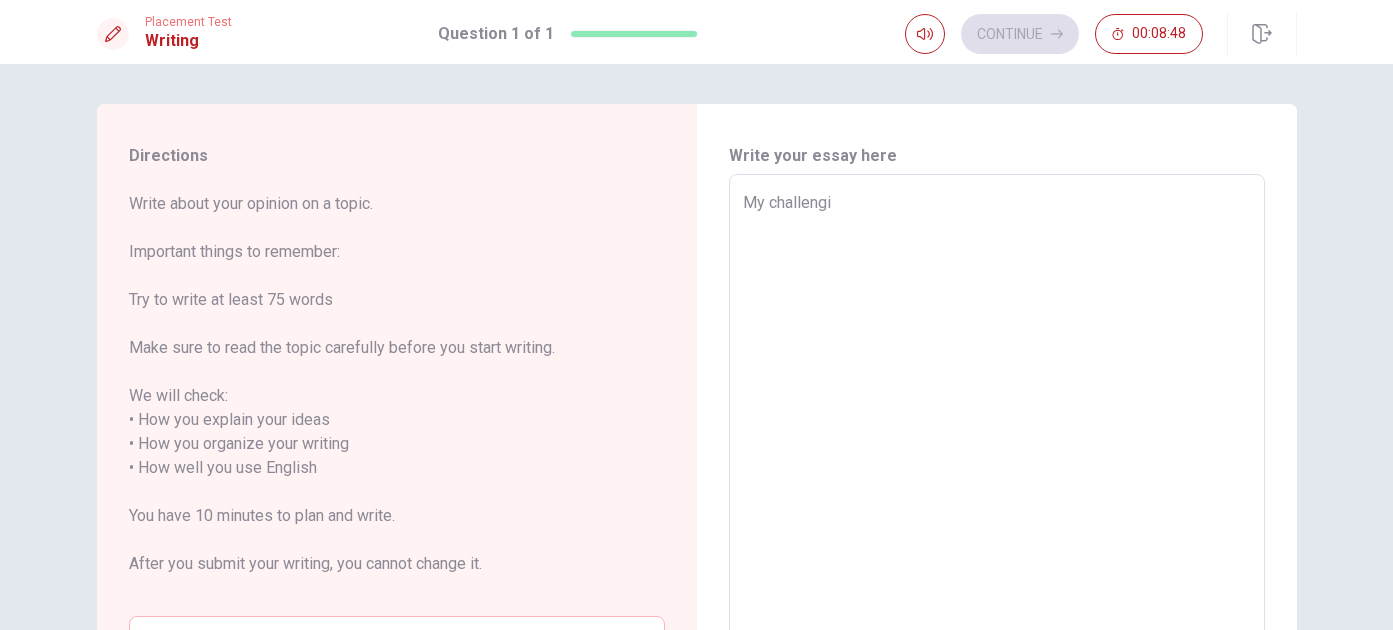 type on "My challengin" 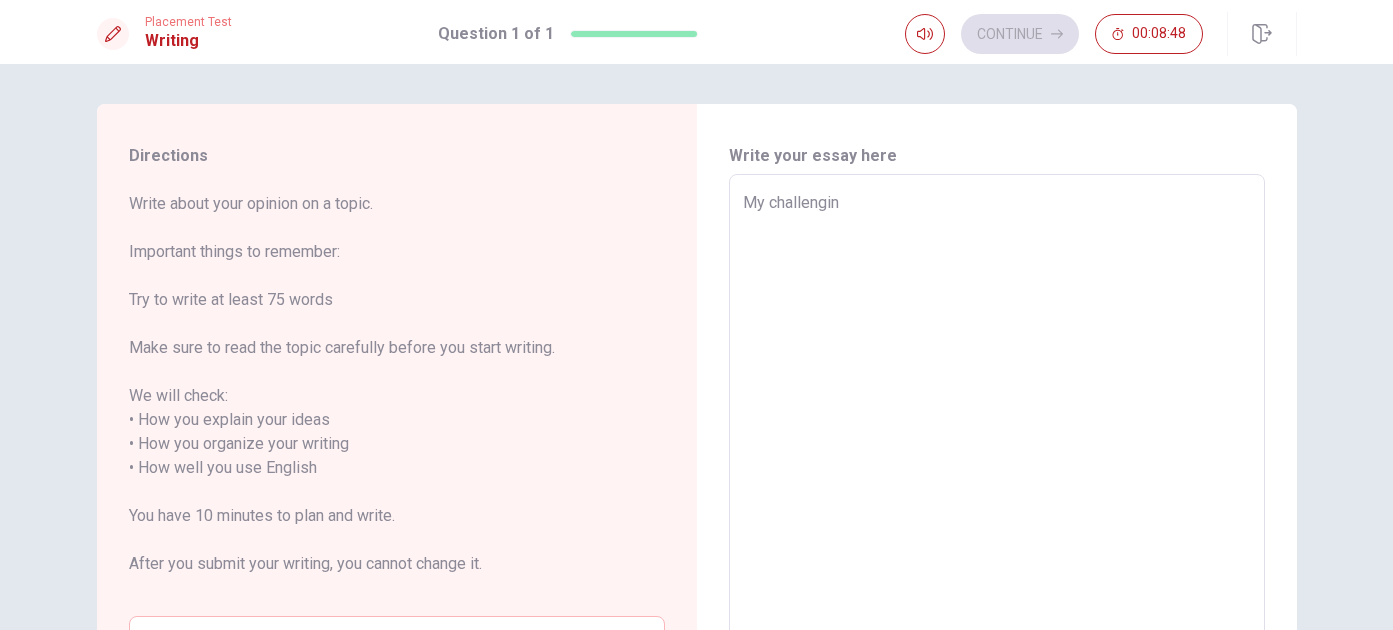 type on "x" 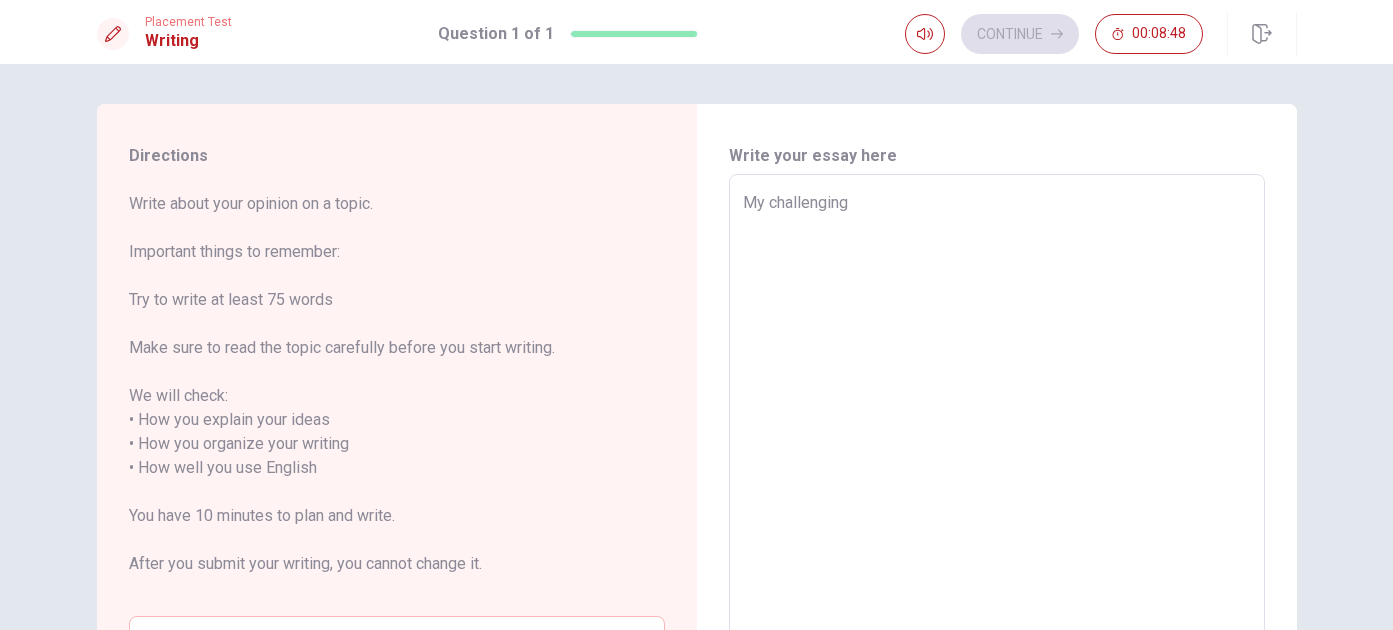 type on "x" 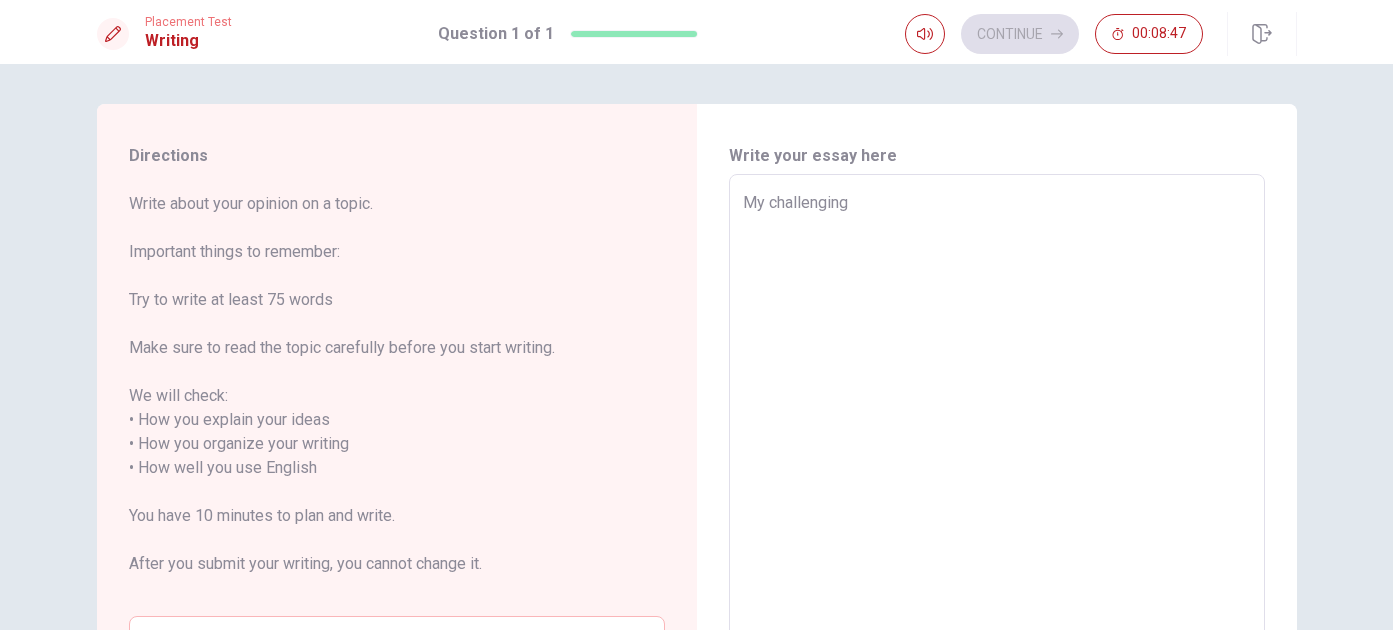 type on "My challenging t" 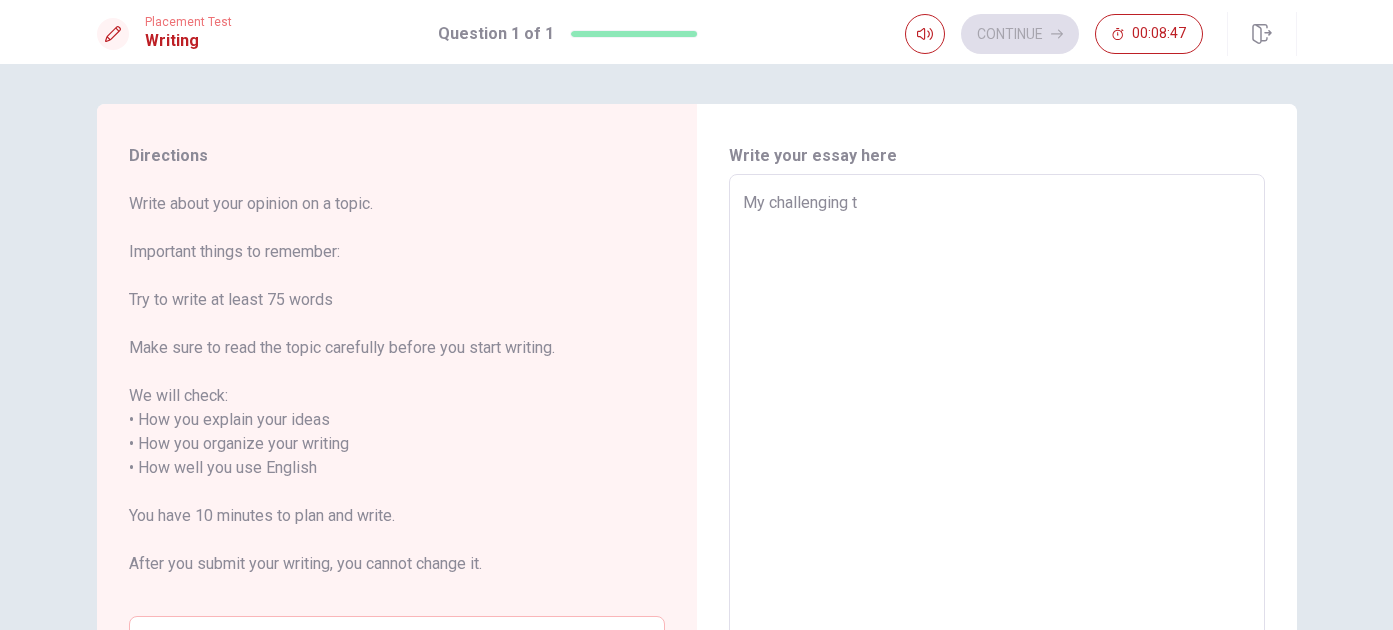type on "x" 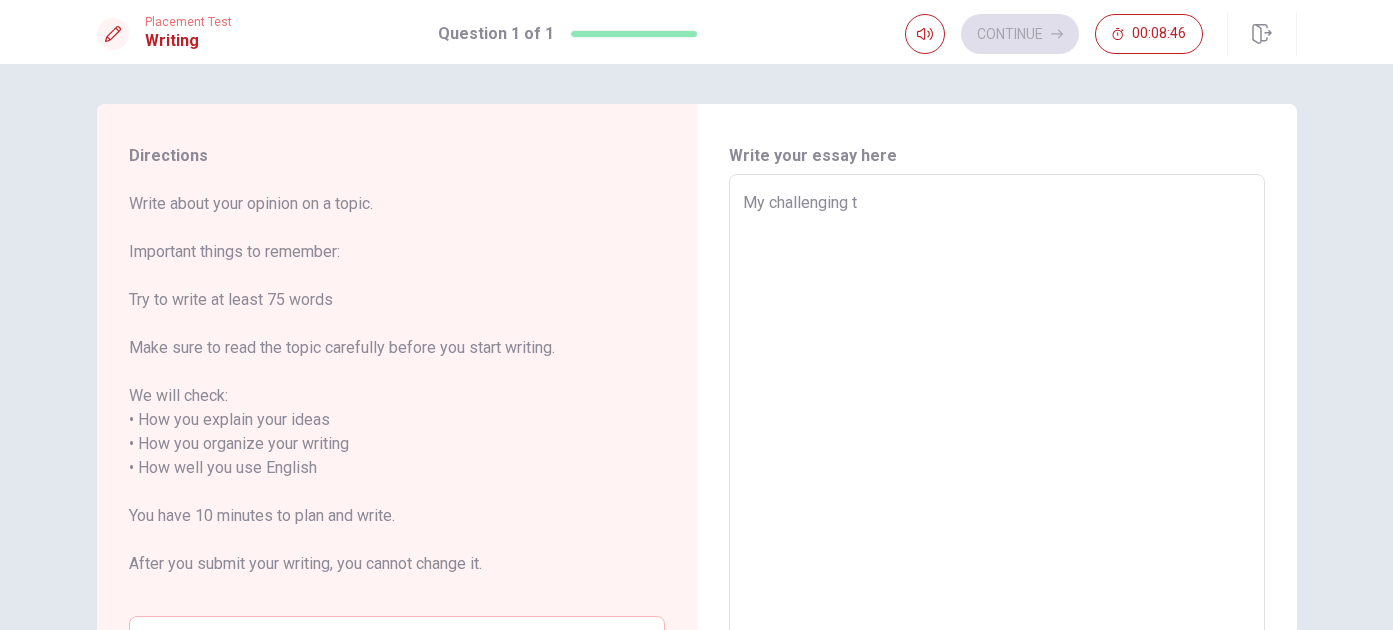 type on "My challenging ti" 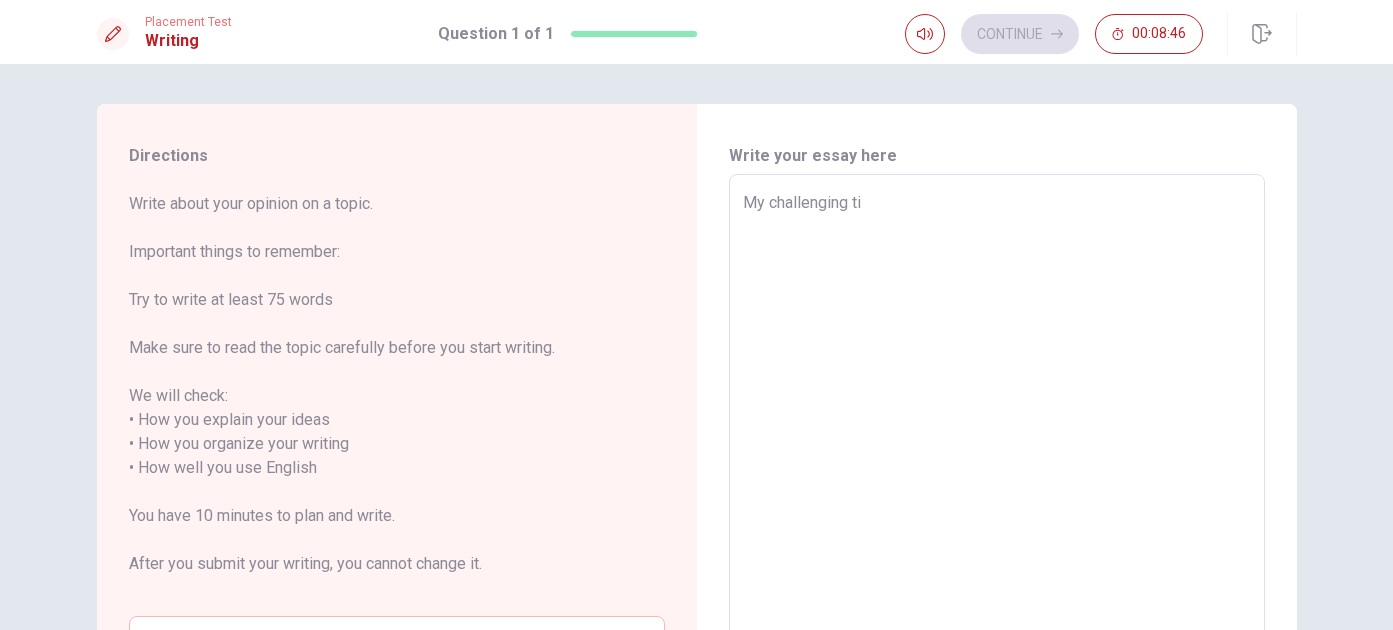 type on "x" 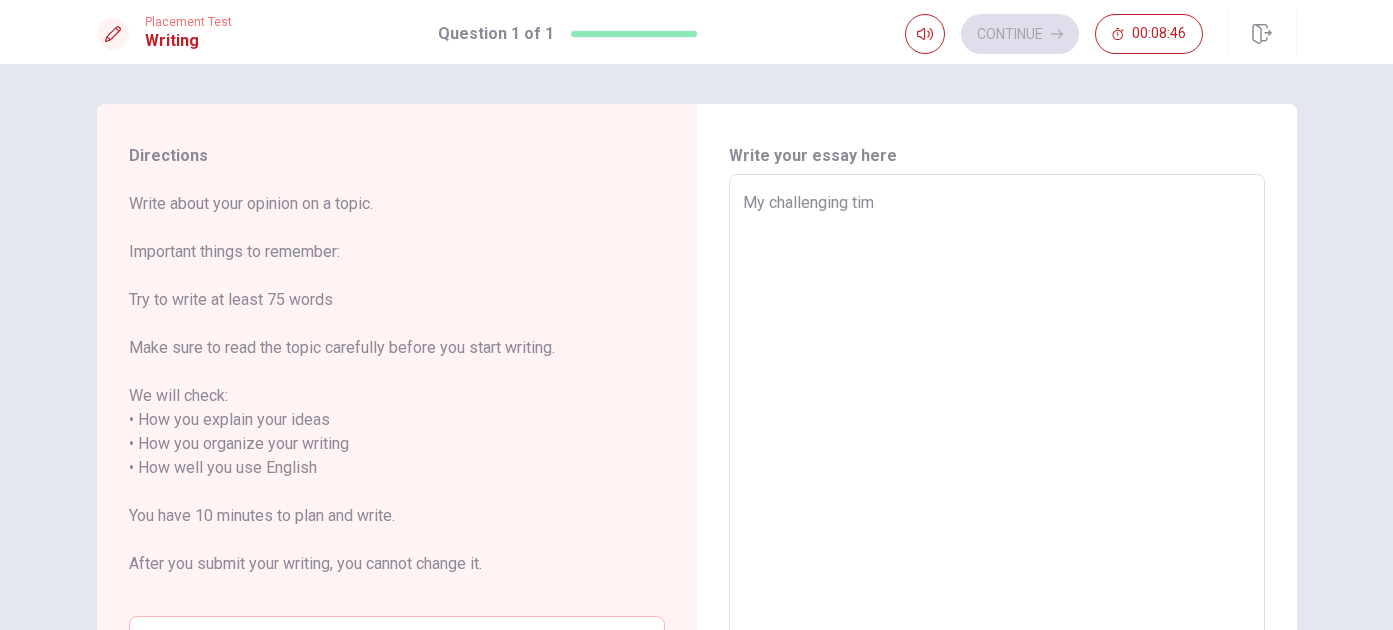 type on "x" 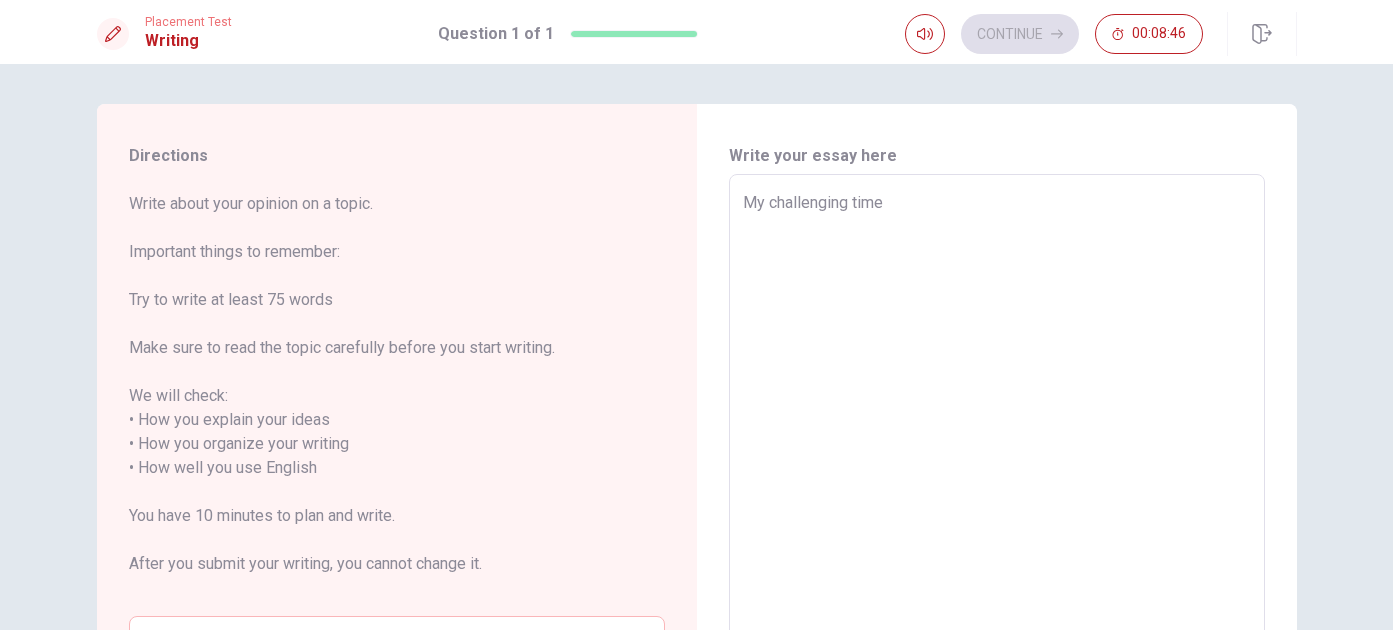 type on "x" 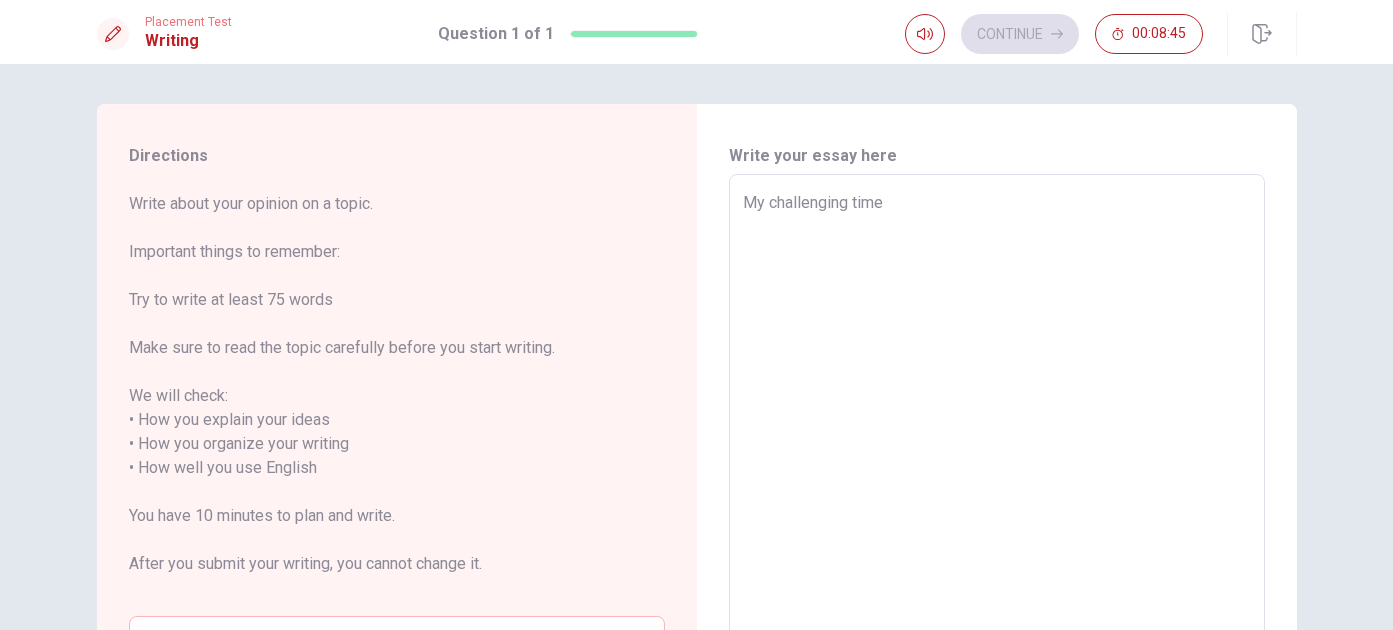 type on "My challenging time i" 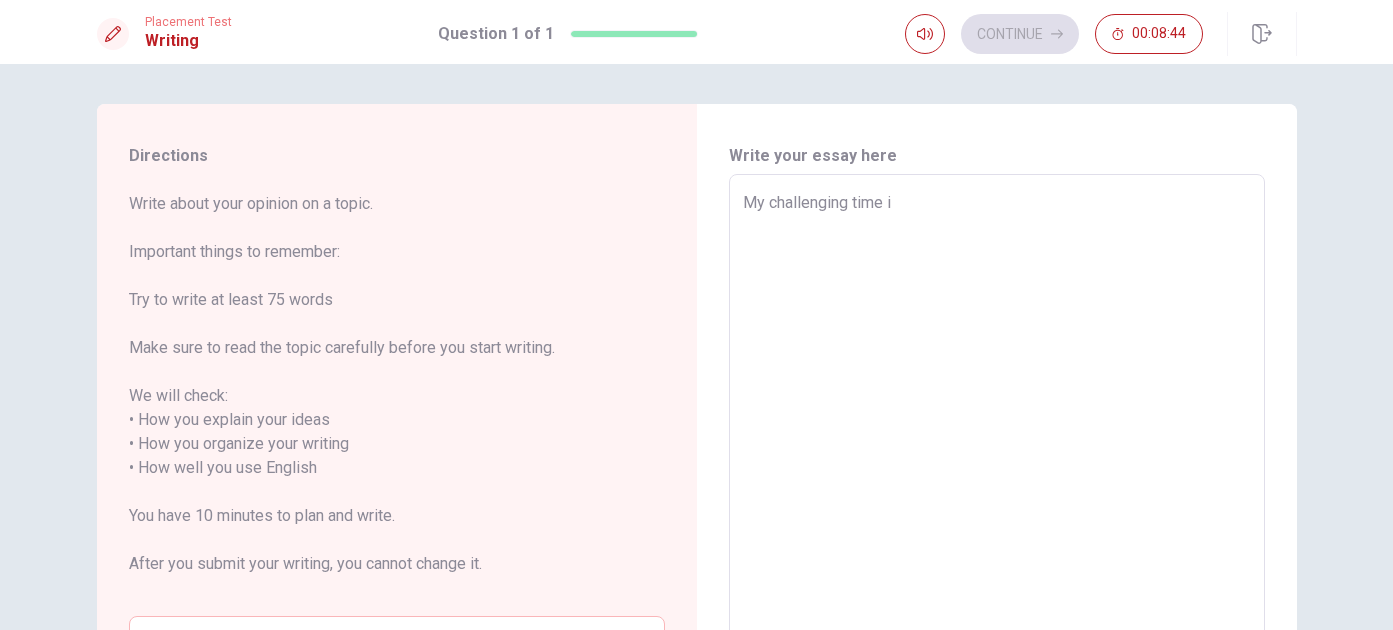 type on "x" 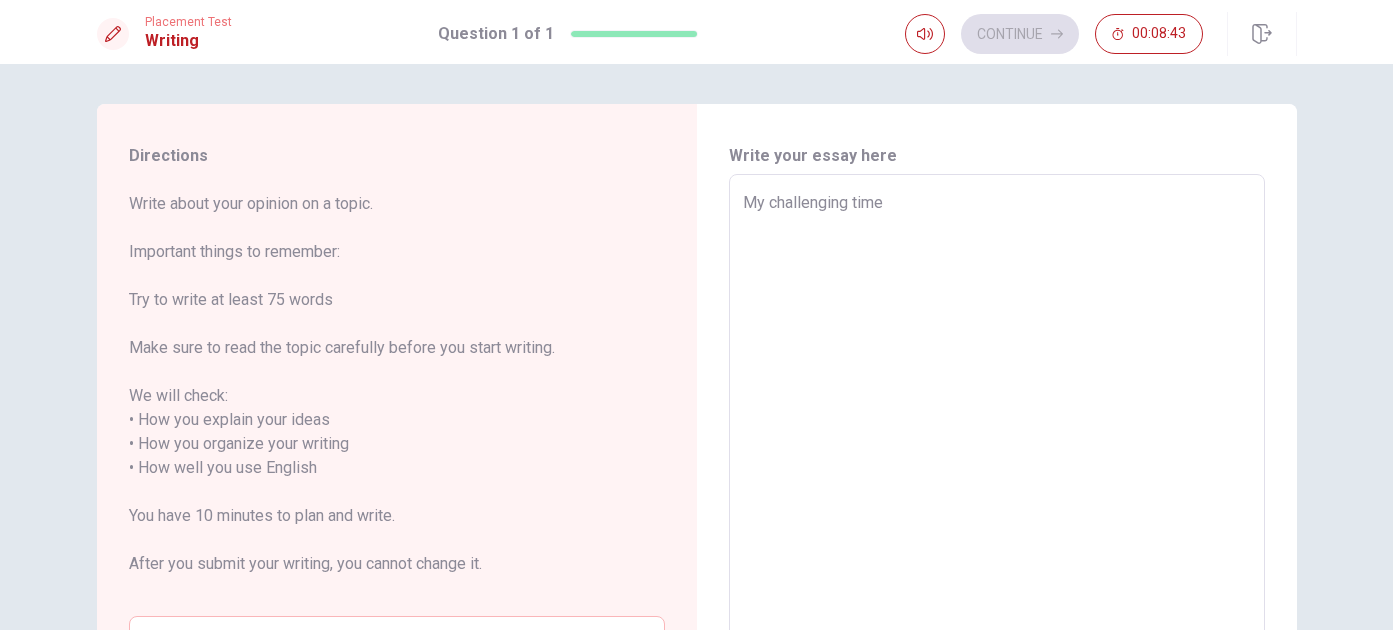 type on "My challenging time í" 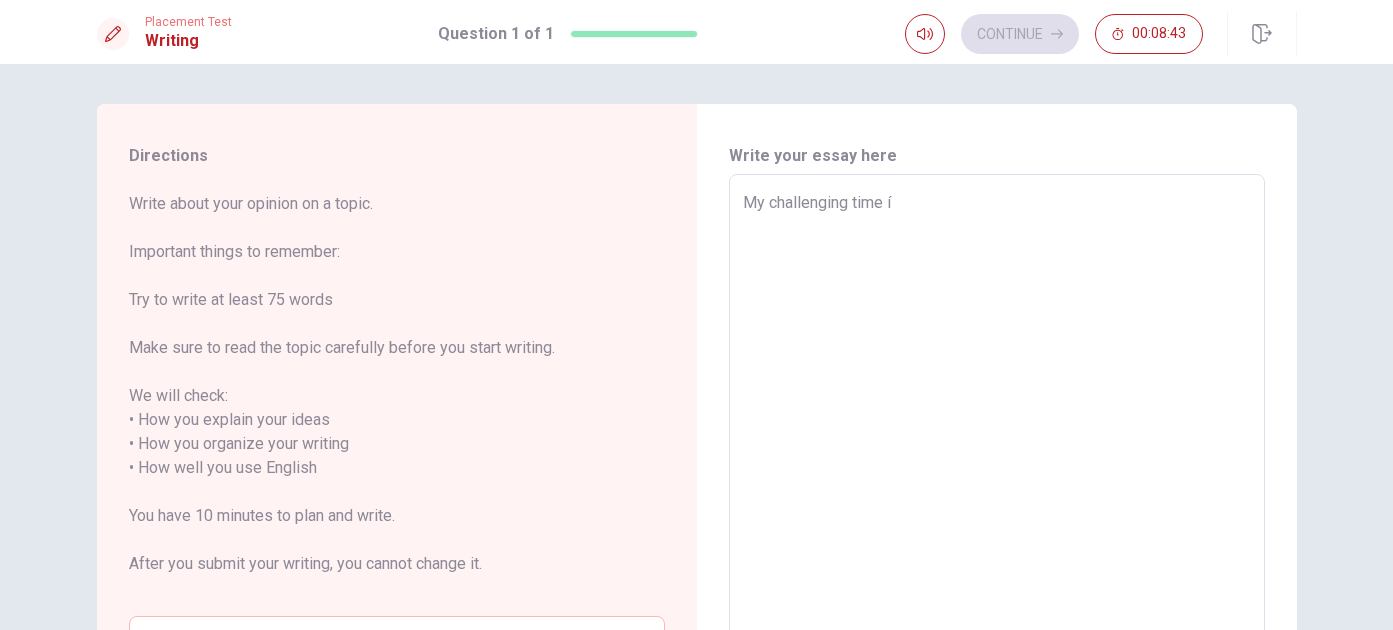 type on "x" 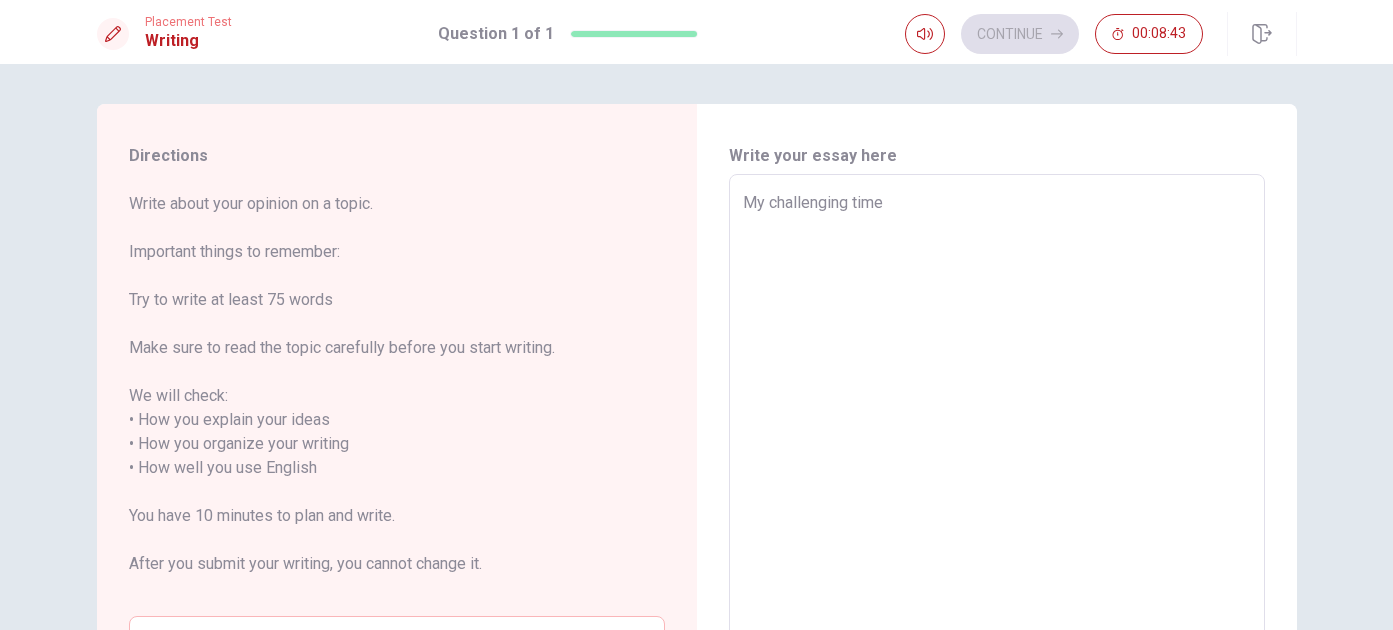 type on "My challenging time is" 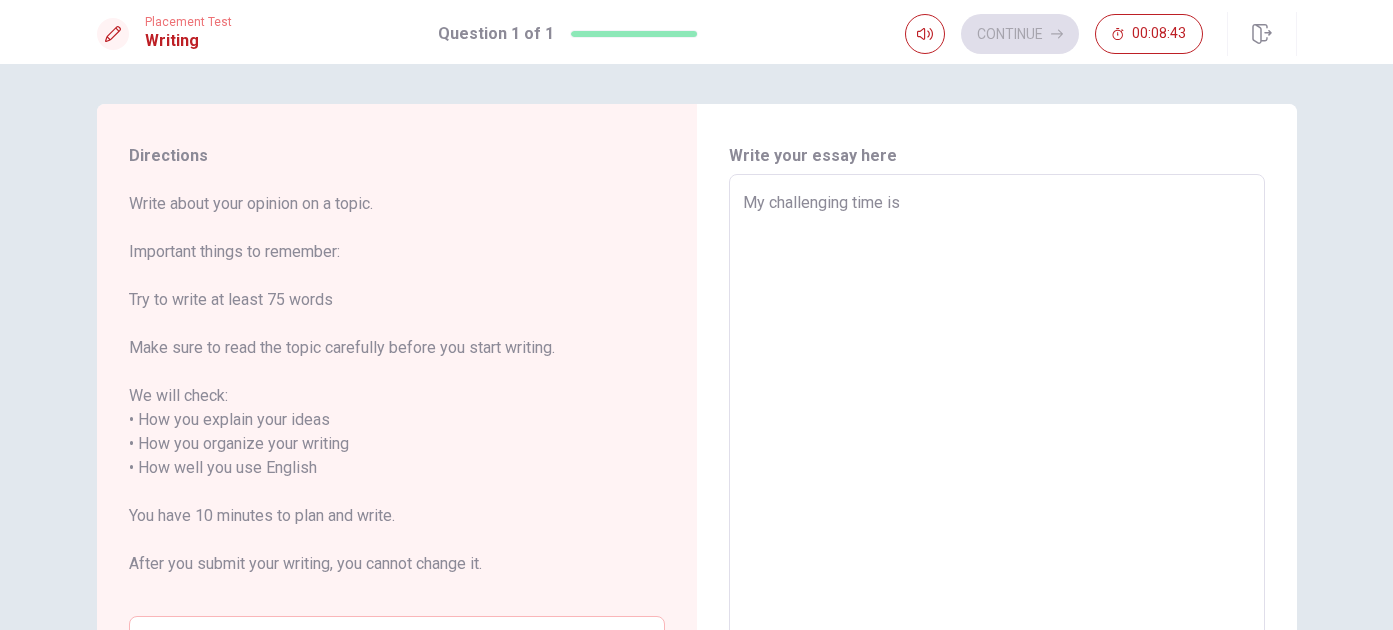 type on "x" 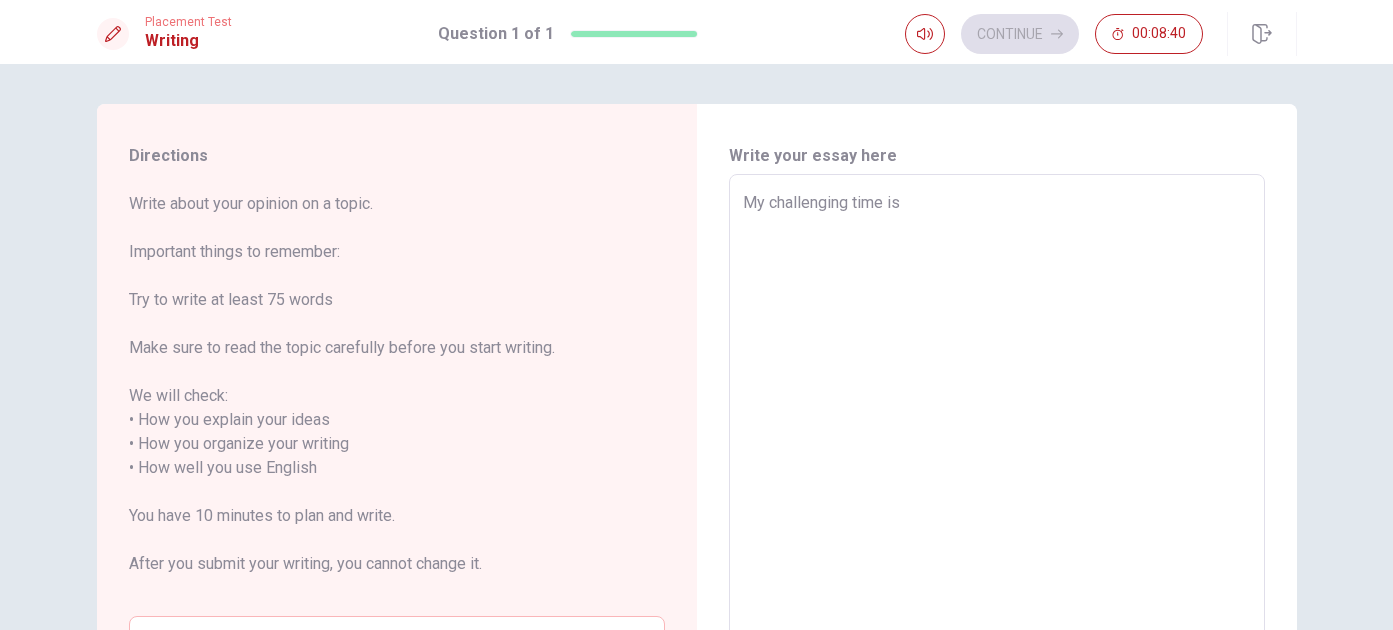 type on "x" 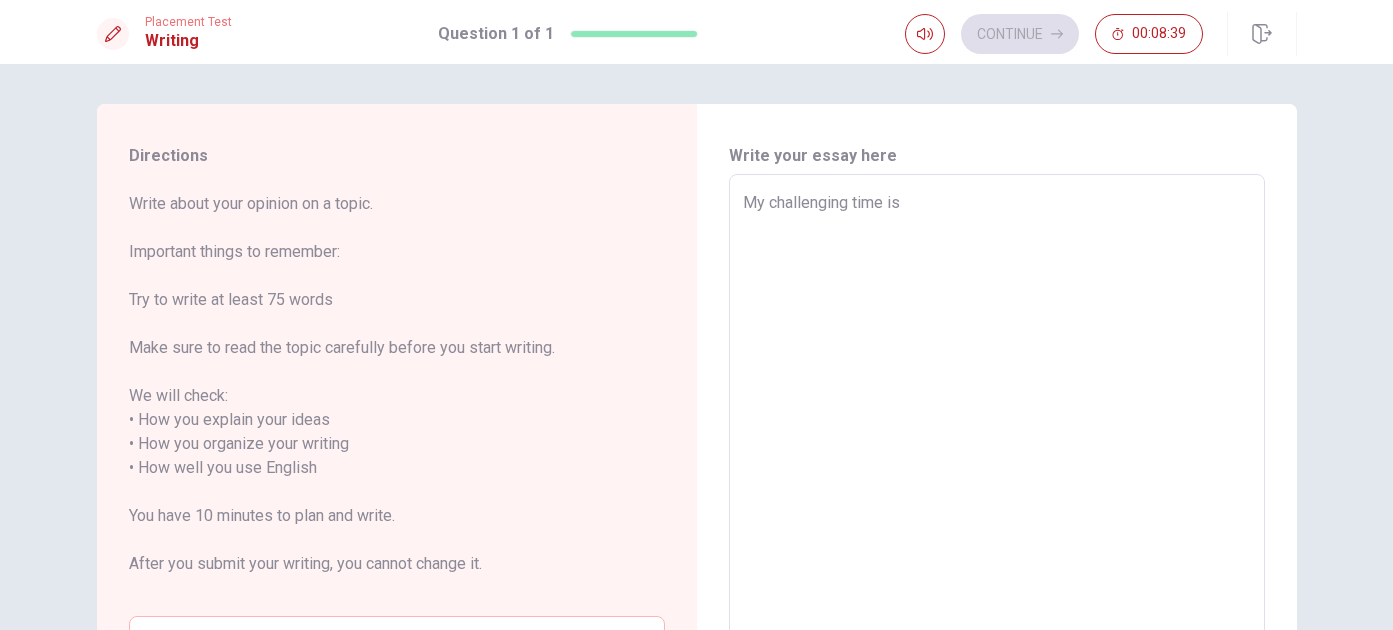 type on "My challenging time is ư" 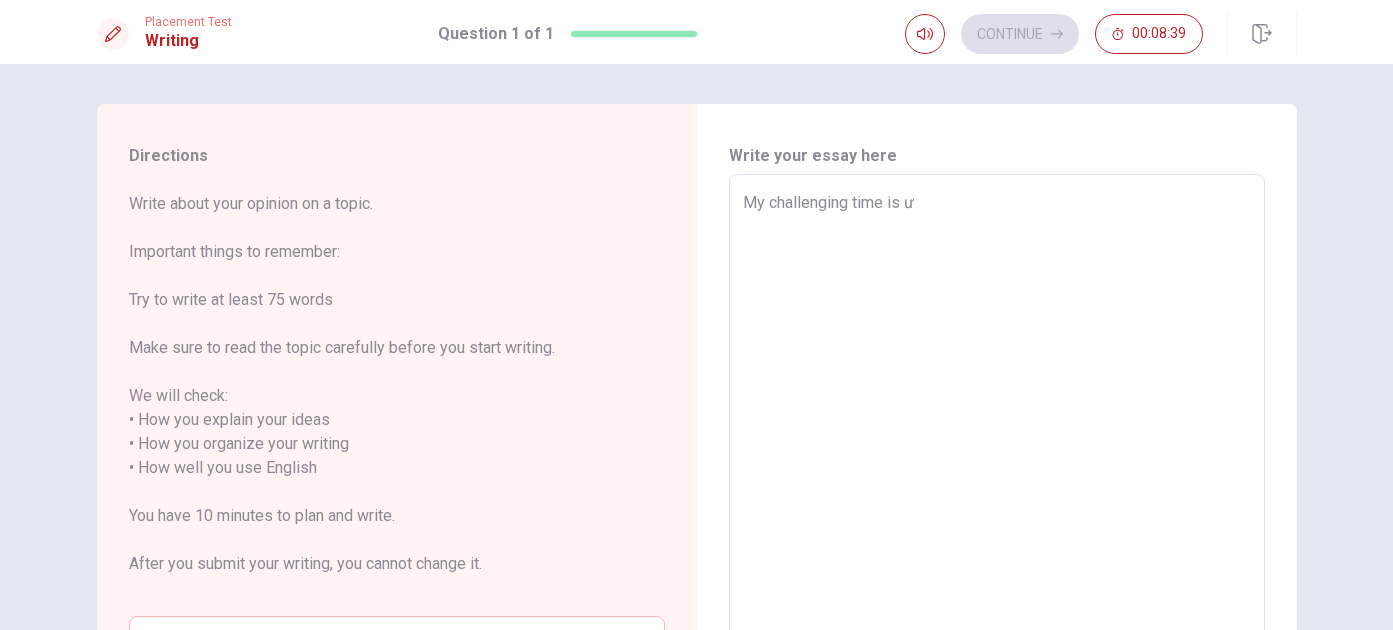 type on "x" 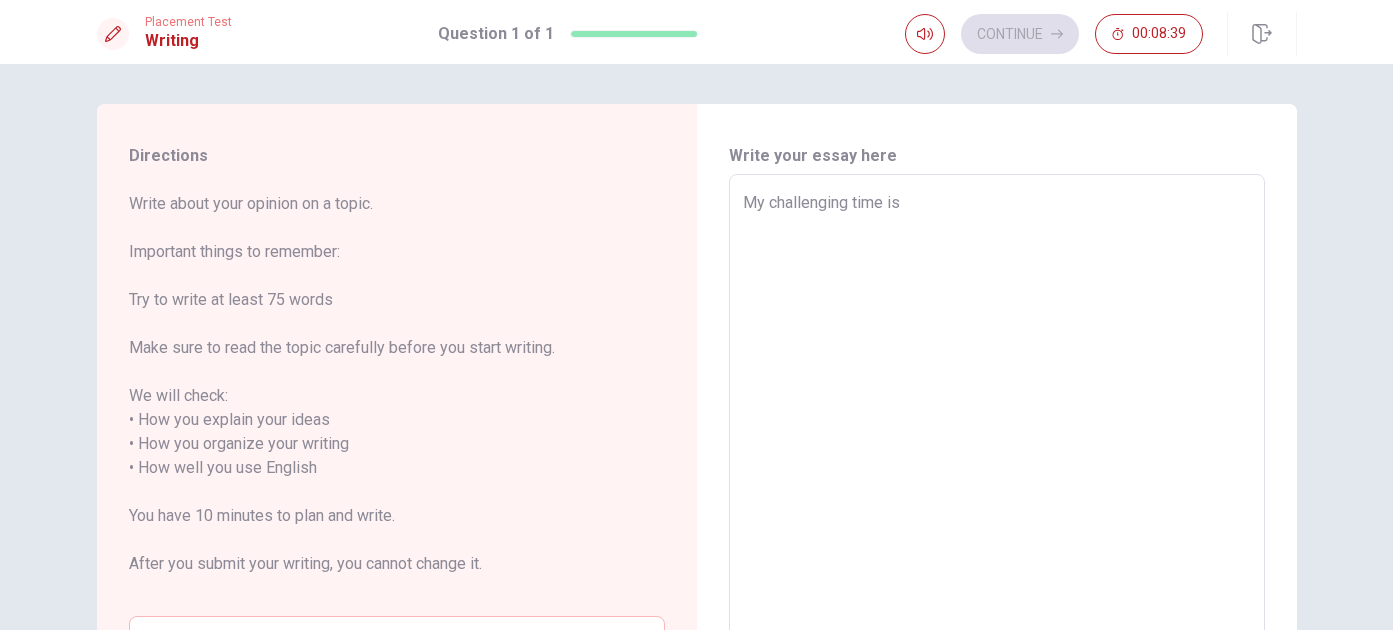 type on "My challenging time is w" 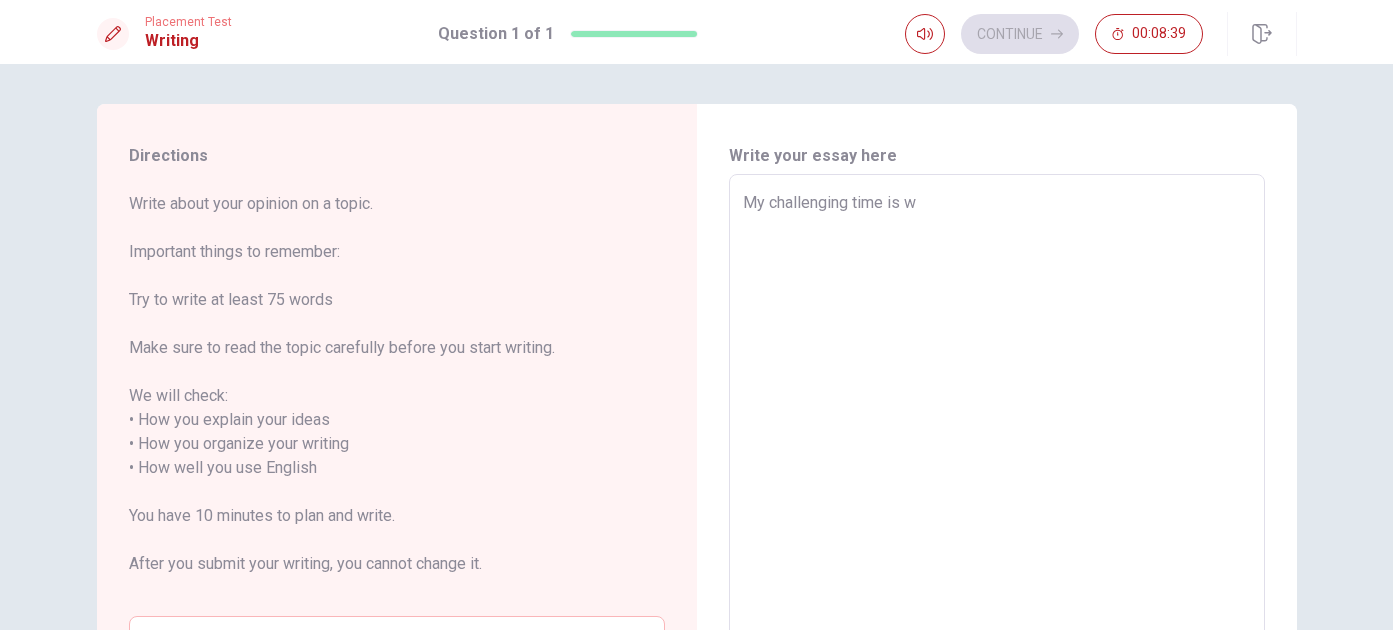 type on "x" 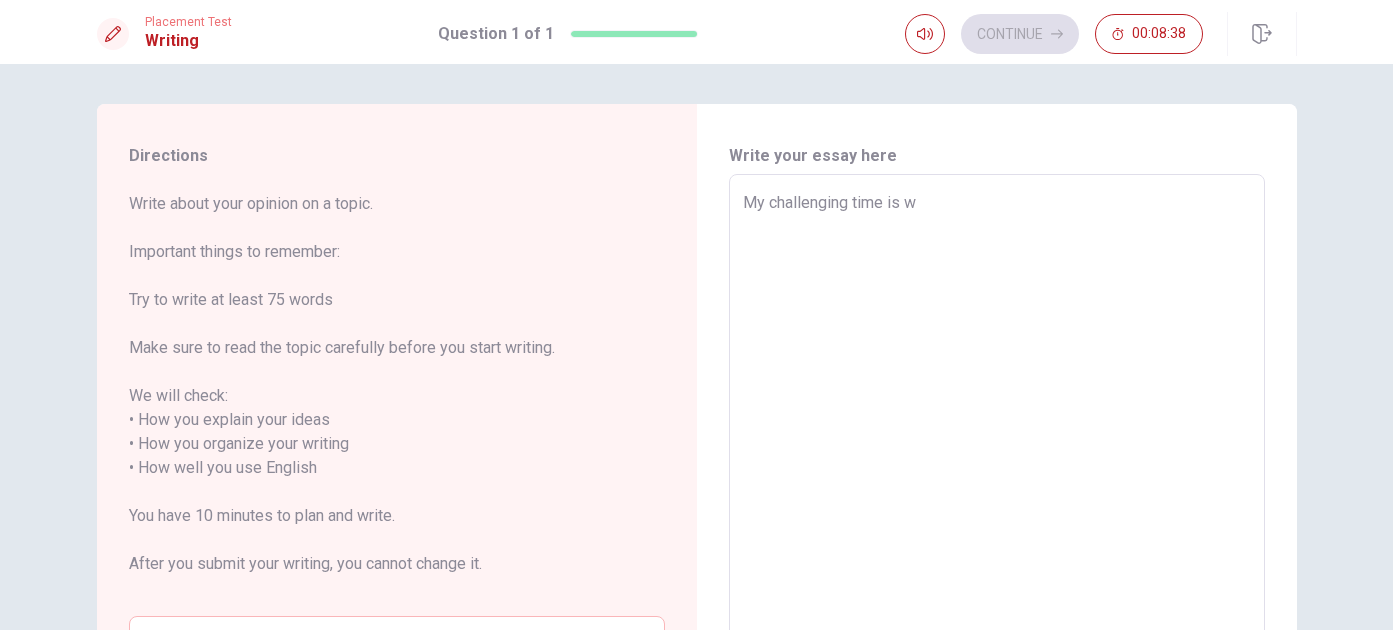 type on "My challenging time is wh" 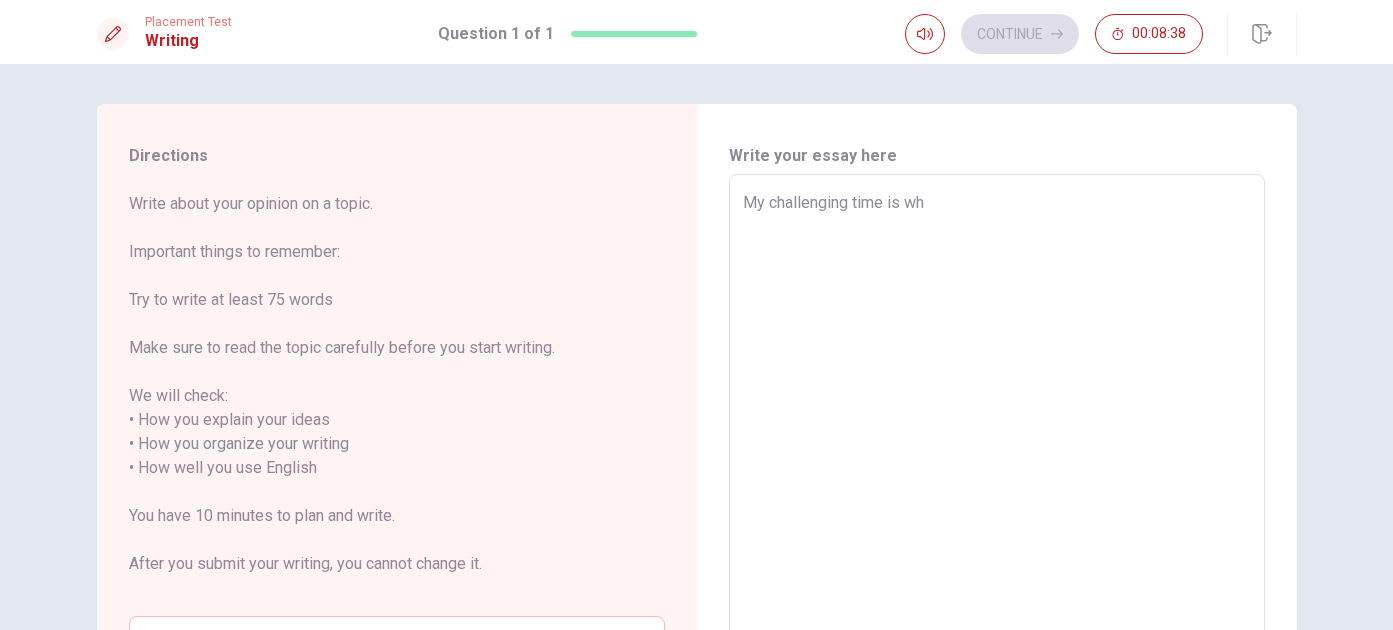 type on "x" 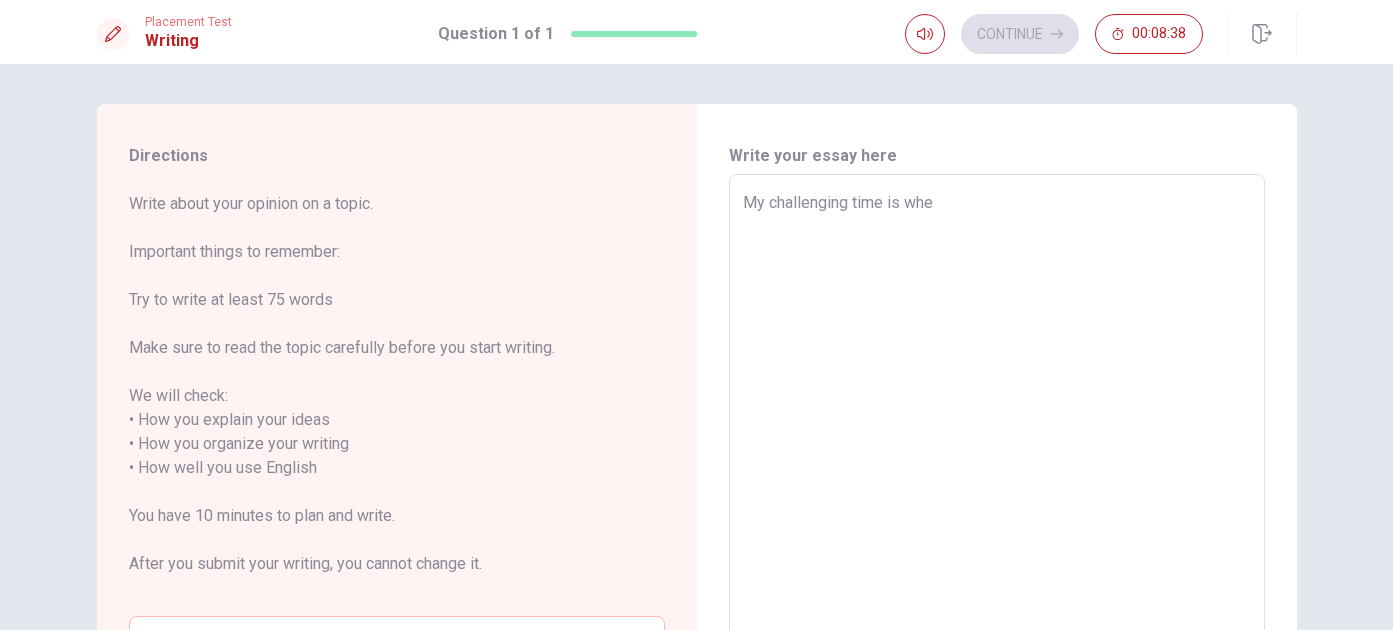 type on "x" 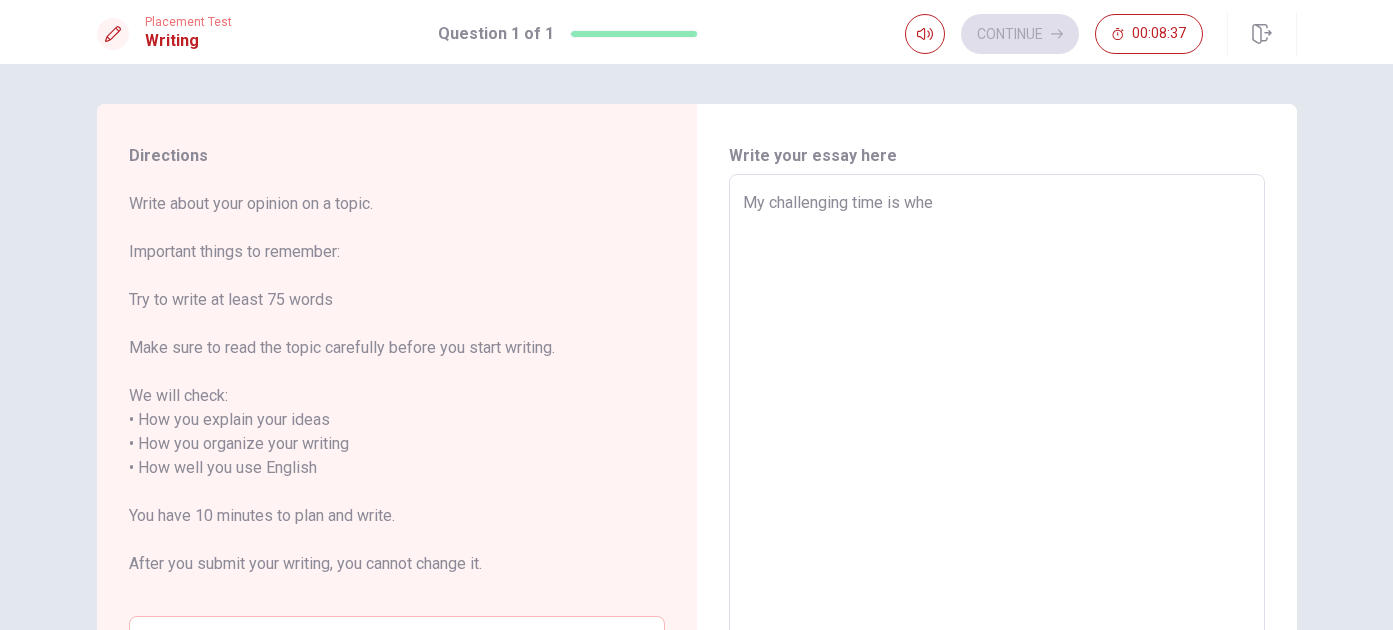 type on "My challenging time is when" 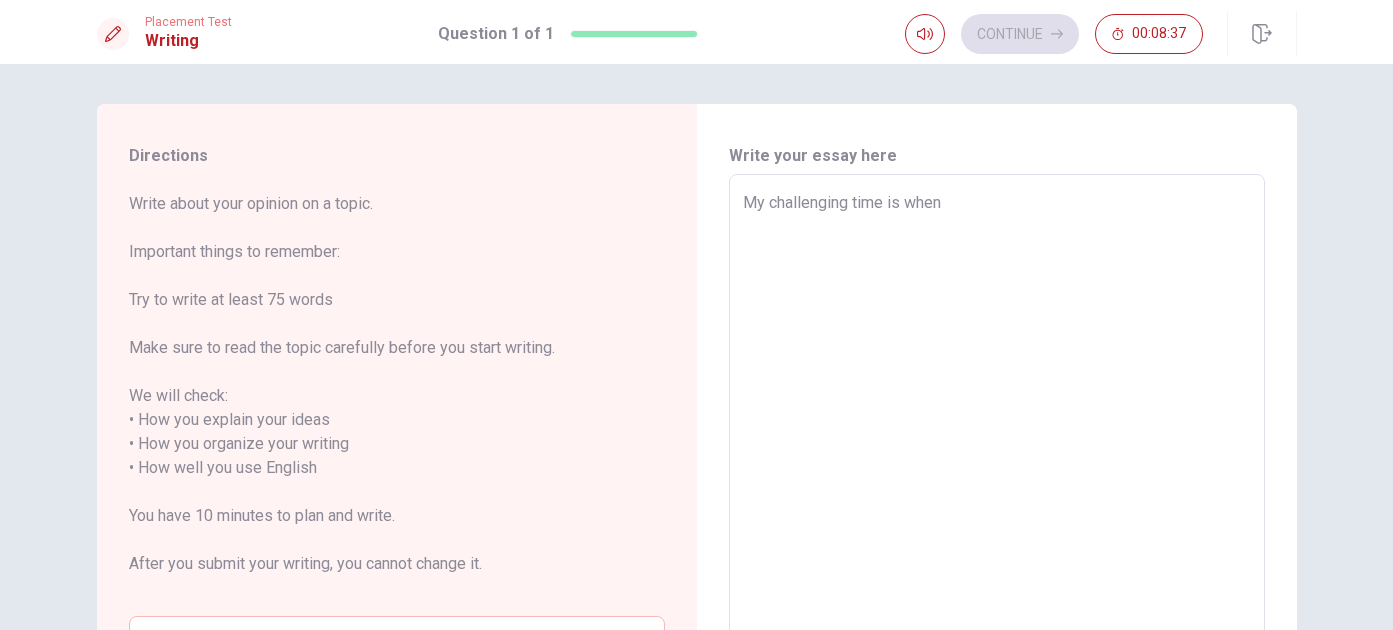 type on "x" 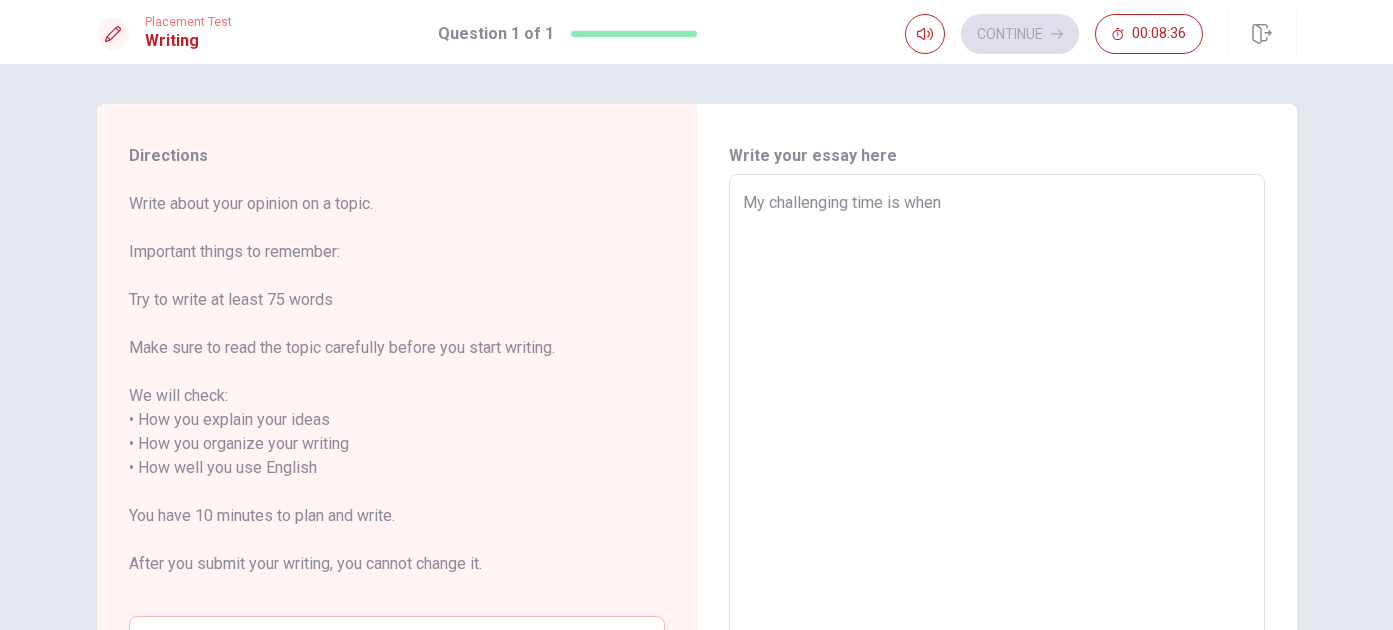 type on "My challenging time is when i" 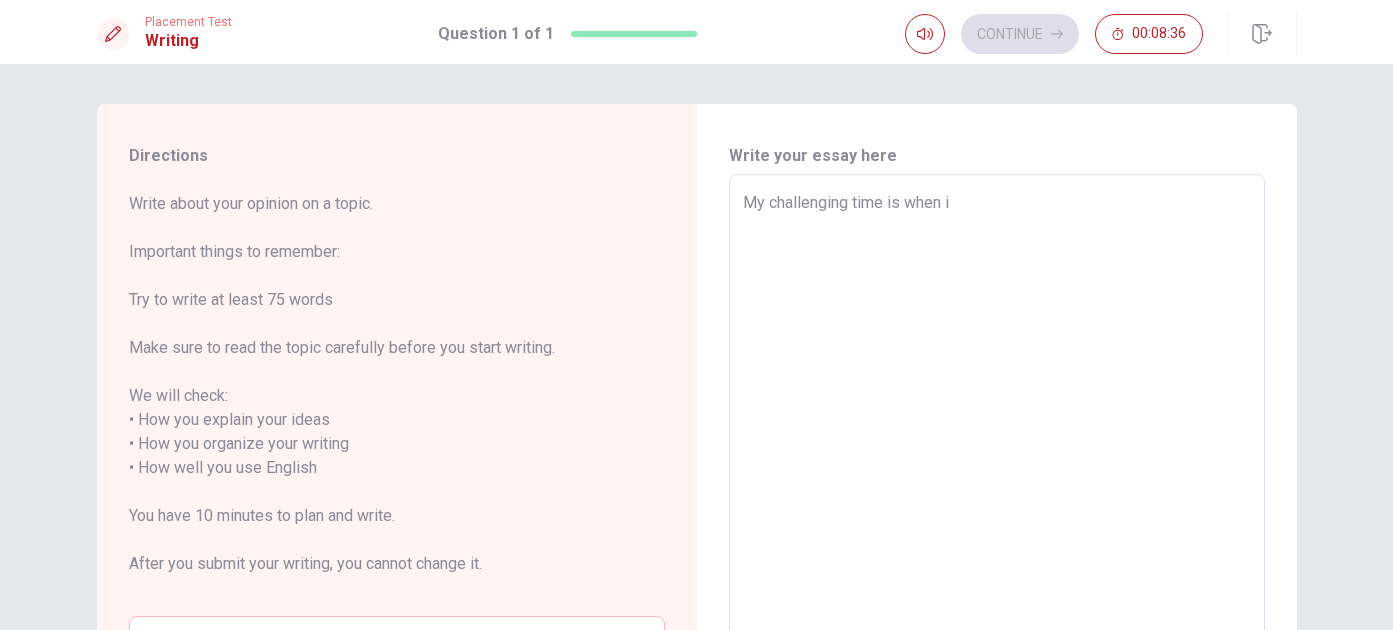 type on "x" 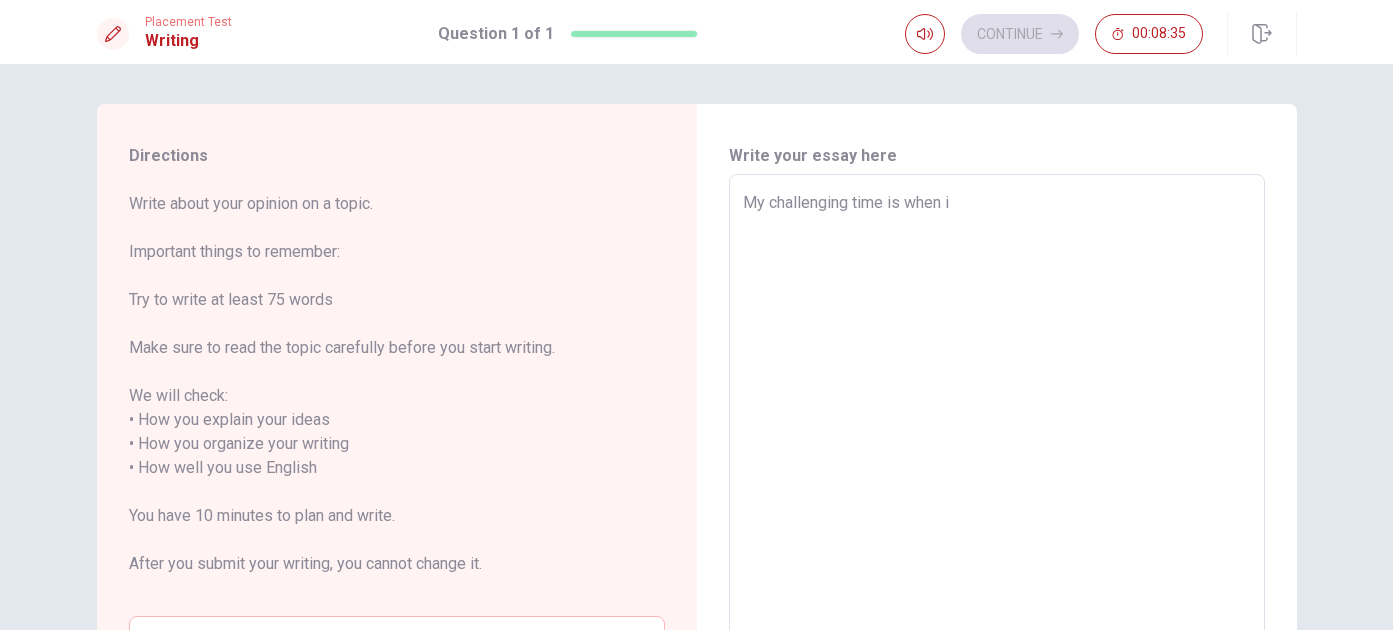 type on "My challenging time is when i" 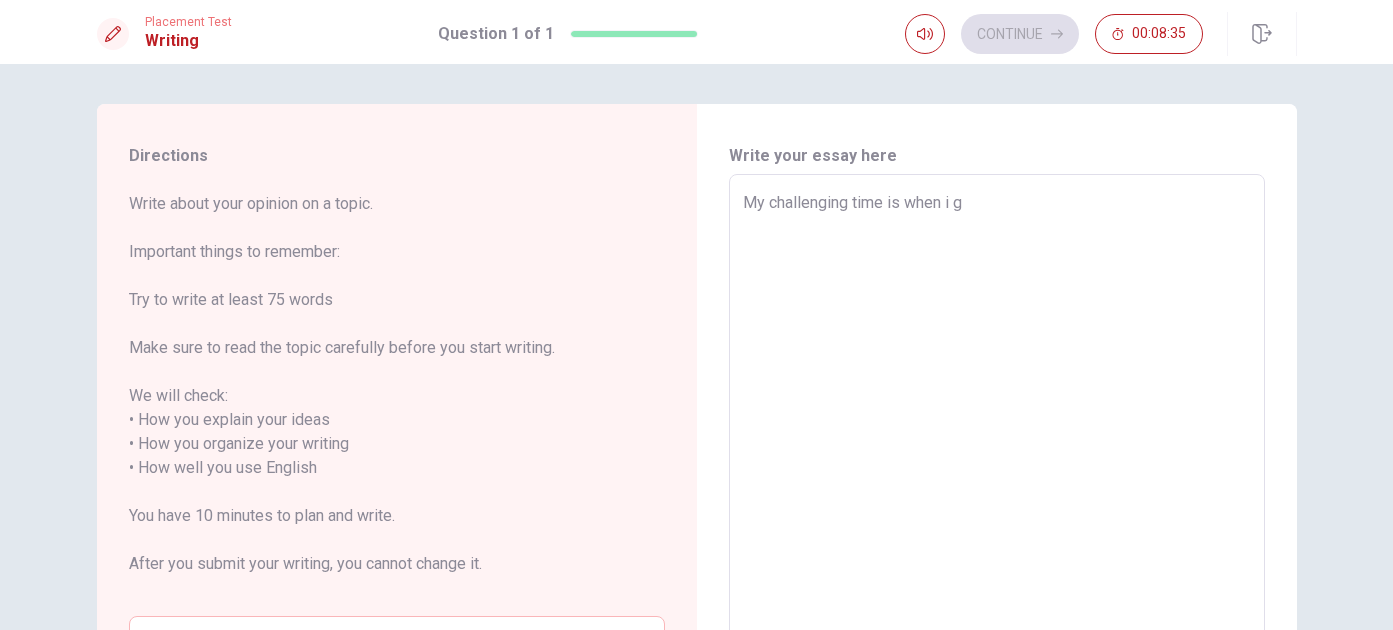 type on "x" 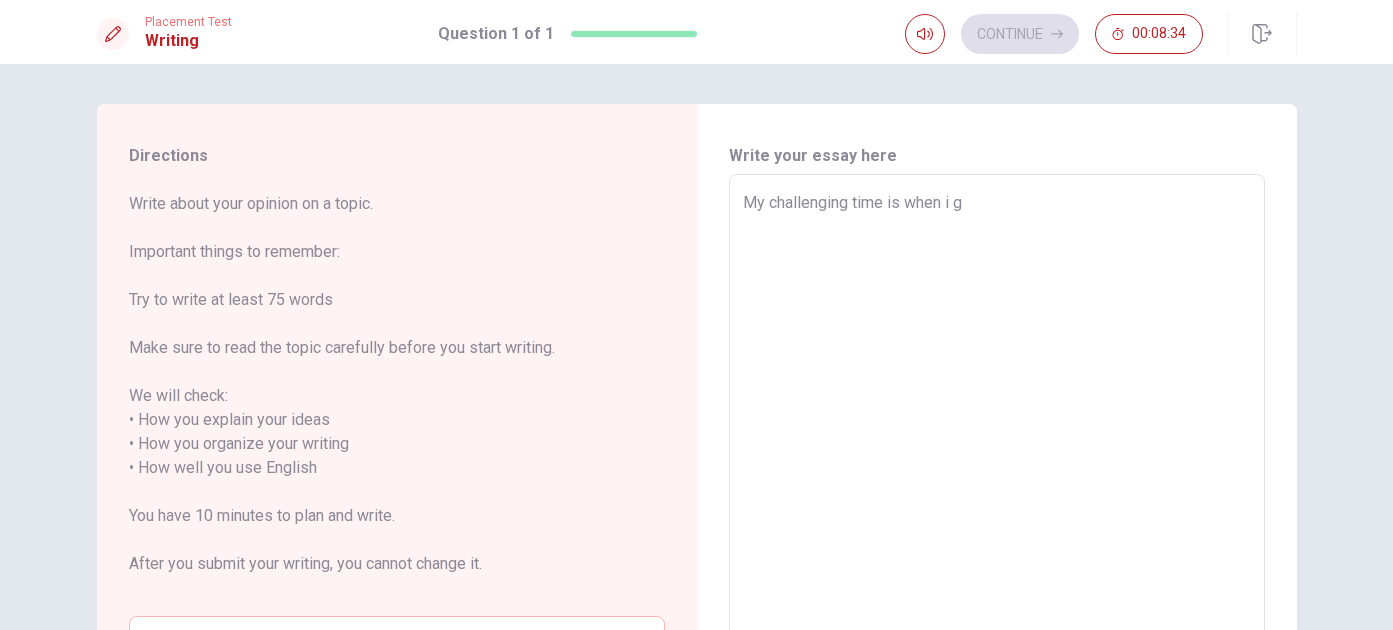 type on "My challenging time is when i ge" 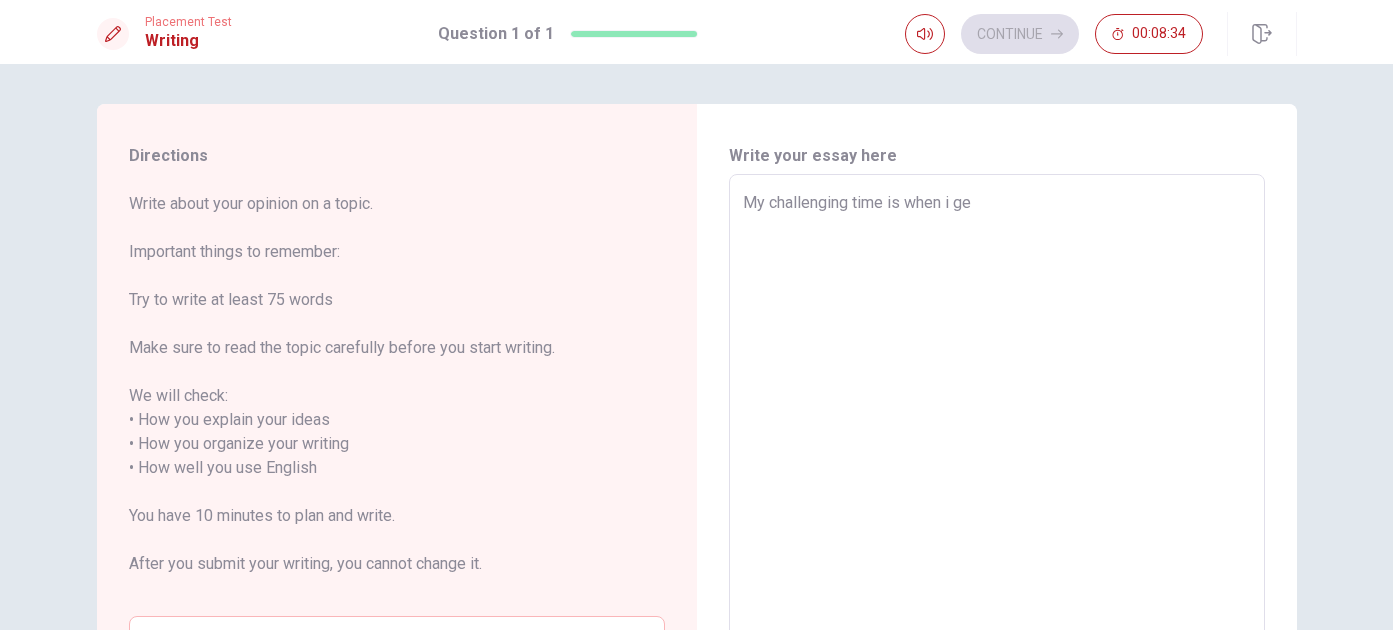 type on "x" 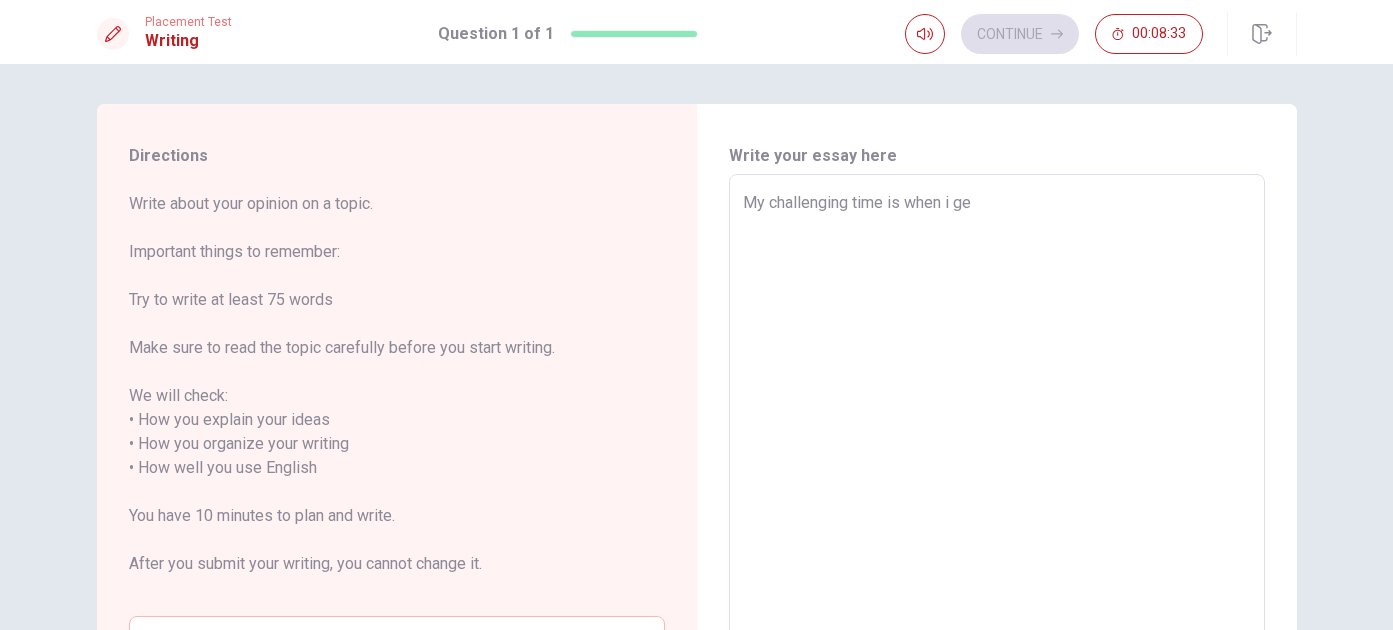 type on "My challenging time is when i ge" 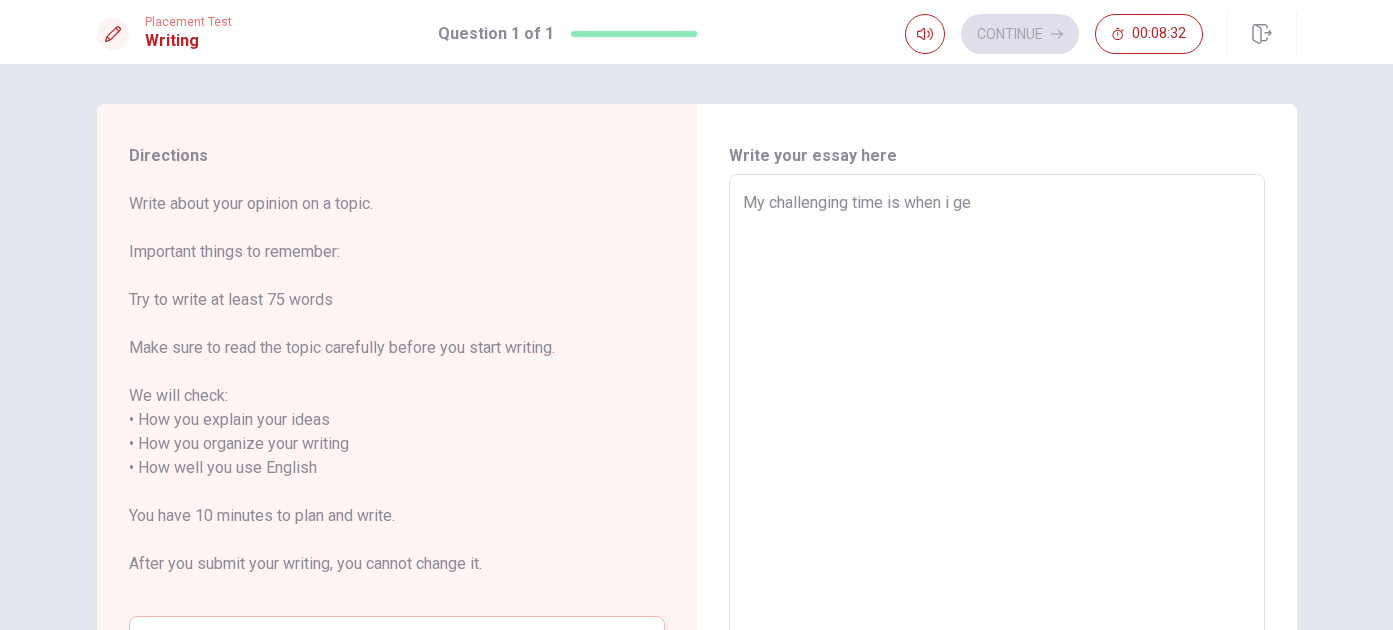 type on "My challenging time is when i get" 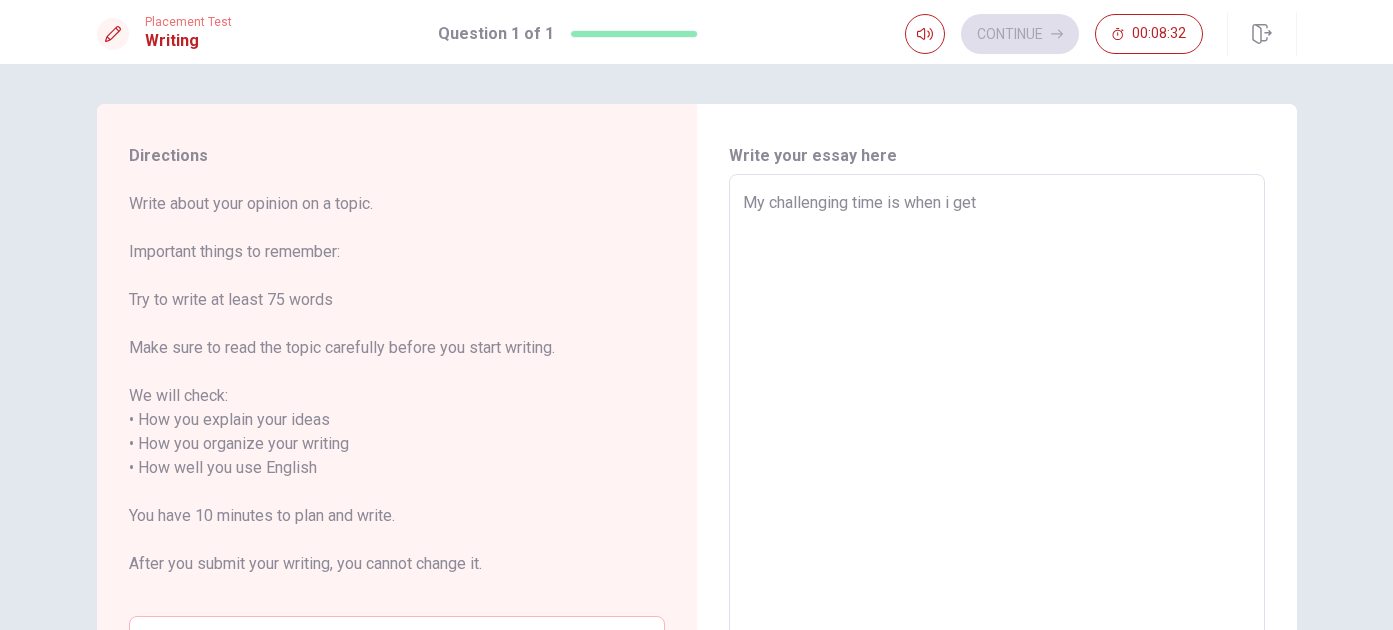 type on "x" 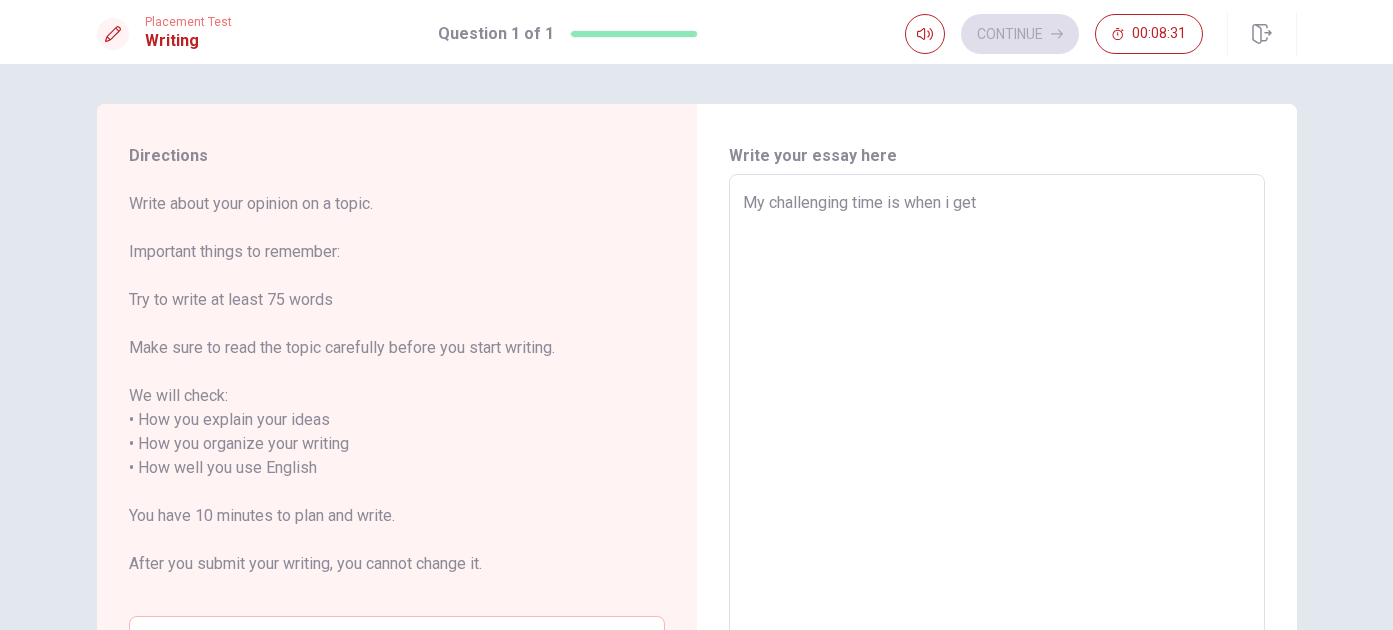 type on "My challenging time is when i get a" 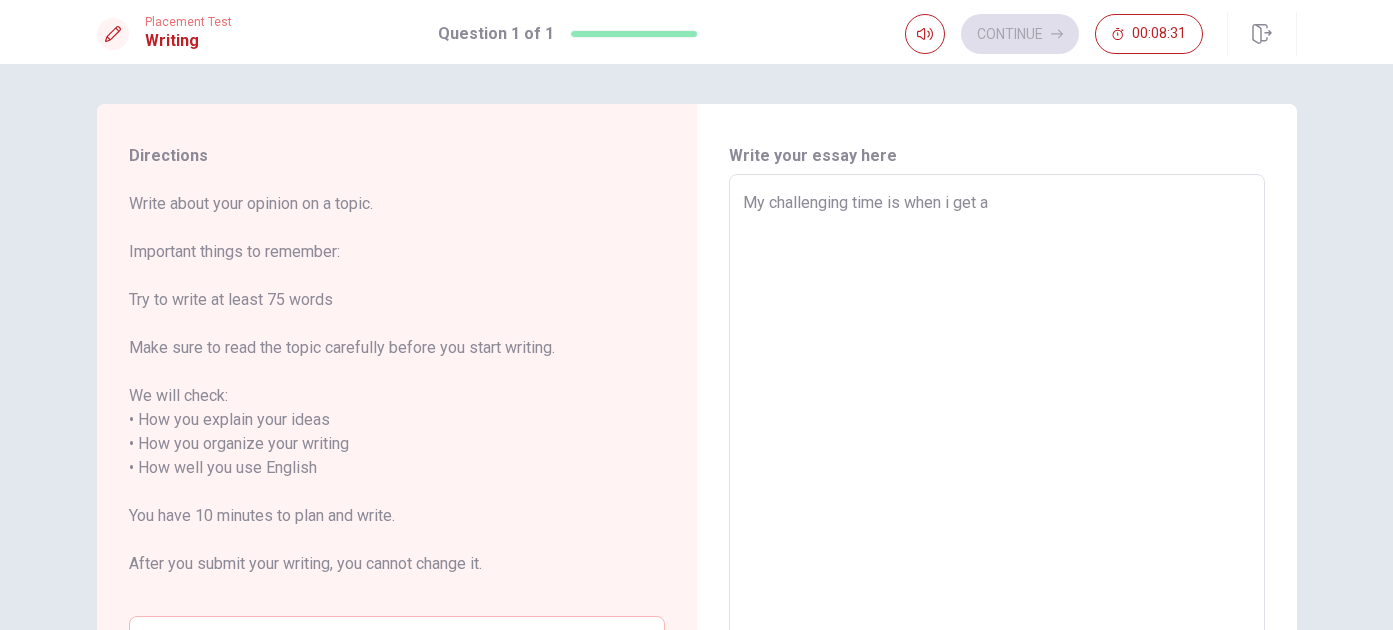type on "x" 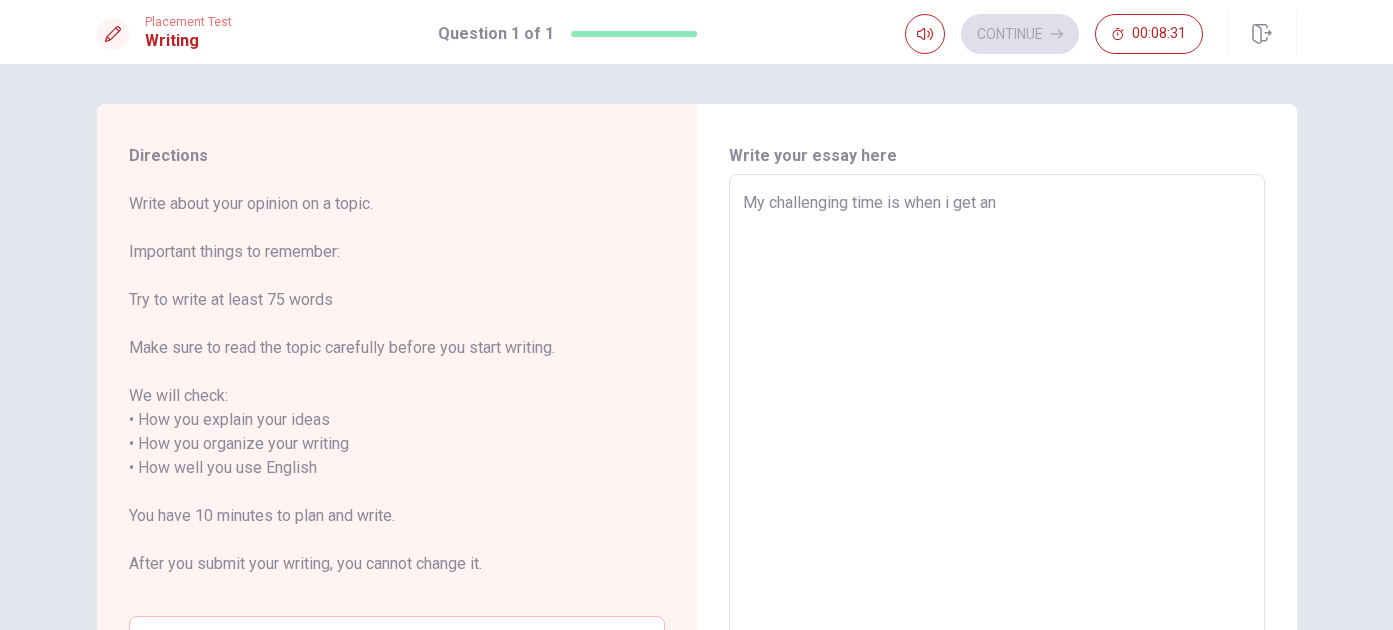 type on "x" 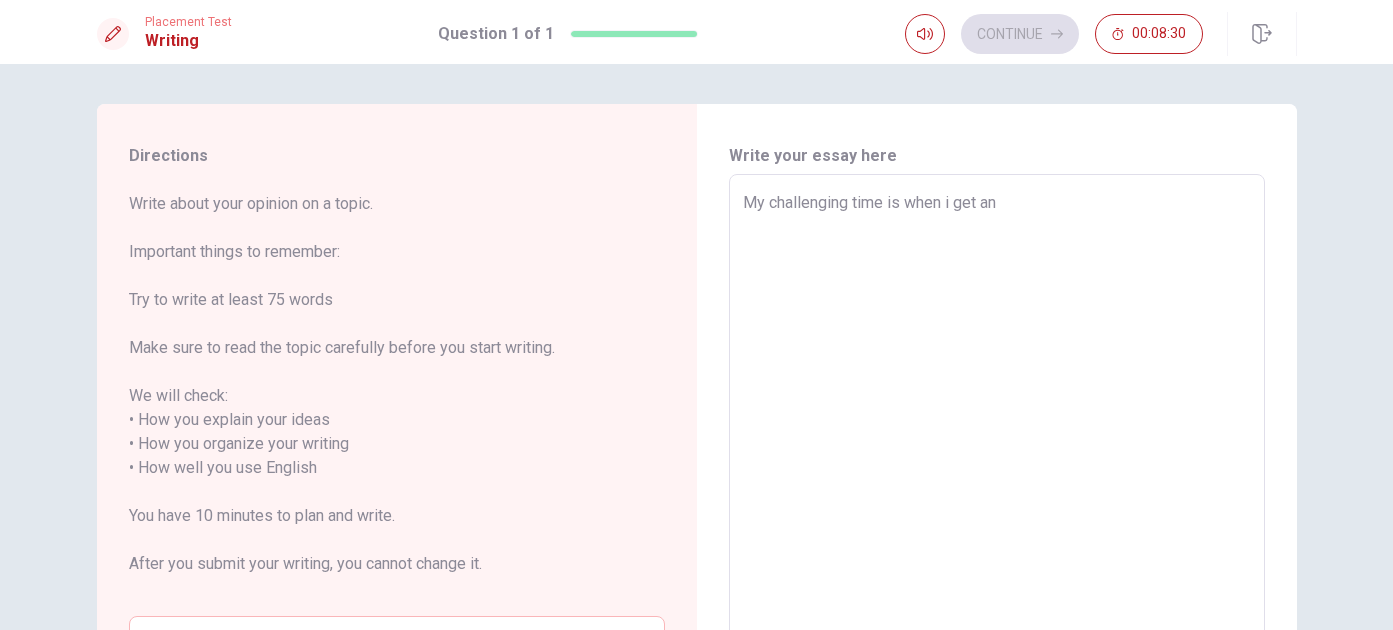 type on "My challenging time is when i get an" 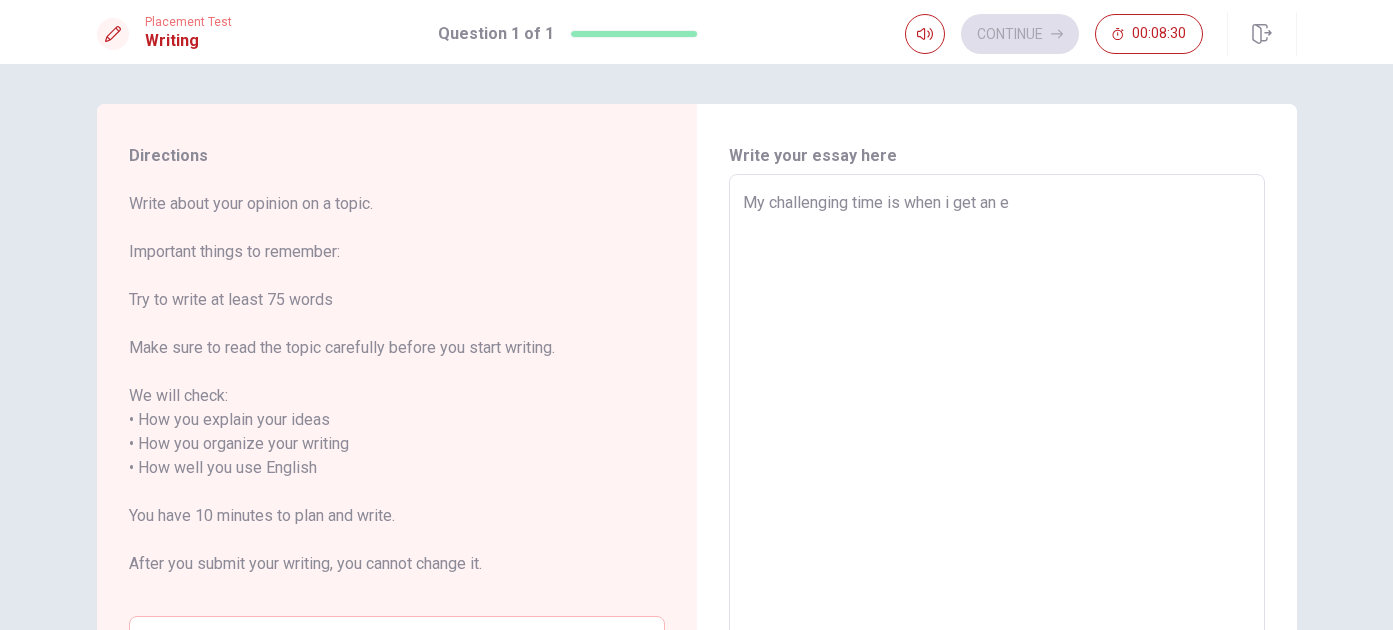 type on "x" 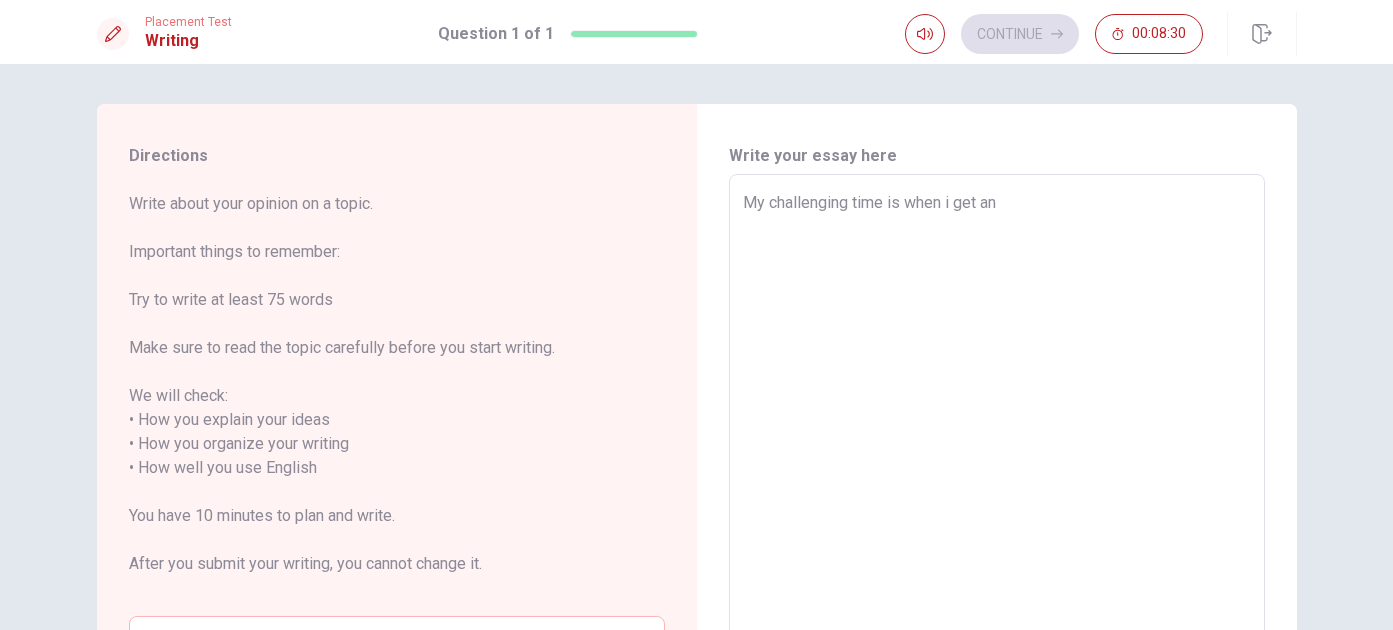 type on "My challenging time is when i get an ẽ" 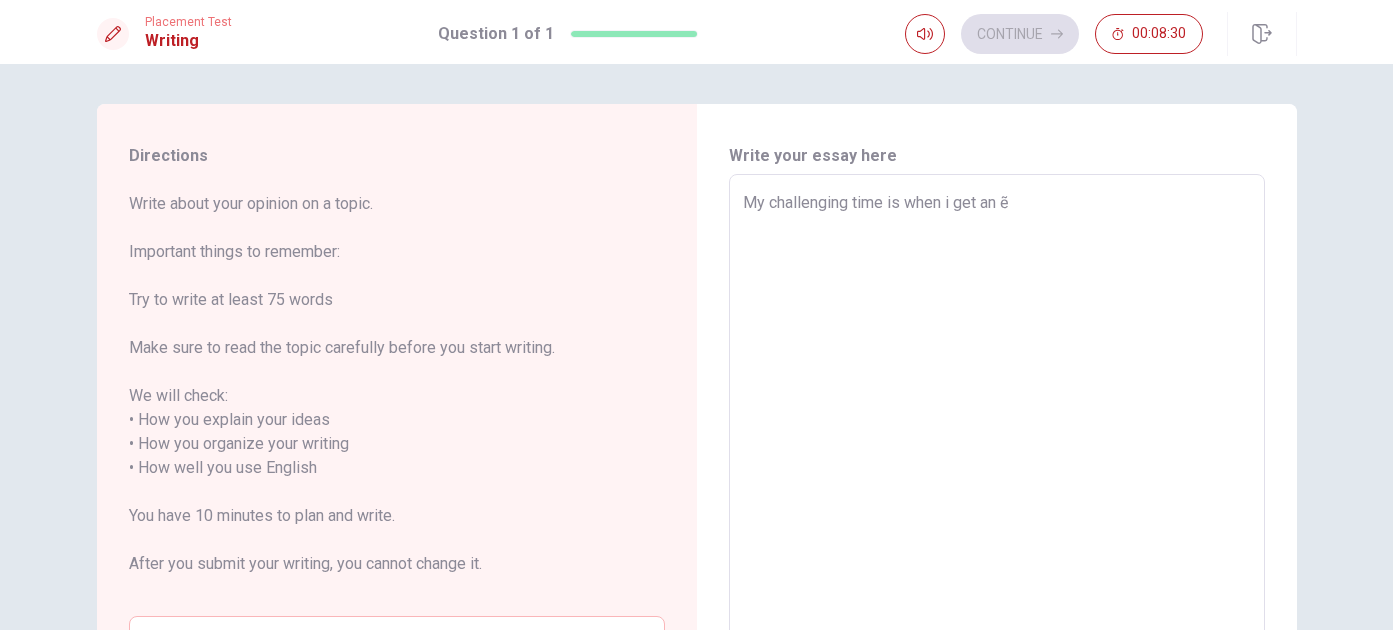type on "x" 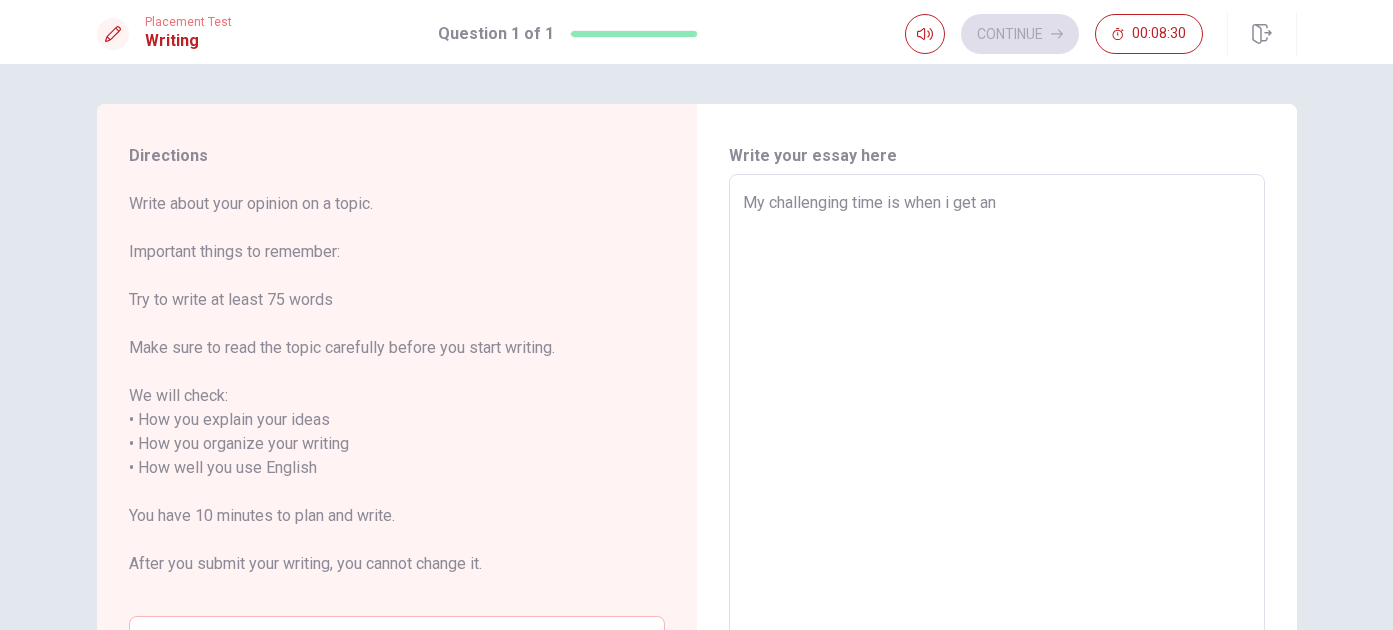 type on "My challenging time is when i get an ex" 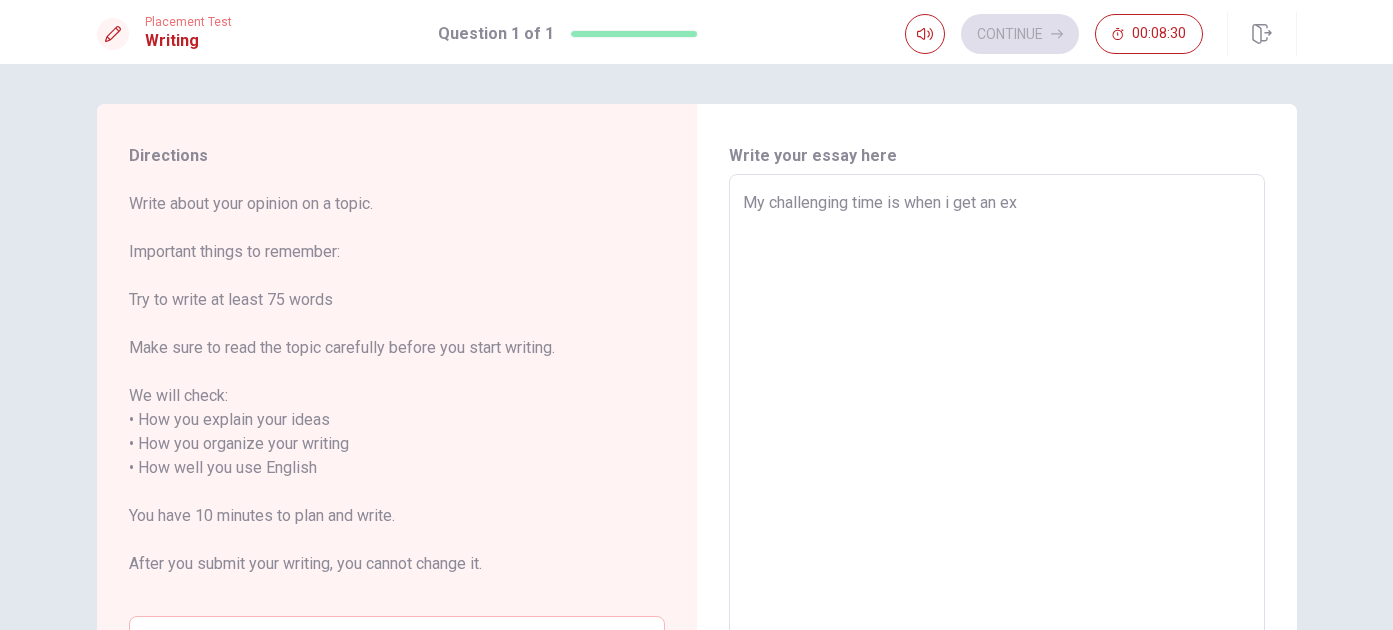 type on "x" 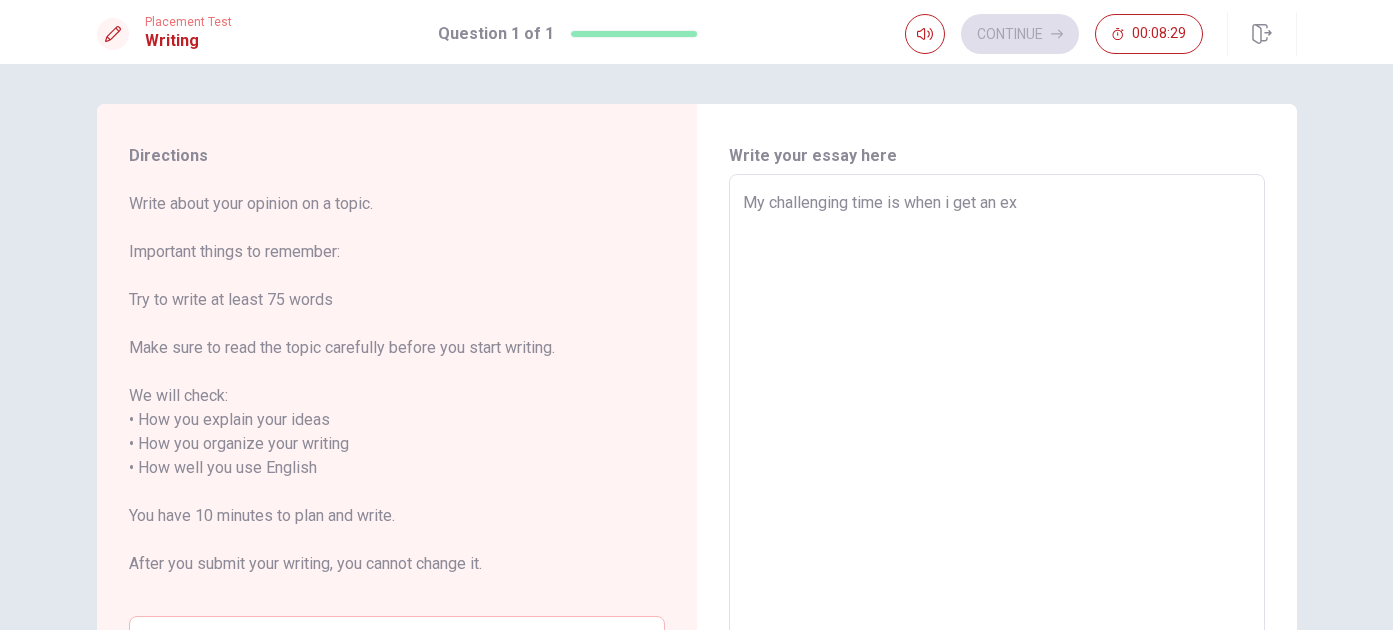 type on "My challenging time is when i get an exa" 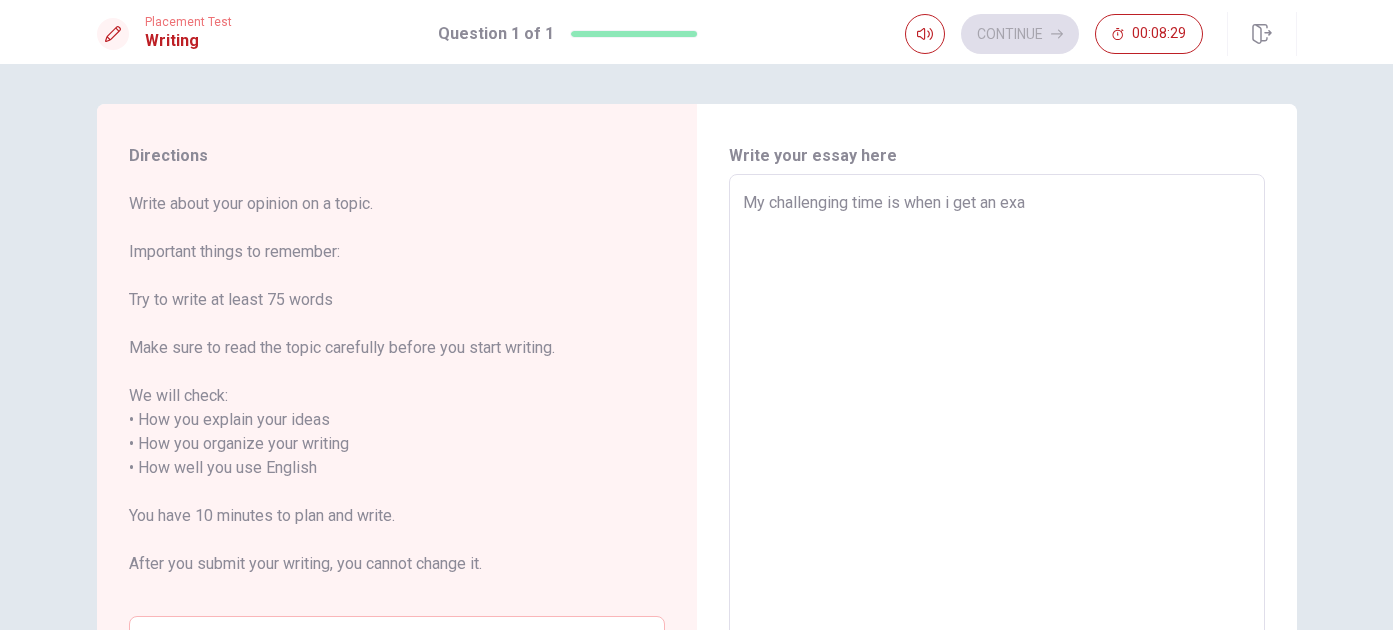 type on "x" 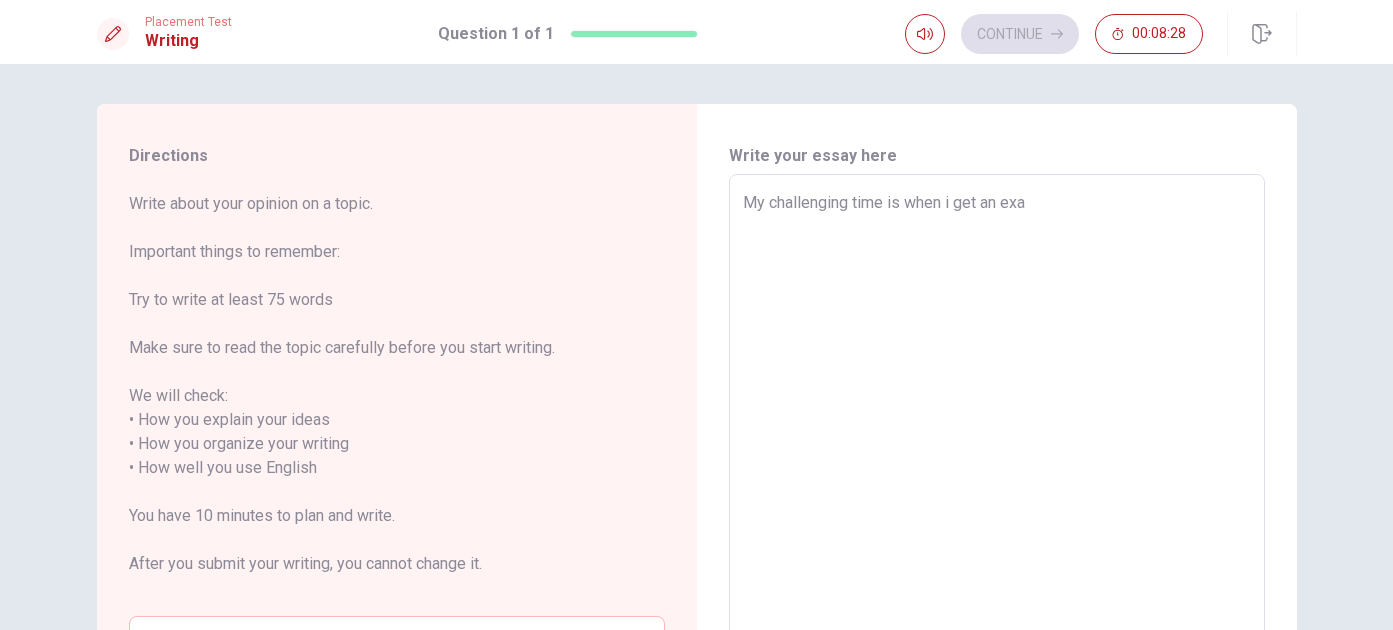 type on "My challenging time is when i get an exam" 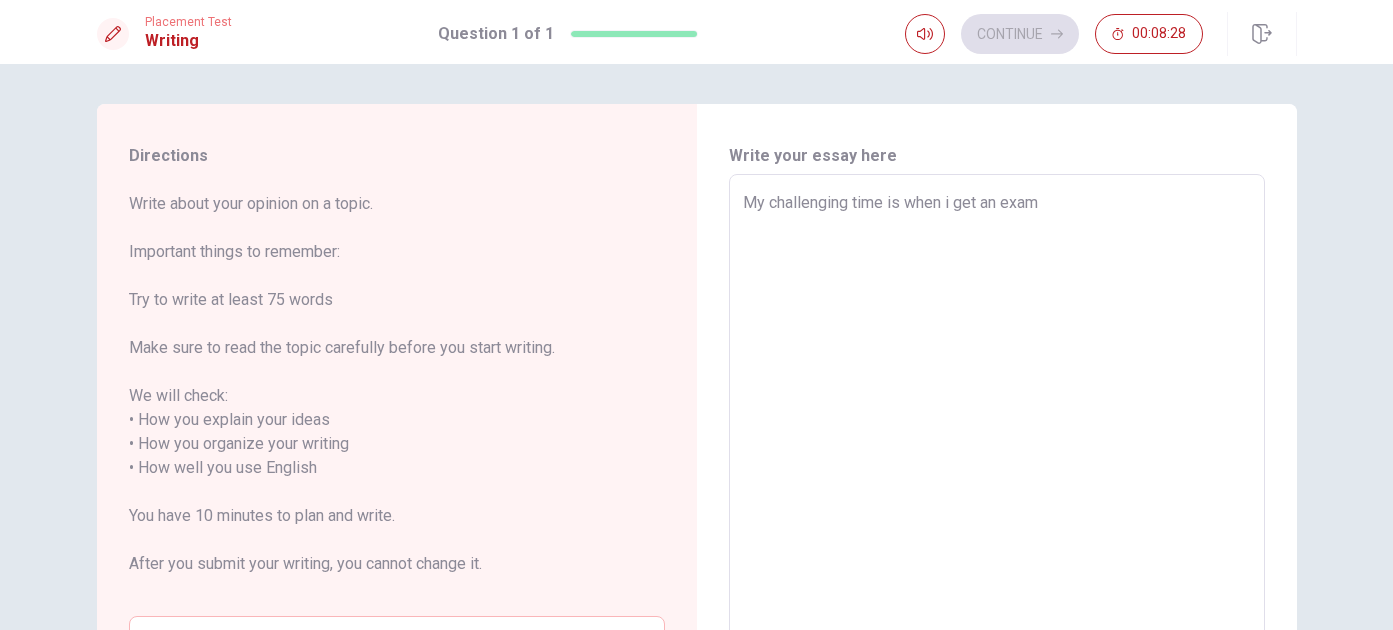 type on "x" 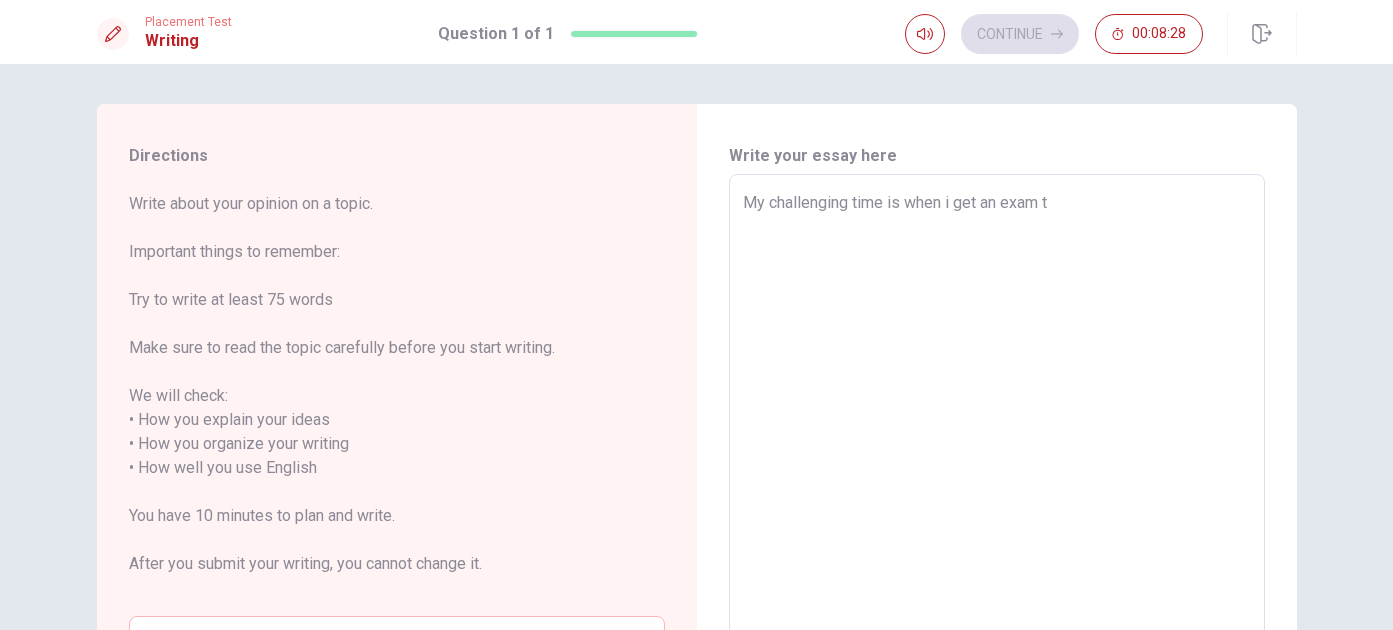 type on "x" 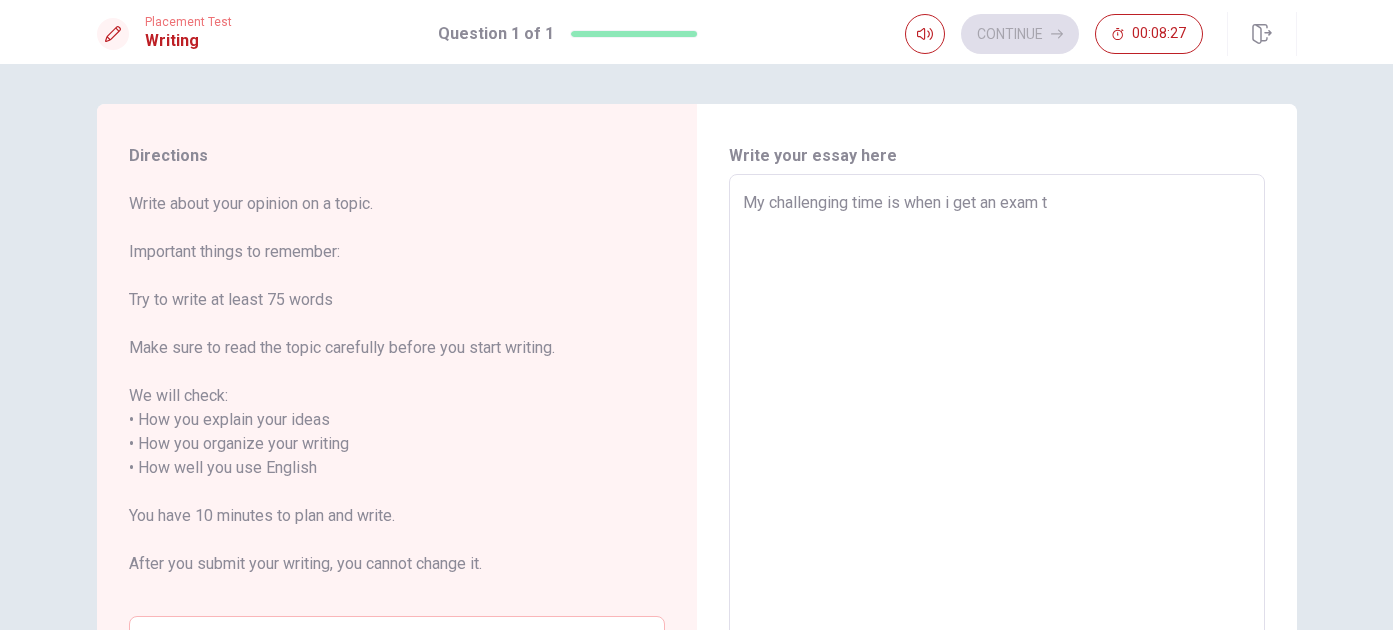 type on "My challenging time is when i get an exam to" 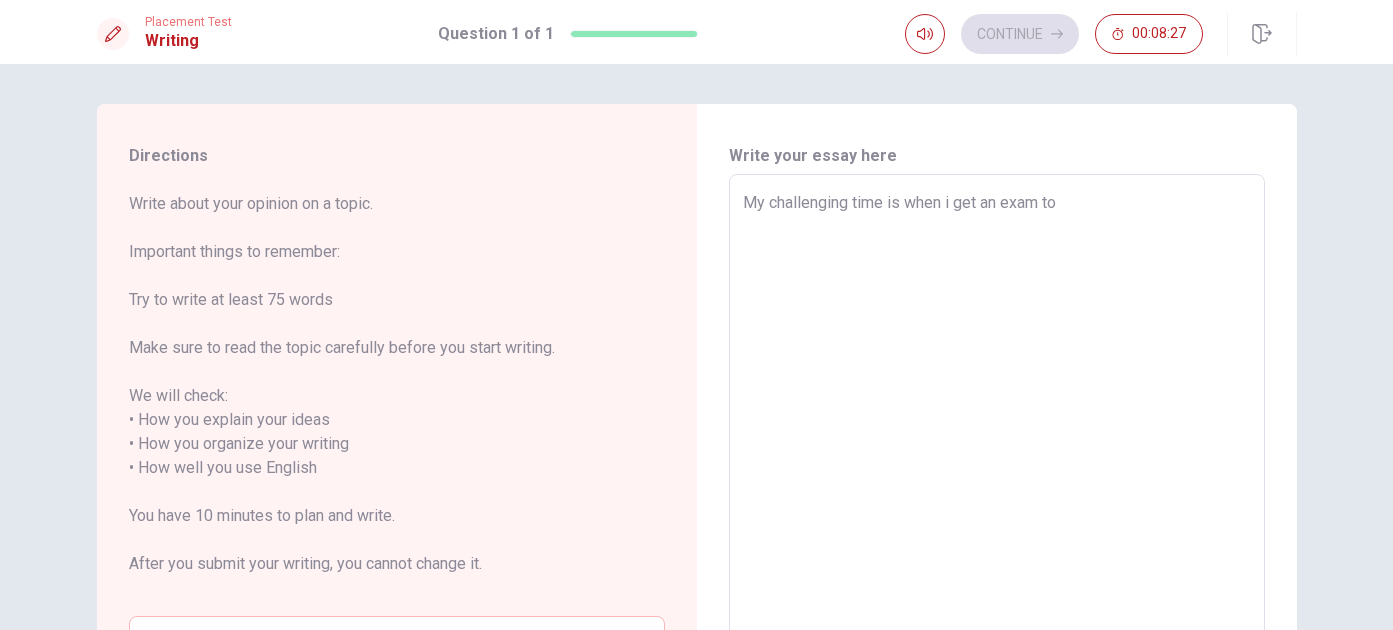 type on "x" 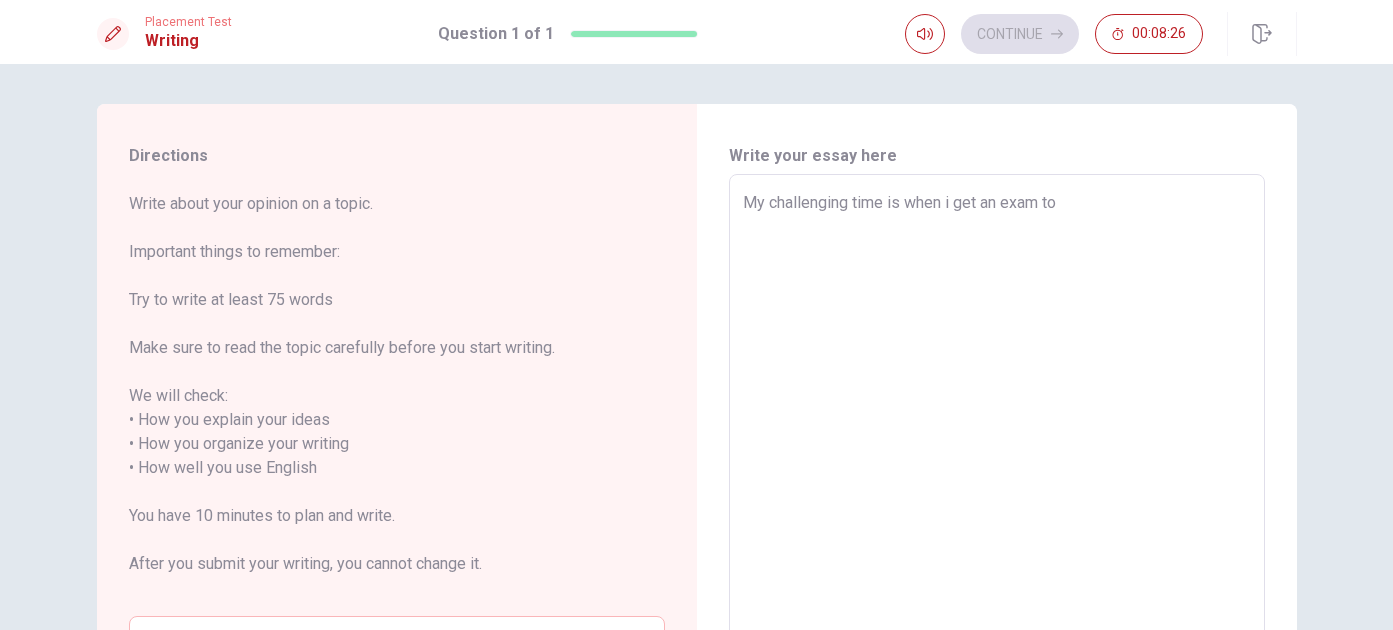 type on "My challenging time is when i get an exam to g" 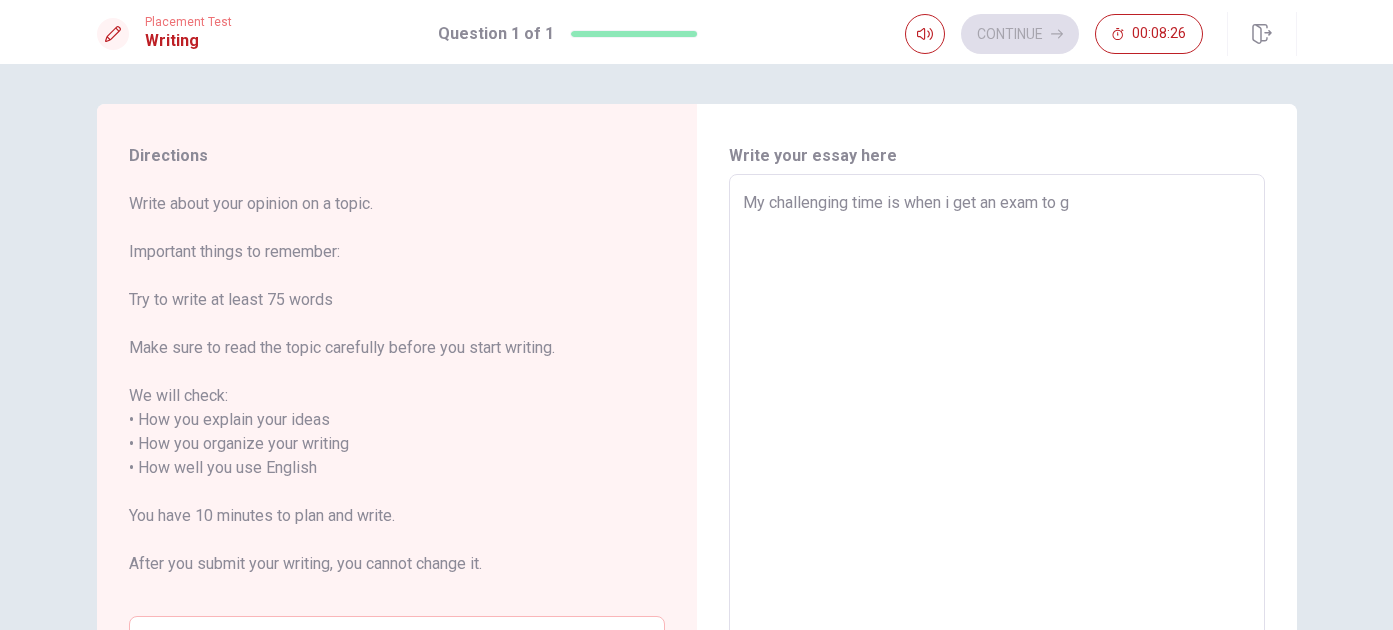 type on "x" 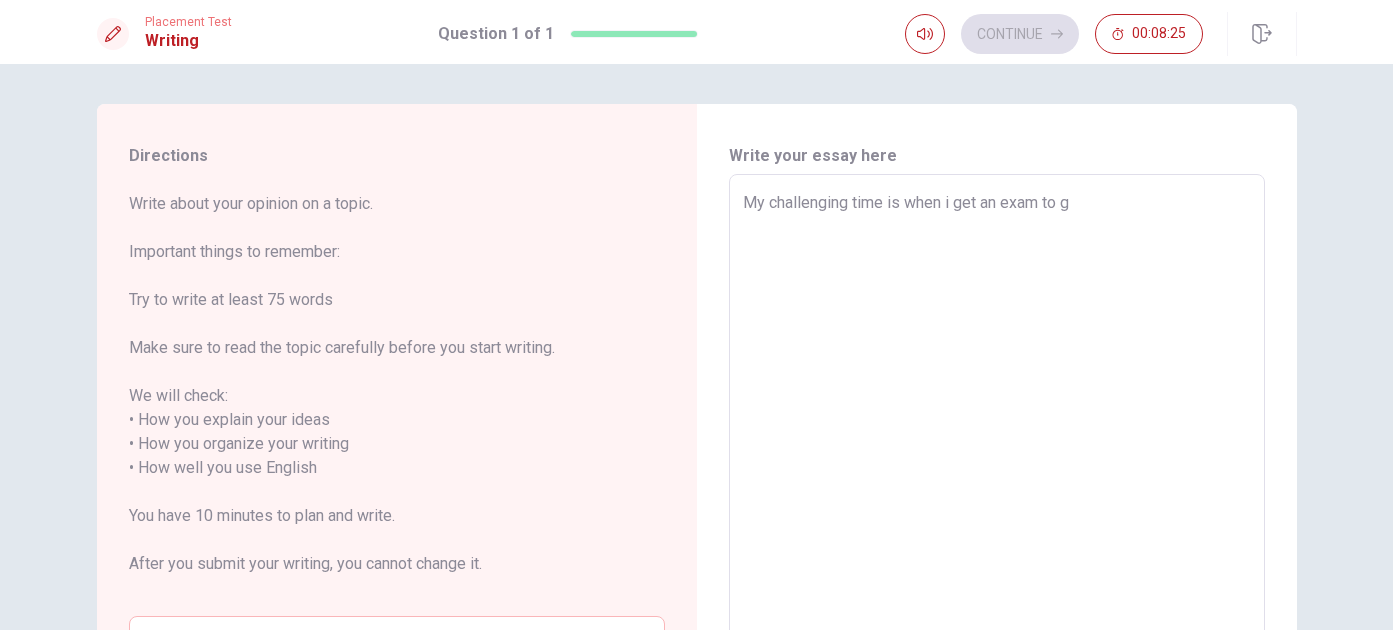type on "My challenging time is when i get an exam to gr" 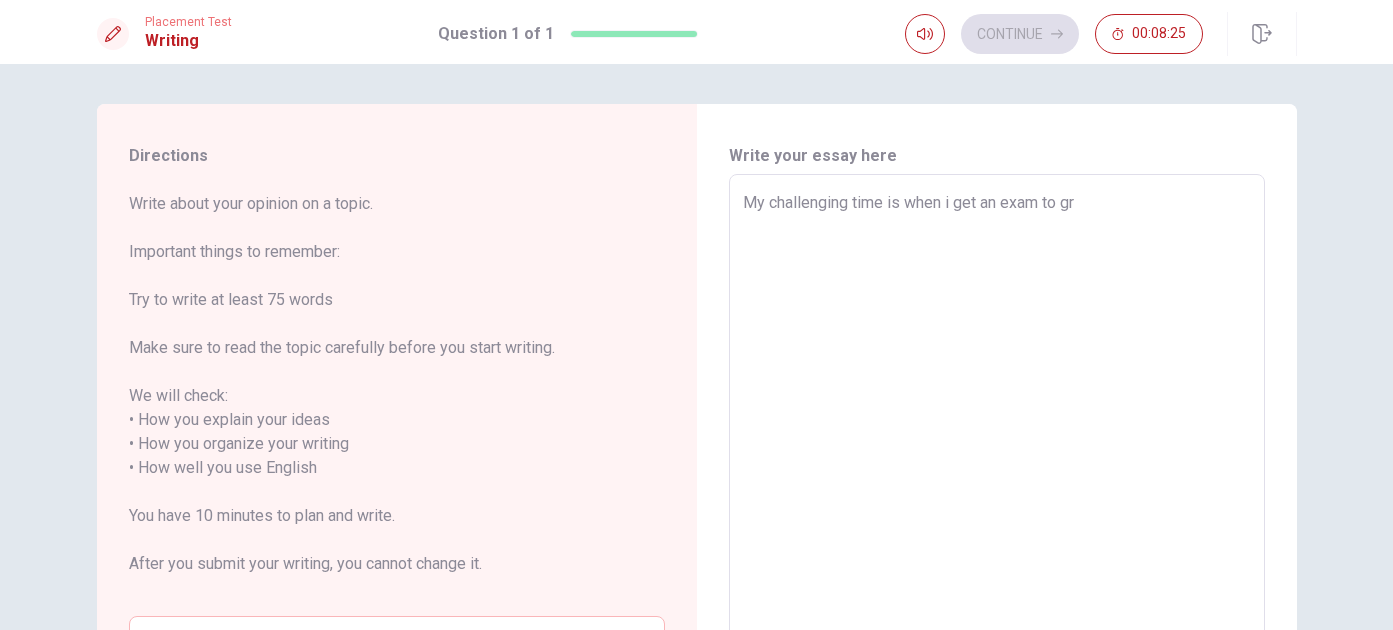 type on "x" 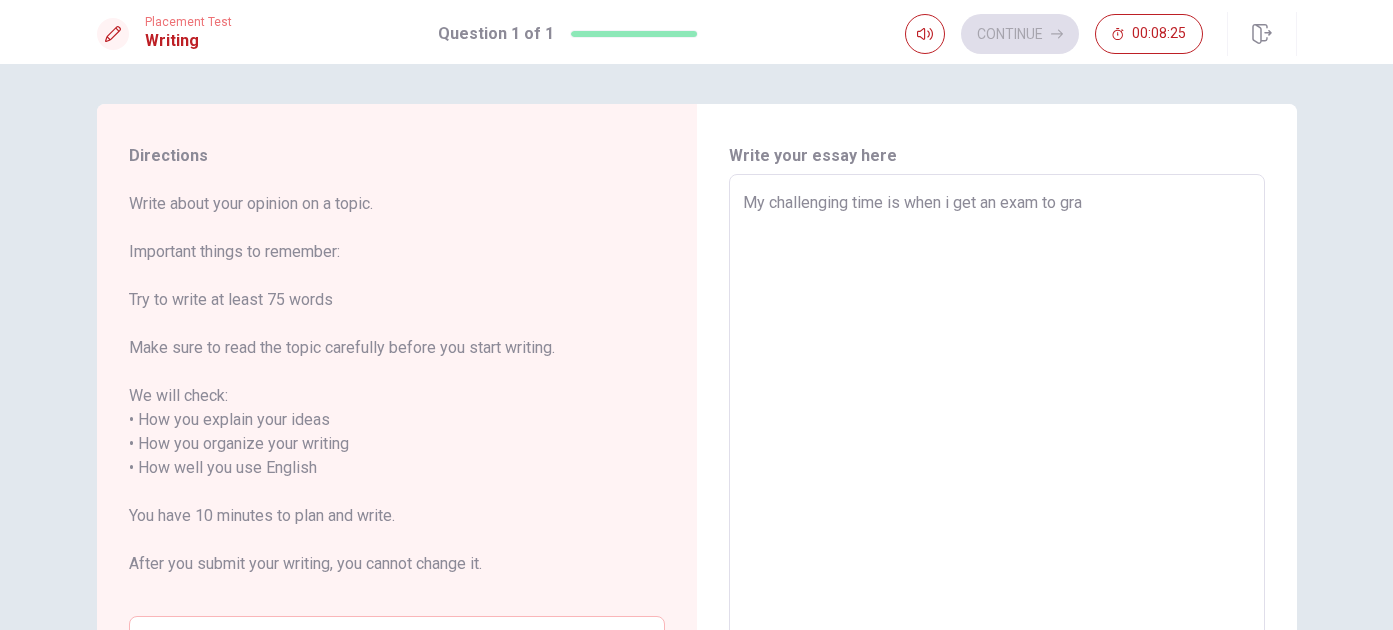 type on "x" 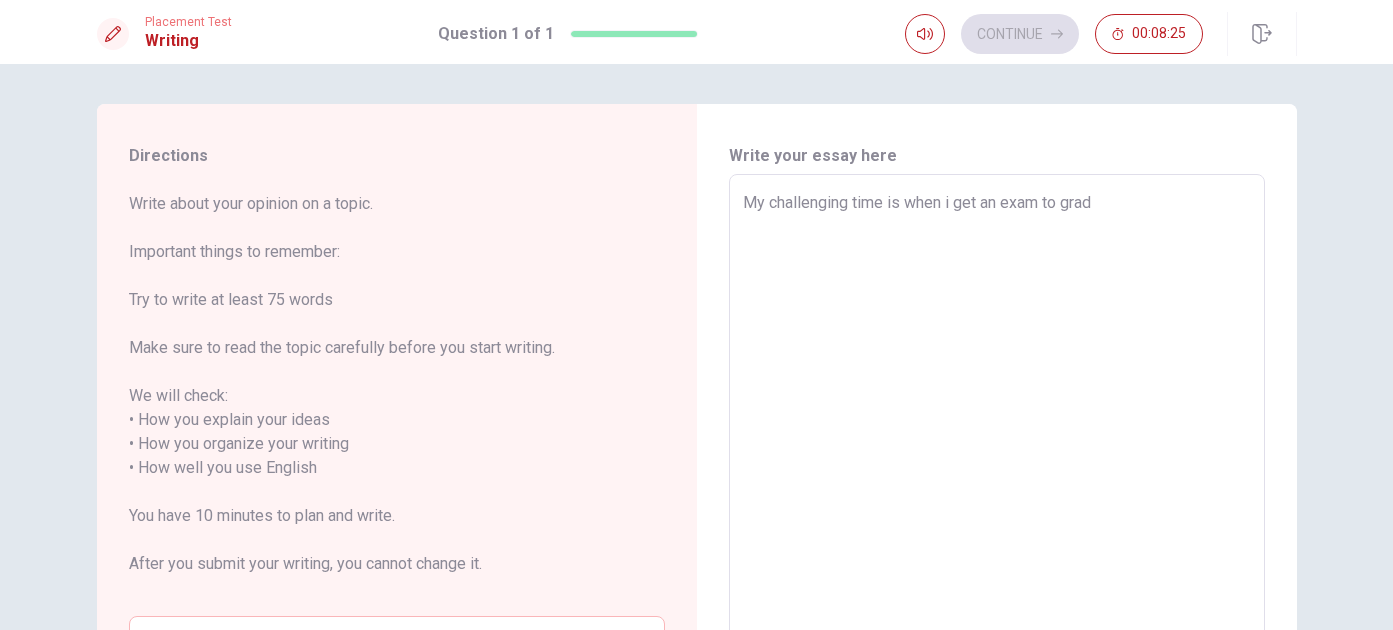 type on "x" 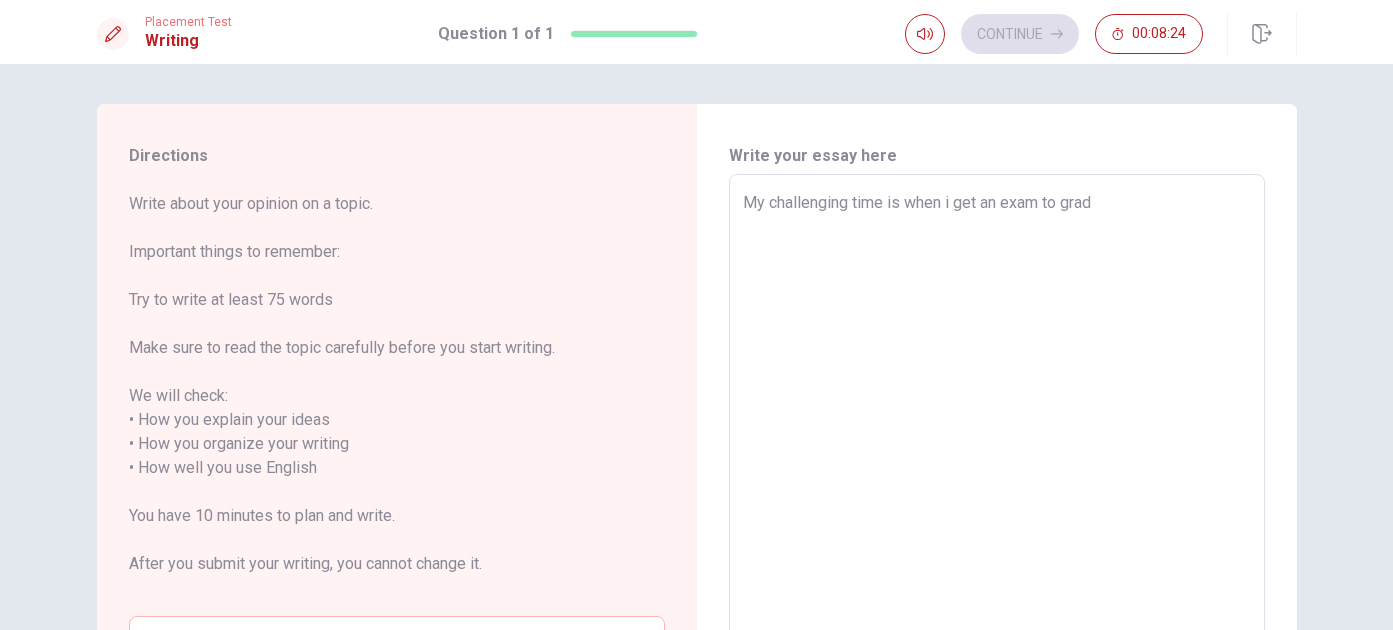 type on "My challenging time is when i get an exam to gradu" 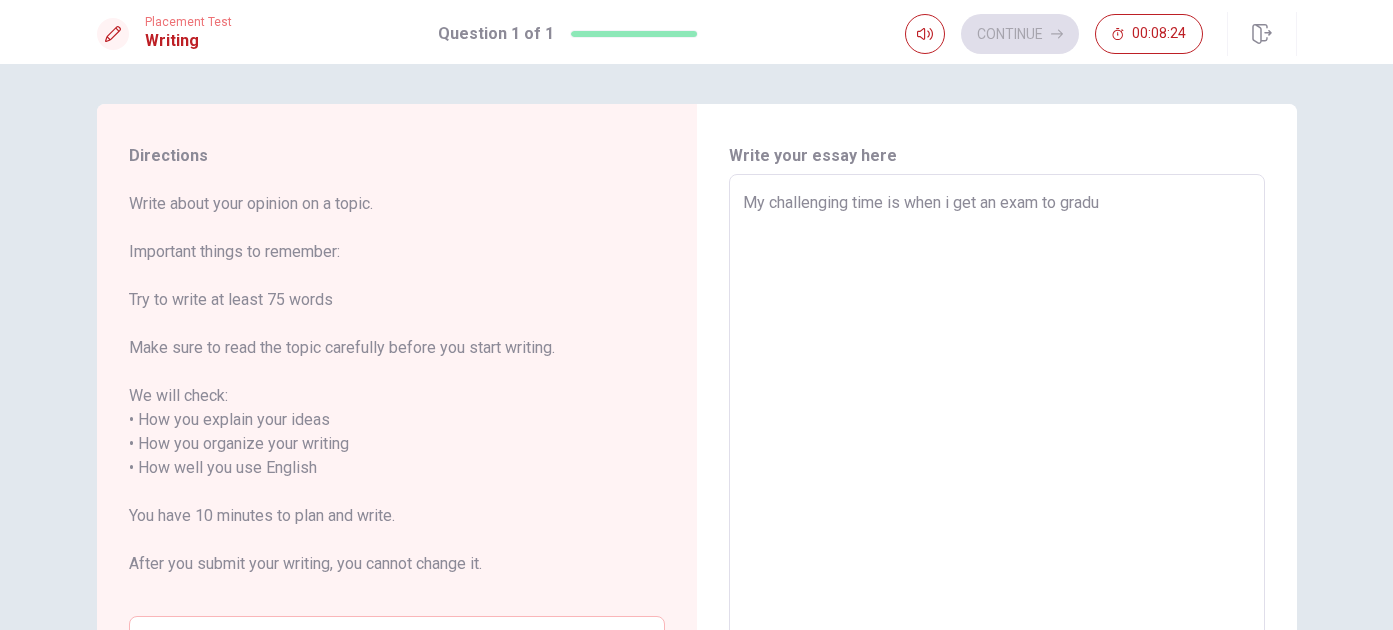 type on "x" 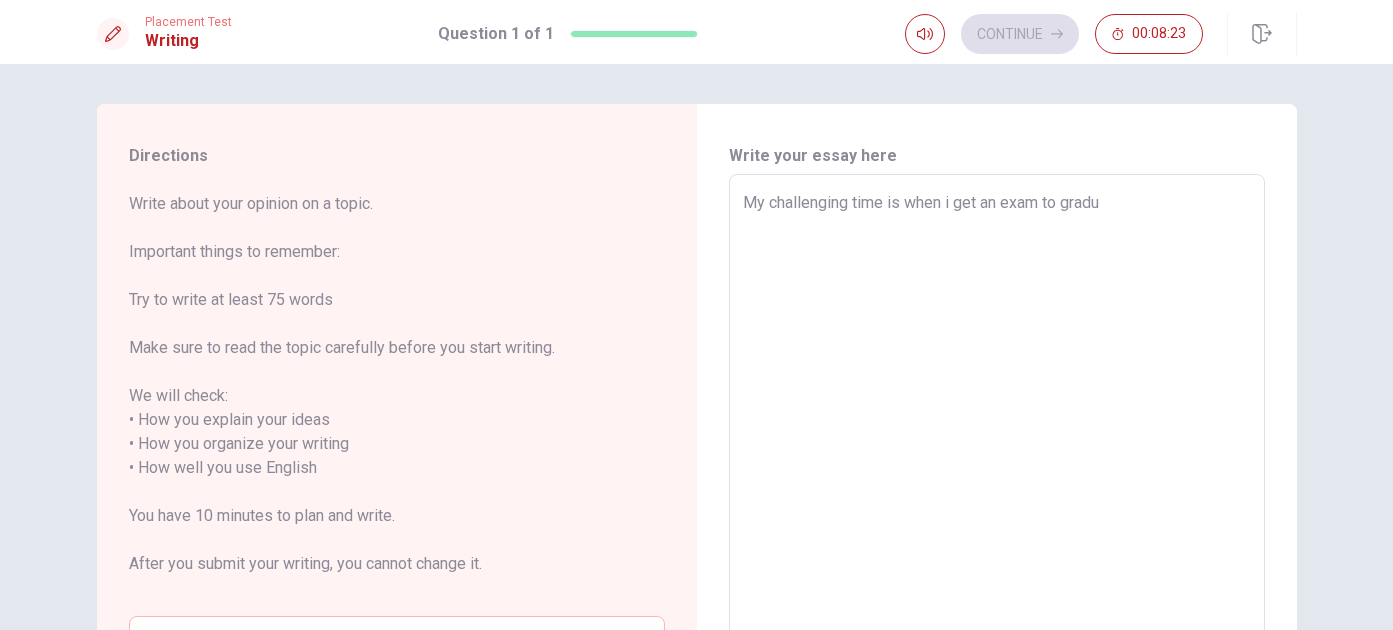 type on "My challenging time is when i get an exam to gradua" 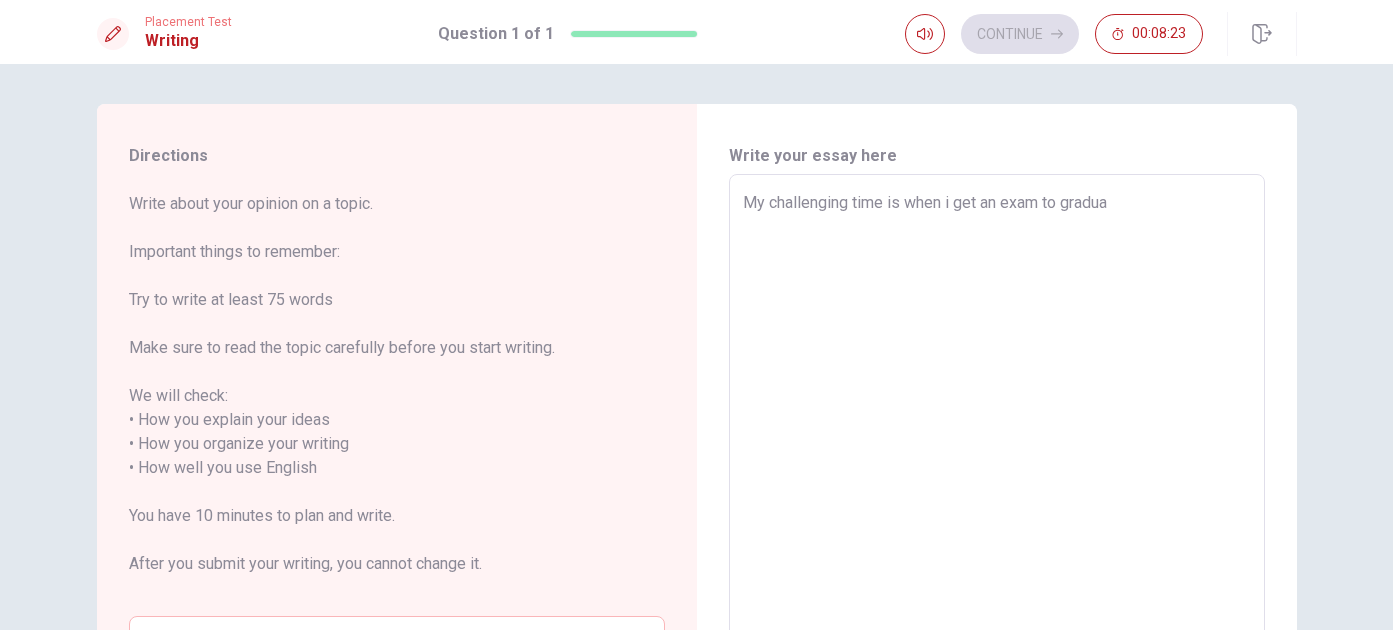 type on "x" 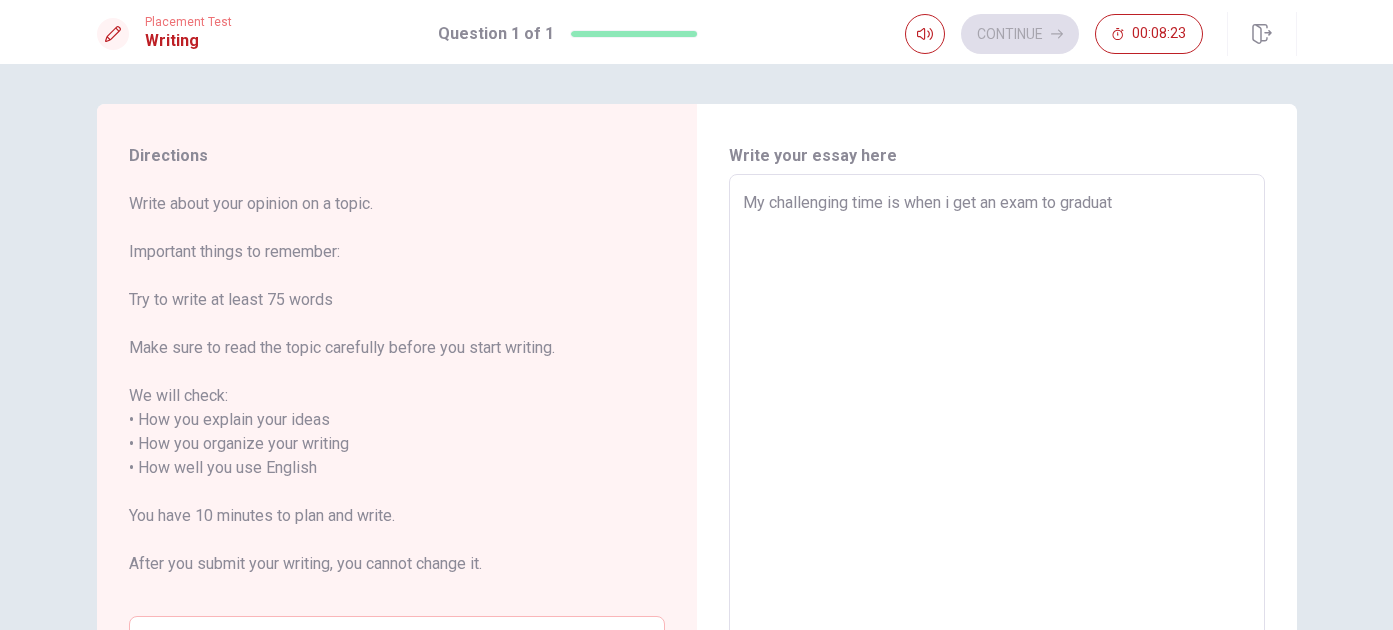 type on "x" 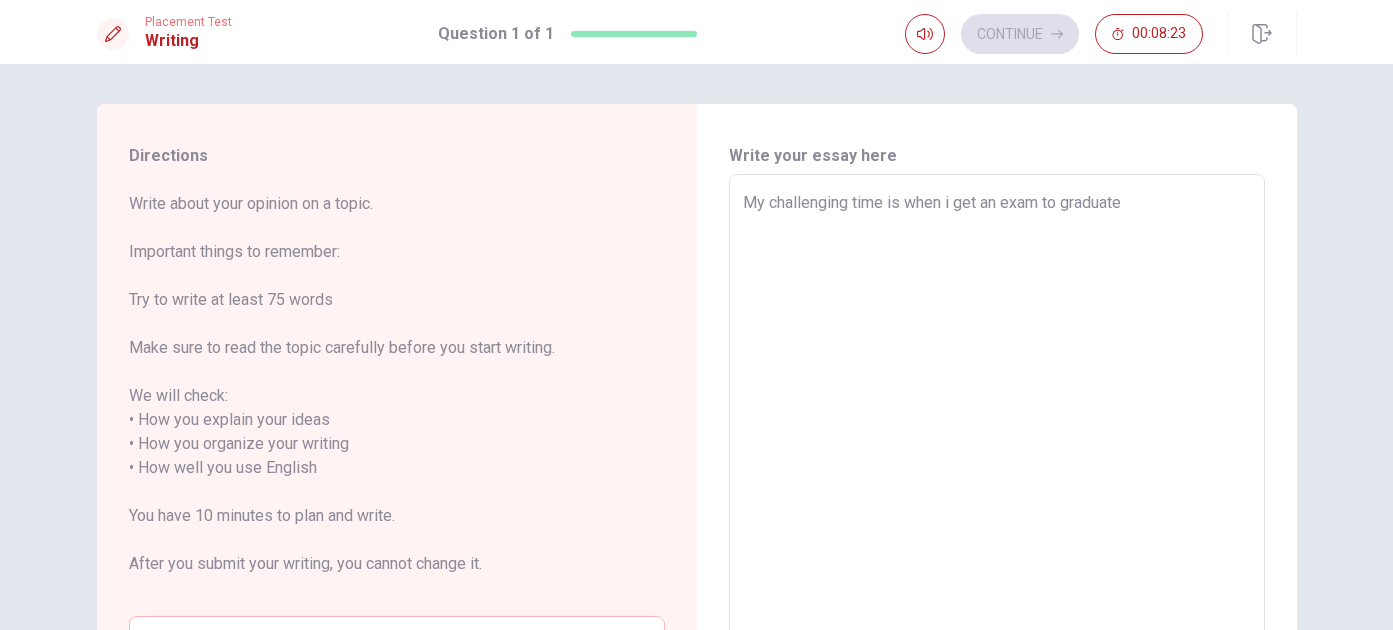 type on "x" 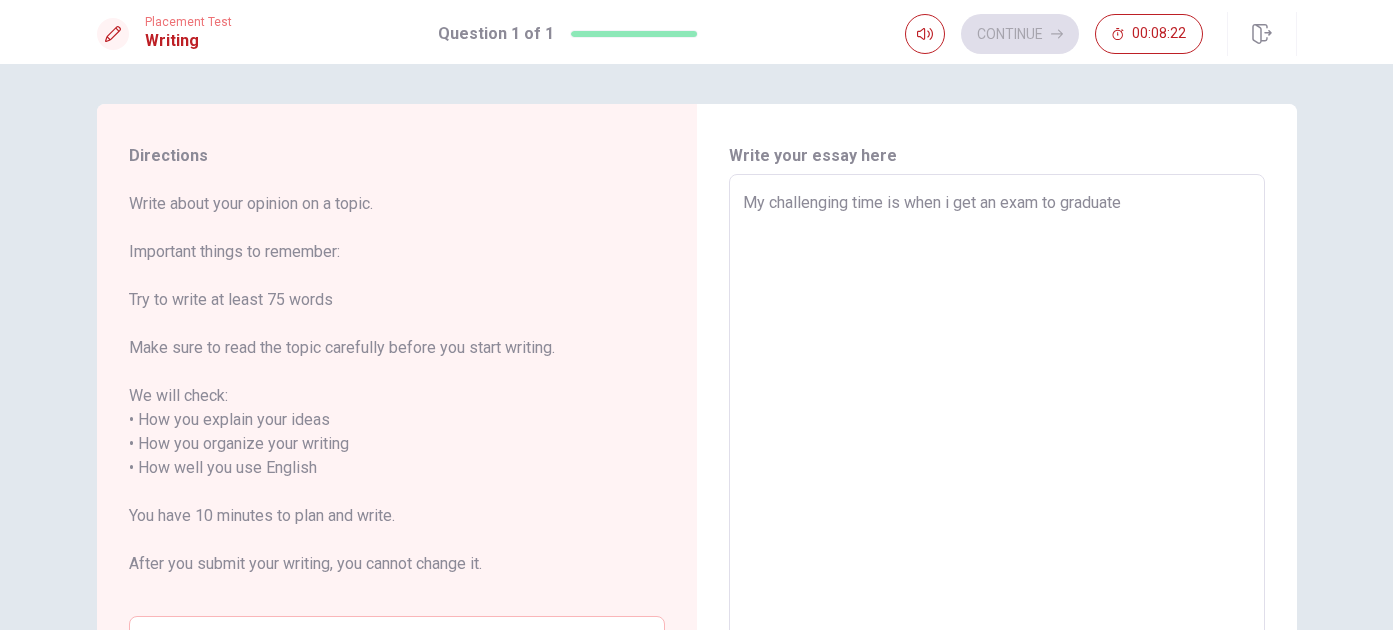 type on "My challenging time is when i get an exam to graduate" 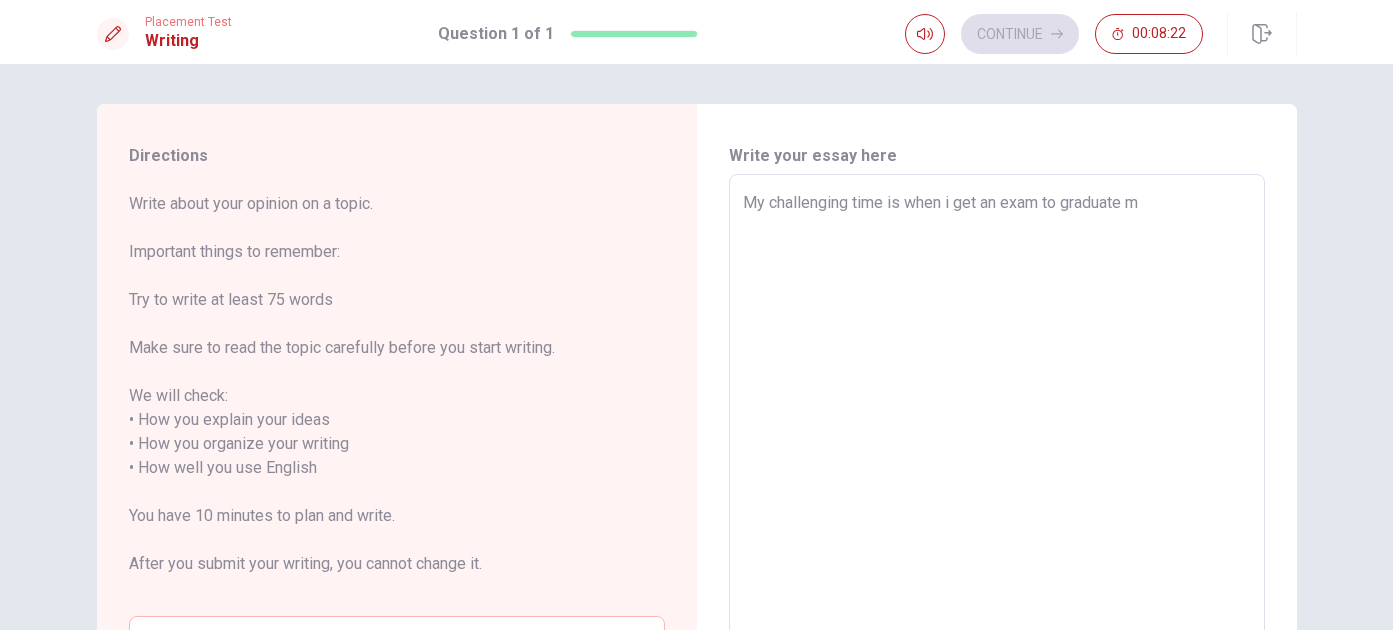 type on "x" 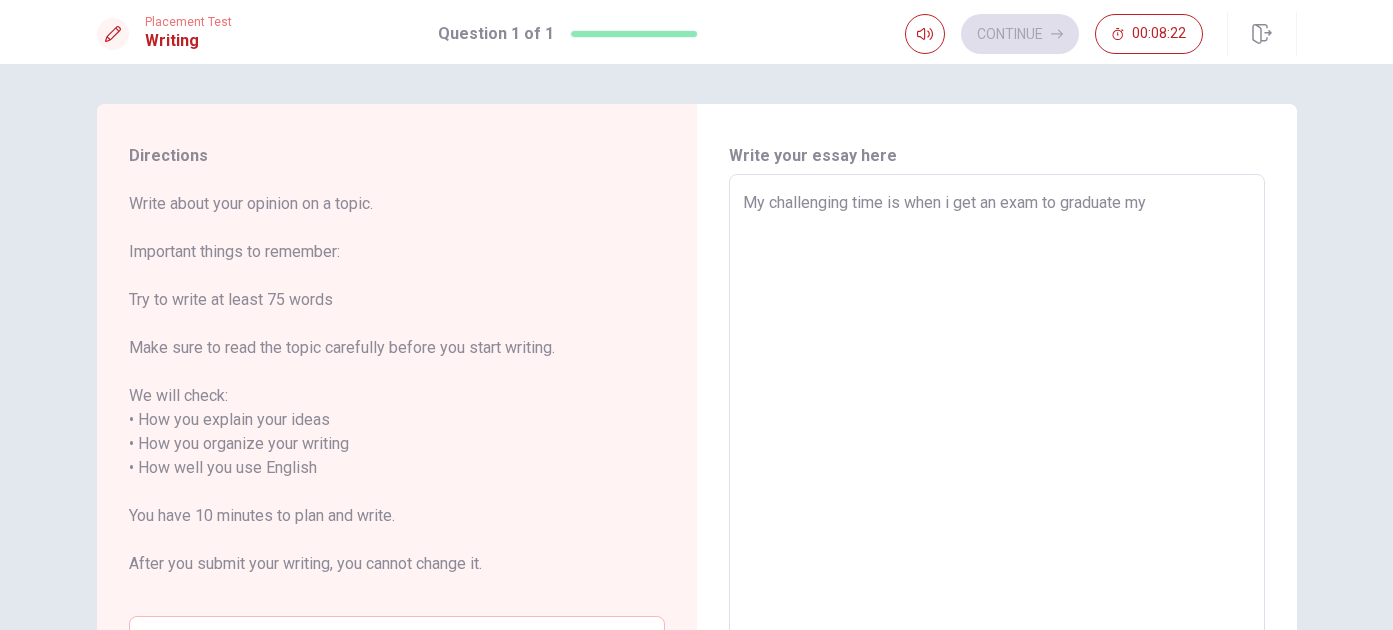 type on "x" 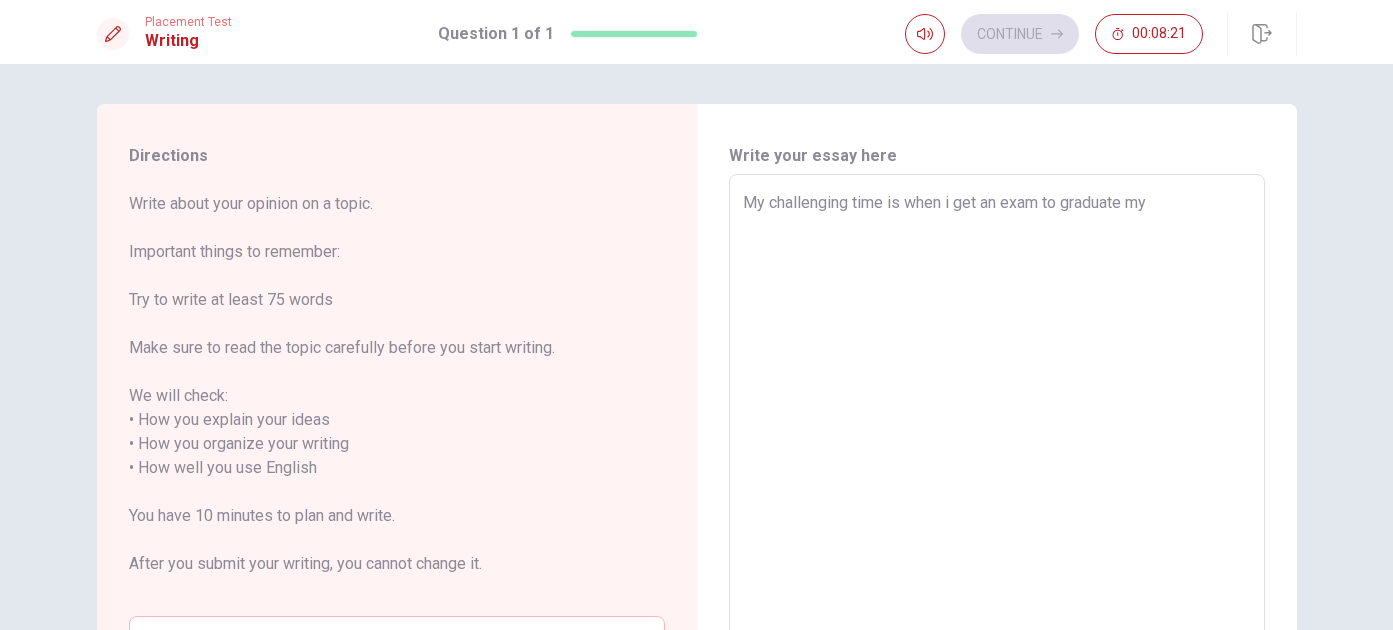 type on "My challenging time is when i get an exam to graduate my" 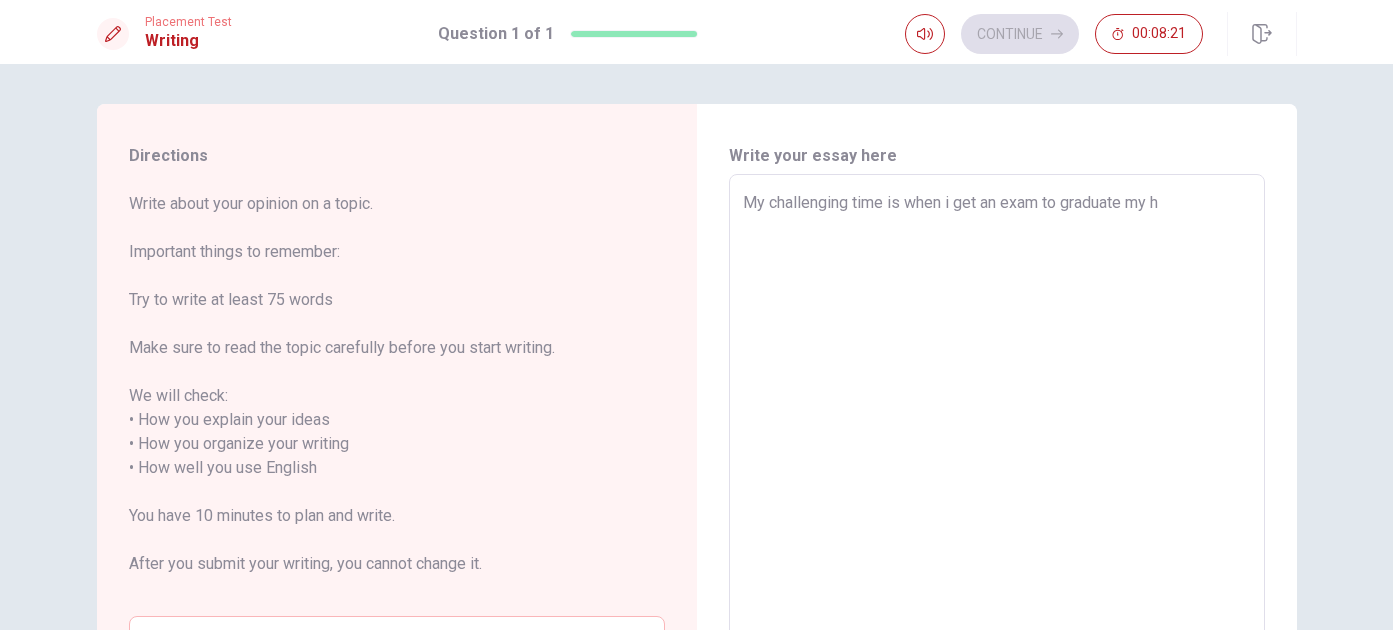 type on "x" 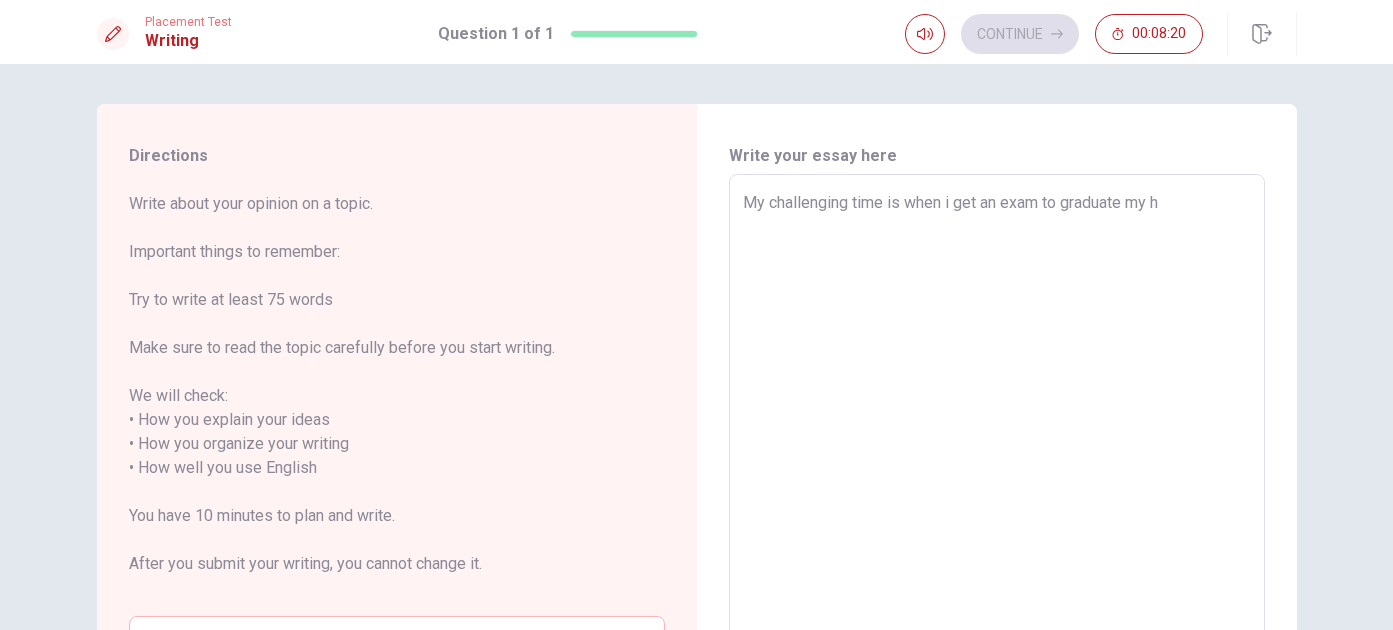 type on "My challenging time is when i get an exam to graduate my hi" 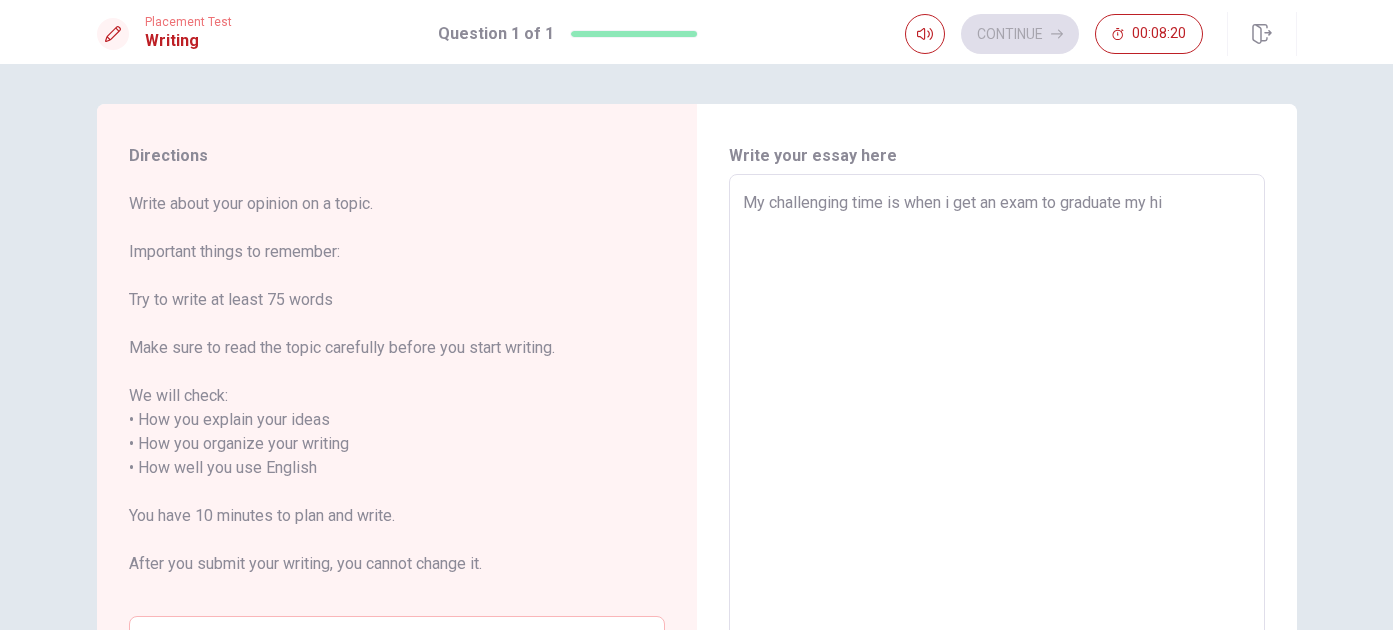 type on "x" 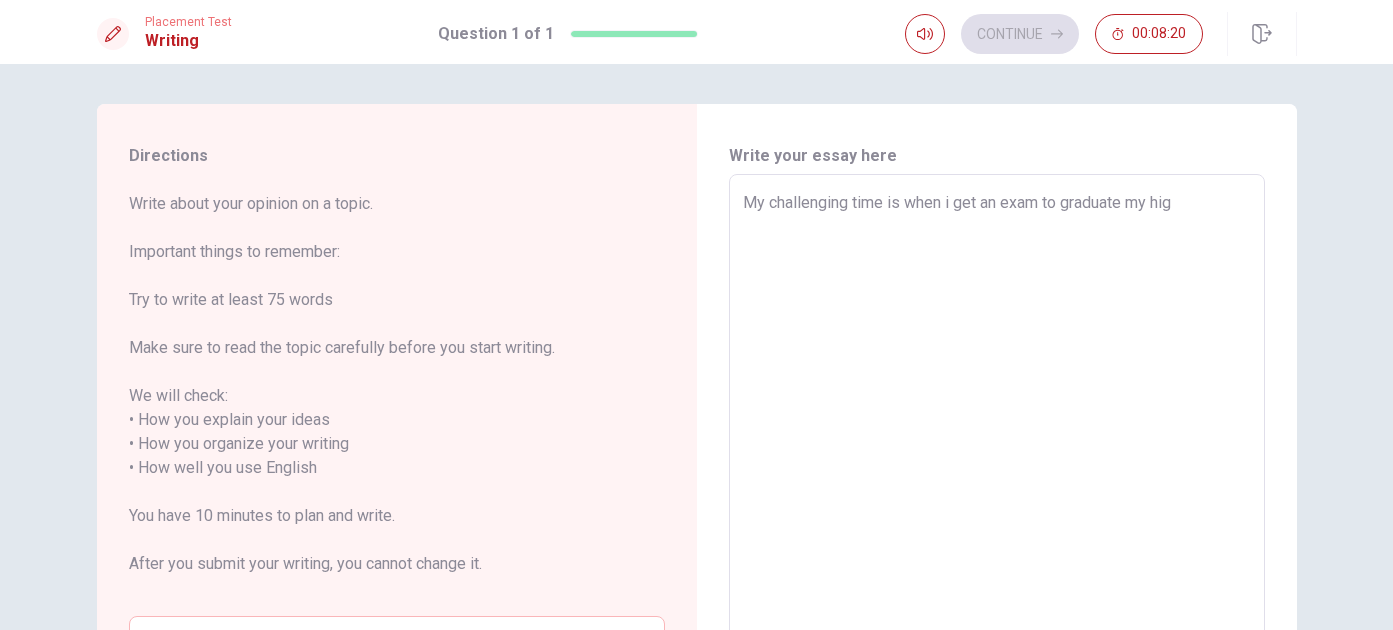 type on "x" 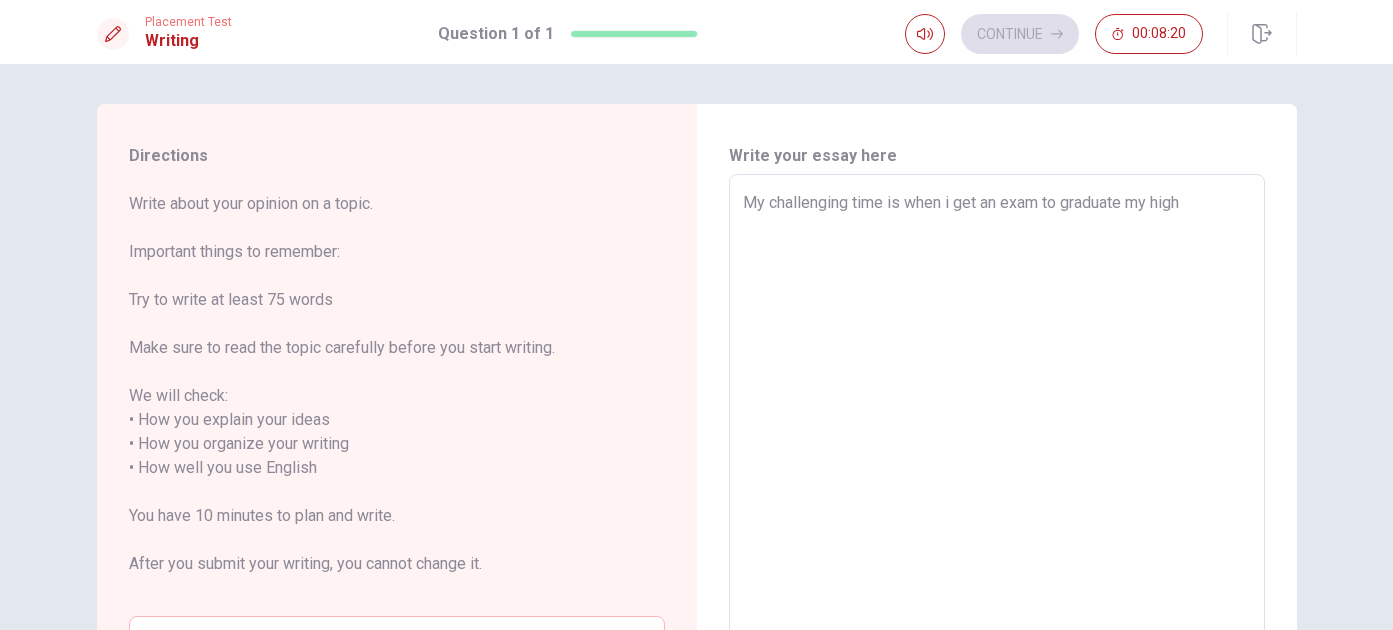 type on "x" 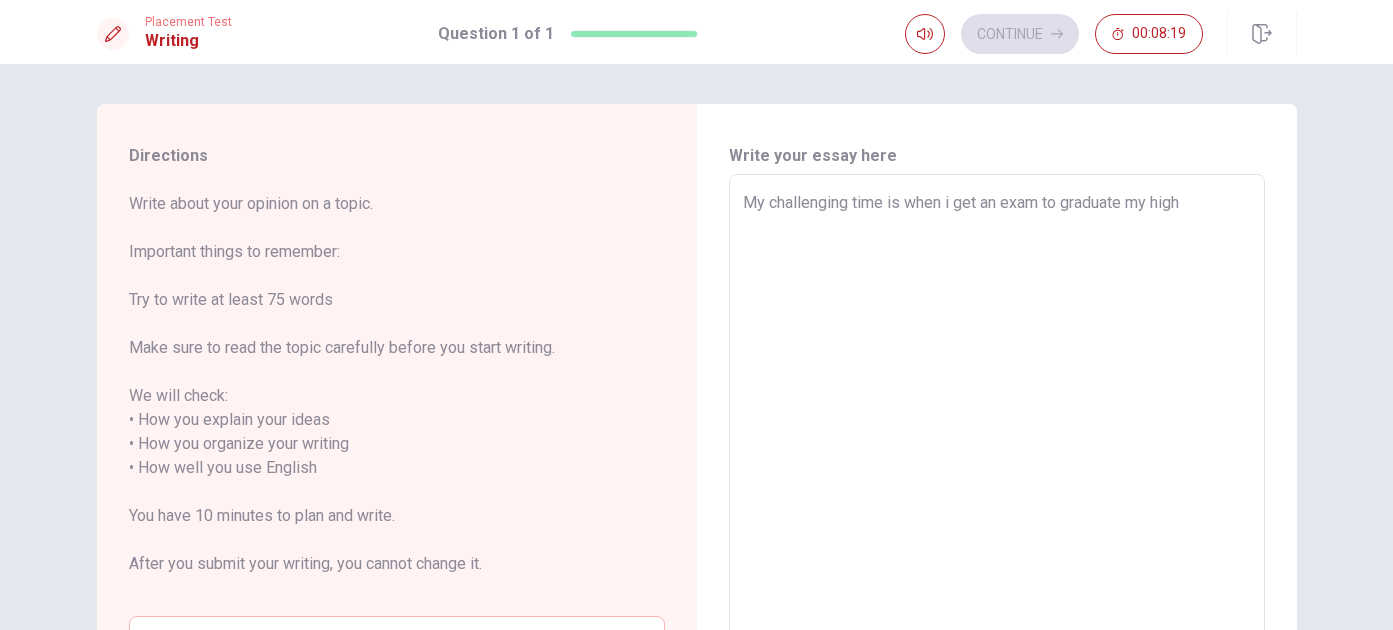 type on "My challenging time is when i get an exam to graduate my highs" 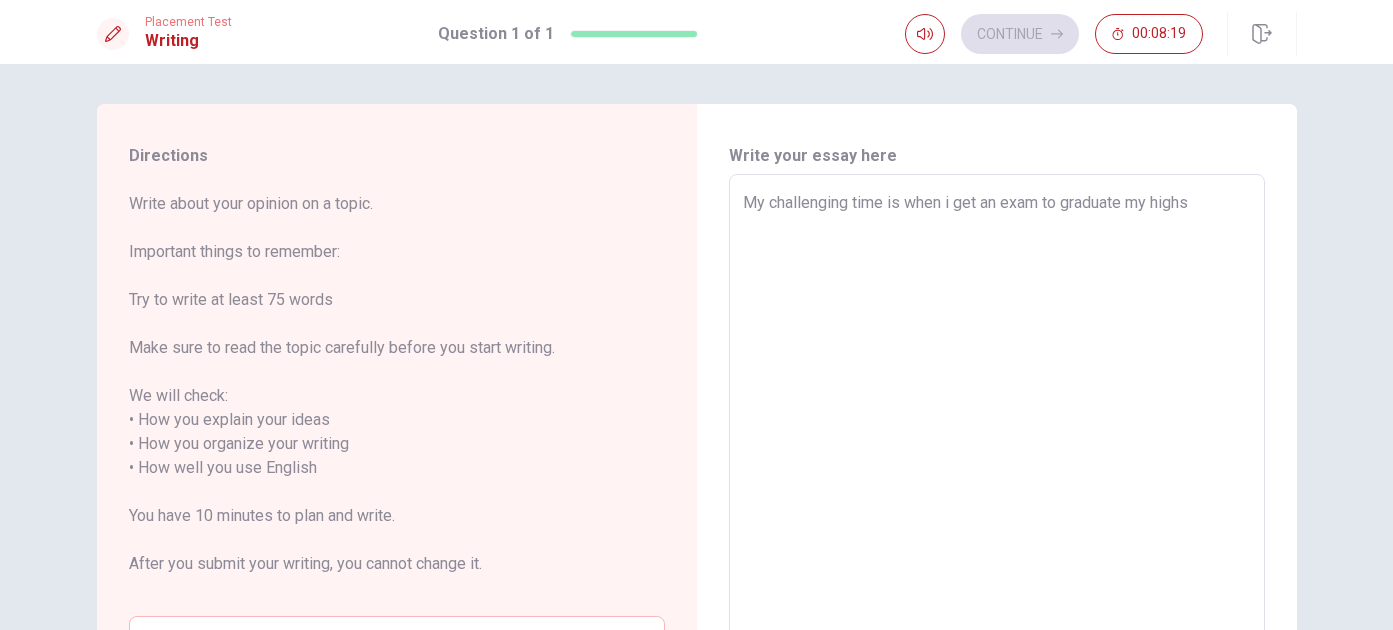 type on "x" 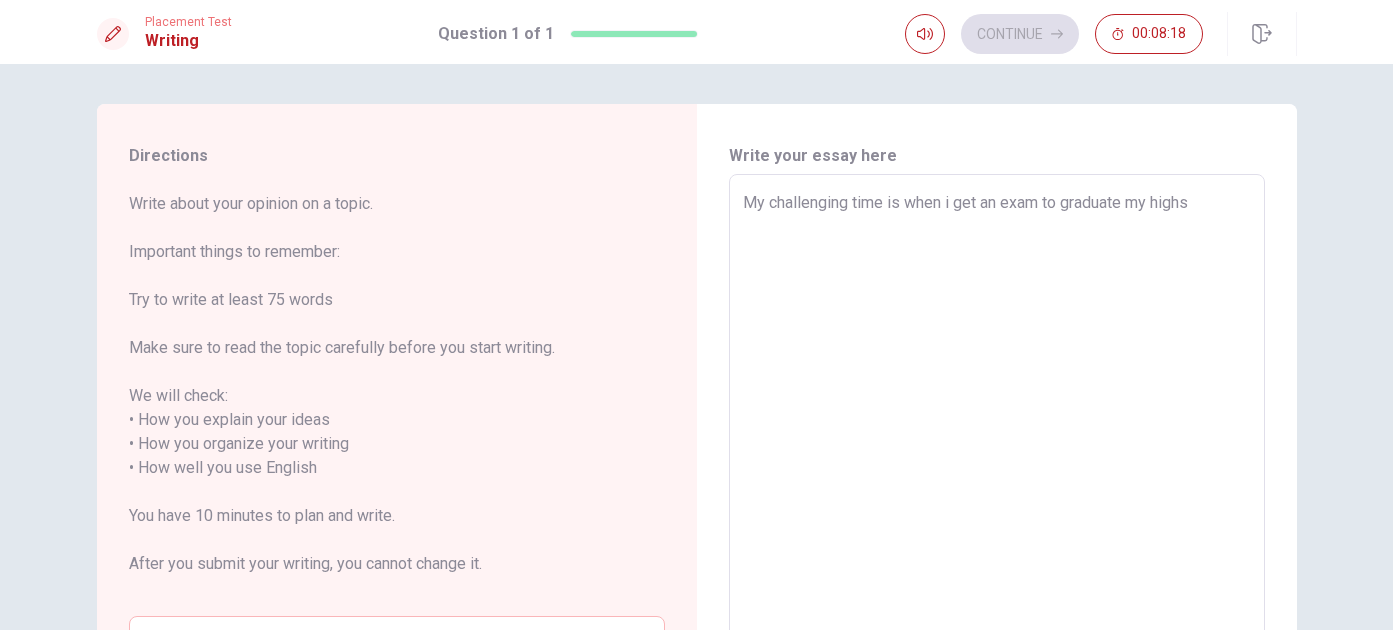 type on "My challenging time is when i get an exam to graduate my highsc" 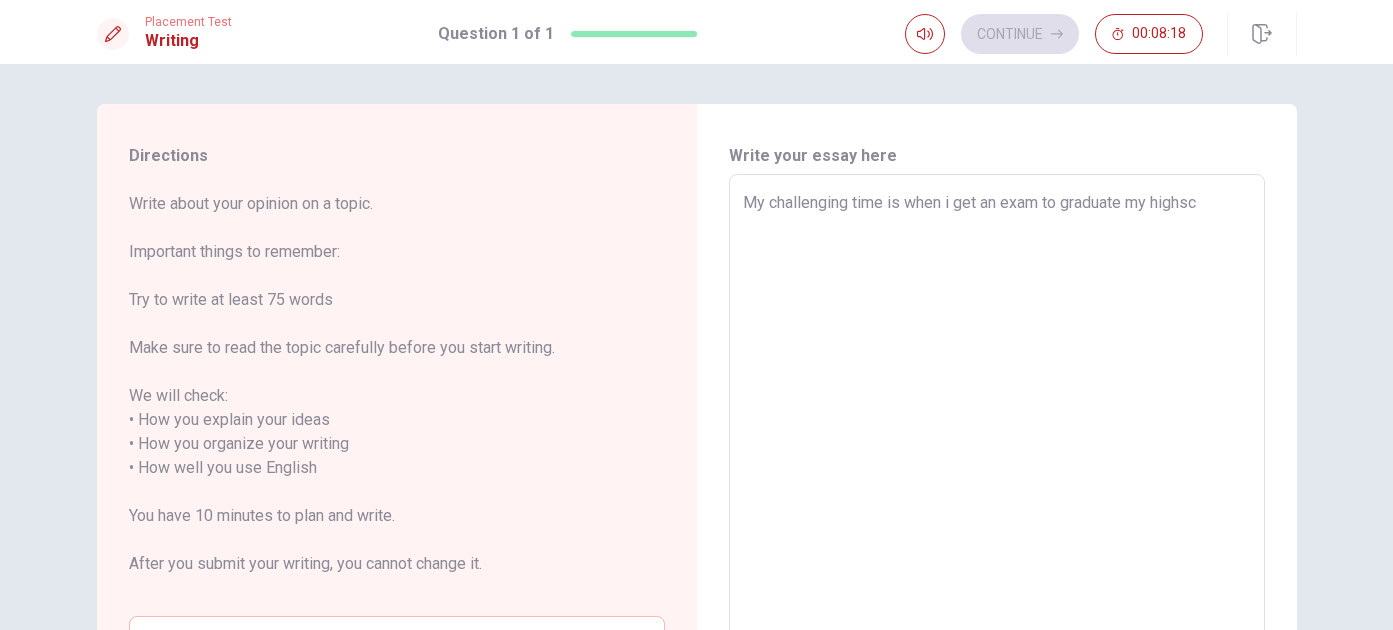 type on "x" 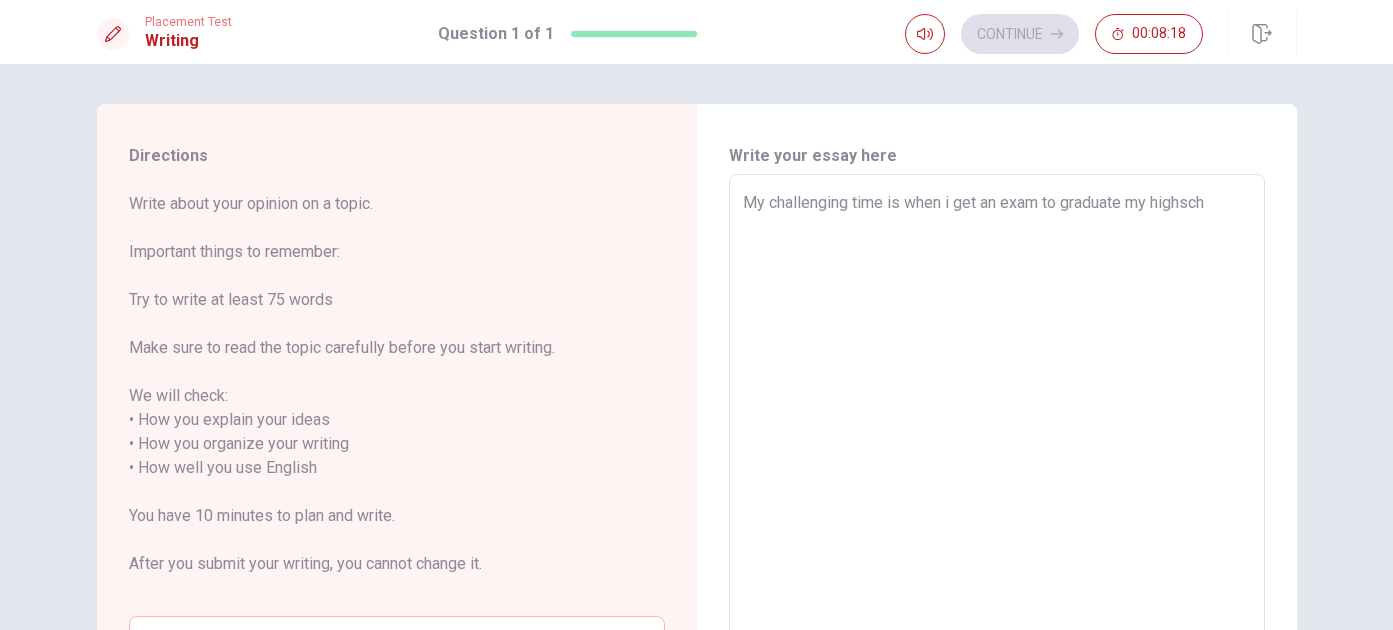 type on "x" 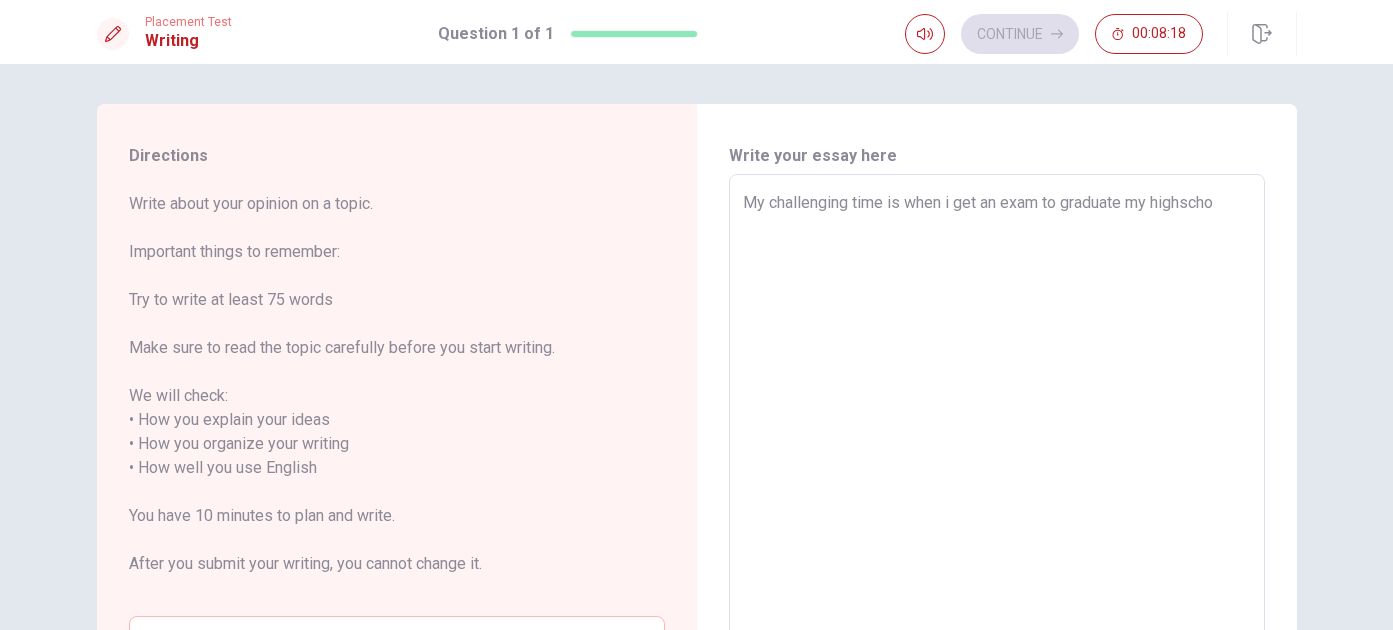 type on "x" 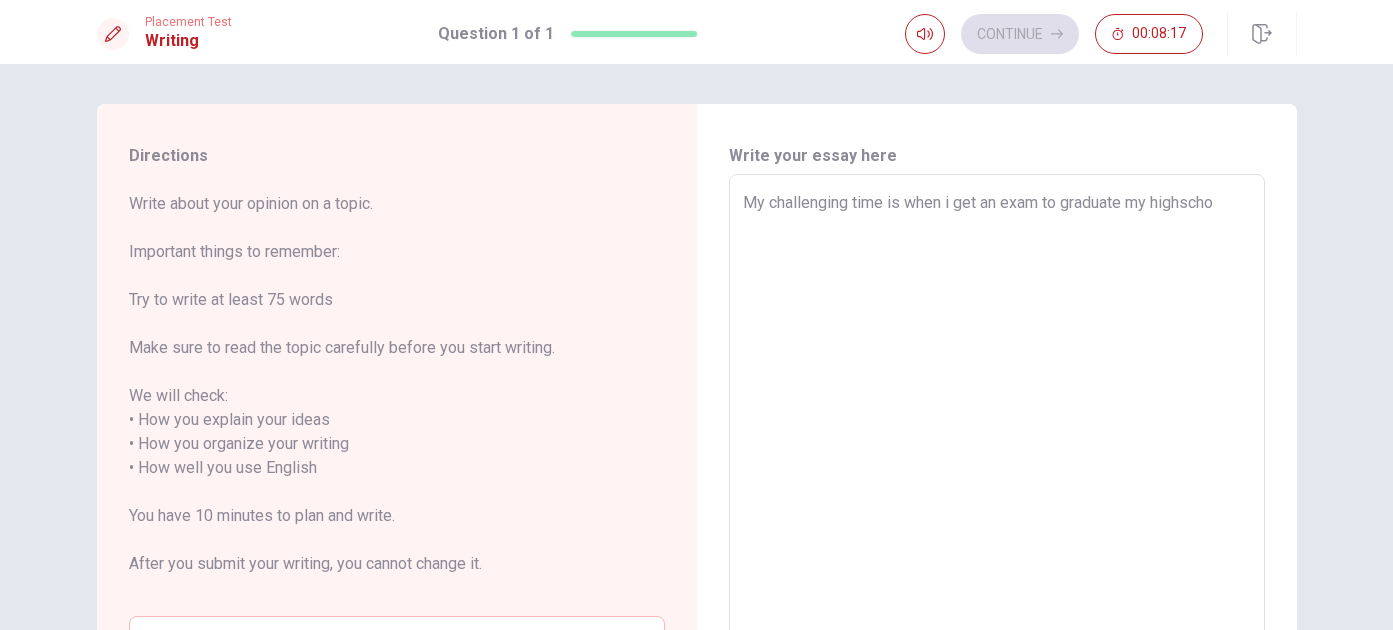 type on "My challenging time is when i get an exam to graduate my highschoo" 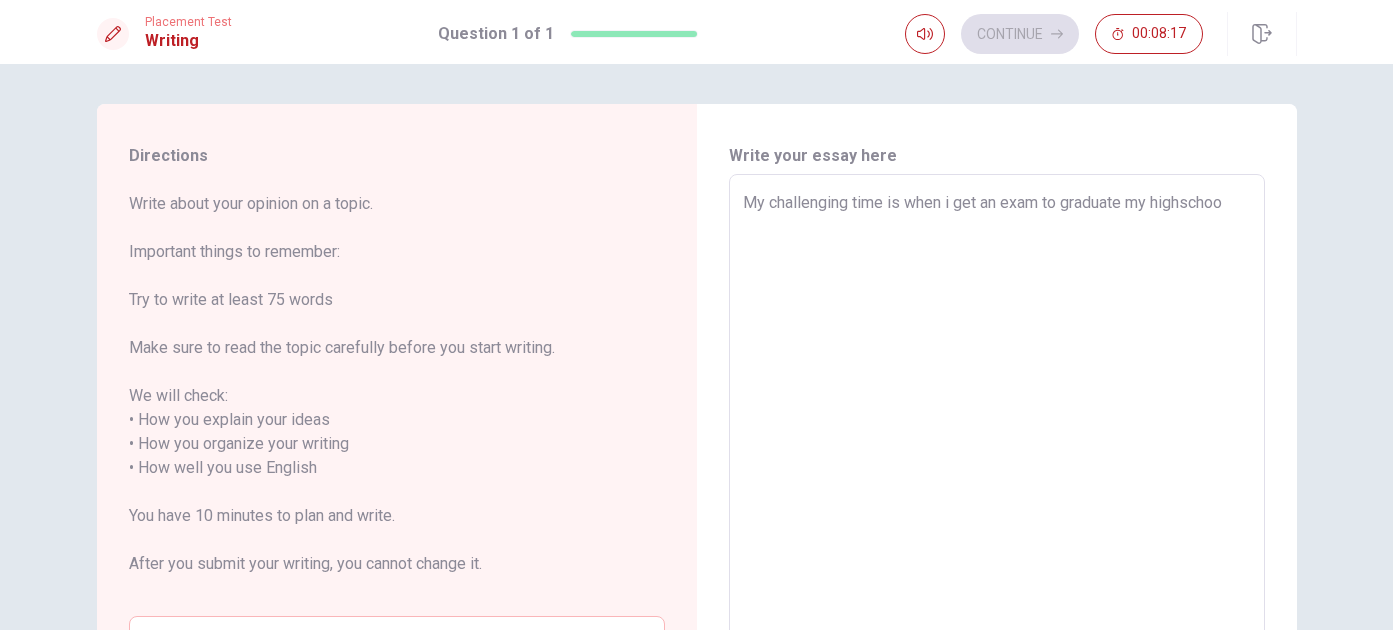 type on "x" 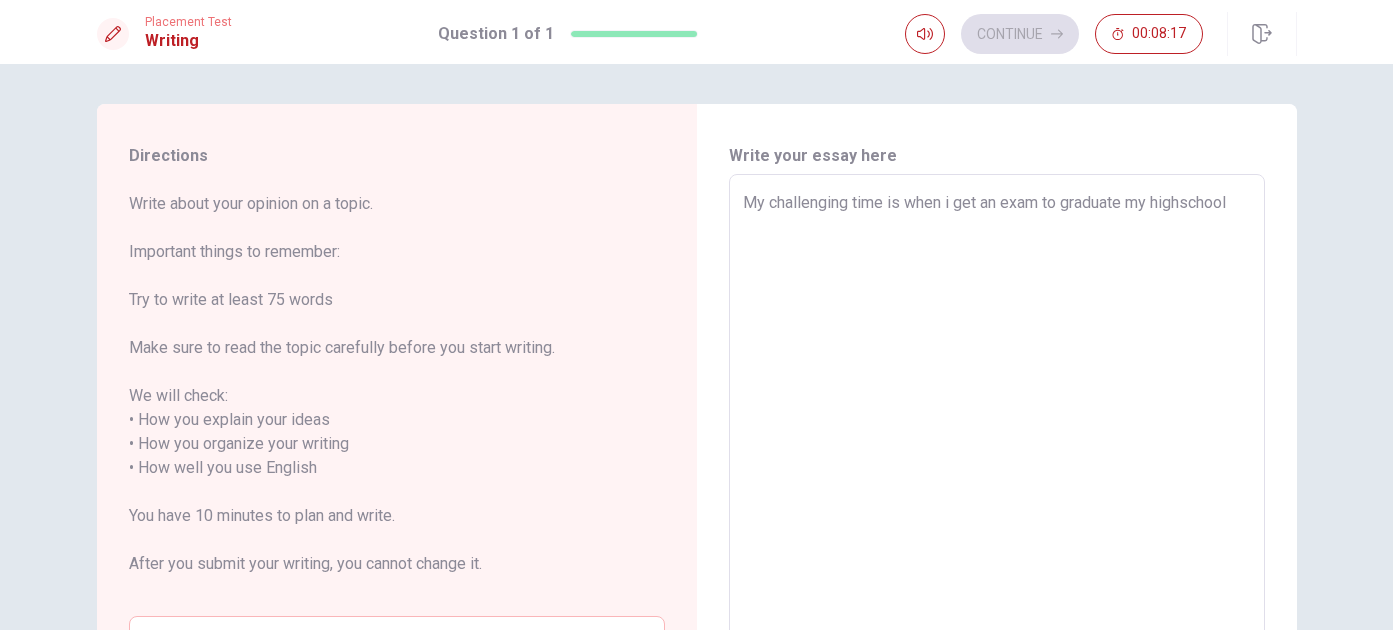 type on "x" 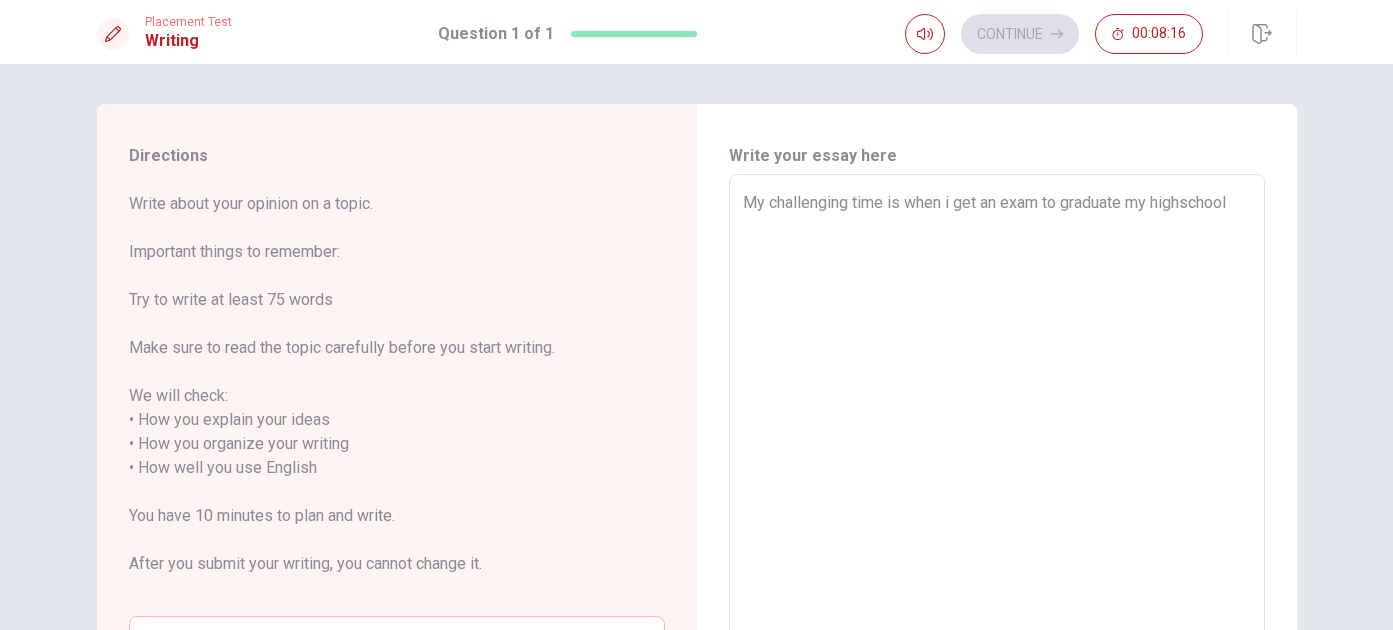 type on "My challenging time is when i get an exam to graduate my highschool." 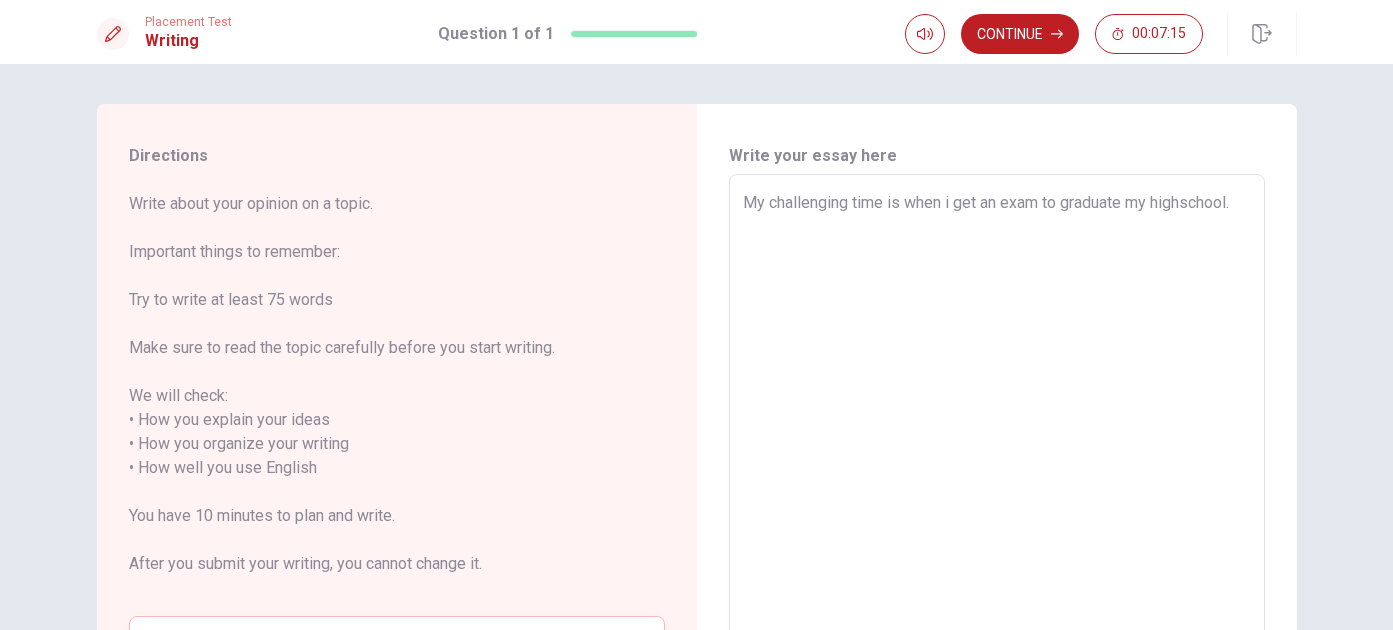 type on "x" 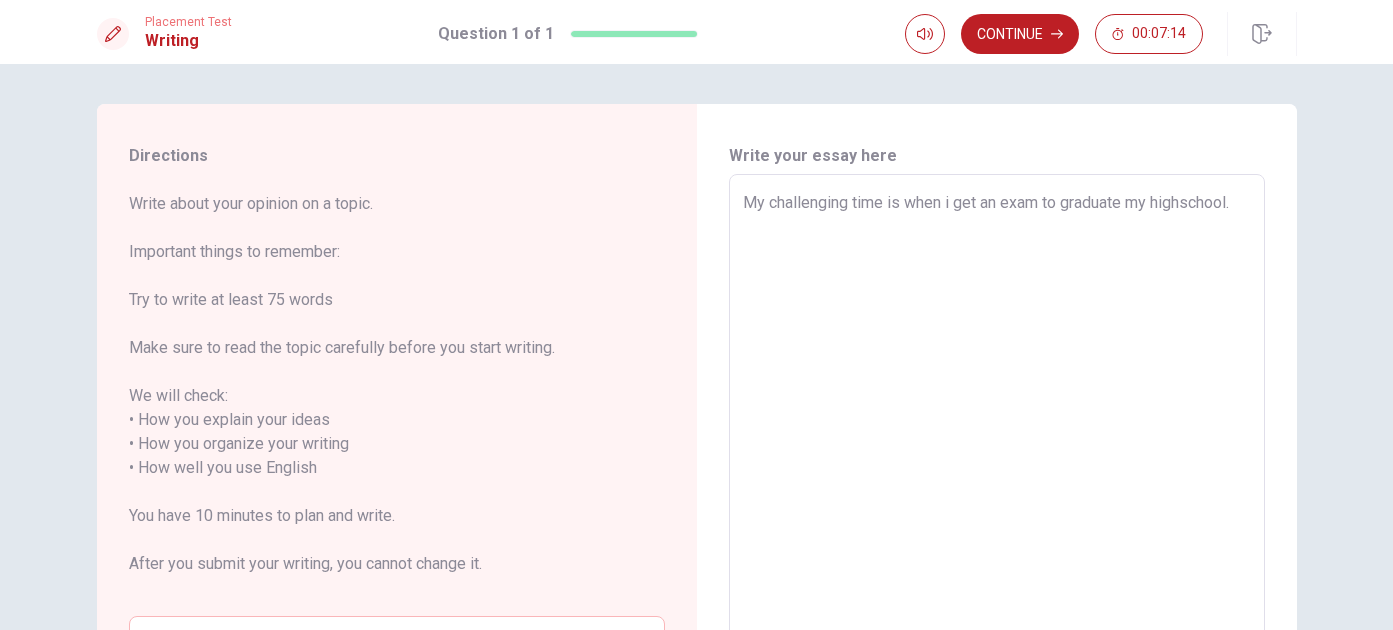 type on "My challenging time is when i get an exam to graduate my highschool.i" 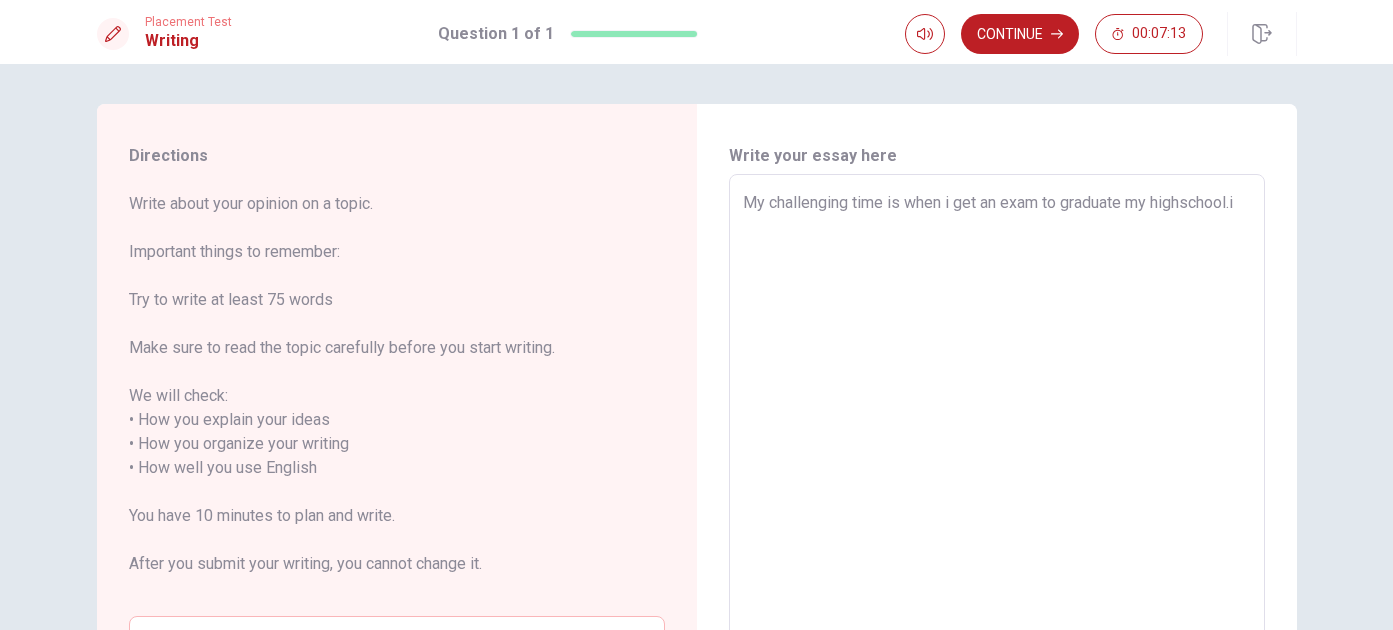 type on "x" 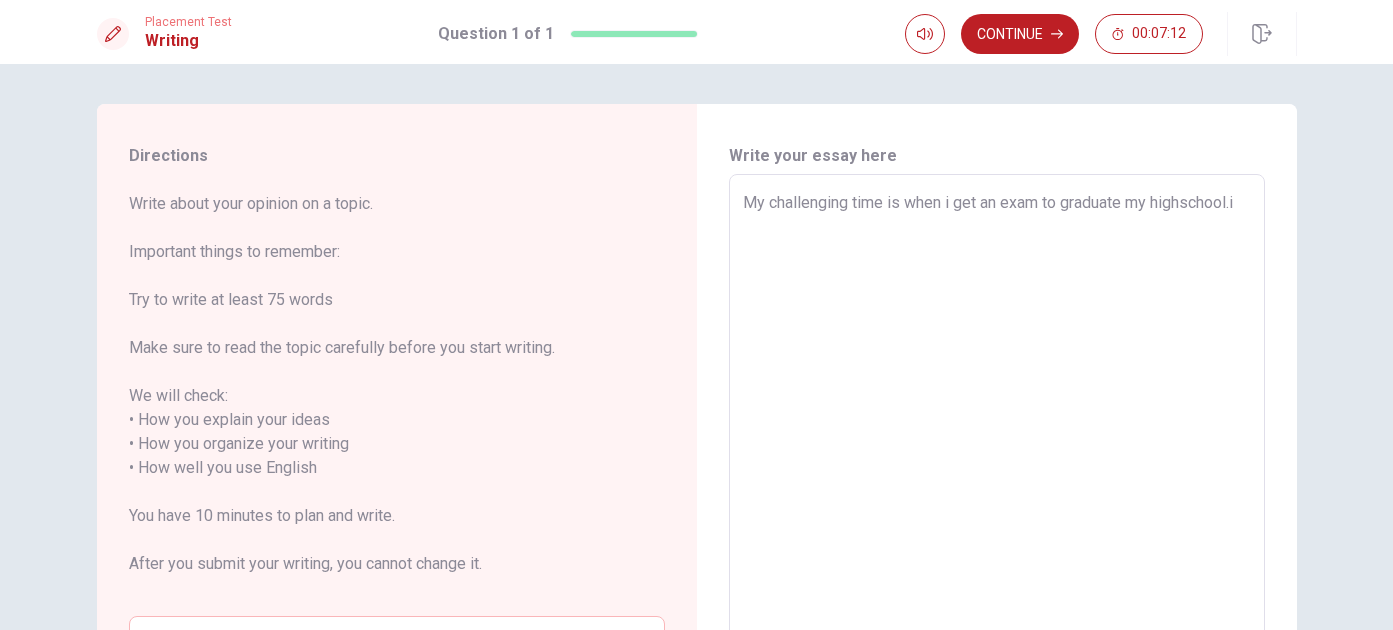 type on "My challenging time is when i get an exam to graduate my highschool." 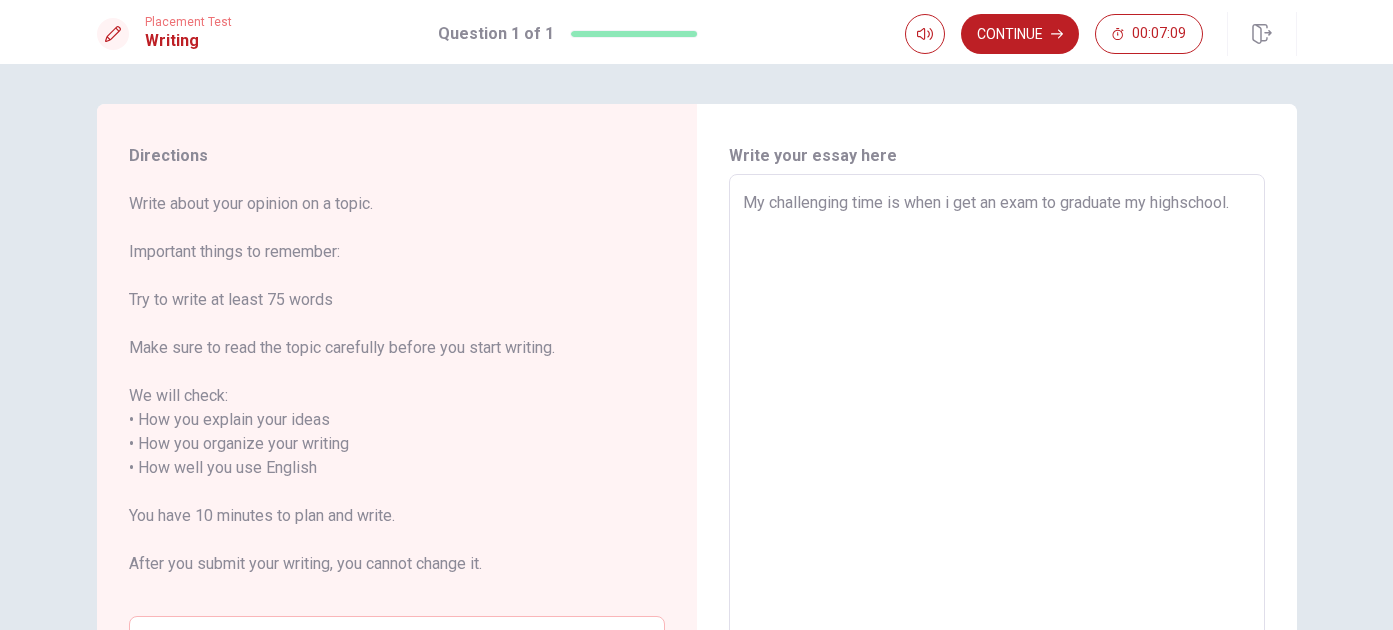type on "x" 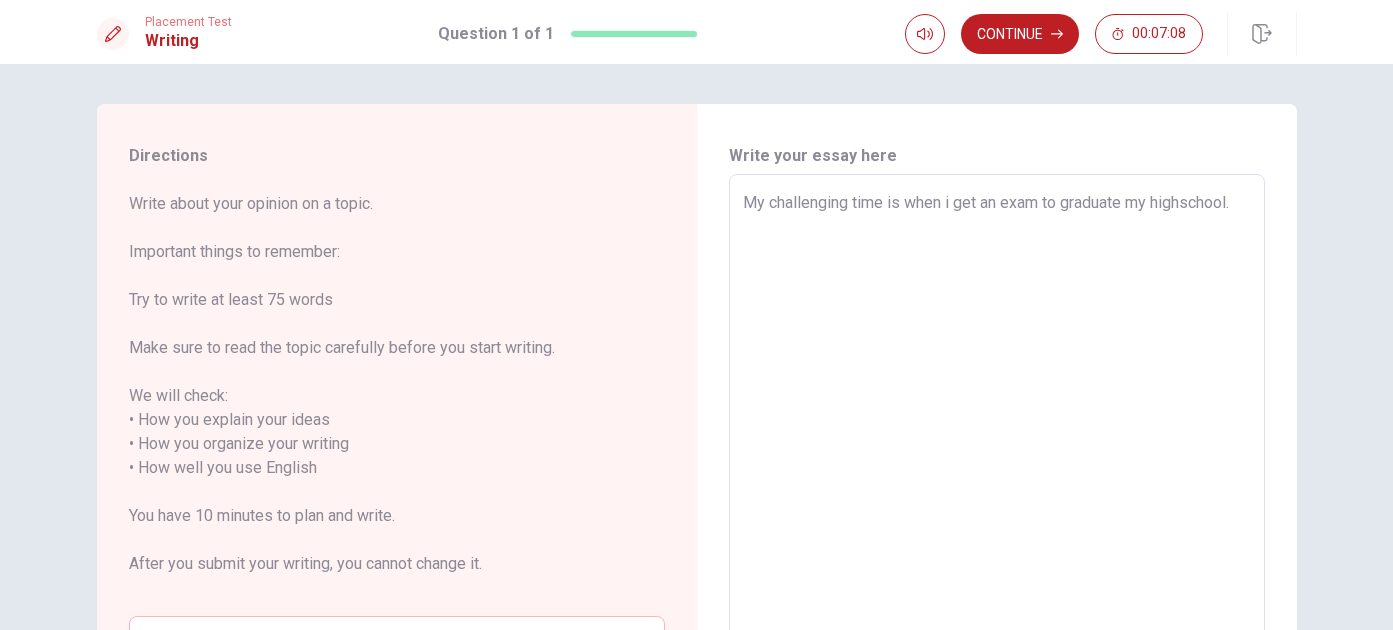 type on "My challenging time is when i get an exam to graduate my highschool.I" 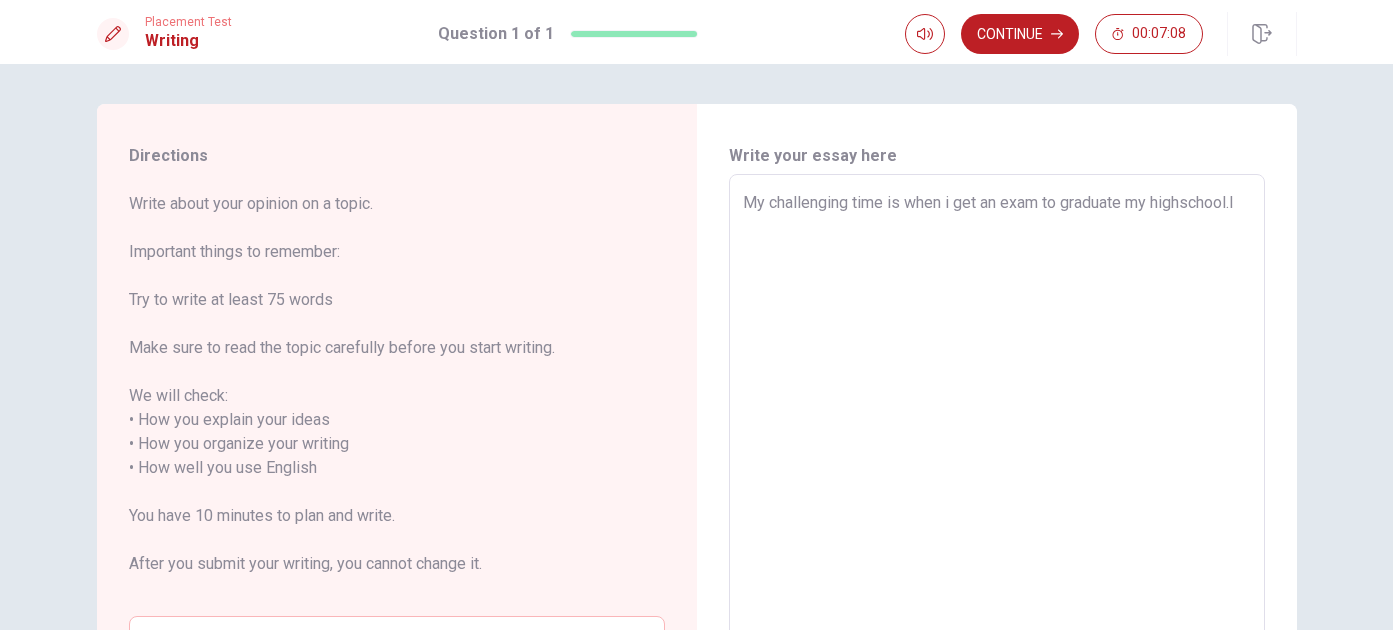 type on "x" 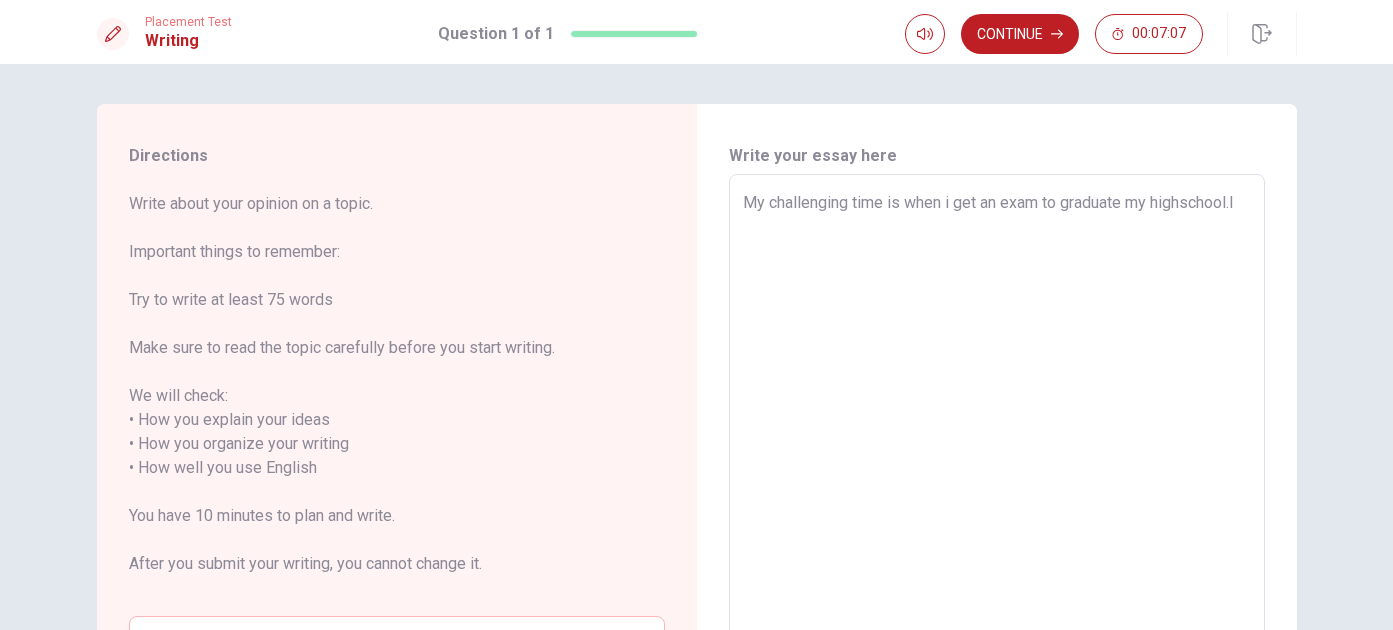 type on "My challenging time is when i get an exam to graduate my highschool." 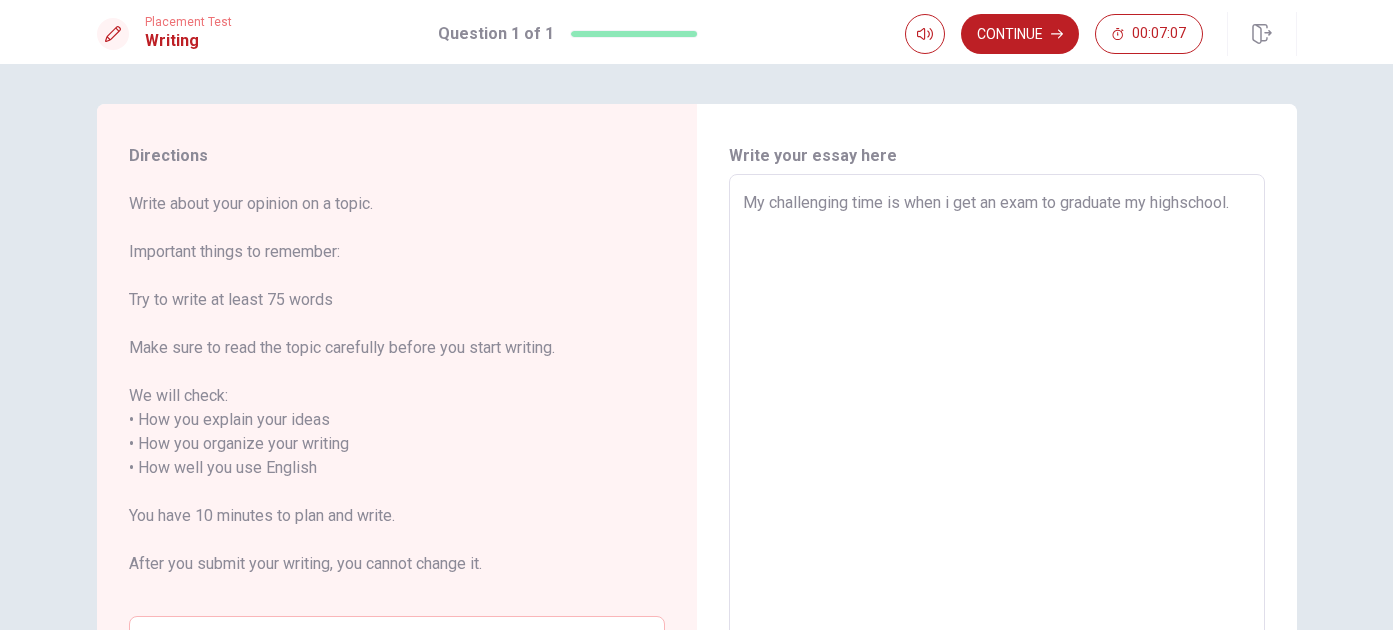 type on "x" 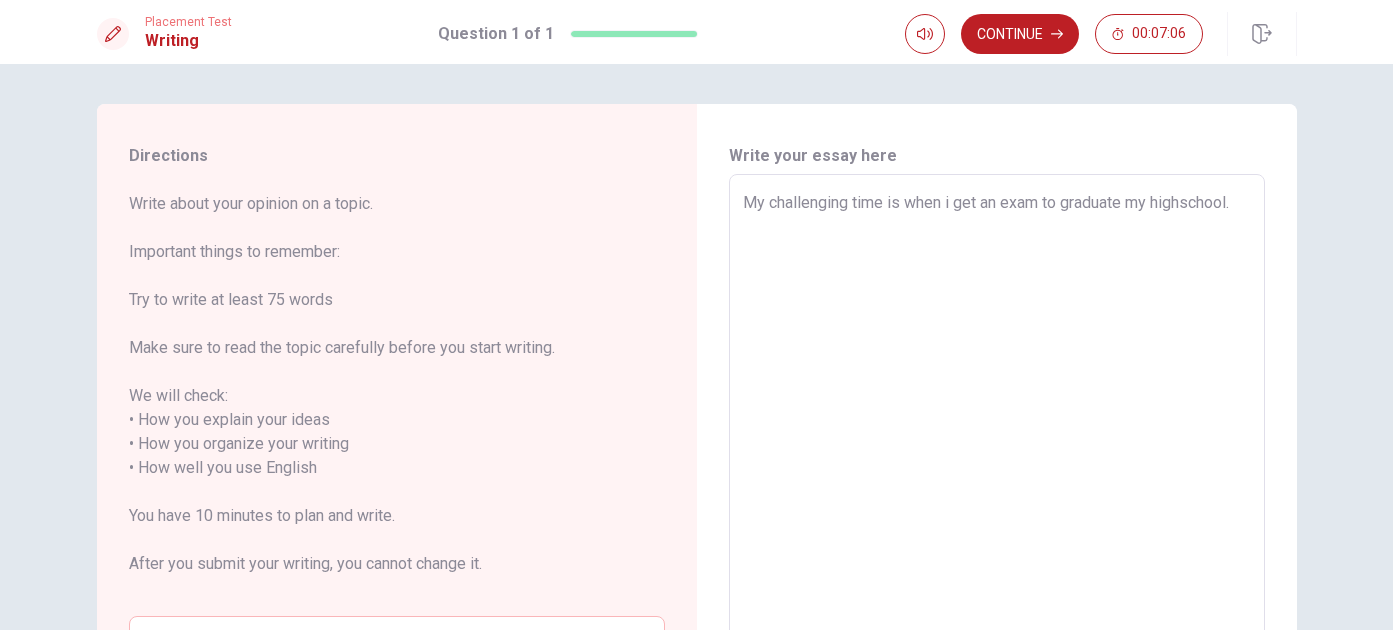 type on "My challenging time is when i get an exam to graduate my highschool.I" 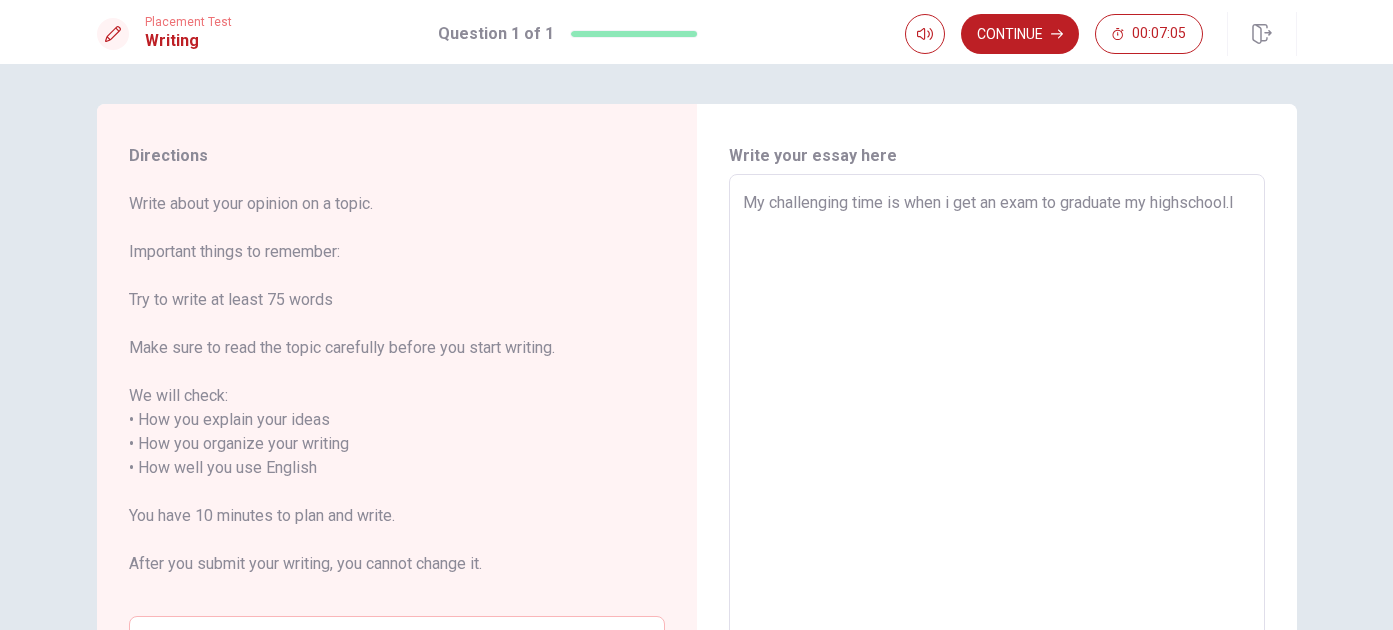type on "x" 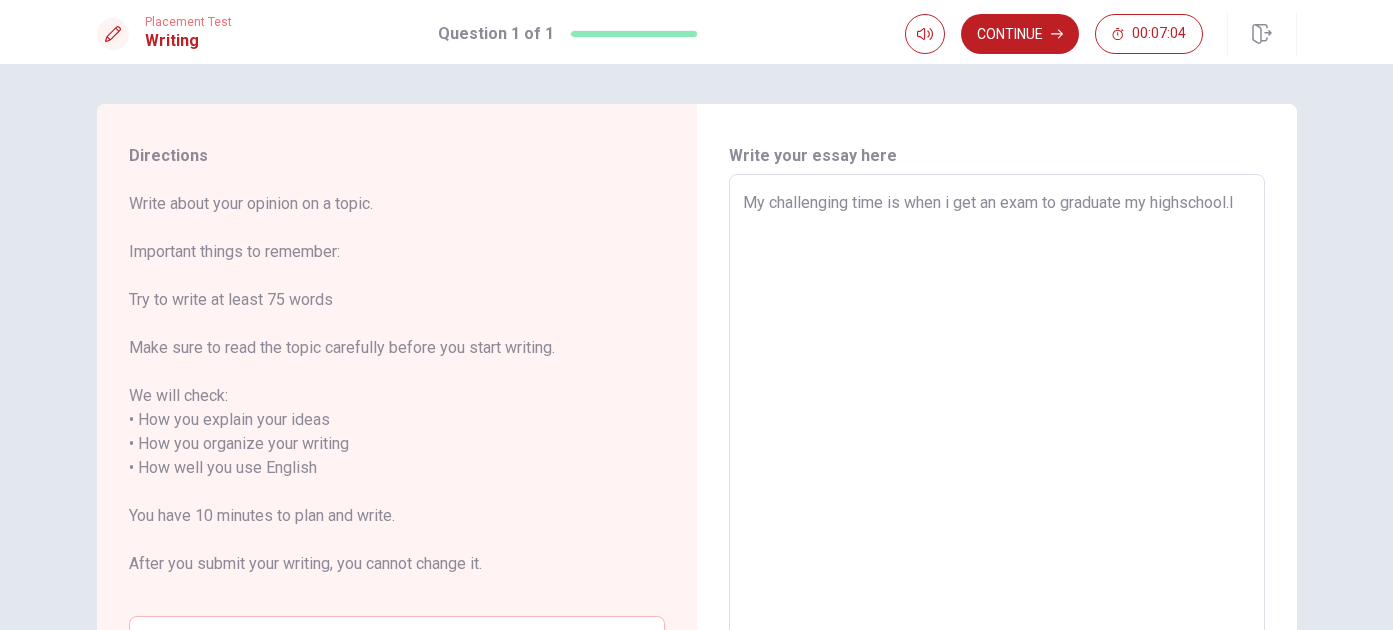 type on "My challenging time is when i get an exam to graduate my highschool.I" 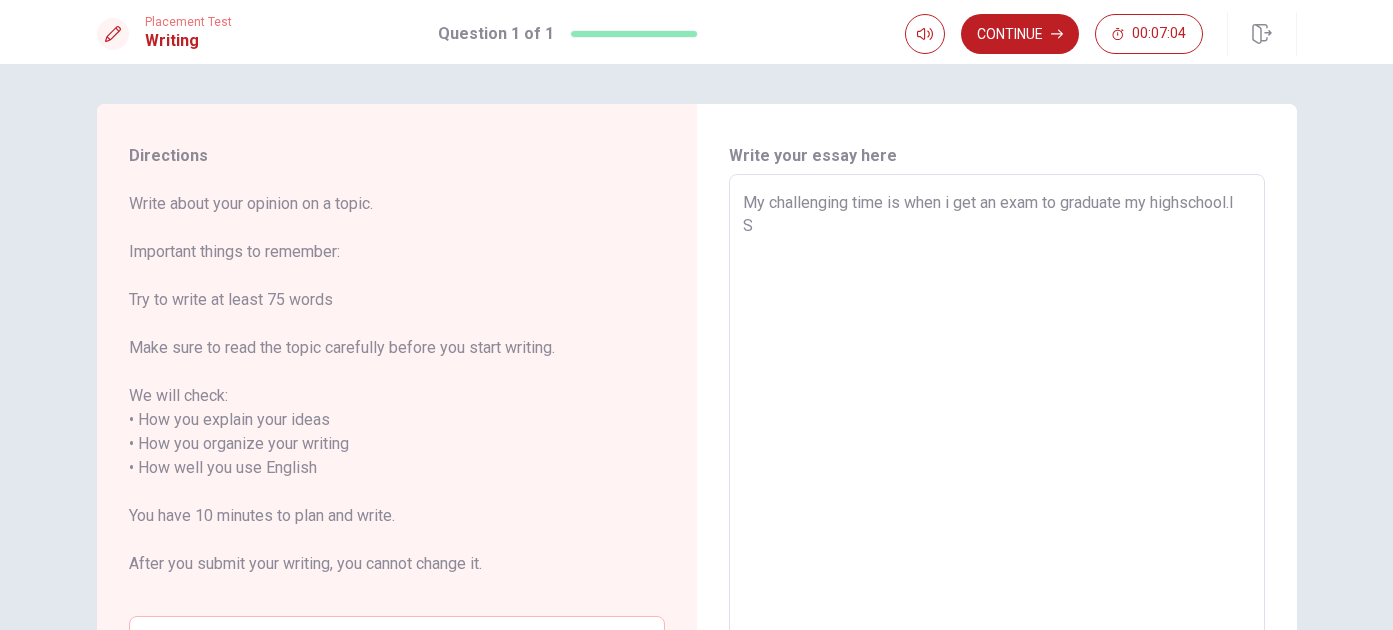 type on "x" 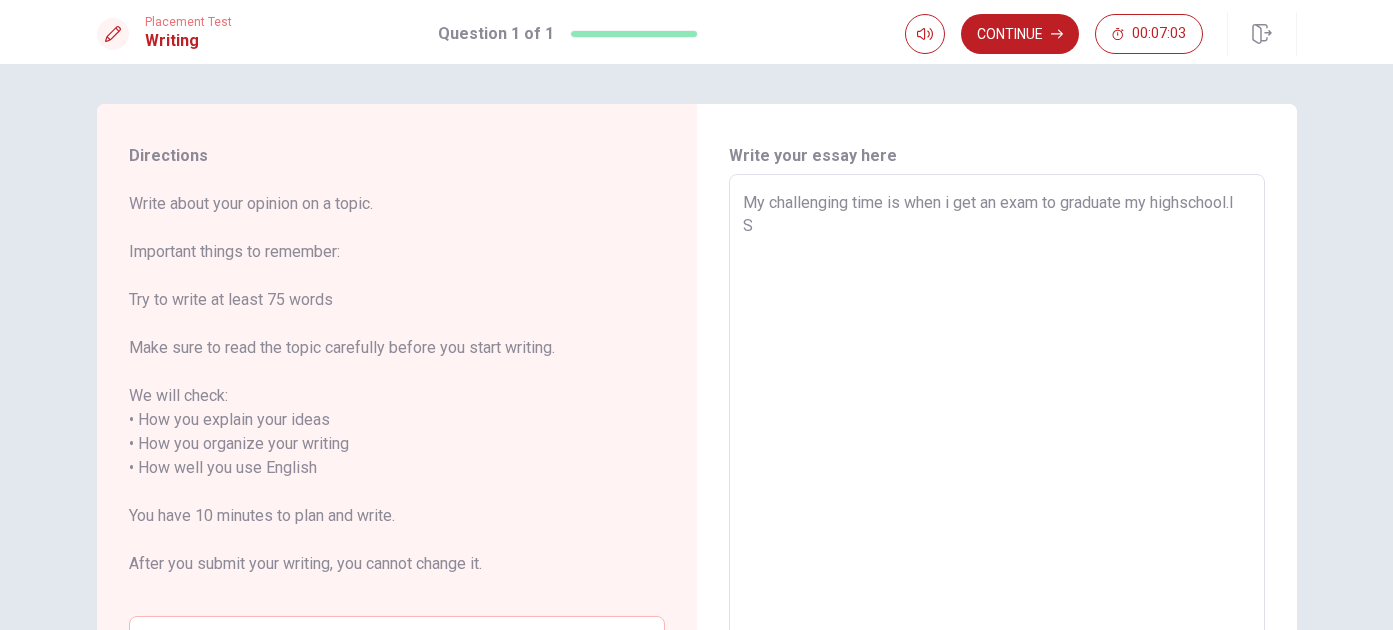 type on "My challenging time is when i get an exam to graduate my highschool.I ST" 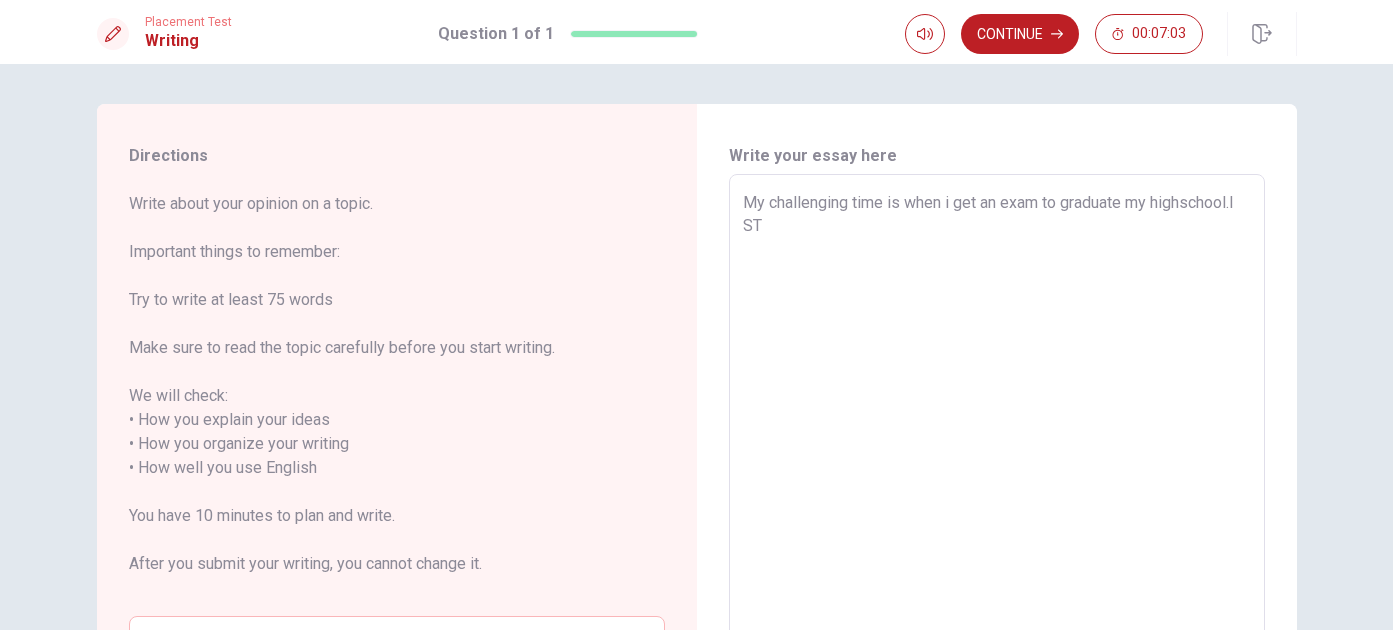 type on "x" 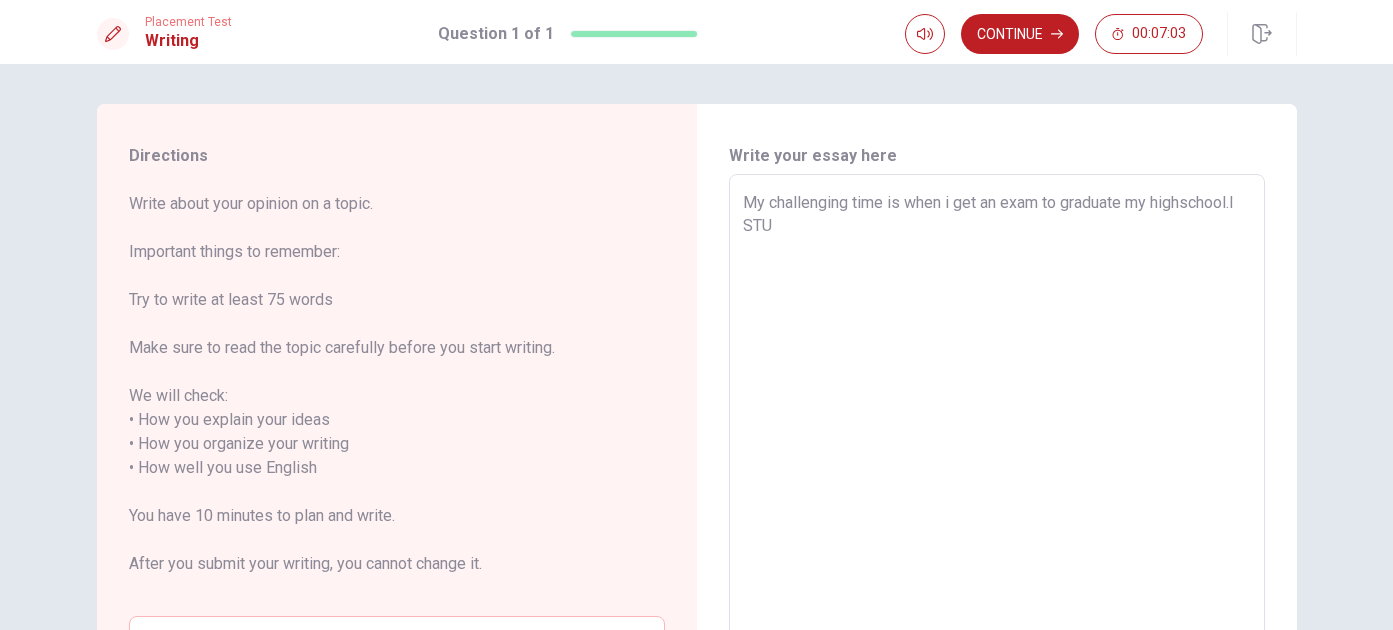 type on "x" 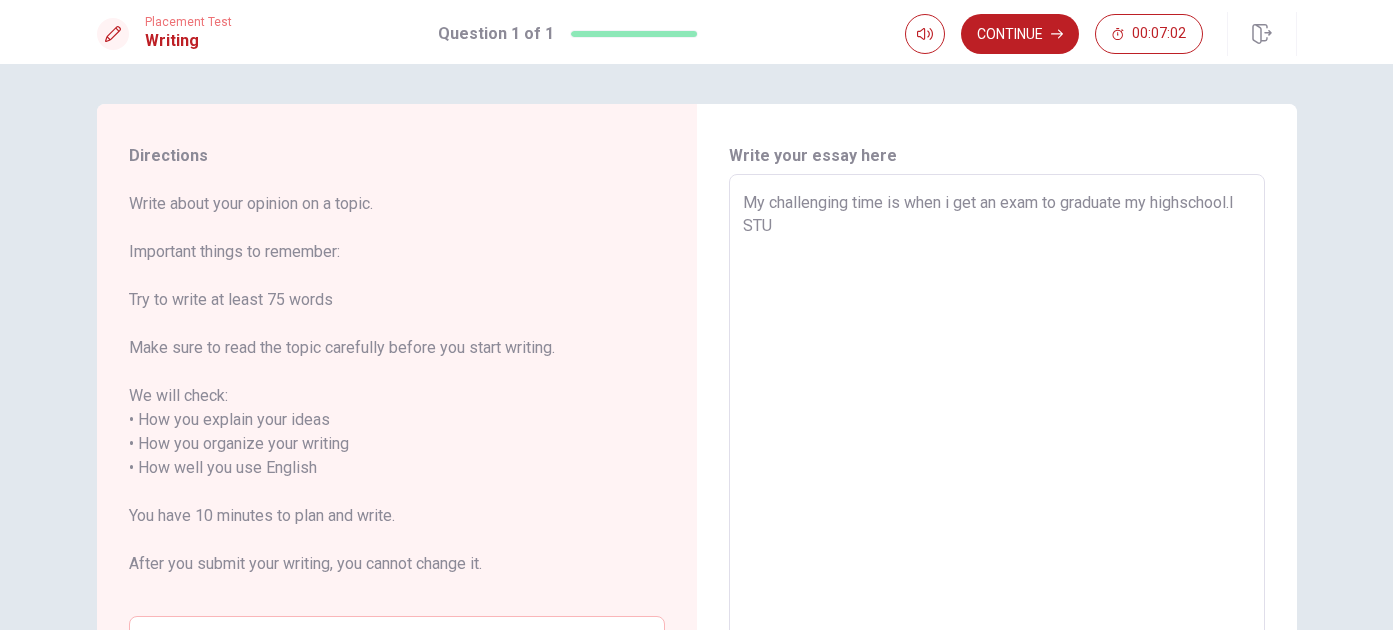 type on "My challenging time is when i get an exam to graduate my highschool.I ST" 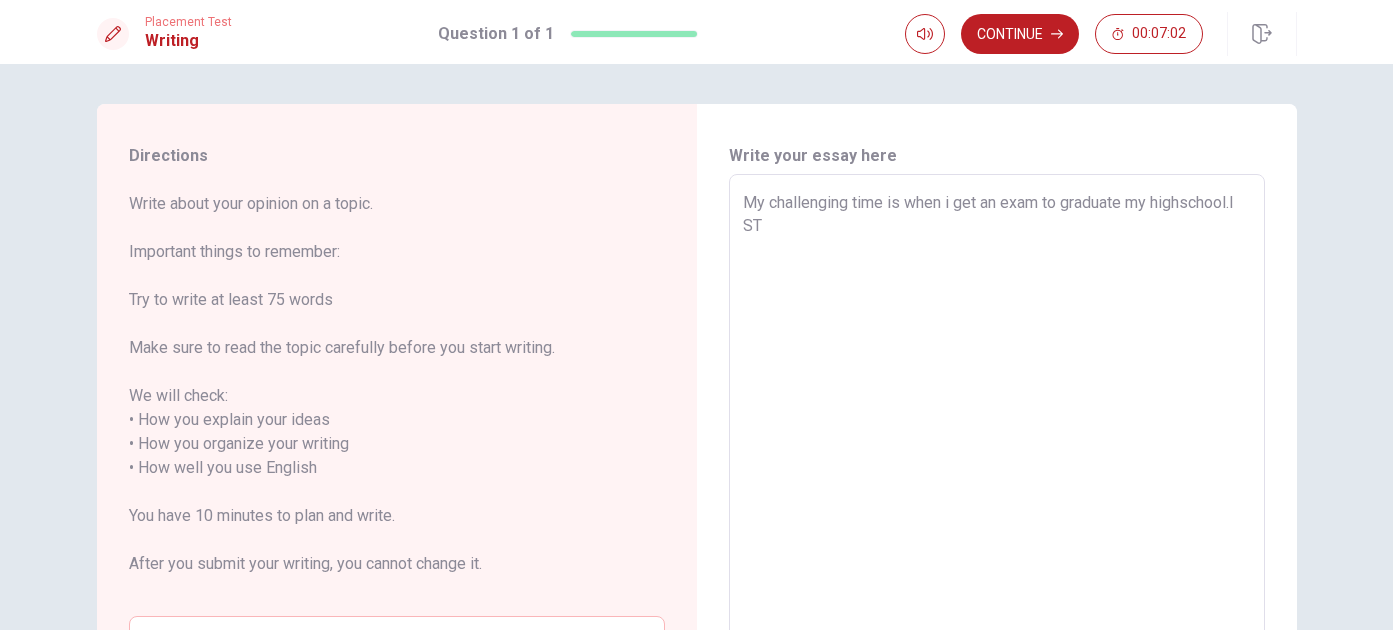type on "x" 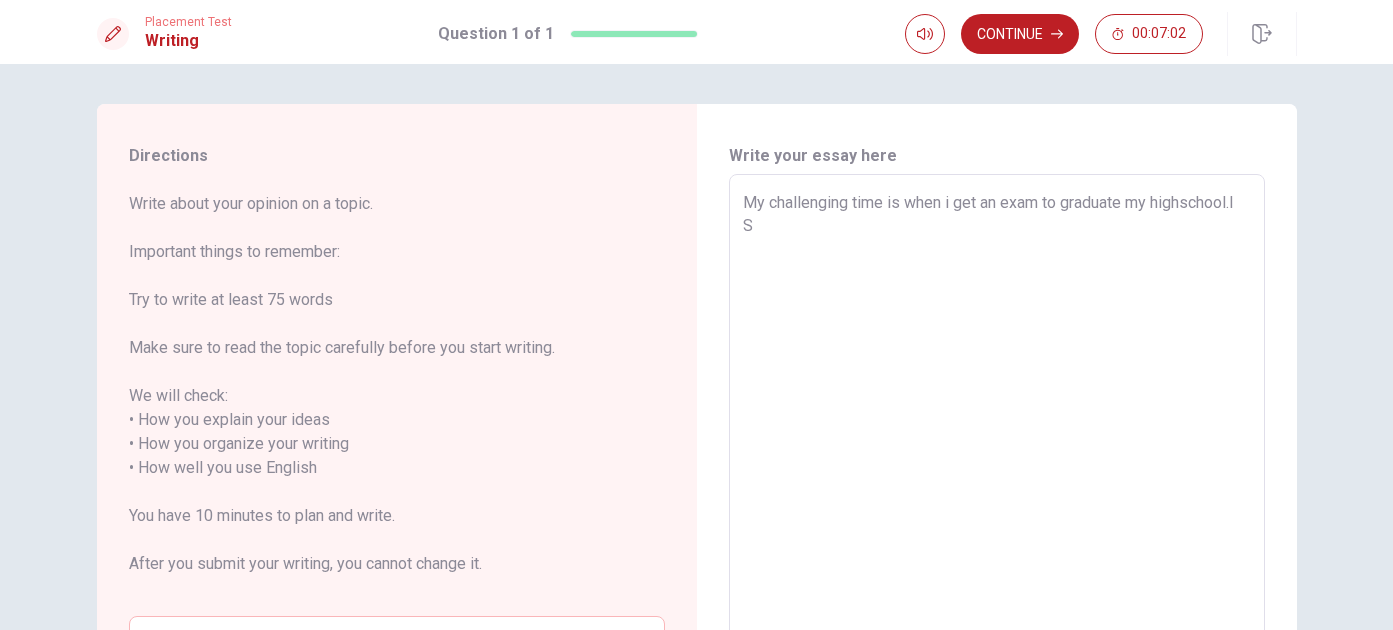 type on "x" 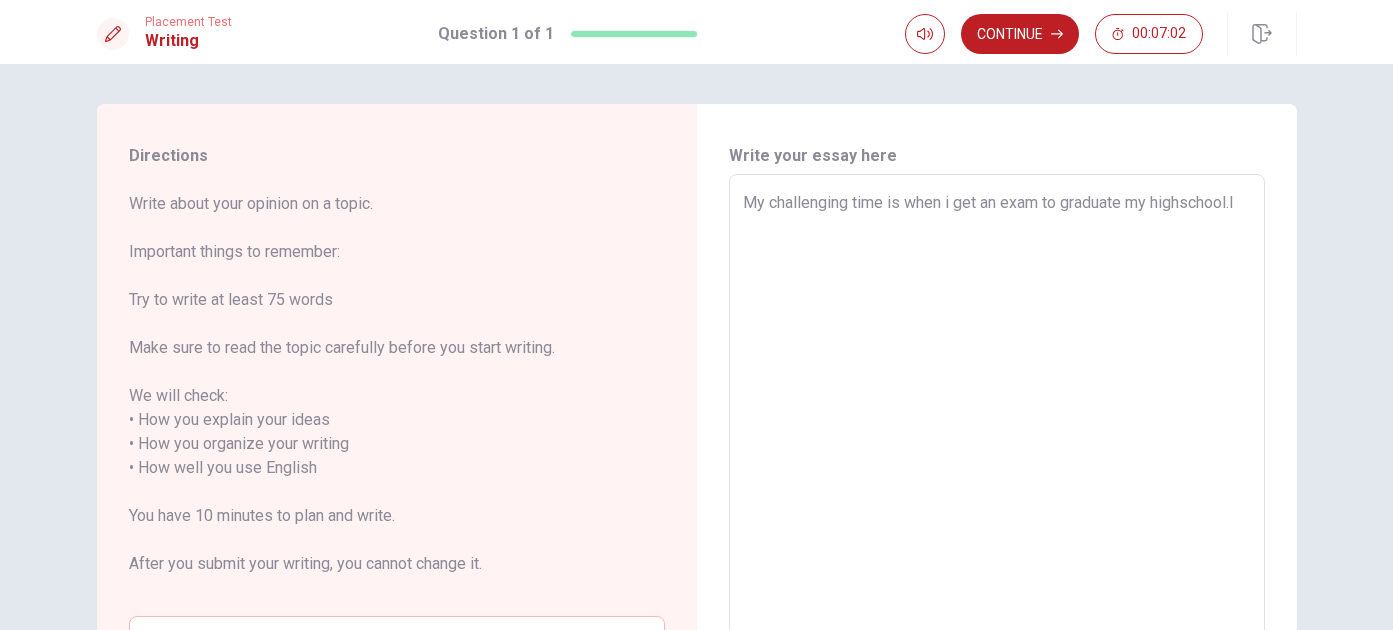 type on "x" 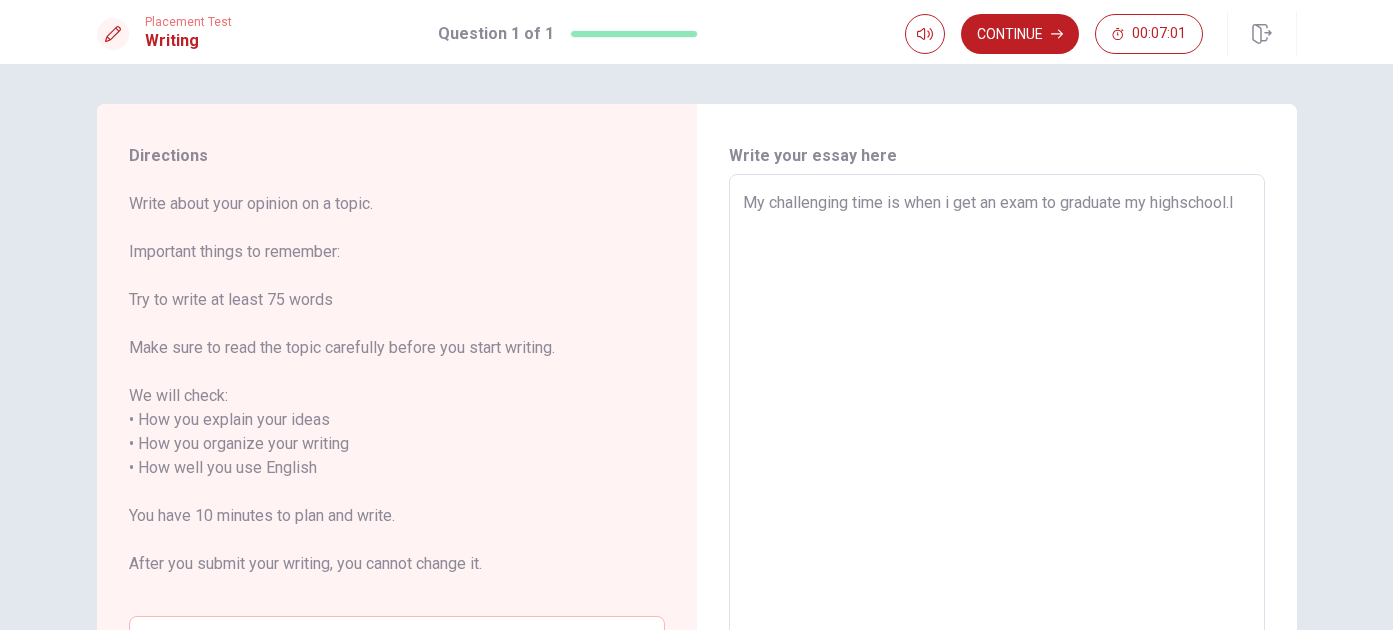 type on "My challenging time is when i get an exam to graduate my highschool.I s" 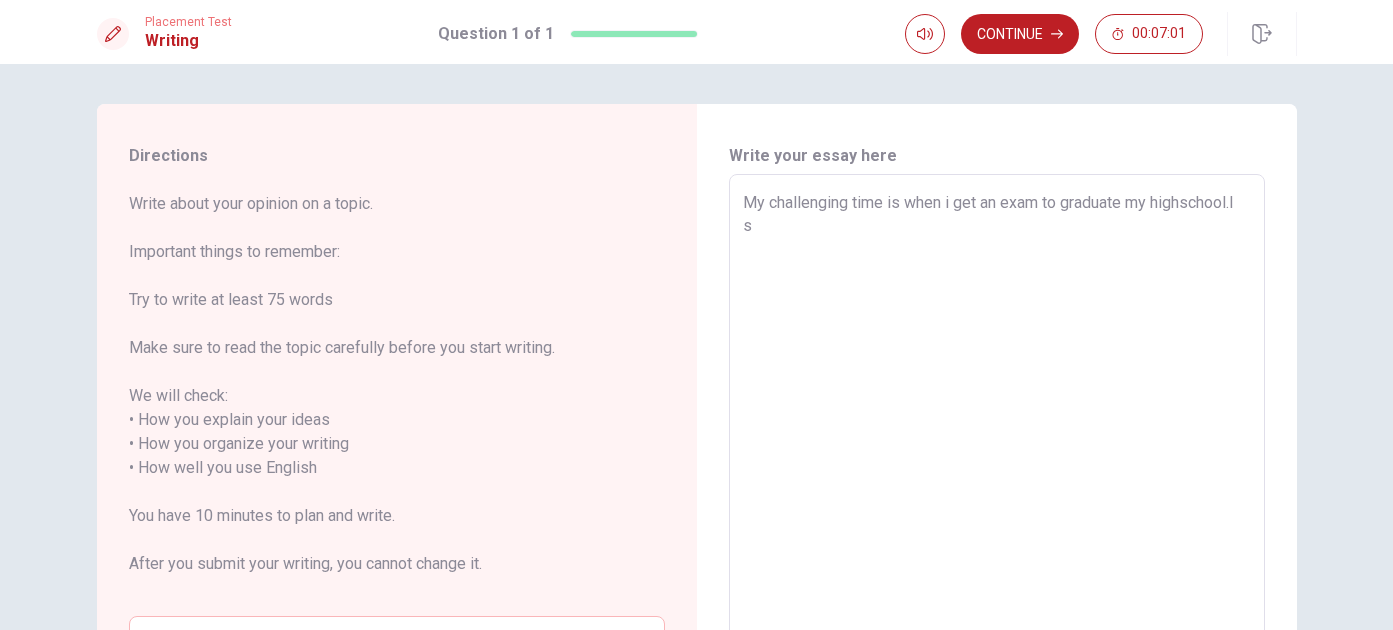 type on "x" 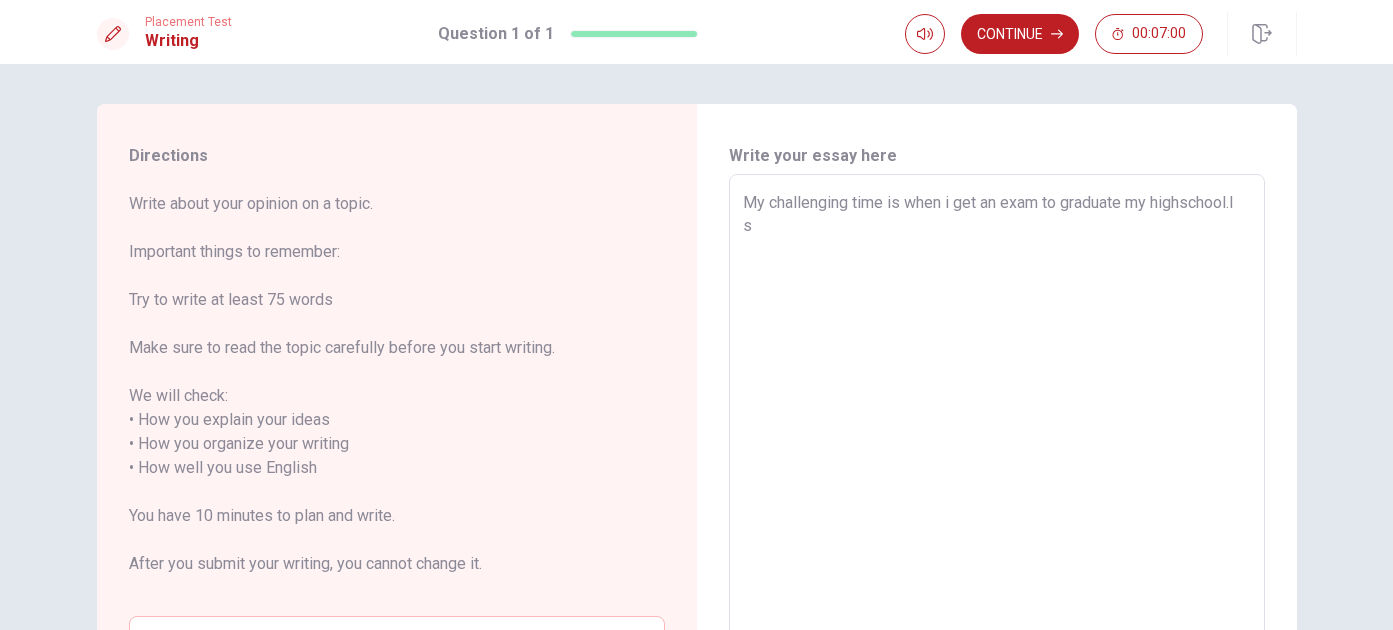 type on "My challenging time is when i get an exam to graduate my highschool.I st" 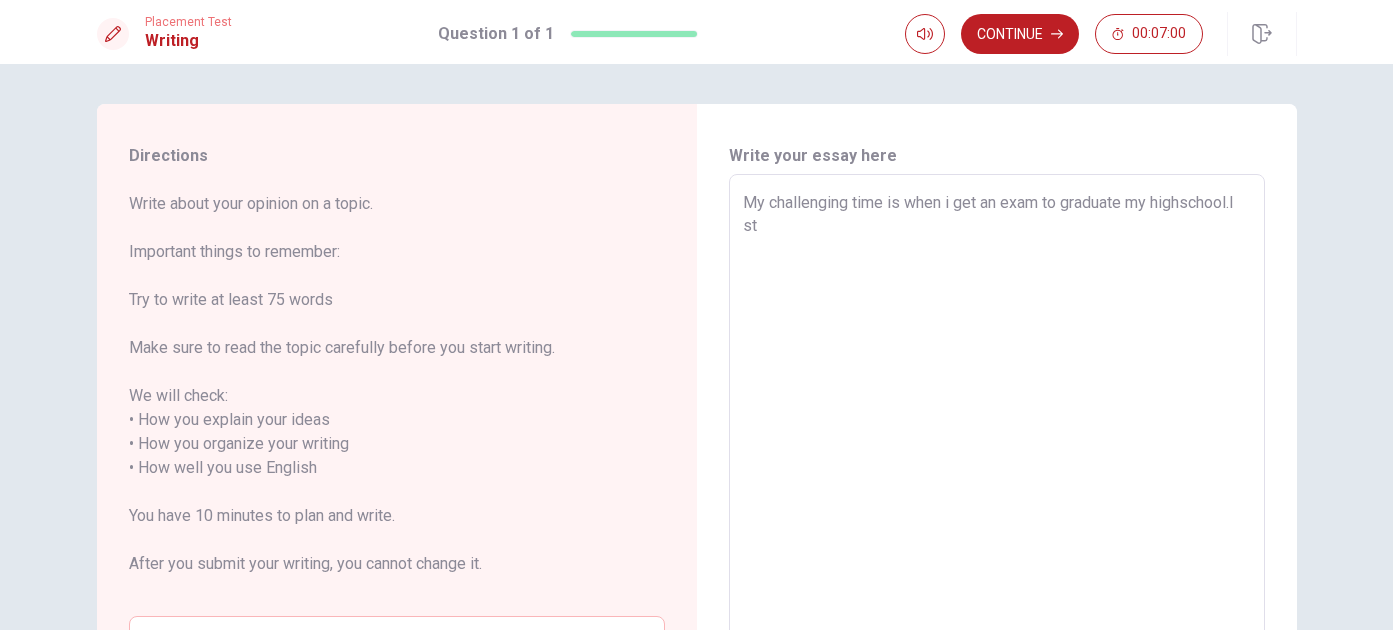 type on "x" 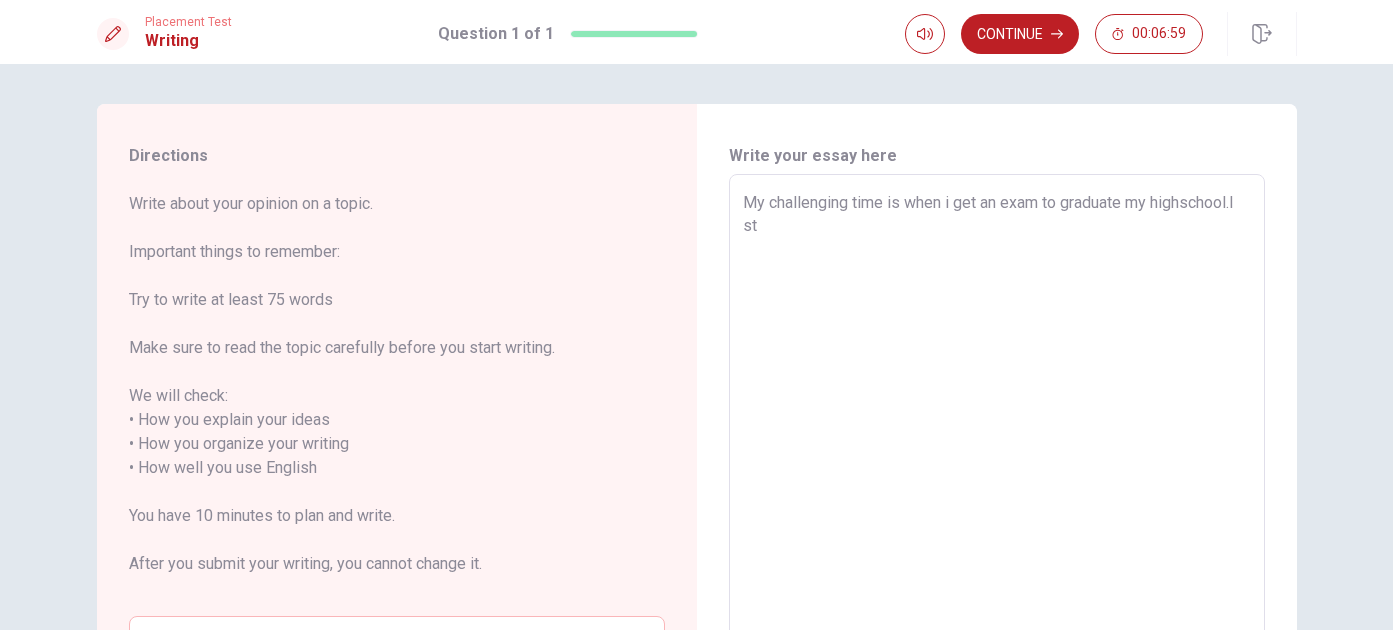 type on "My challenging time is when i get an exam to graduate my highschool.I stu" 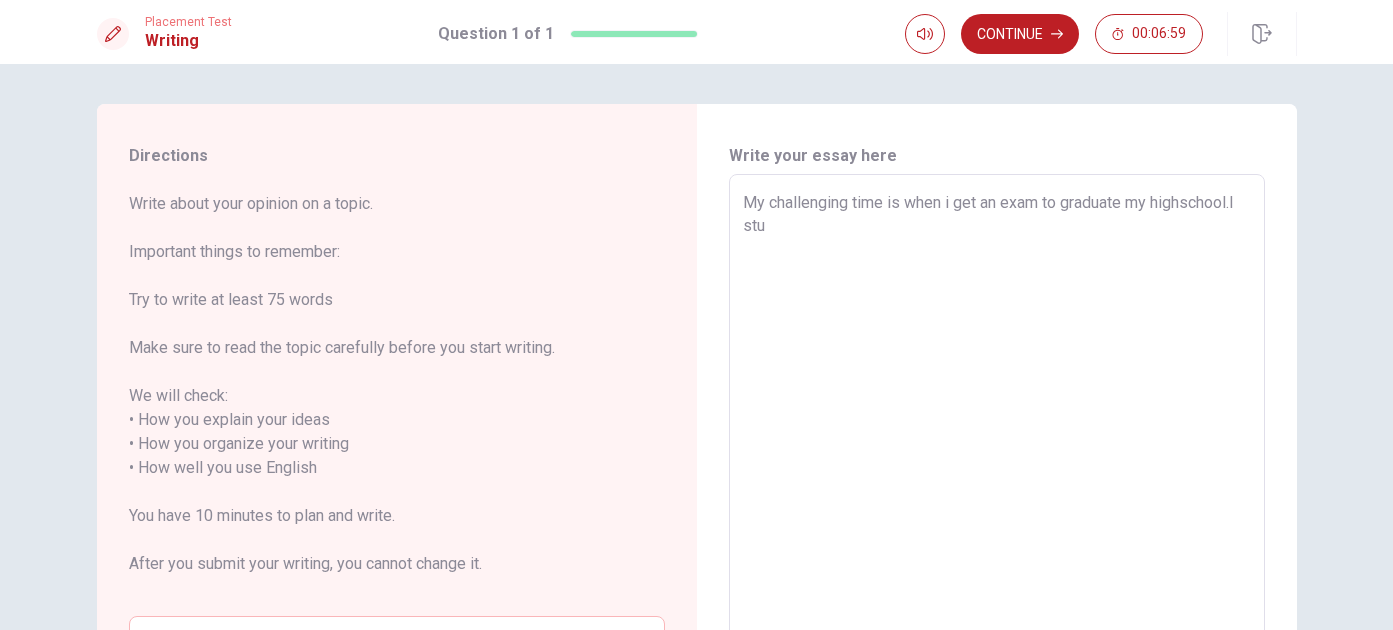 type on "x" 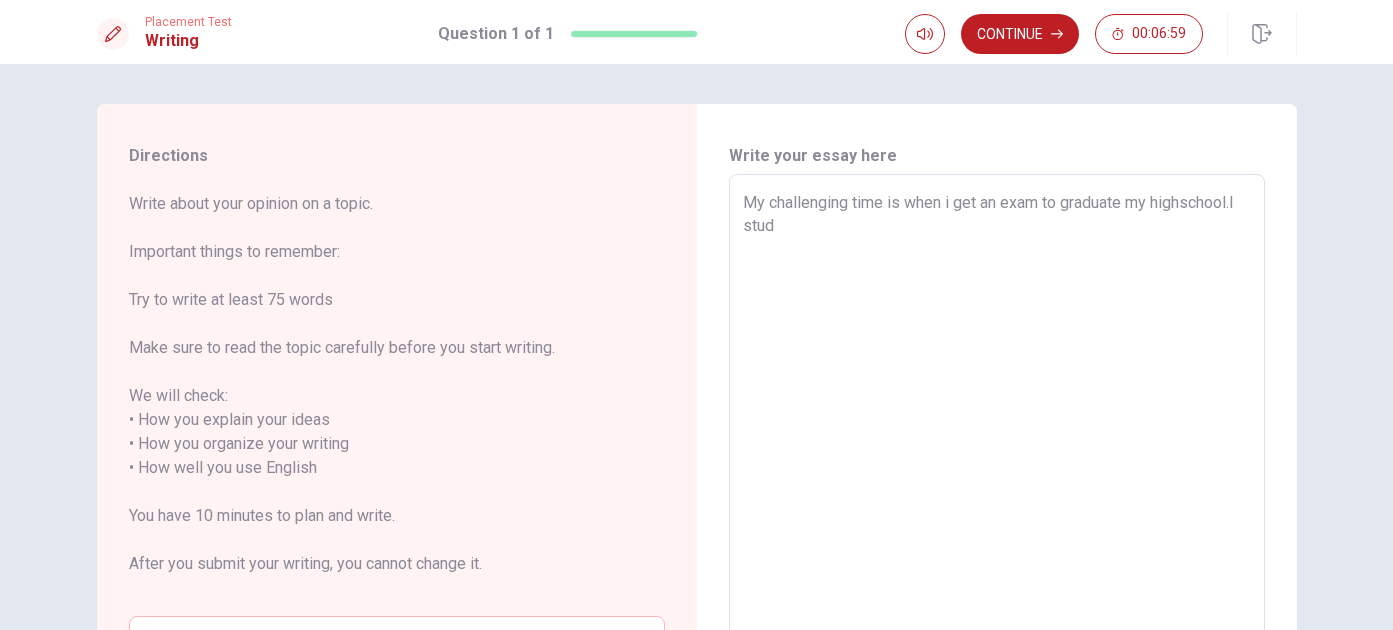 type 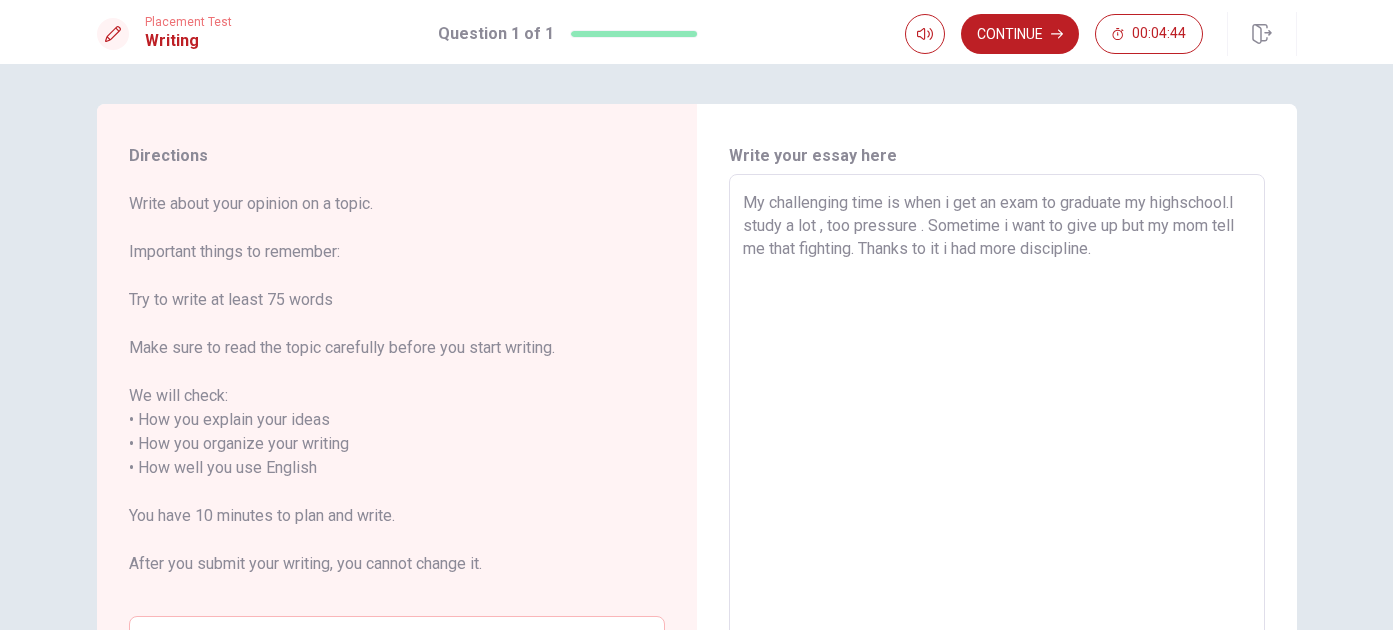 click on "My challenging time is when i get an exam to graduate my highschool.I study a lot , too pressure . Sometime i want to give up but my mom tell me that fighting. Thanks to it i had more discipline." at bounding box center (997, 468) 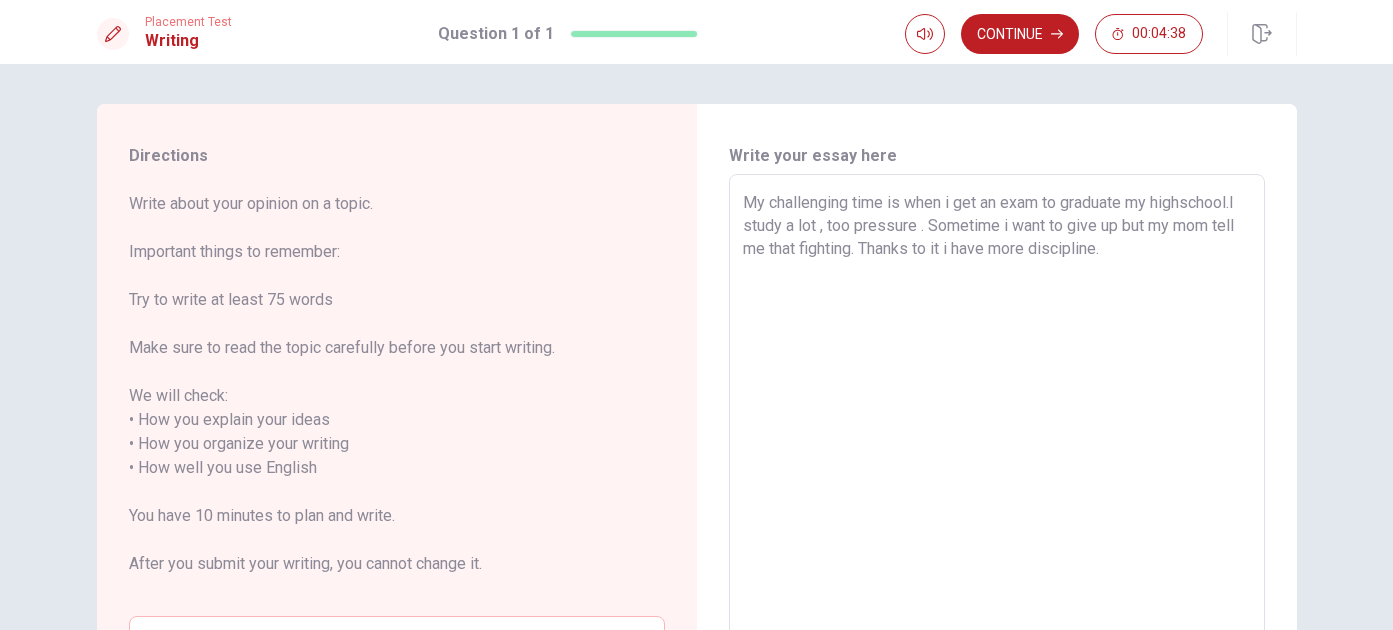 click on "My challenging time is when i get an exam to graduate my highschool.I study a lot , too pressure . Sometime i want to give up but my mom tell me that fighting. Thanks to it i have more discipline." at bounding box center (997, 468) 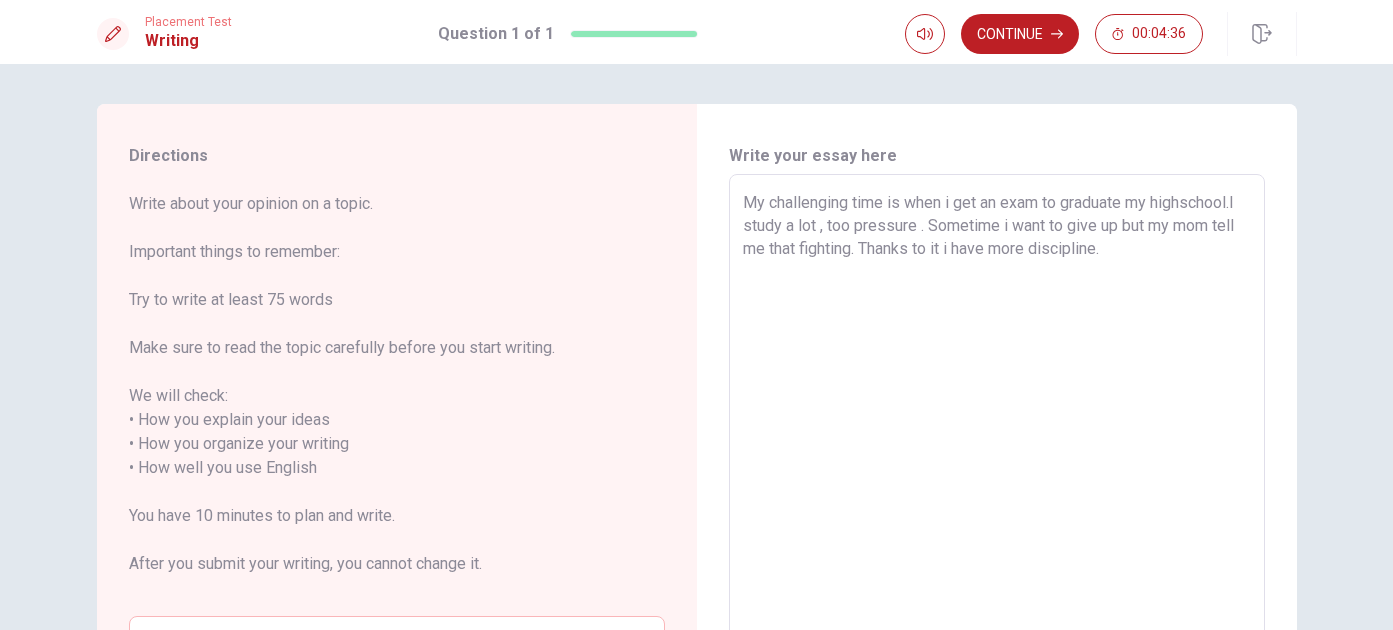 click on "My challenging time is when i get an exam to graduate my highschool.I study a lot , too pressure . Sometime i want to give up but my mom tell me that fighting. Thanks to it i have more discipline." at bounding box center [997, 468] 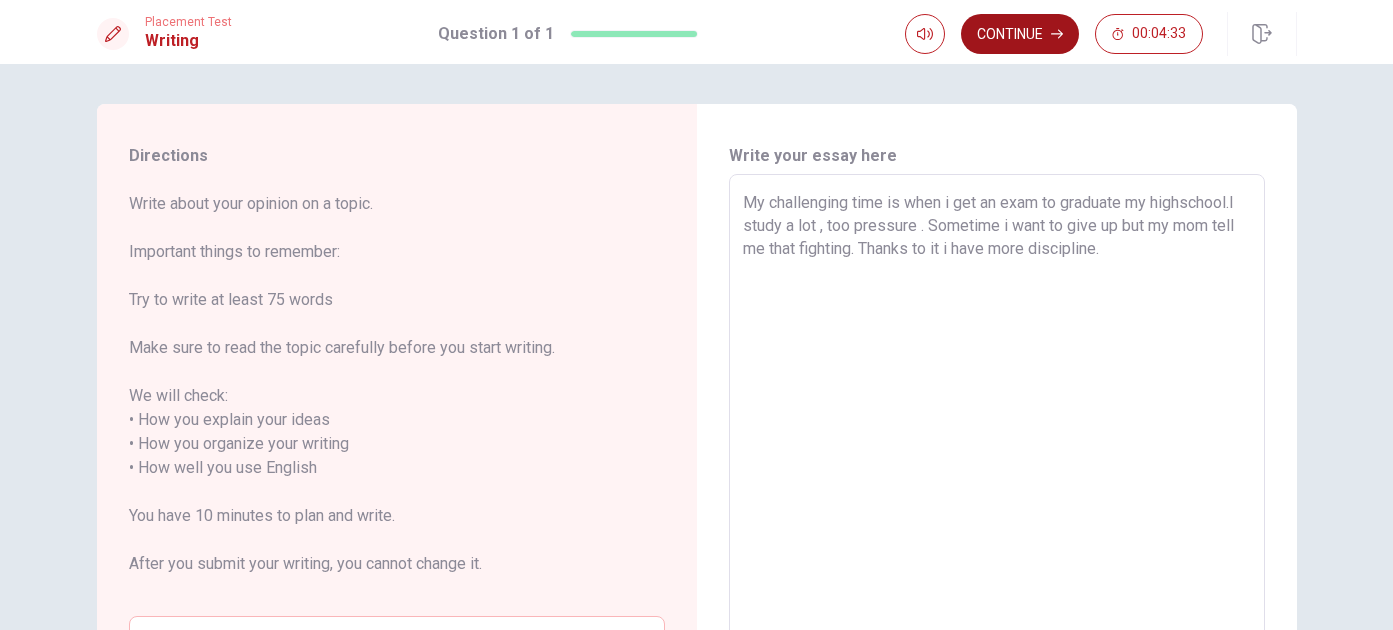 click on "Continue" at bounding box center (1020, 34) 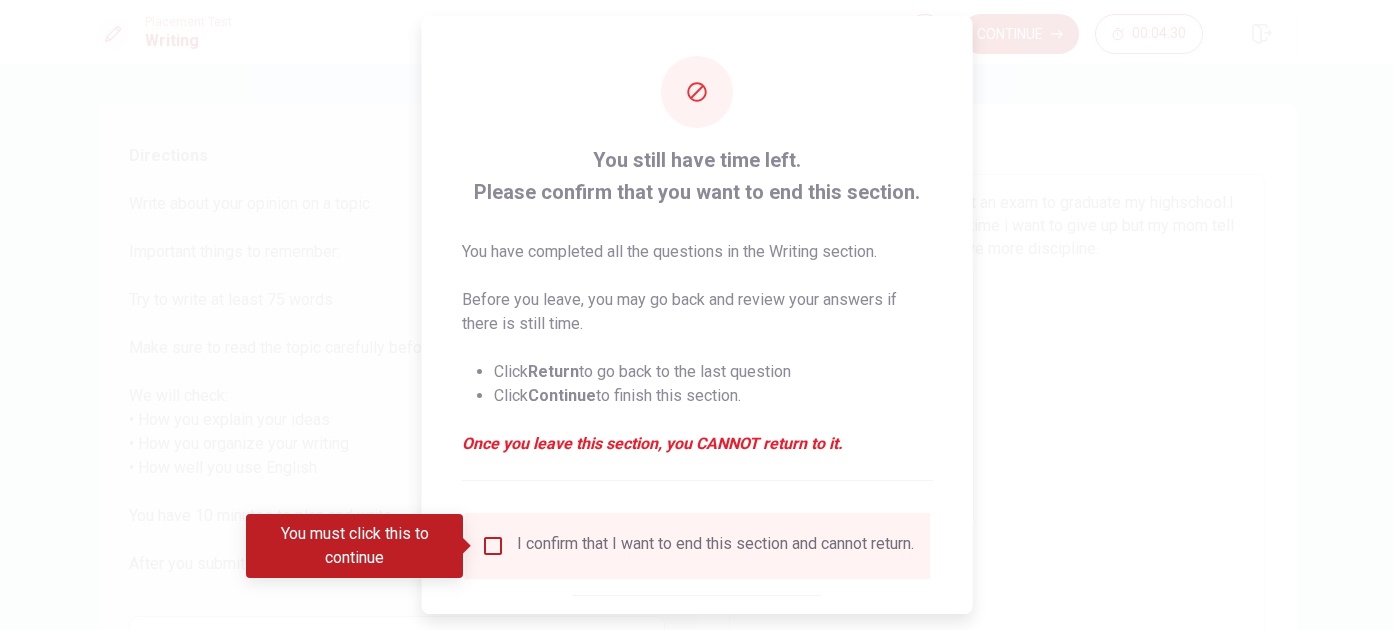 click at bounding box center [492, 546] 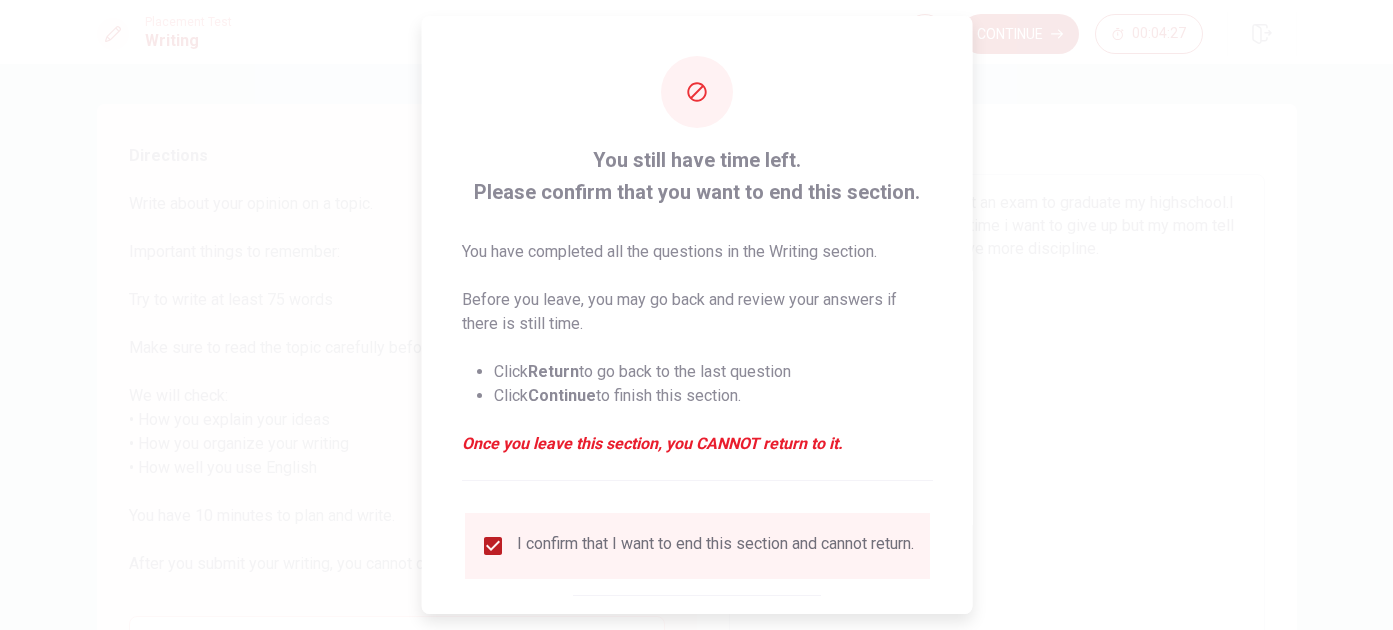 scroll, scrollTop: 116, scrollLeft: 0, axis: vertical 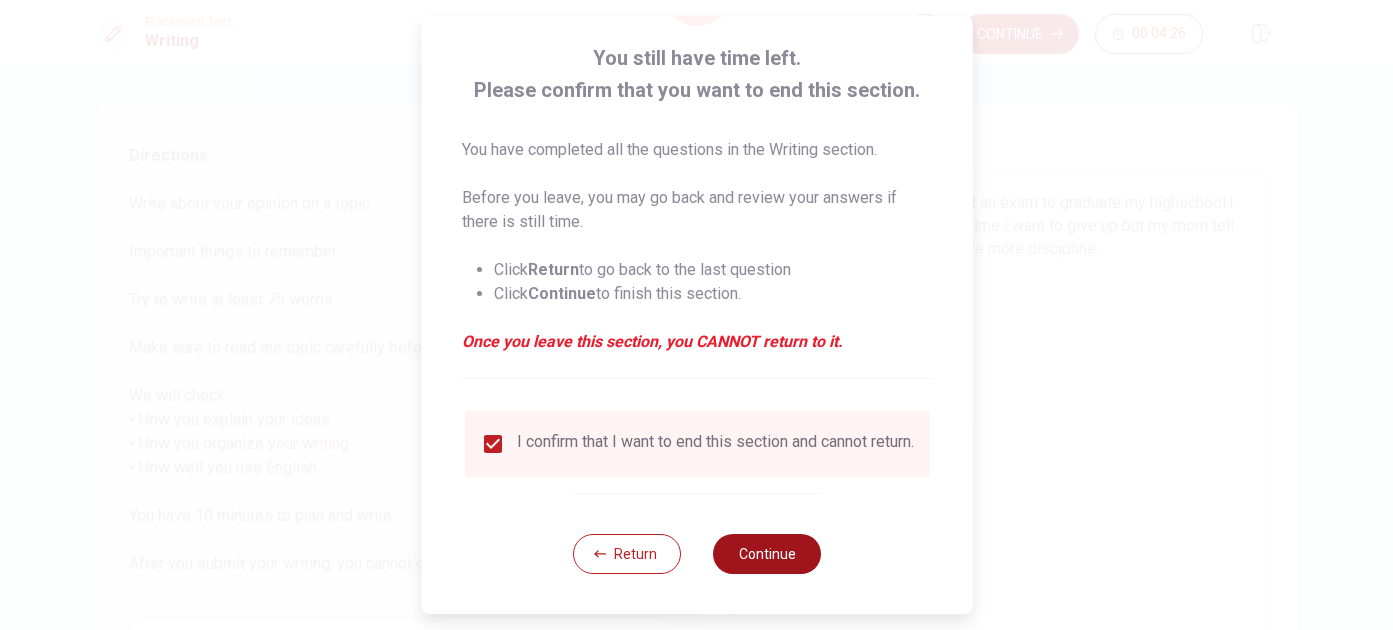 click on "Continue" at bounding box center (767, 554) 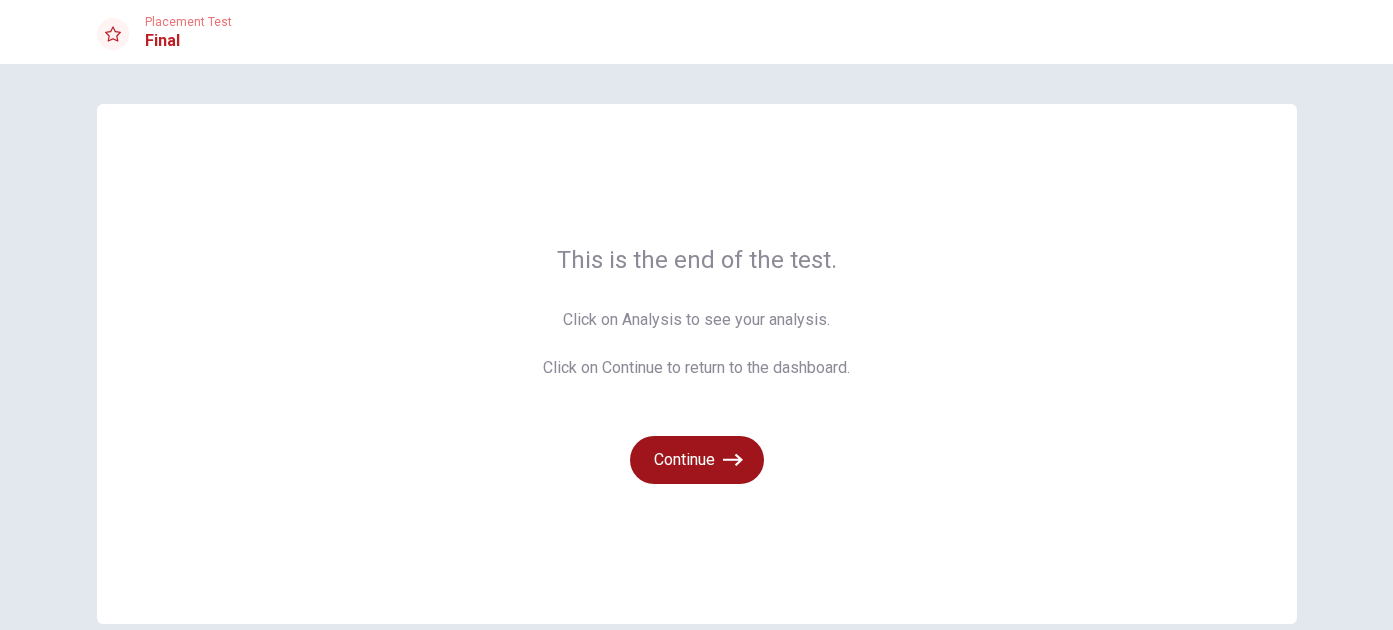 click on "Continue" at bounding box center (697, 460) 